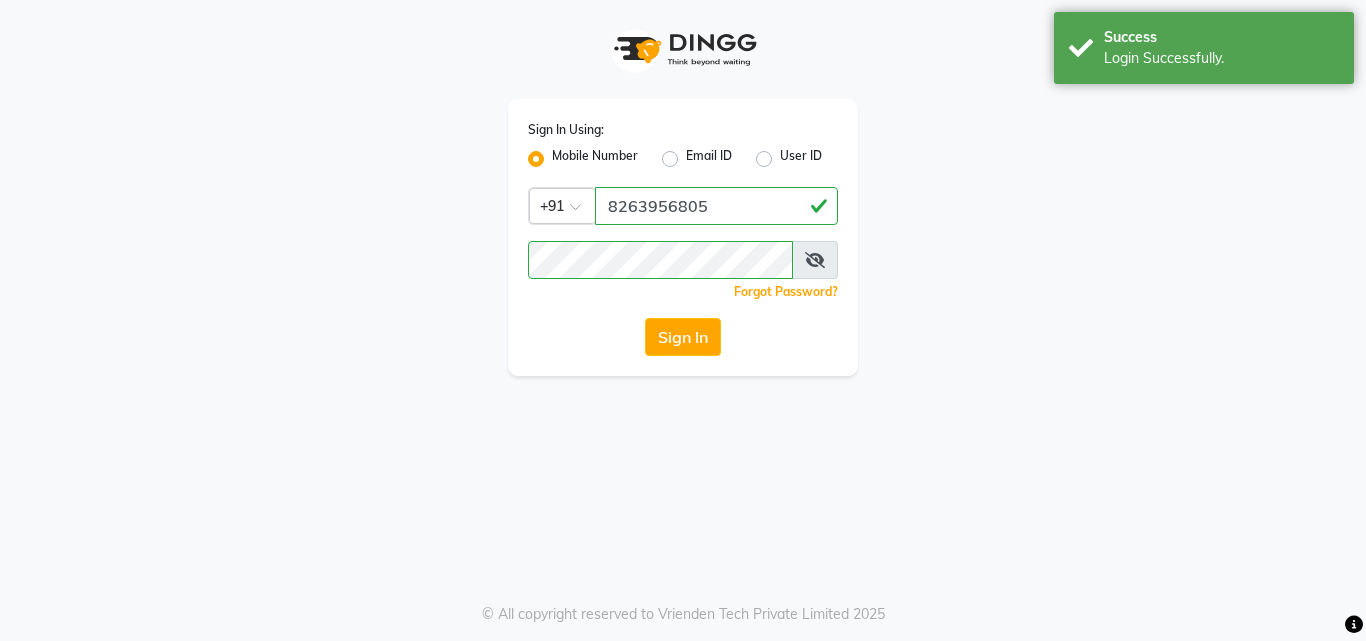 scroll, scrollTop: 0, scrollLeft: 0, axis: both 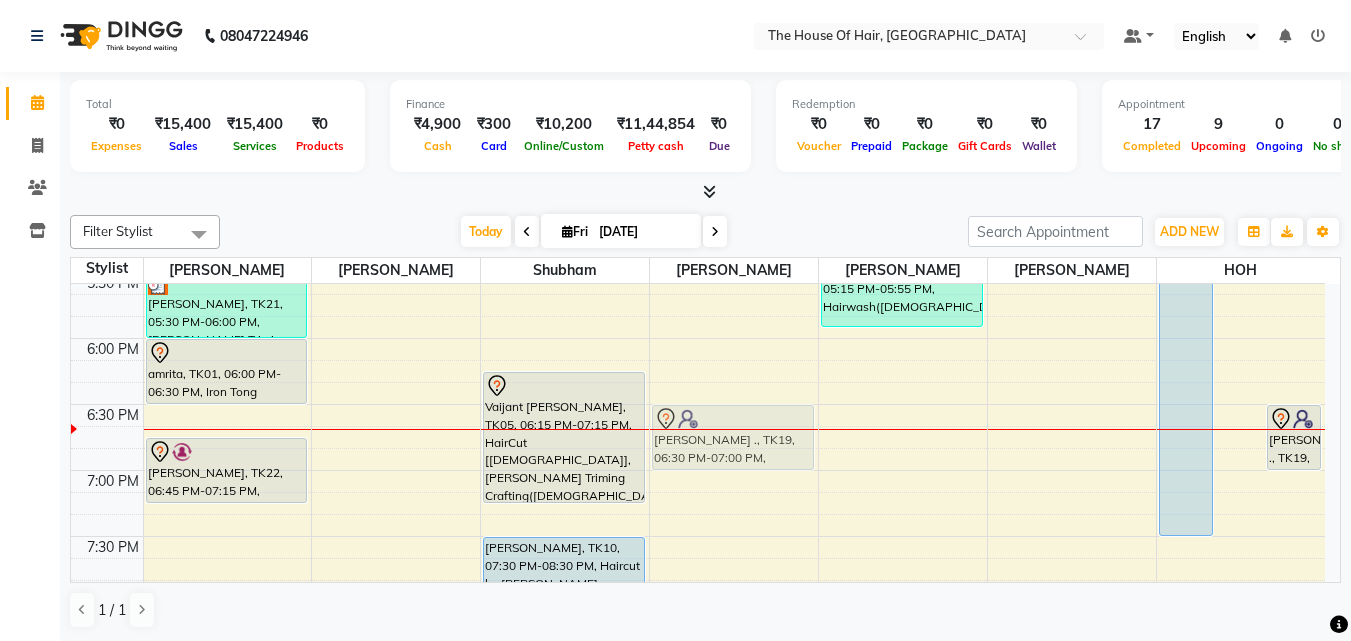 drag, startPoint x: 1225, startPoint y: 421, endPoint x: 694, endPoint y: 426, distance: 531.02356 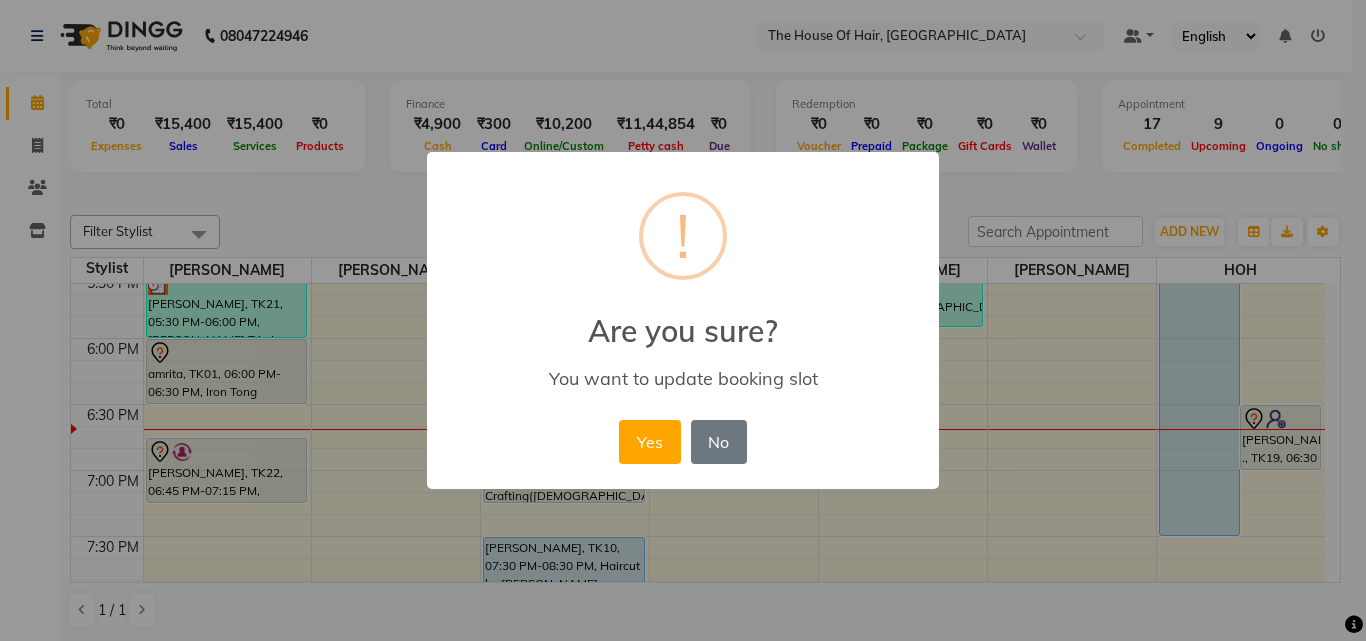 click on "× ! Are you sure? You want to update booking slot Yes No No" at bounding box center (683, 321) 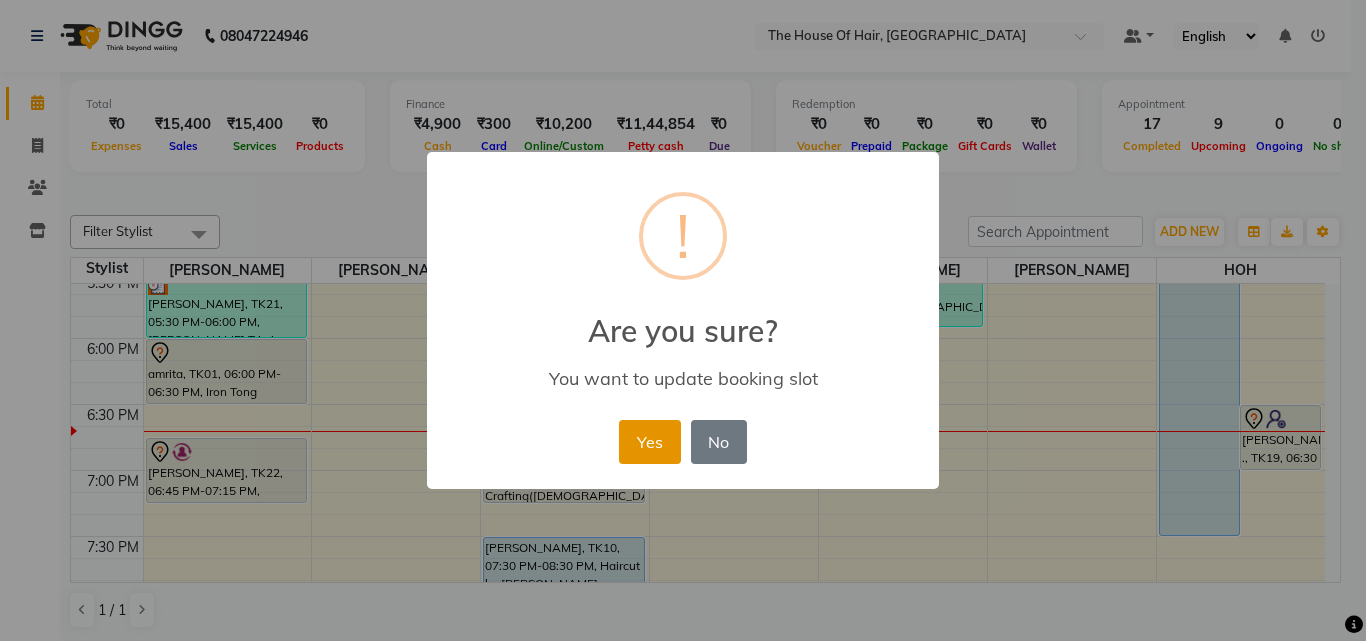click on "Yes" at bounding box center [649, 442] 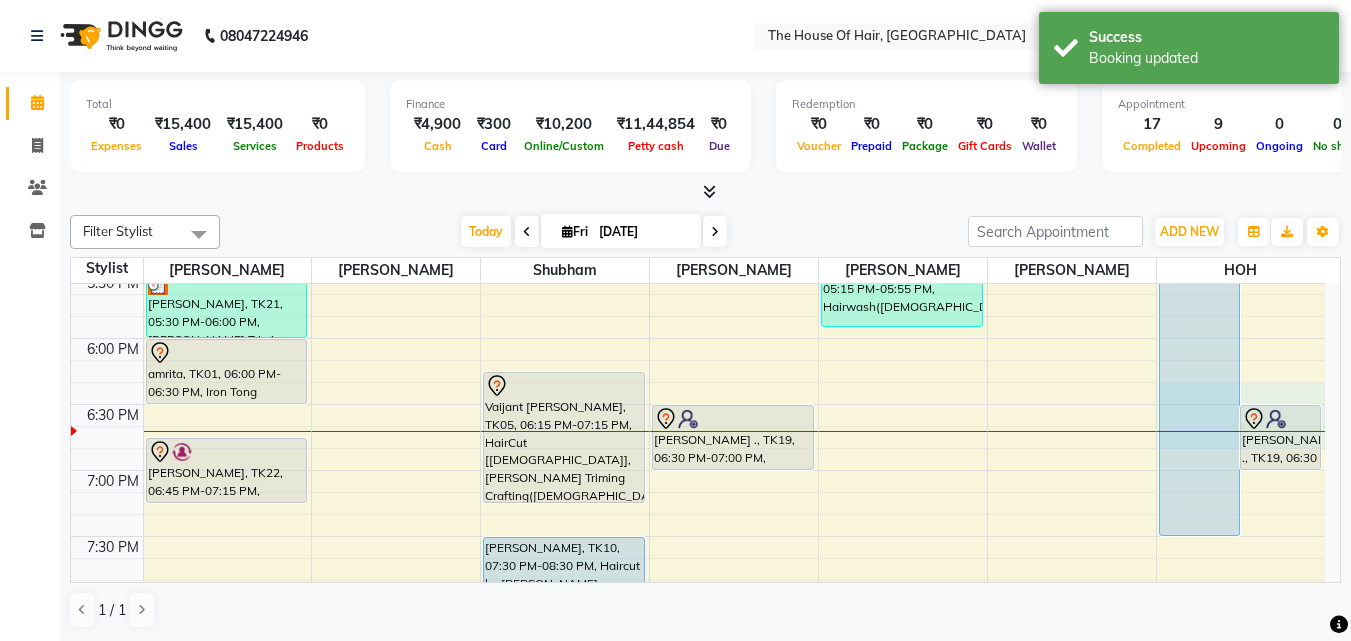 drag, startPoint x: 1266, startPoint y: 430, endPoint x: 1011, endPoint y: 429, distance: 255.00197 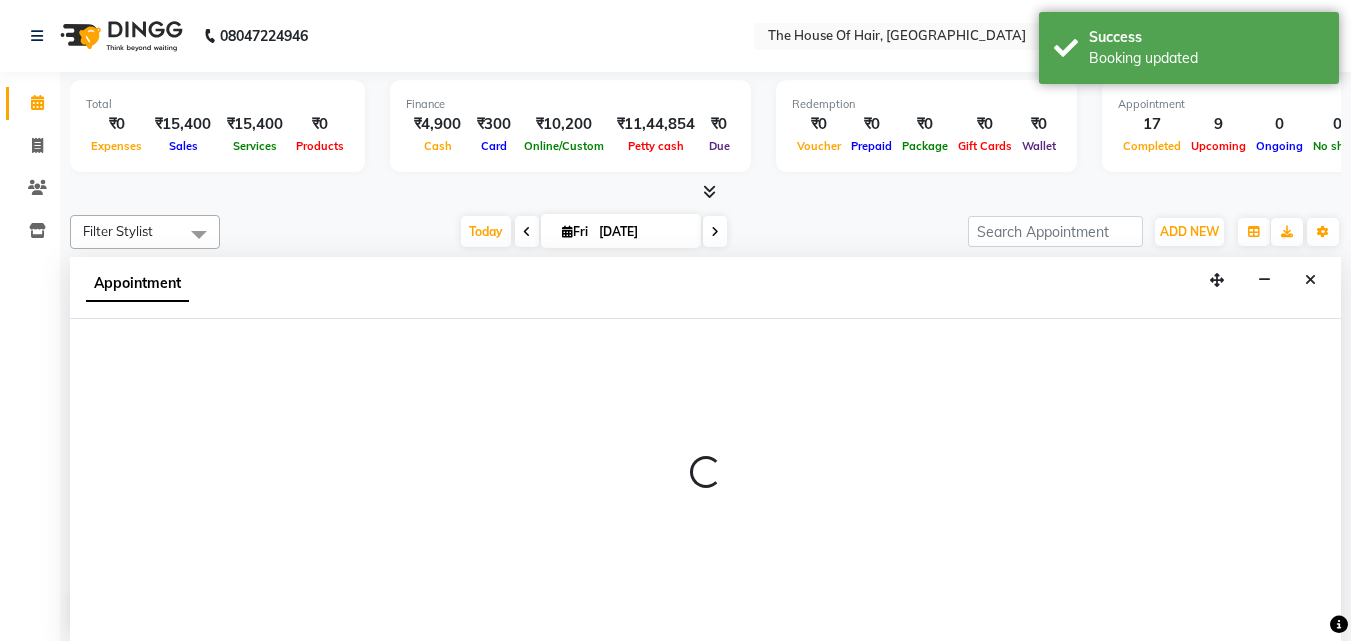 select on "80392" 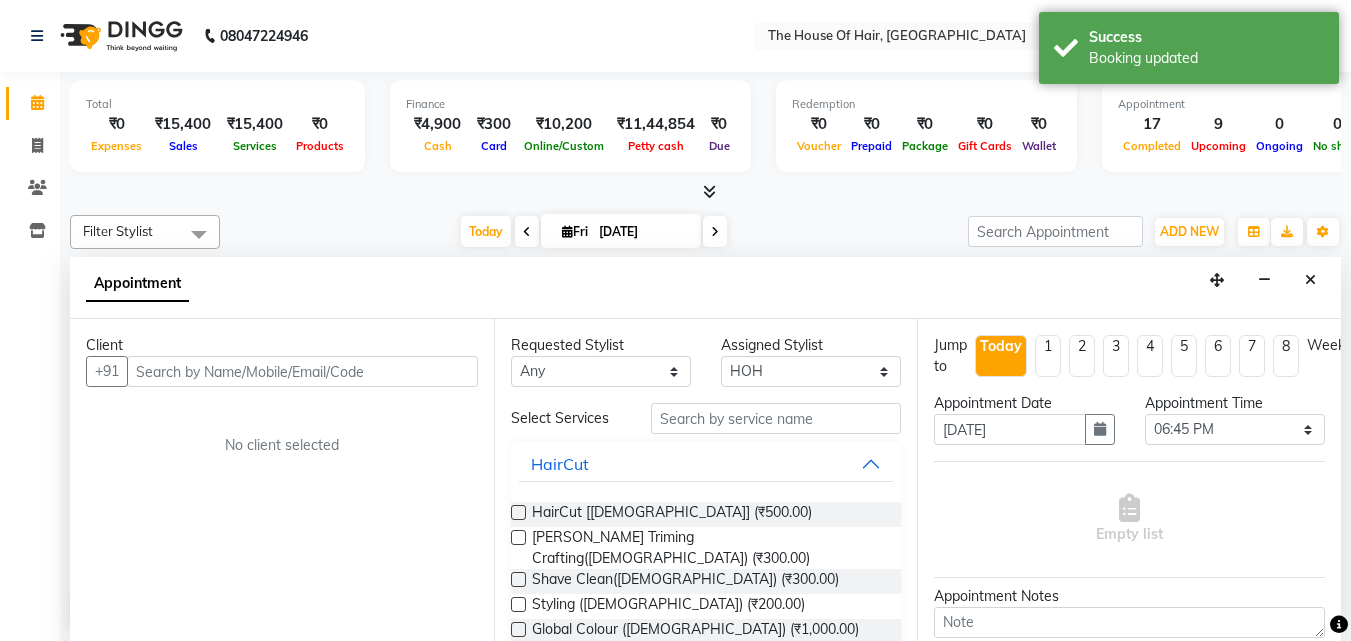 scroll, scrollTop: 1, scrollLeft: 0, axis: vertical 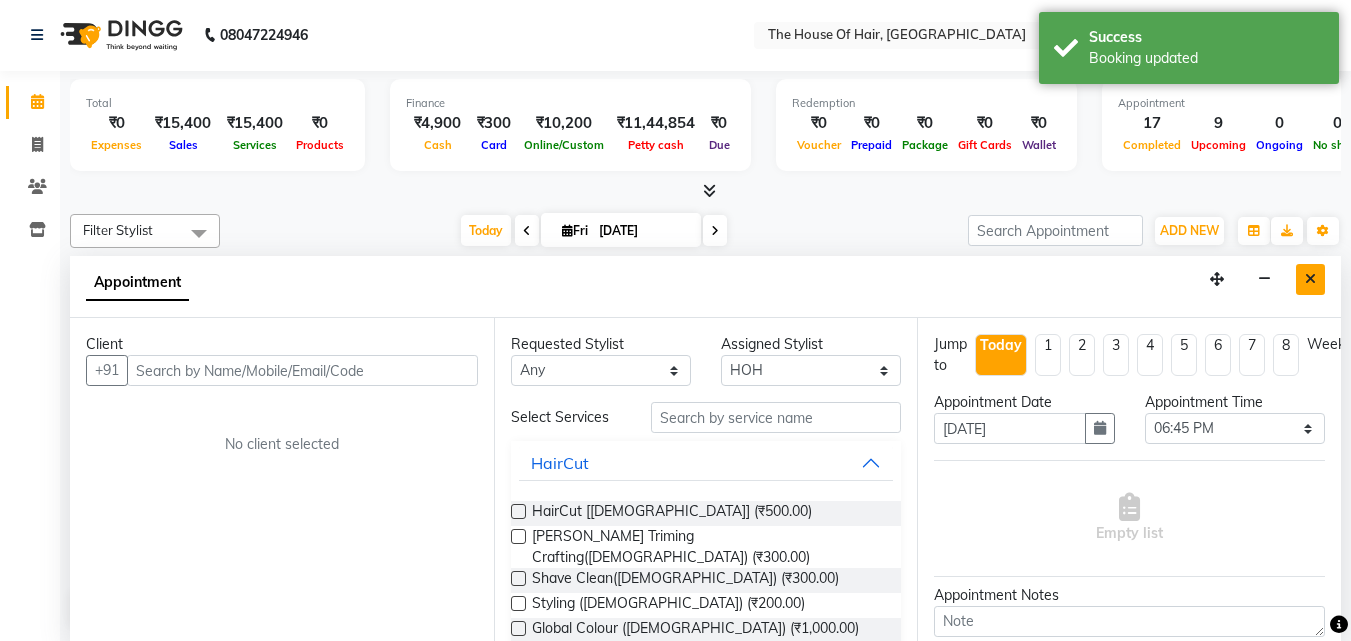 click at bounding box center [1310, 279] 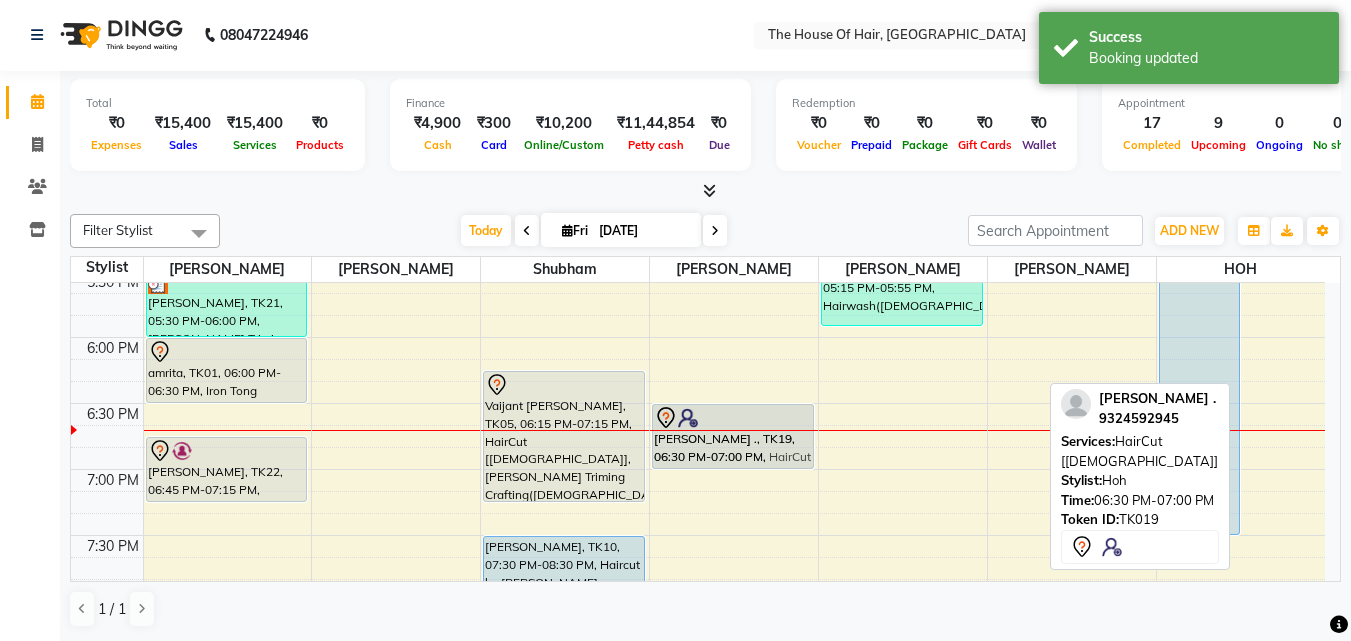 drag, startPoint x: 1284, startPoint y: 442, endPoint x: 770, endPoint y: 448, distance: 514.03503 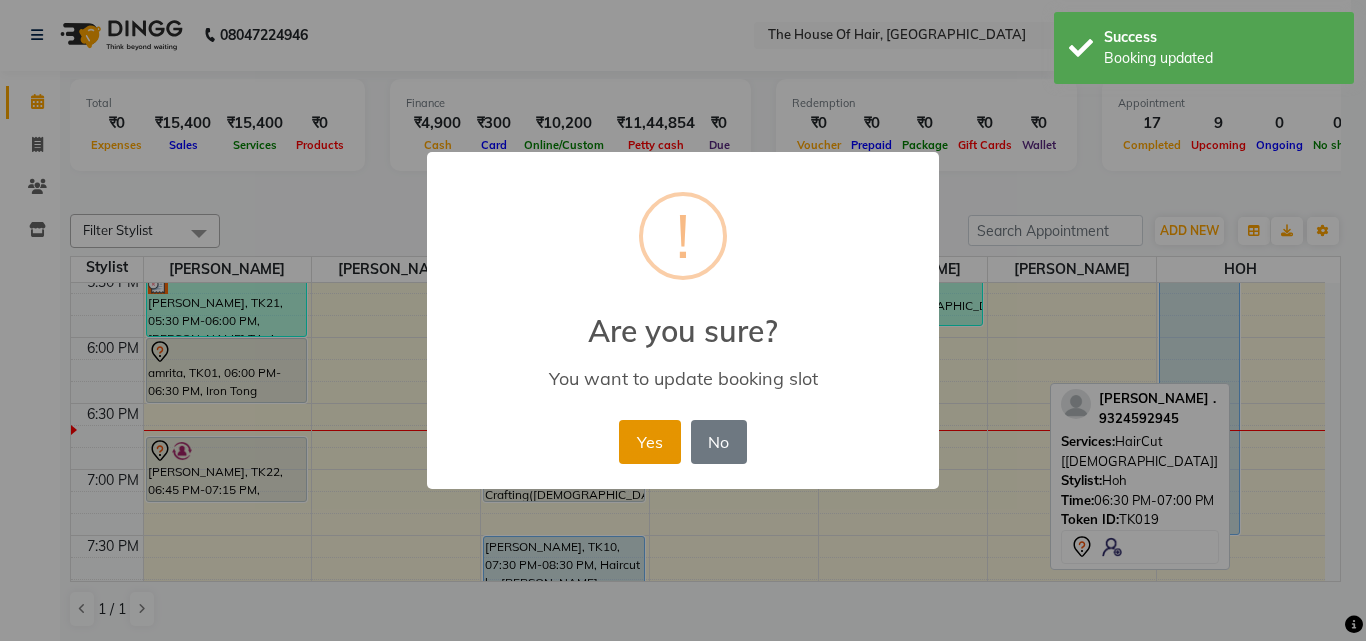 click on "Yes" at bounding box center (649, 442) 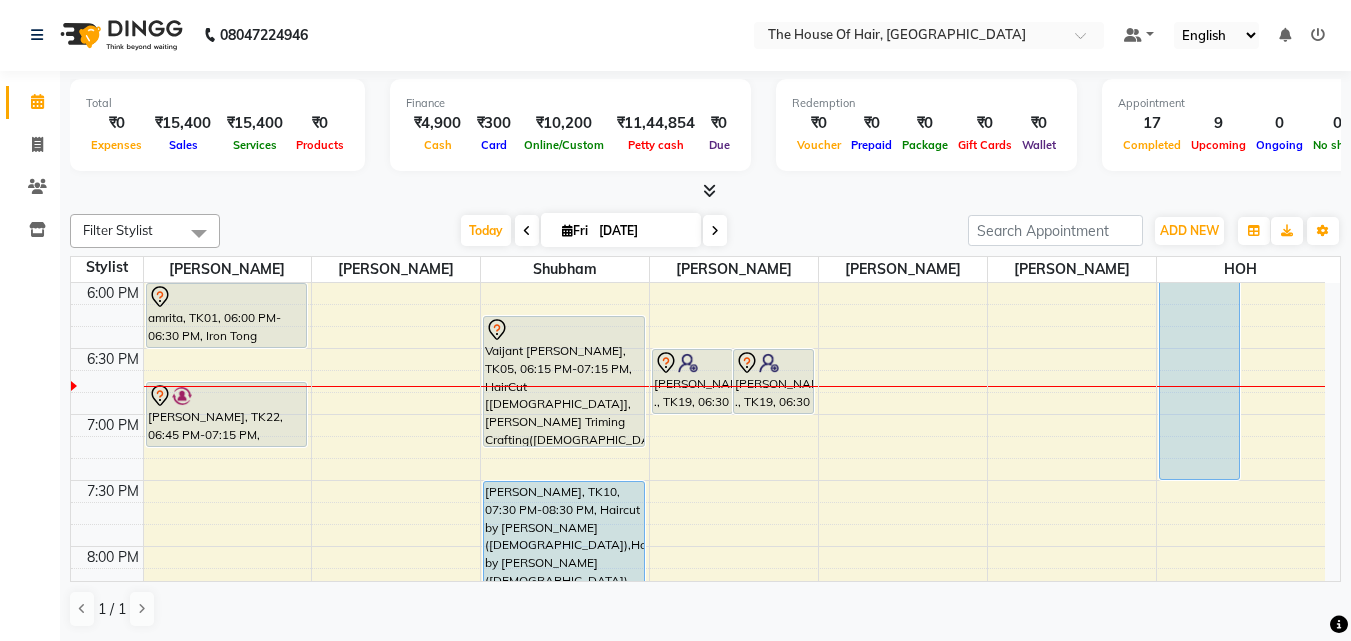 scroll, scrollTop: 1324, scrollLeft: 0, axis: vertical 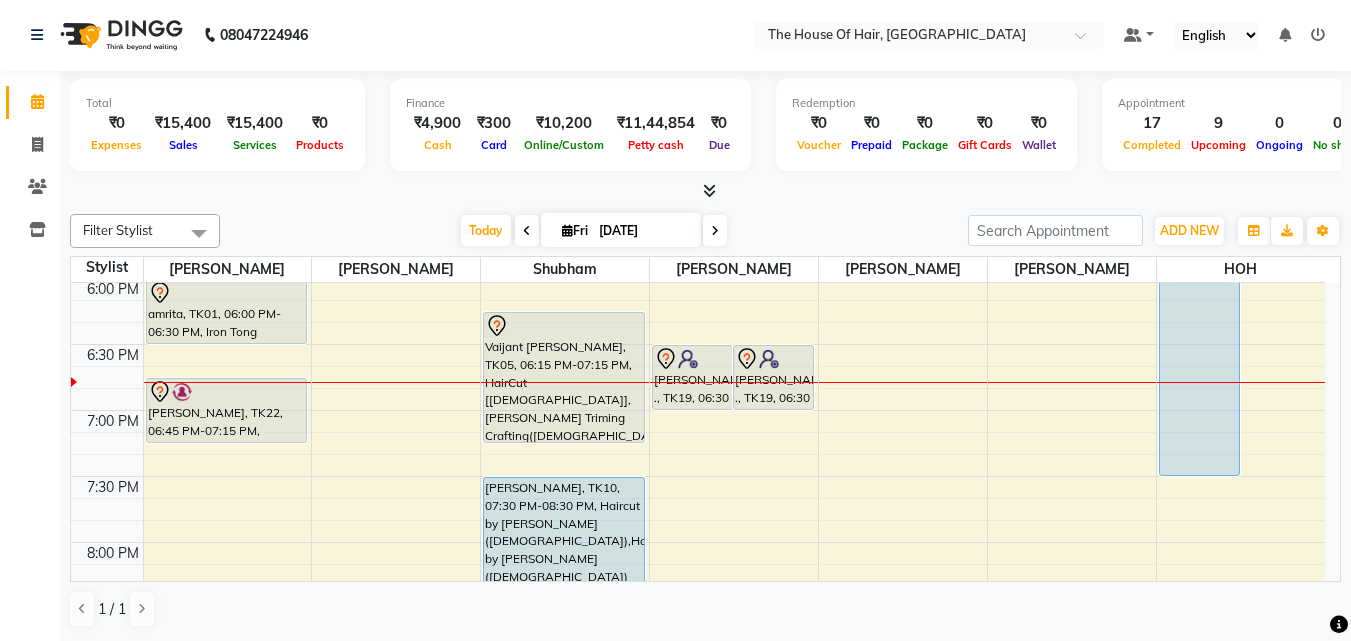 click on "8:00 AM 8:30 AM 9:00 AM 9:30 AM 10:00 AM 10:30 AM 11:00 AM 11:30 AM 12:00 PM 12:30 PM 1:00 PM 1:30 PM 2:00 PM 2:30 PM 3:00 PM 3:30 PM 4:00 PM 4:30 PM 5:00 PM 5:30 PM 6:00 PM 6:30 PM 7:00 PM 7:30 PM 8:00 PM 8:30 PM 9:00 PM 9:30 PM     [GEOGRAPHIC_DATA], TK06, 10:00 AM-10:50 AM, HairCut  [[DEMOGRAPHIC_DATA]],Head Massage ([DEMOGRAPHIC_DATA])     [PERSON_NAME], TK02, 11:30 AM-12:00 PM, [PERSON_NAME] Triming Crafting([DEMOGRAPHIC_DATA])             akash, TK03, 12:30 PM-01:00 PM, HairCut  [[DEMOGRAPHIC_DATA]]             akash, TK03, 01:00 PM-01:30 PM, [PERSON_NAME] Triming Crafting([DEMOGRAPHIC_DATA])     Vishawajeet Jadhav, TK14, 02:30 PM-03:30 PM, HairCut  [[DEMOGRAPHIC_DATA]],[PERSON_NAME] Triming Crafting([DEMOGRAPHIC_DATA])     [PERSON_NAME], TK21, 05:30 PM-06:00 PM, [PERSON_NAME] Triming Crafting([DEMOGRAPHIC_DATA])             amrita, TK01, 06:00 PM-06:30 PM, Iron Tong ([DEMOGRAPHIC_DATA])             [PERSON_NAME], TK22, 06:45 PM-07:15 PM, [PERSON_NAME] Triming Crafting([DEMOGRAPHIC_DATA])     [PERSON_NAME], TK11, 02:45 PM-04:15 PM, HairCut  [[DEMOGRAPHIC_DATA]],Global Colour ([DEMOGRAPHIC_DATA])     [PERSON_NAME], TK18, 03:45 PM-05:30 PM, Haircut by [PERSON_NAME] ([DEMOGRAPHIC_DATA]),[PERSON_NAME] Triming Crafting([DEMOGRAPHIC_DATA])" at bounding box center [698, -118] 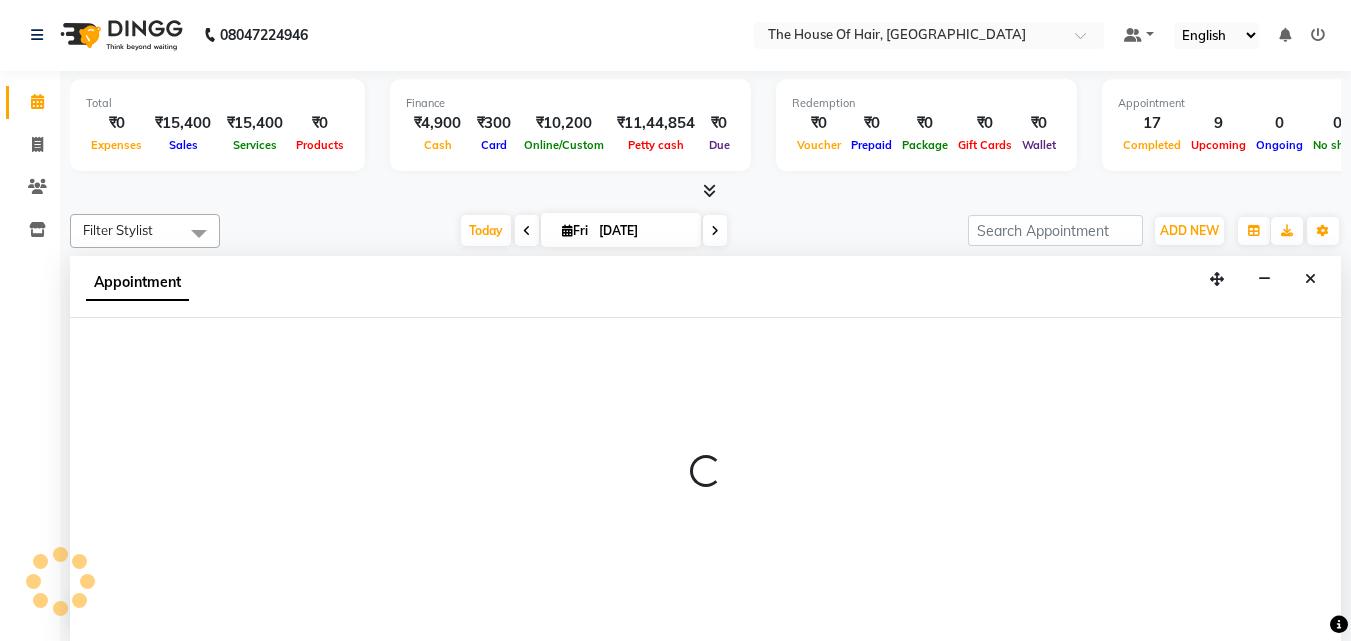 select on "80392" 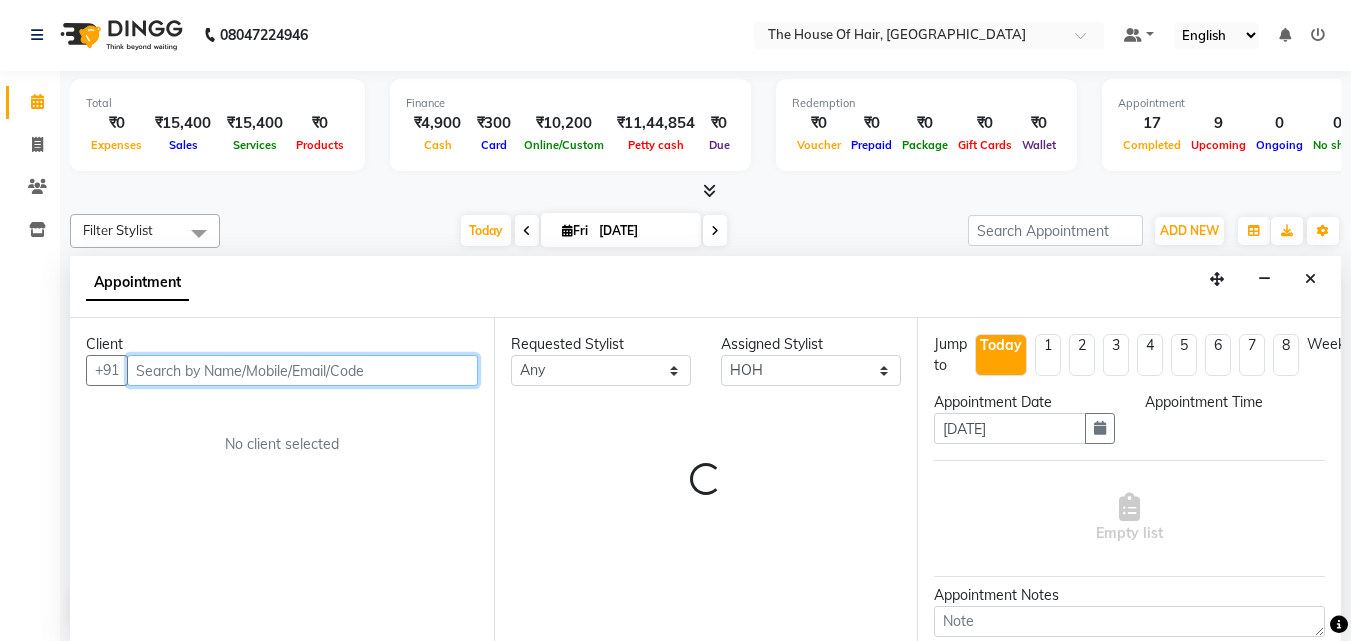 select on "1140" 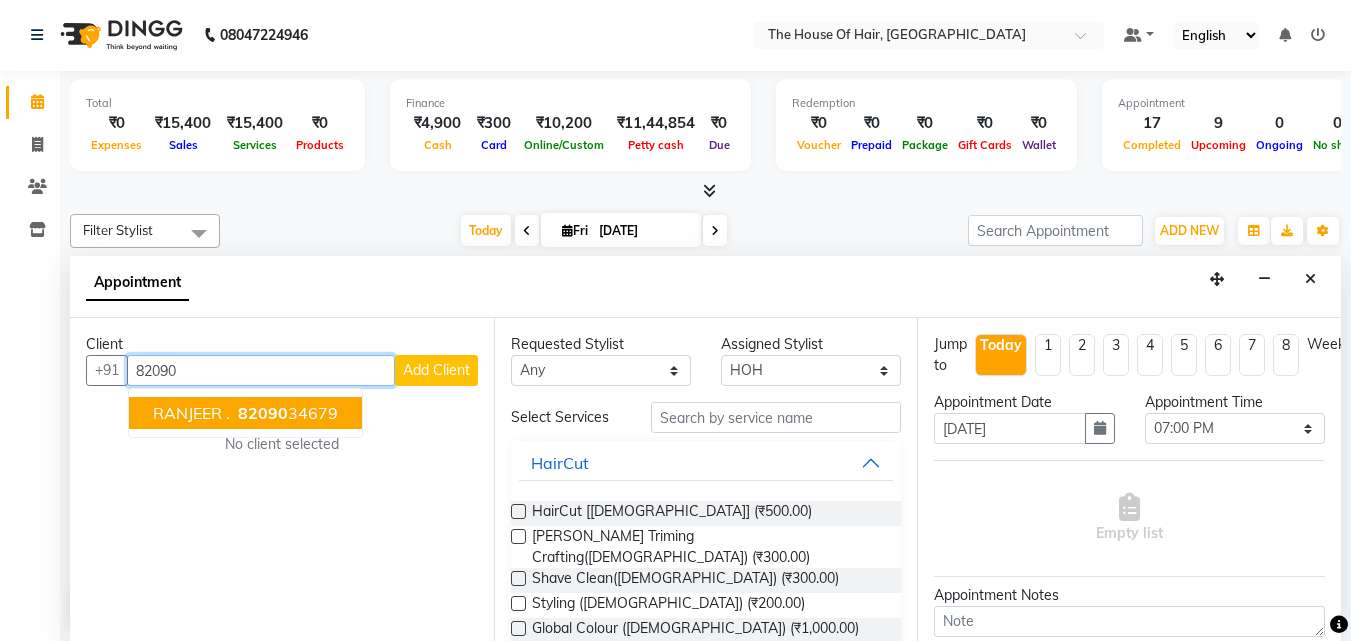 click on "82090" at bounding box center (263, 413) 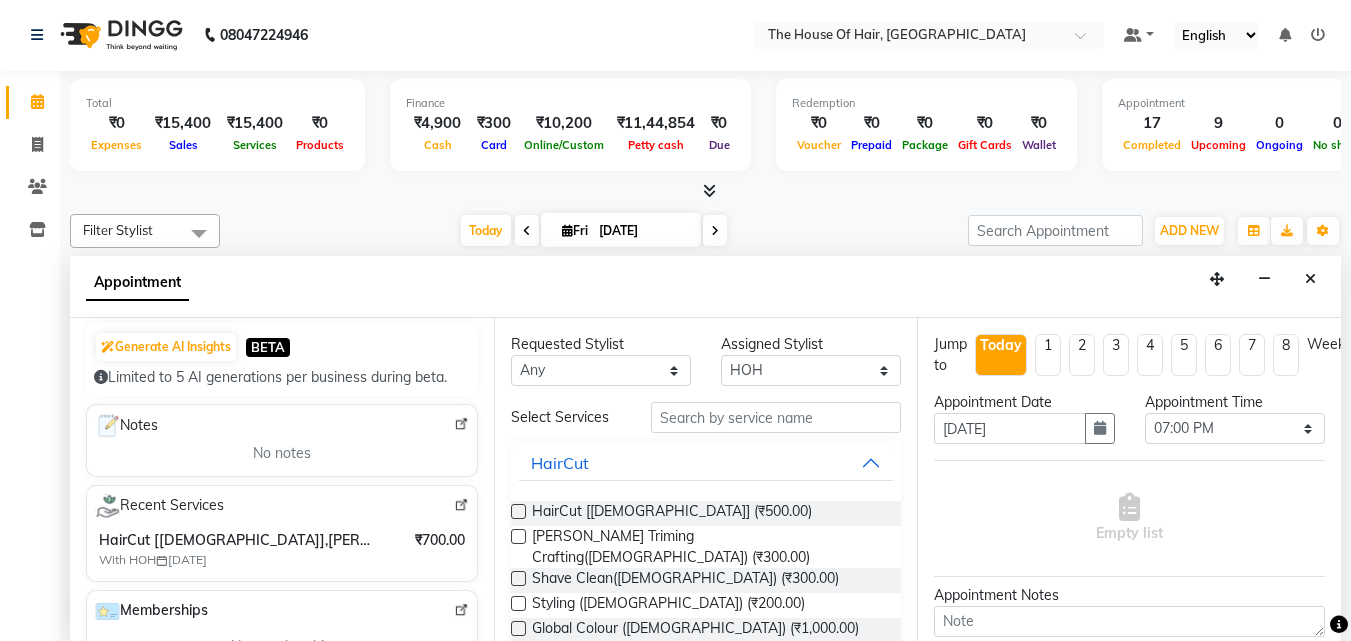 scroll, scrollTop: 210, scrollLeft: 0, axis: vertical 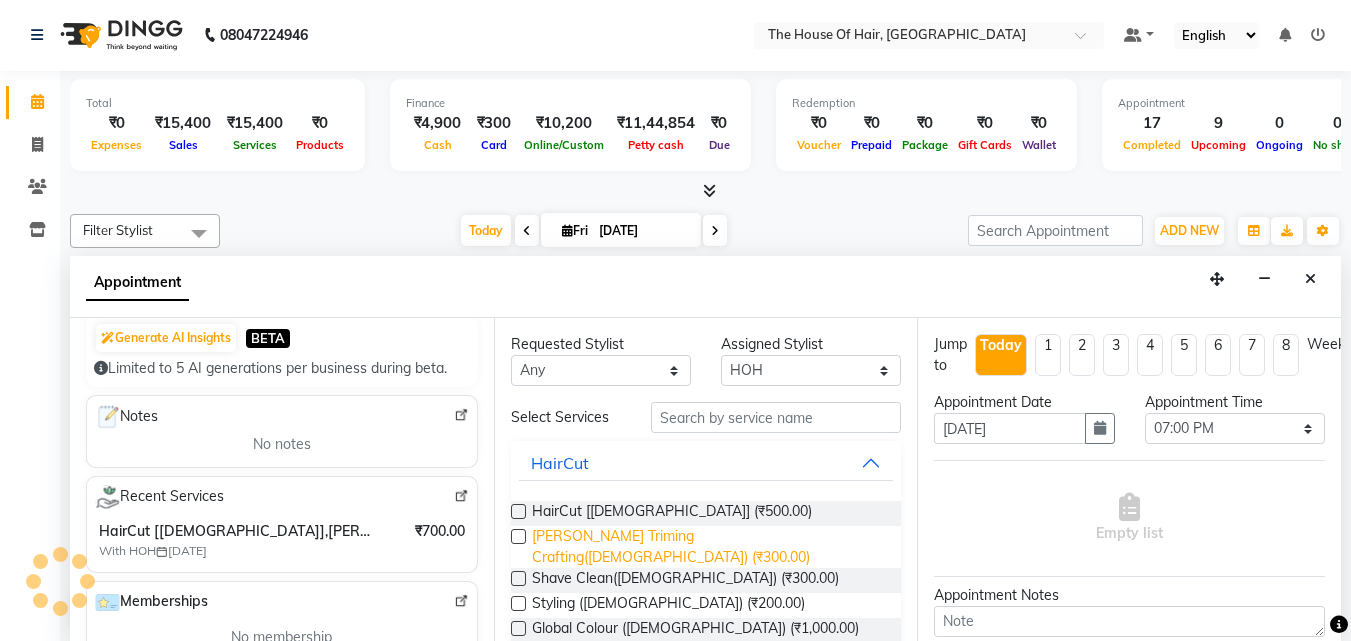 type on "8209034679" 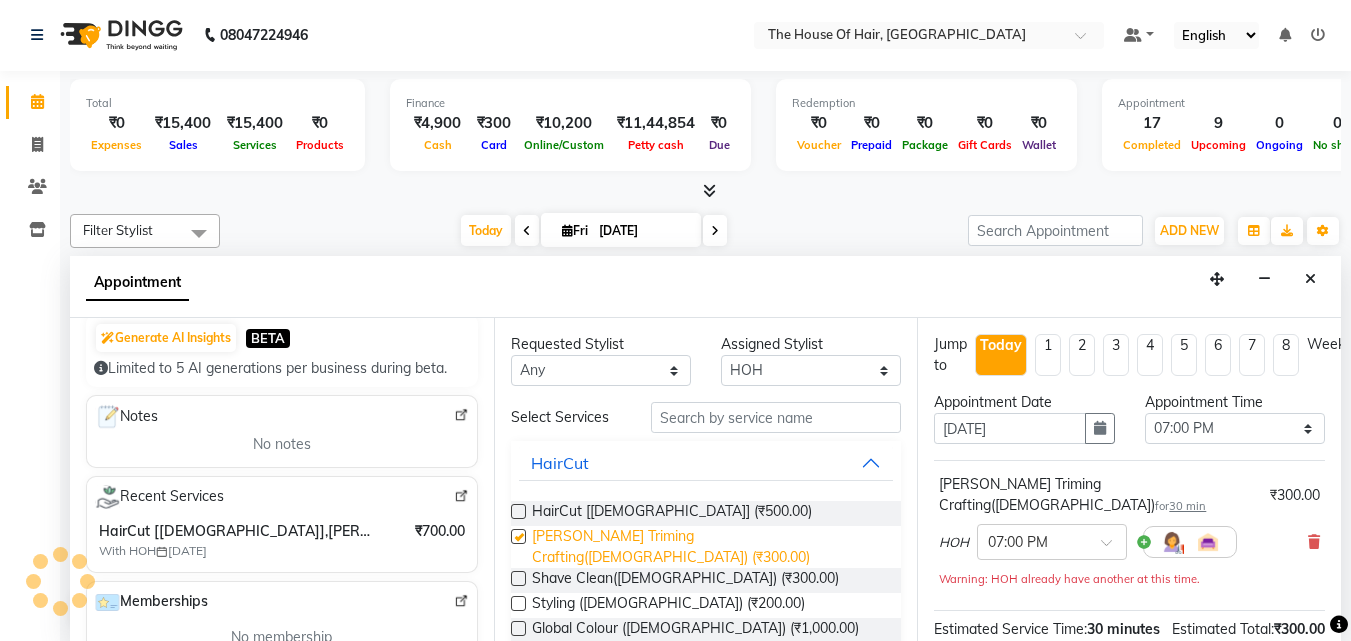 checkbox on "false" 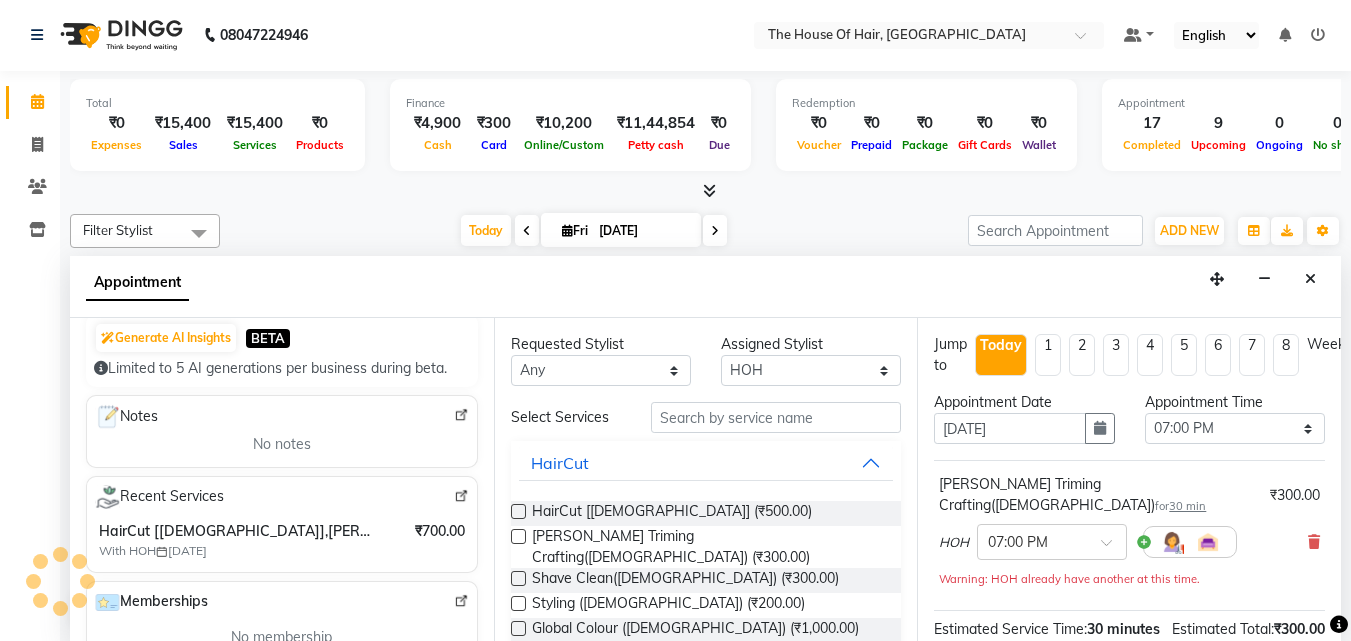 scroll, scrollTop: 260, scrollLeft: 0, axis: vertical 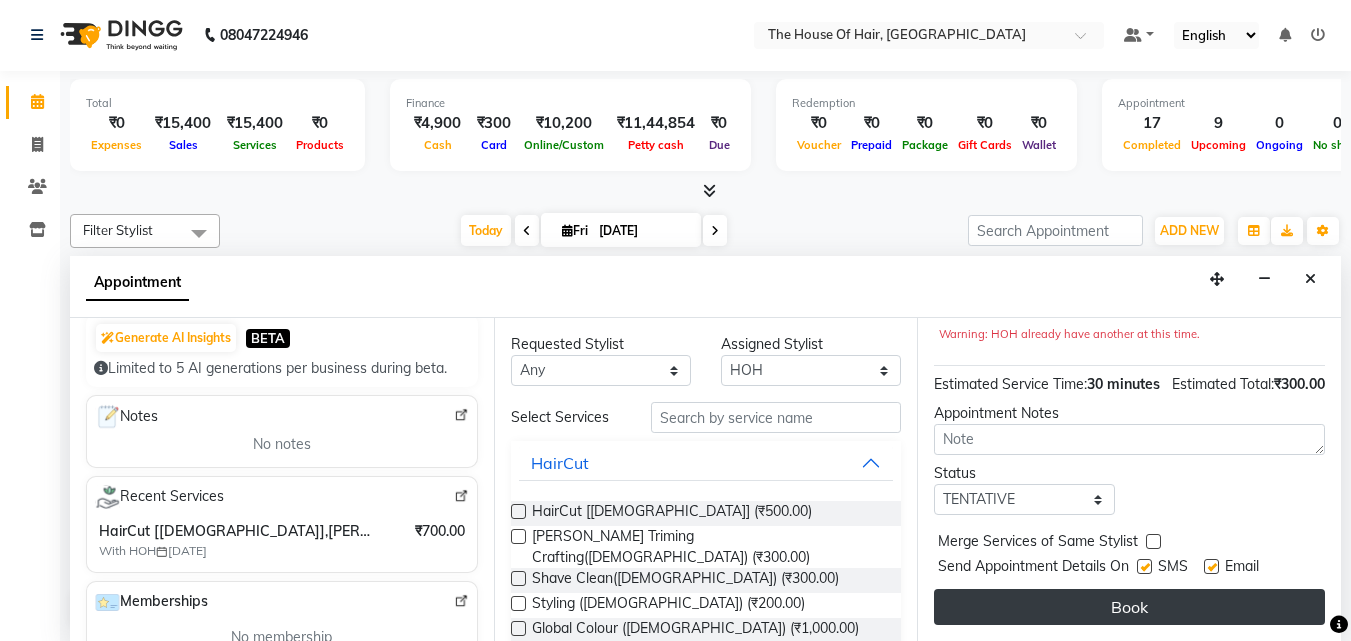 click on "Book" at bounding box center [1129, 607] 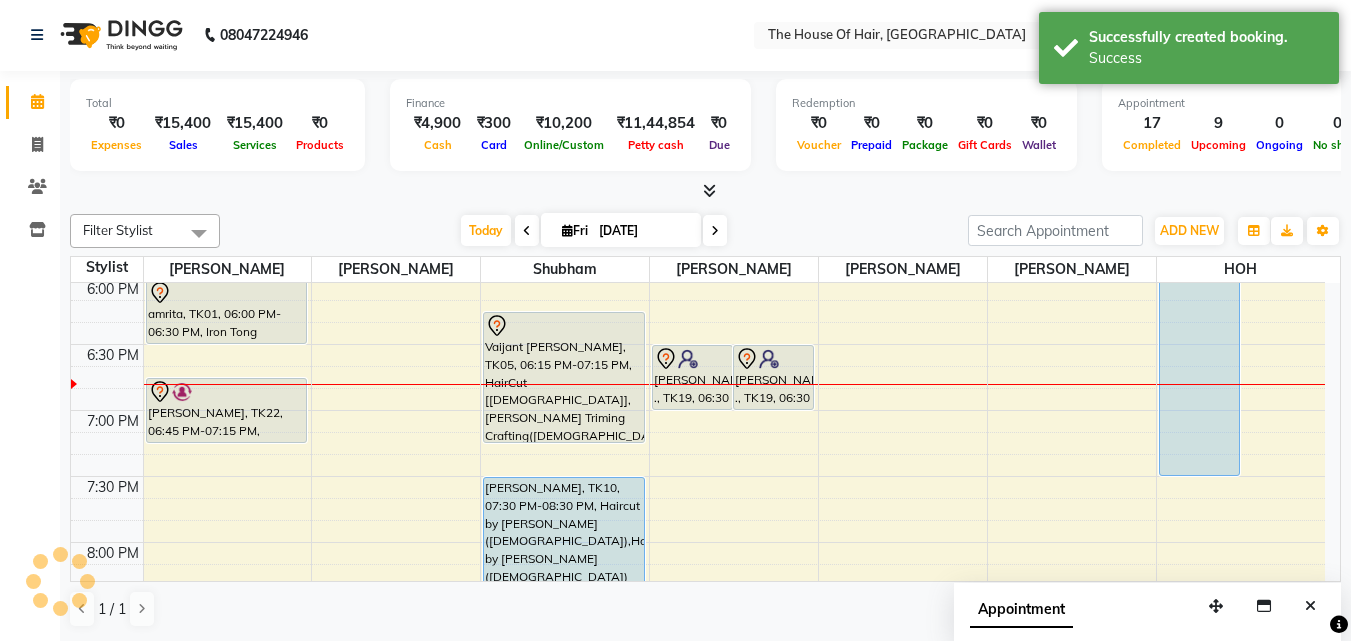scroll, scrollTop: 0, scrollLeft: 0, axis: both 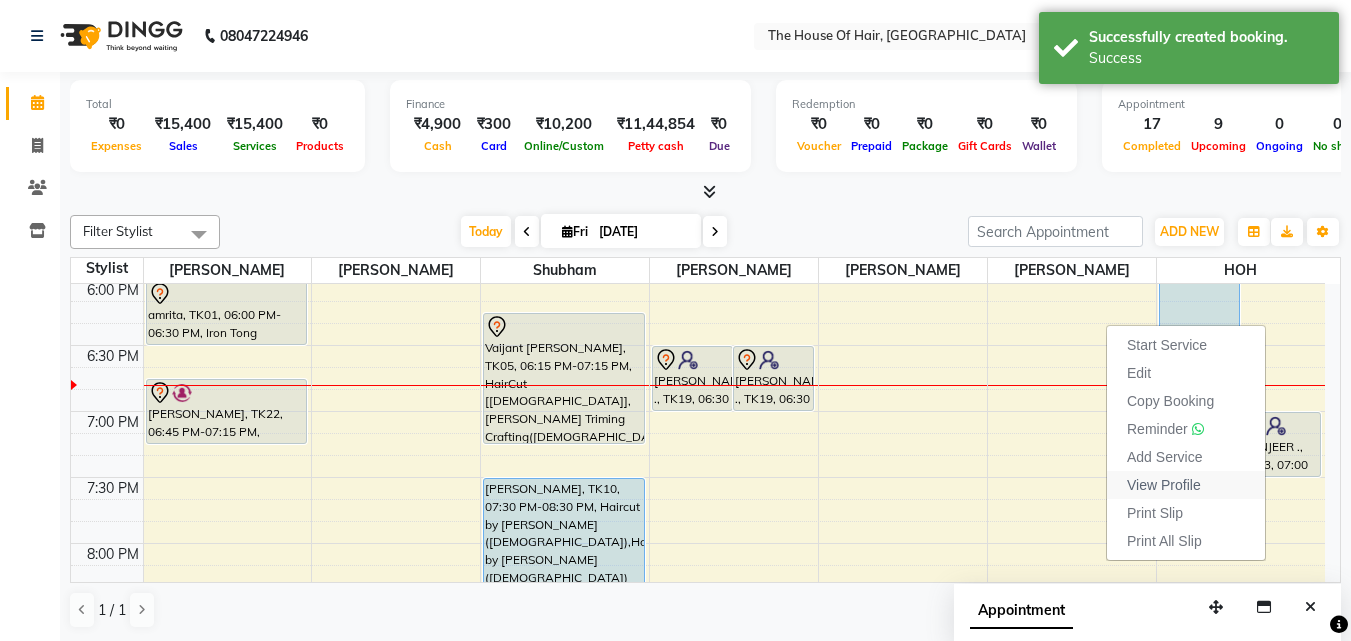 click on "View Profile" at bounding box center [1164, 485] 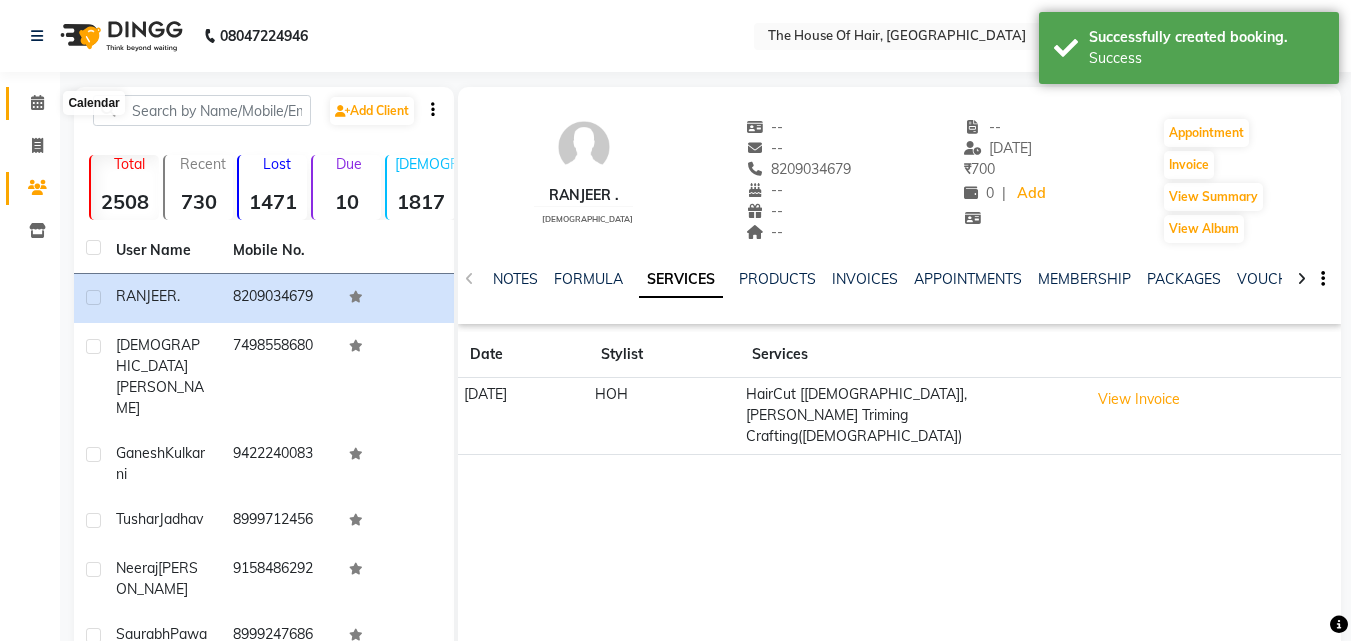 click 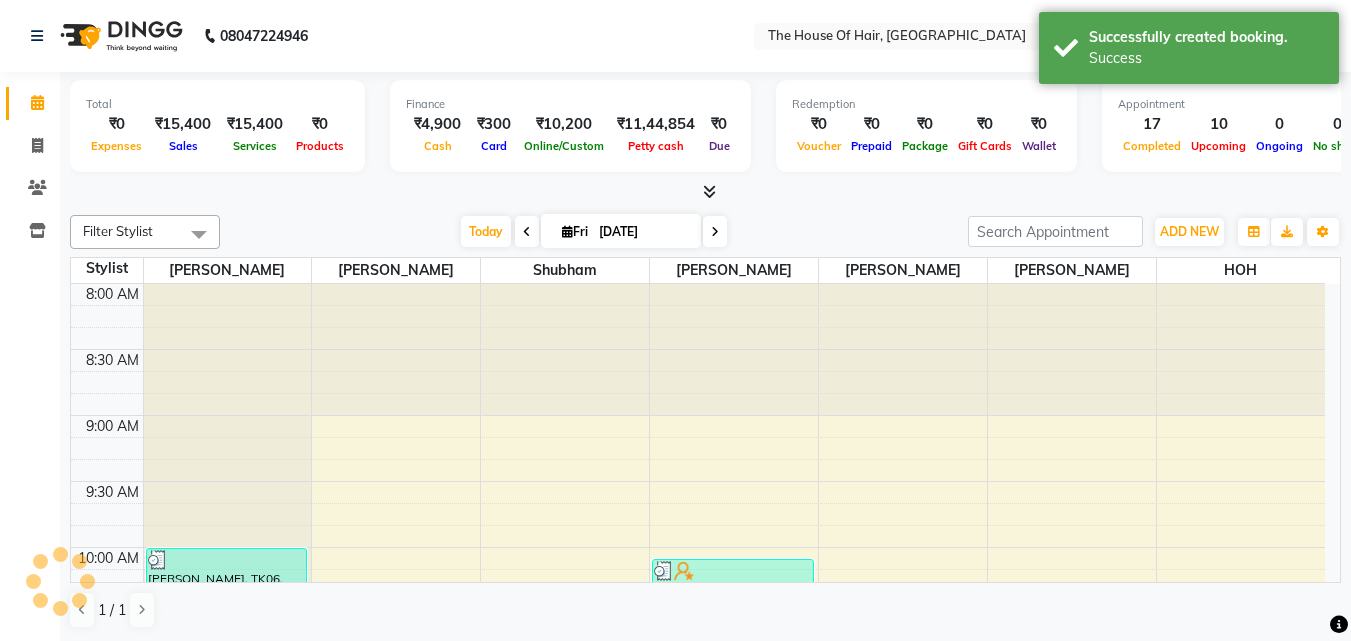 scroll, scrollTop: 0, scrollLeft: 0, axis: both 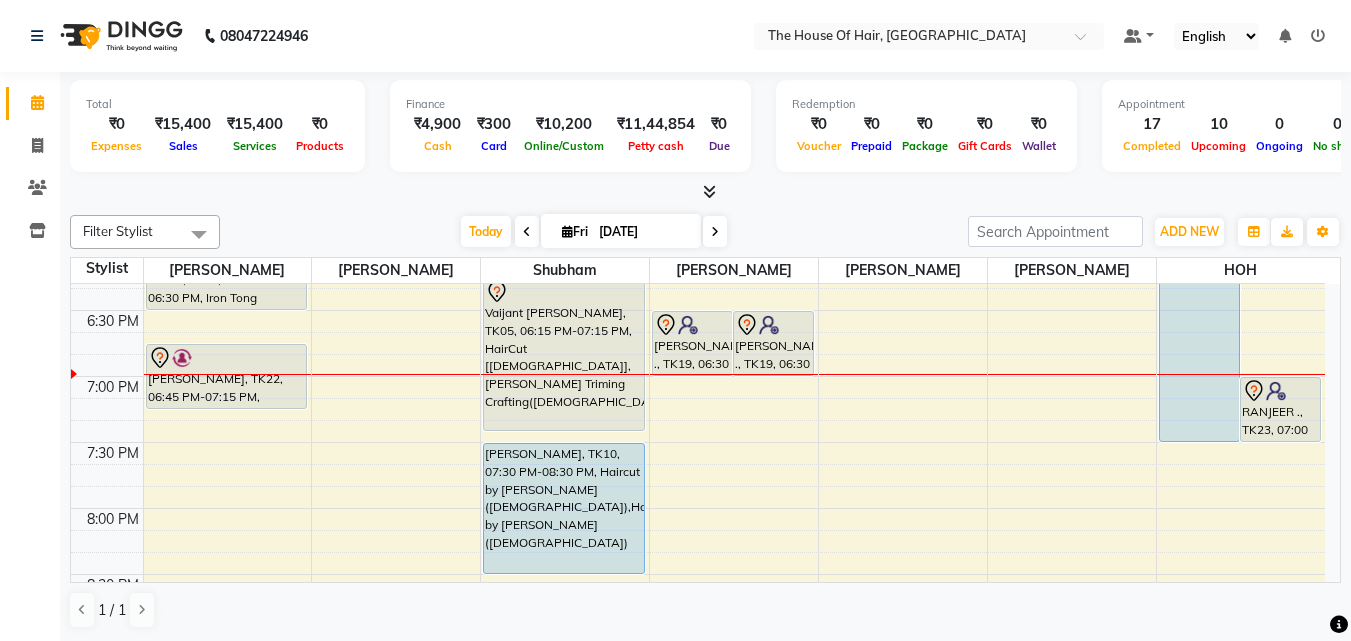 drag, startPoint x: 564, startPoint y: 408, endPoint x: 556, endPoint y: 437, distance: 30.083218 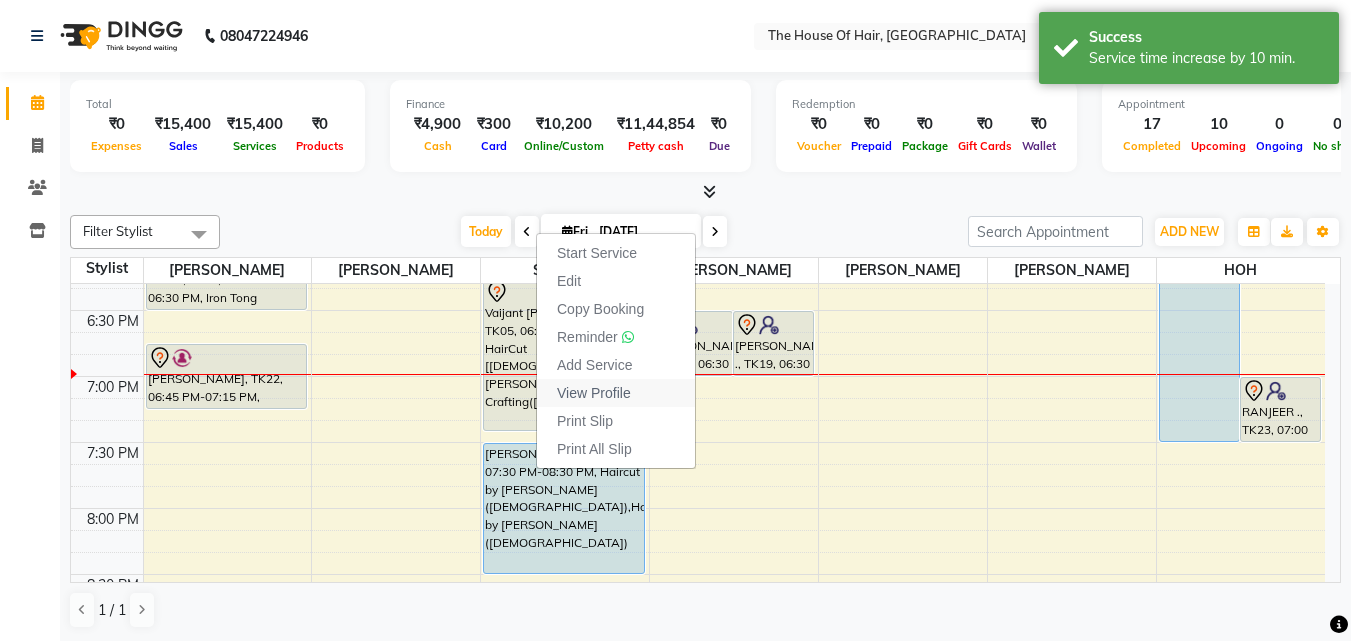 click on "View Profile" at bounding box center (594, 393) 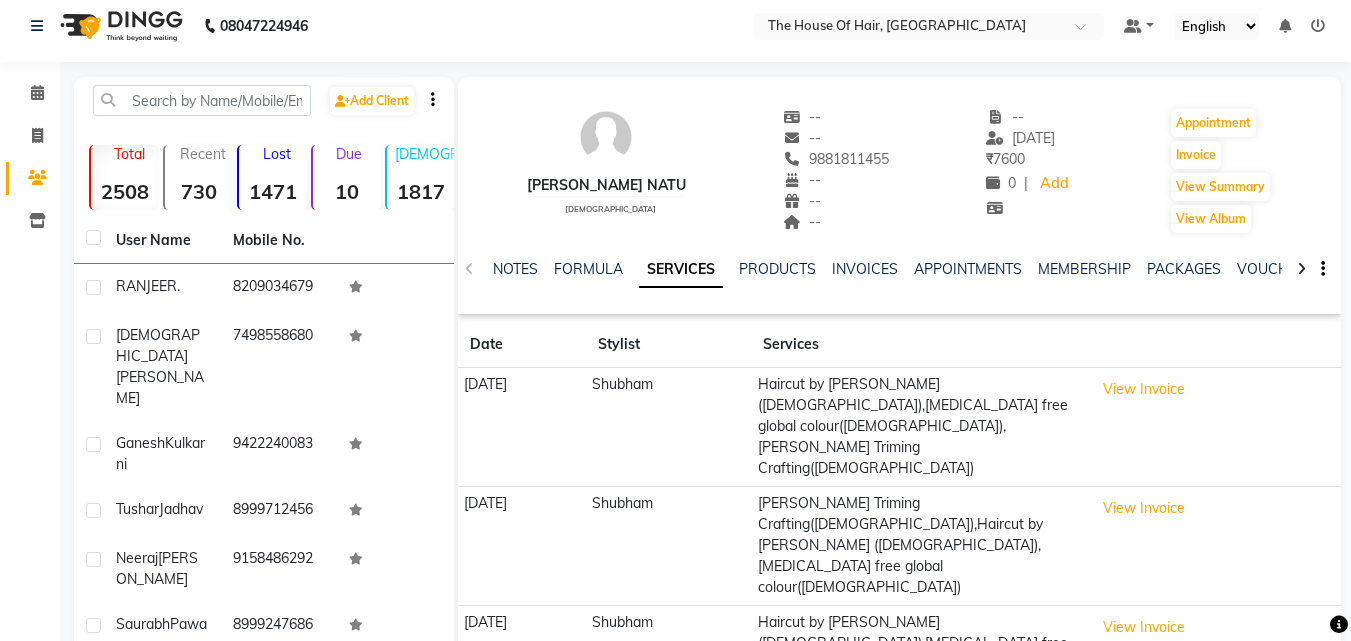 scroll, scrollTop: 0, scrollLeft: 0, axis: both 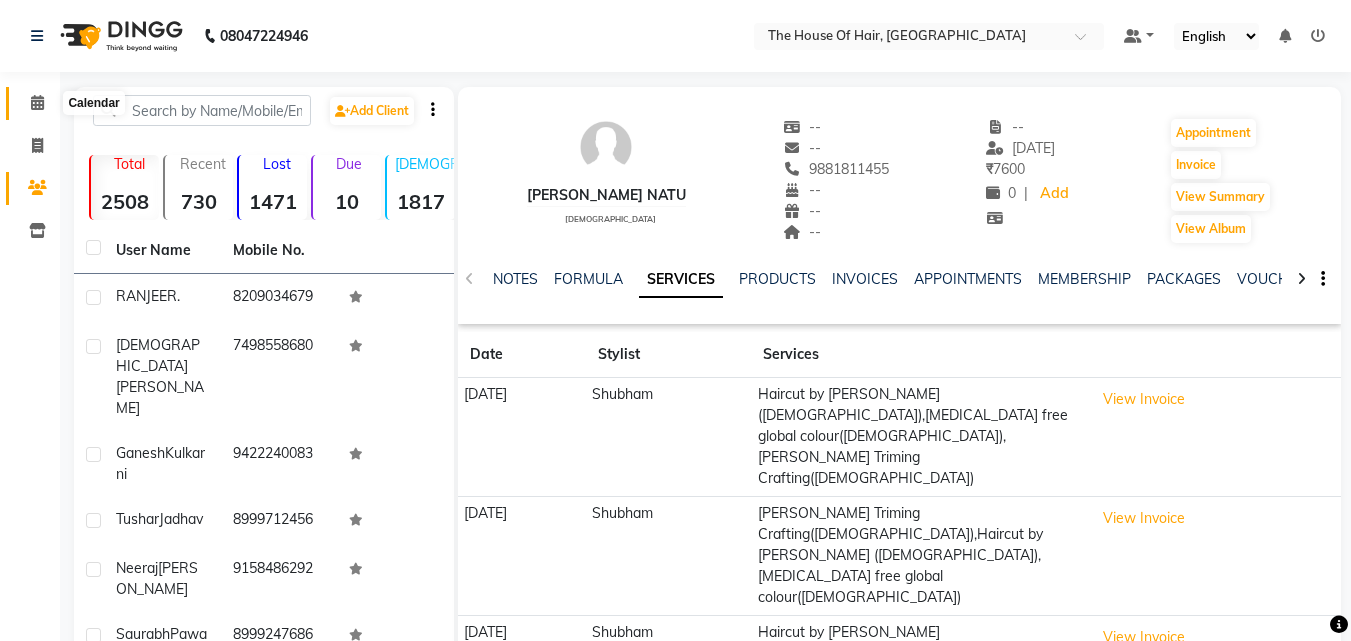 click 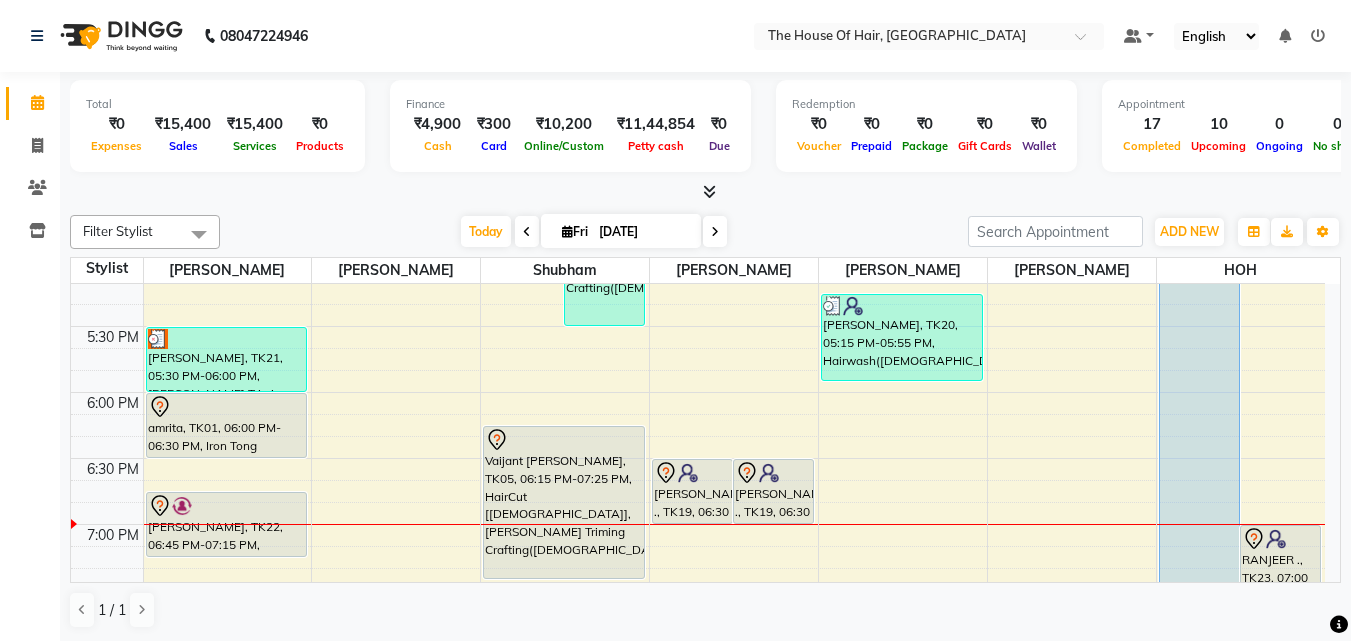 scroll, scrollTop: 1210, scrollLeft: 0, axis: vertical 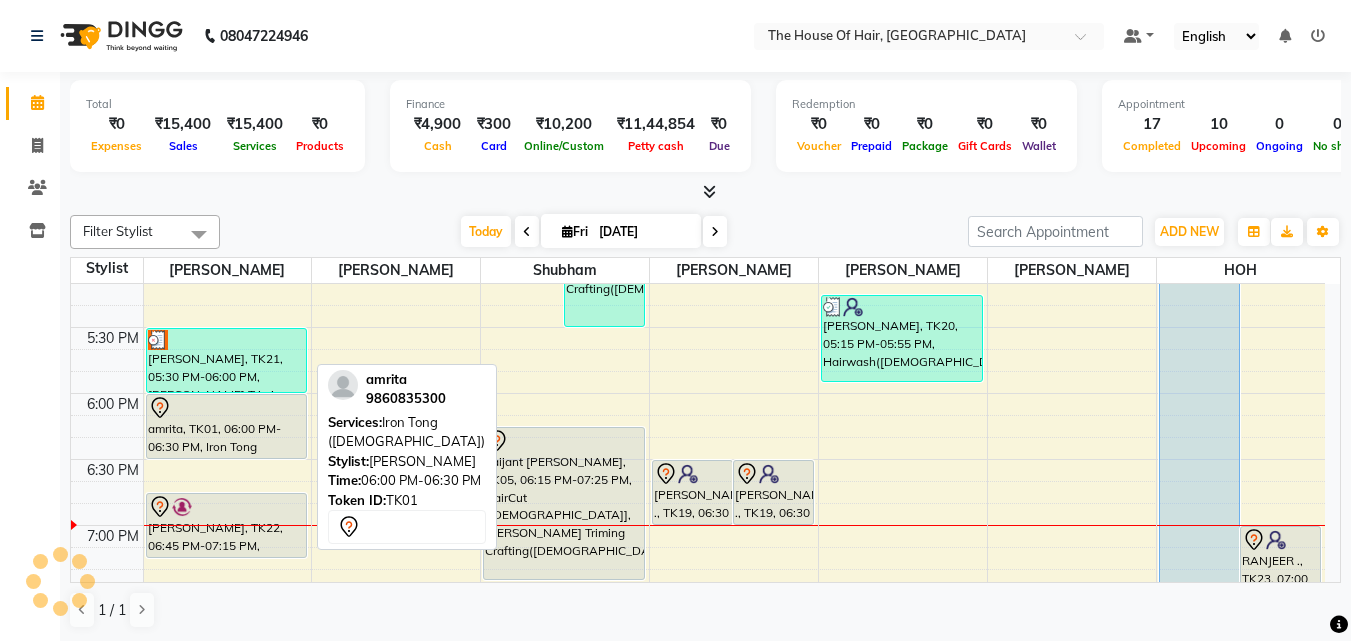 click on "amrita, TK01, 06:00 PM-06:30 PM, Iron Tong ([DEMOGRAPHIC_DATA])" at bounding box center [227, 426] 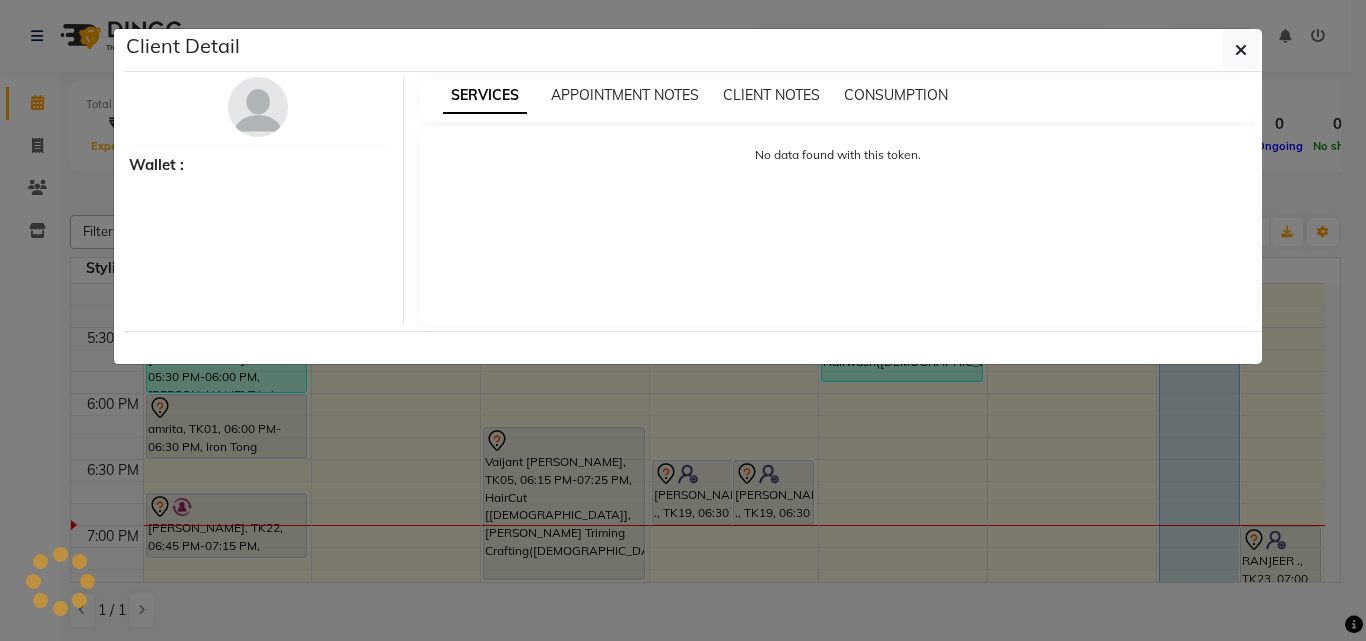 select on "7" 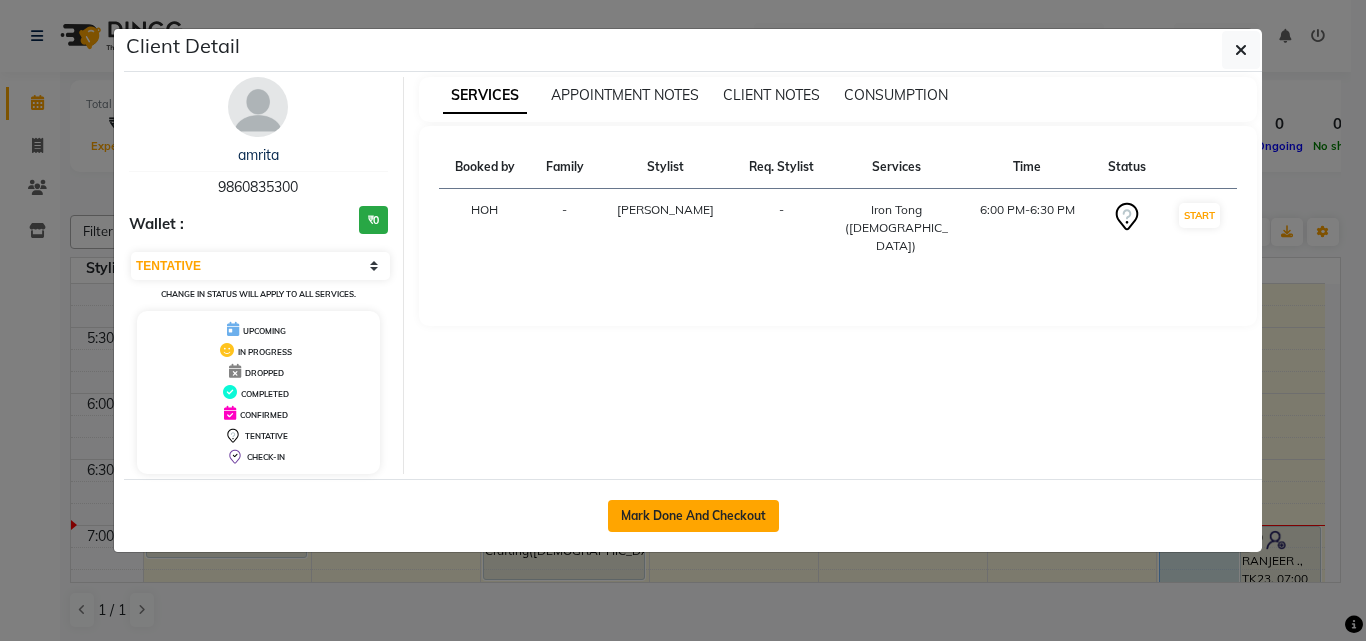 click on "Mark Done And Checkout" 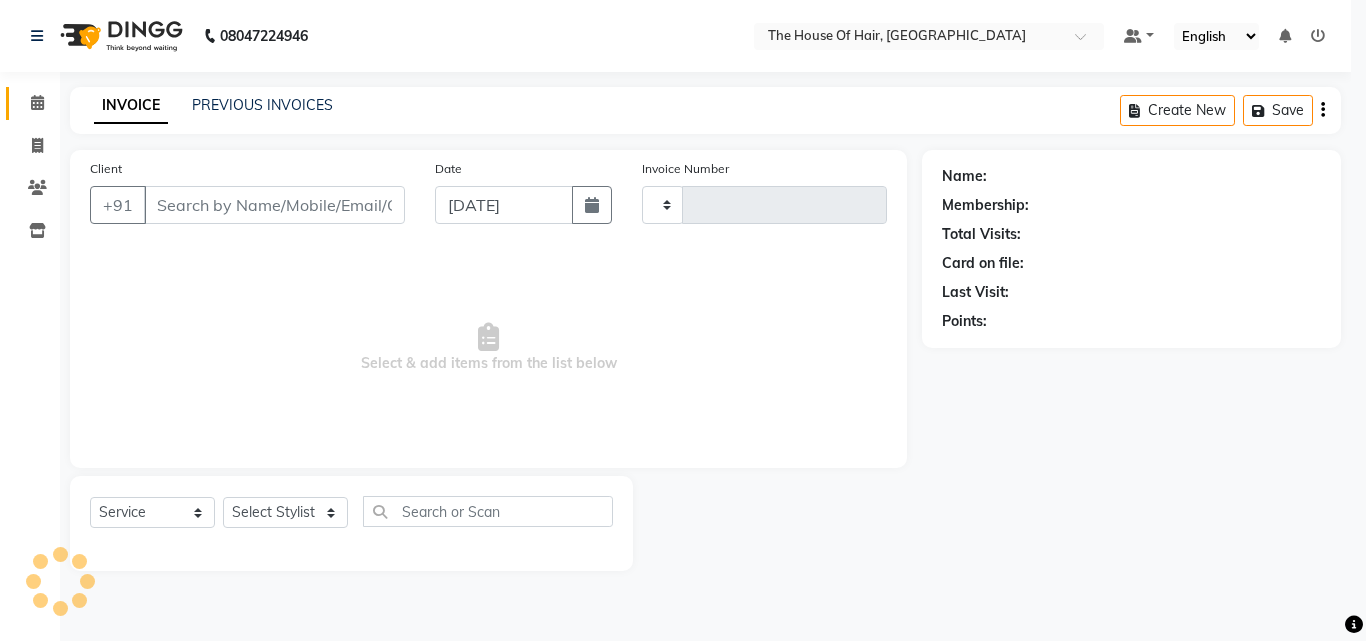 type on "1194" 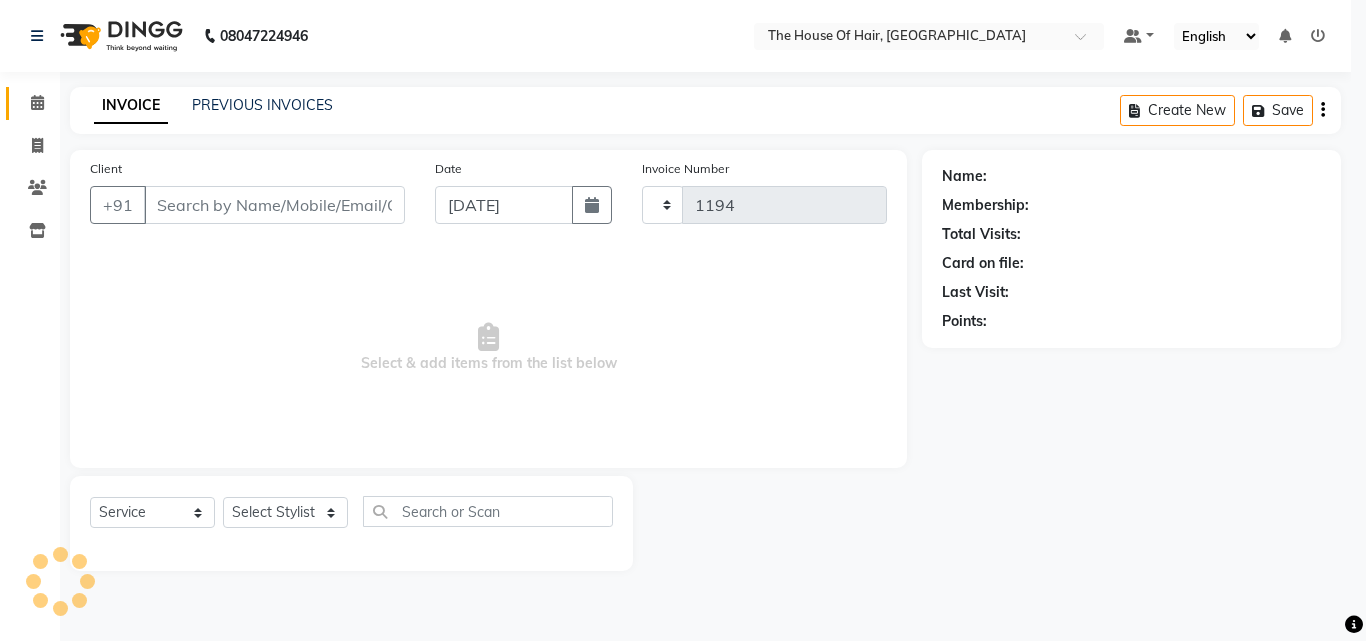 select on "5992" 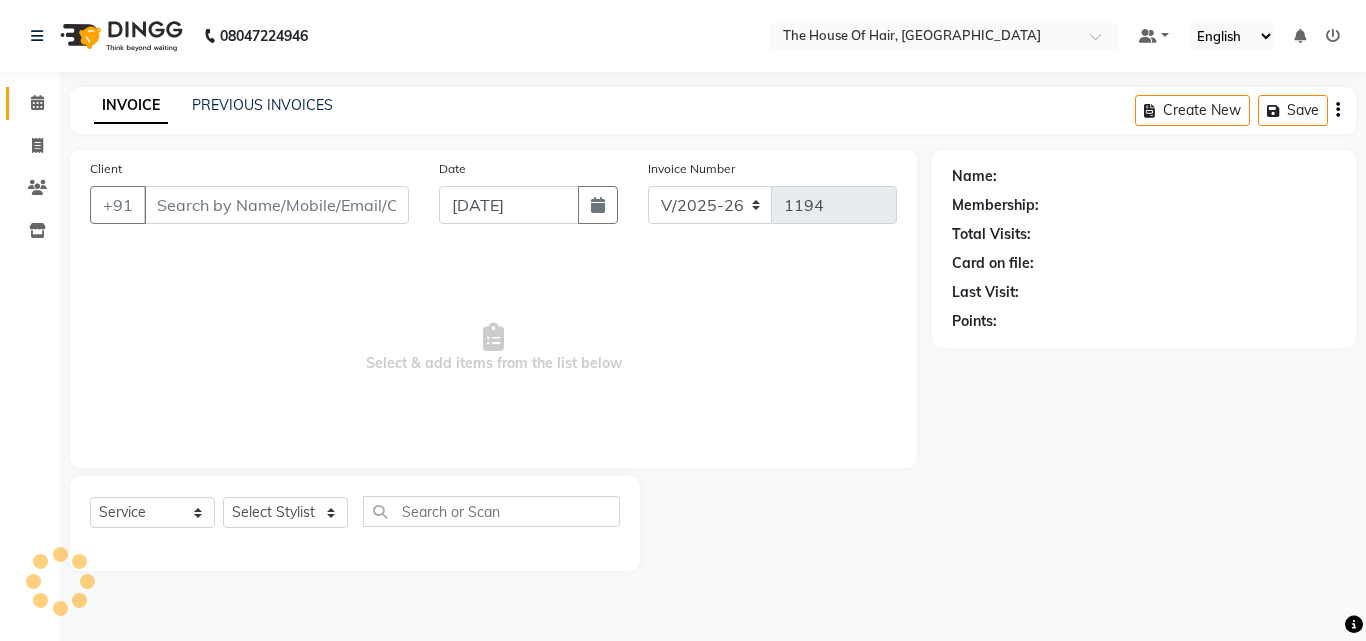 type on "9860835300" 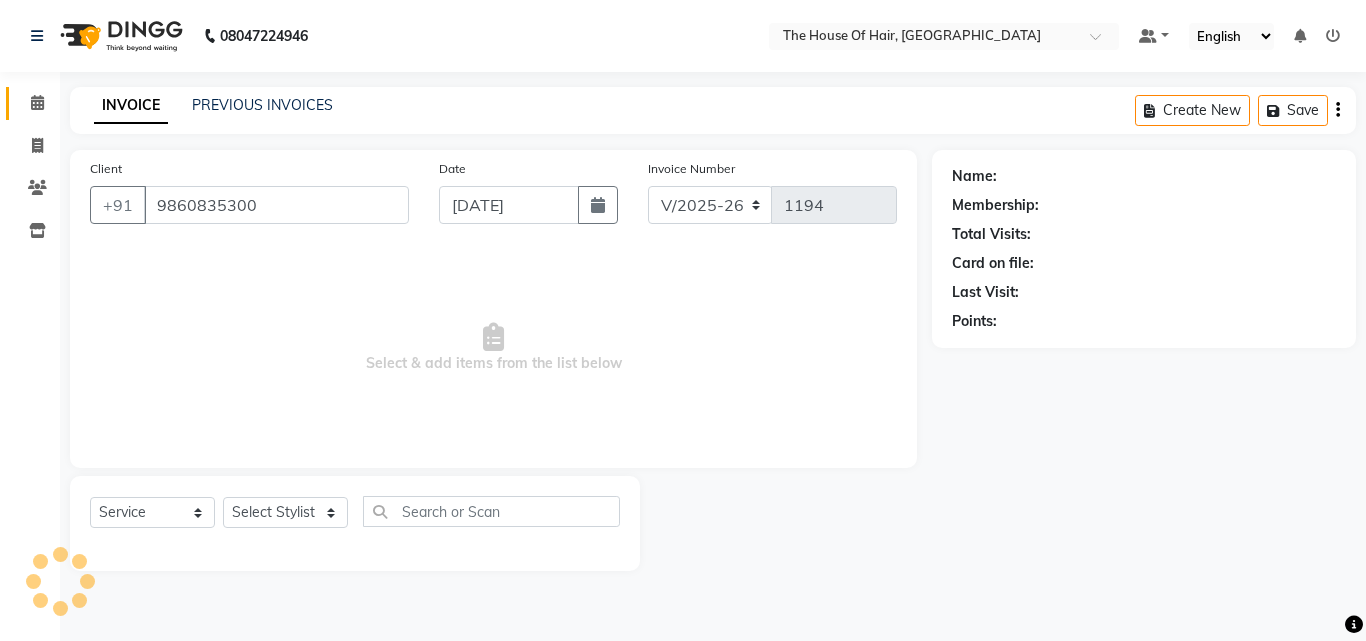 select on "42812" 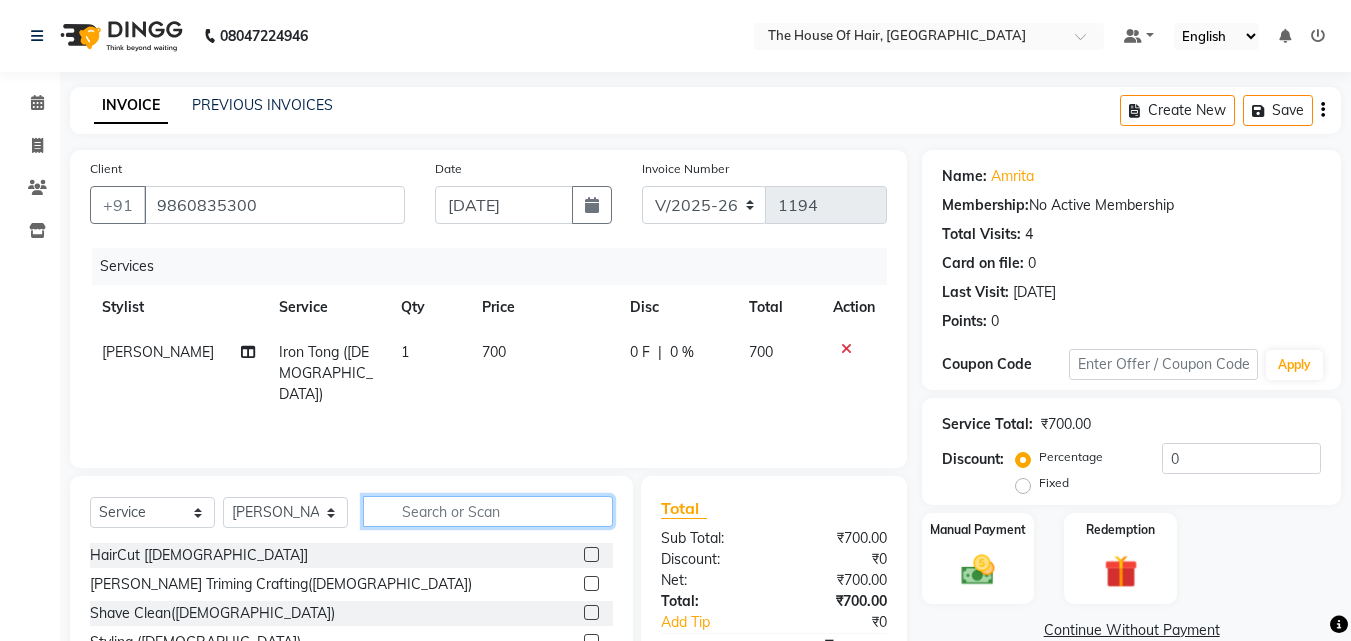 click 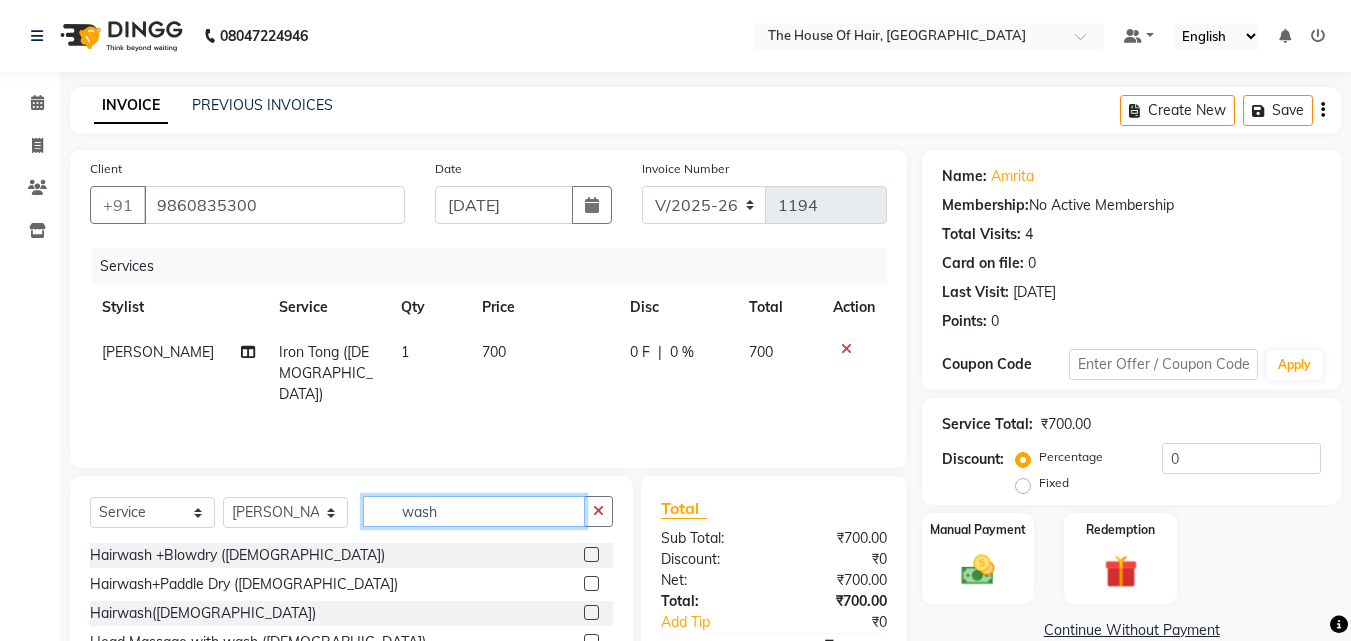 type on "wash" 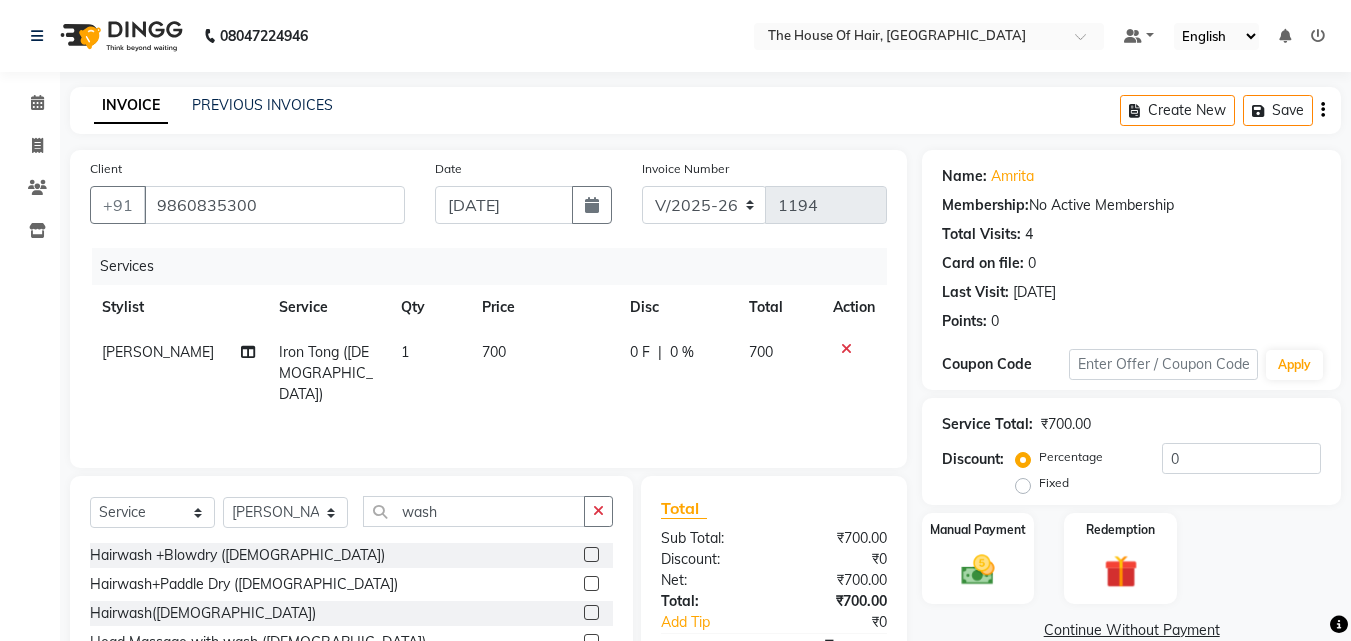 click 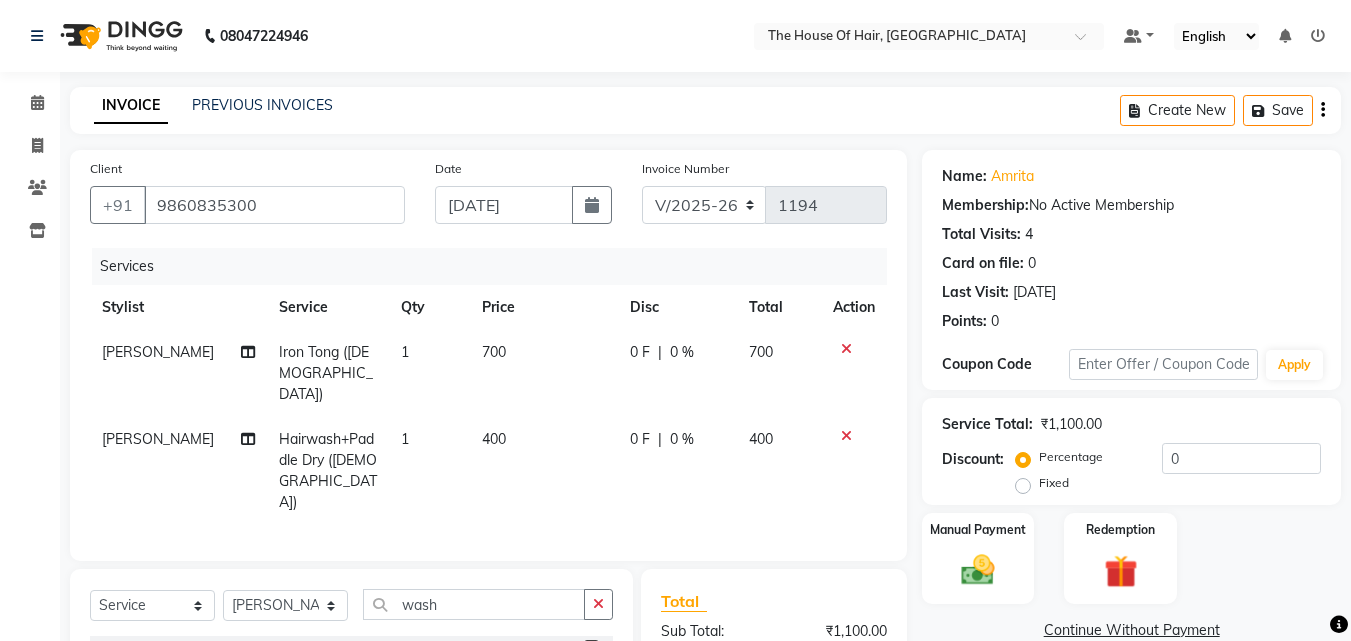 checkbox on "false" 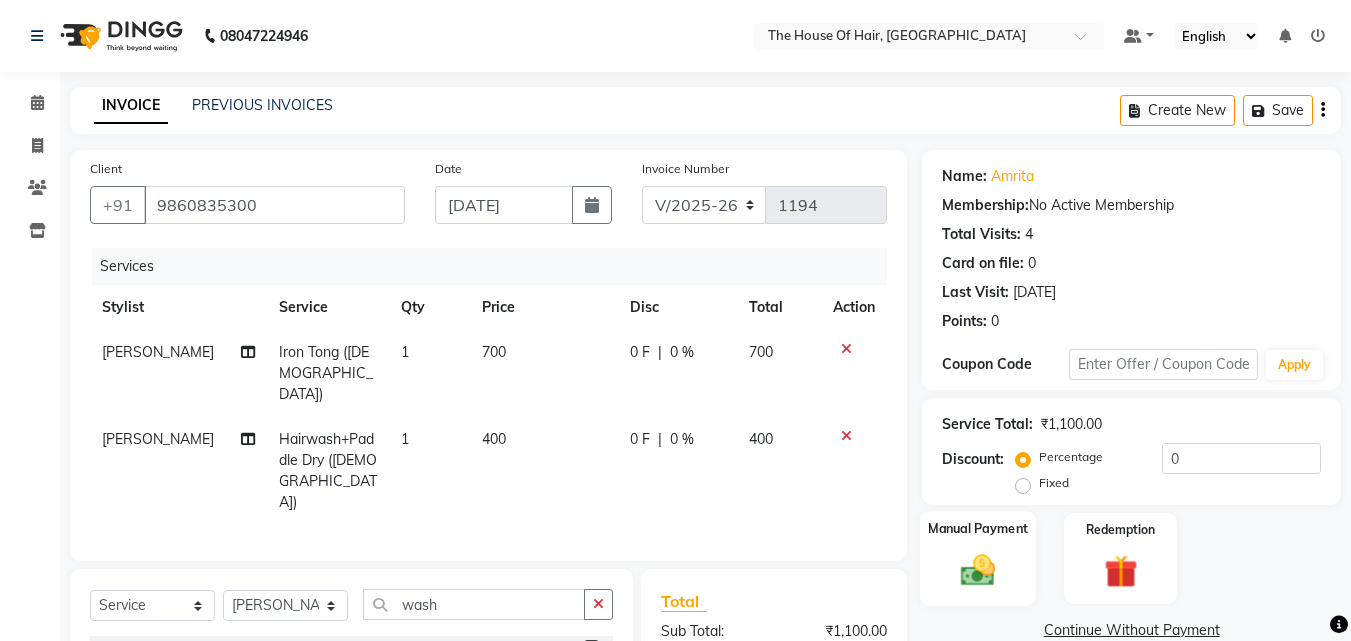 click on "Manual Payment" 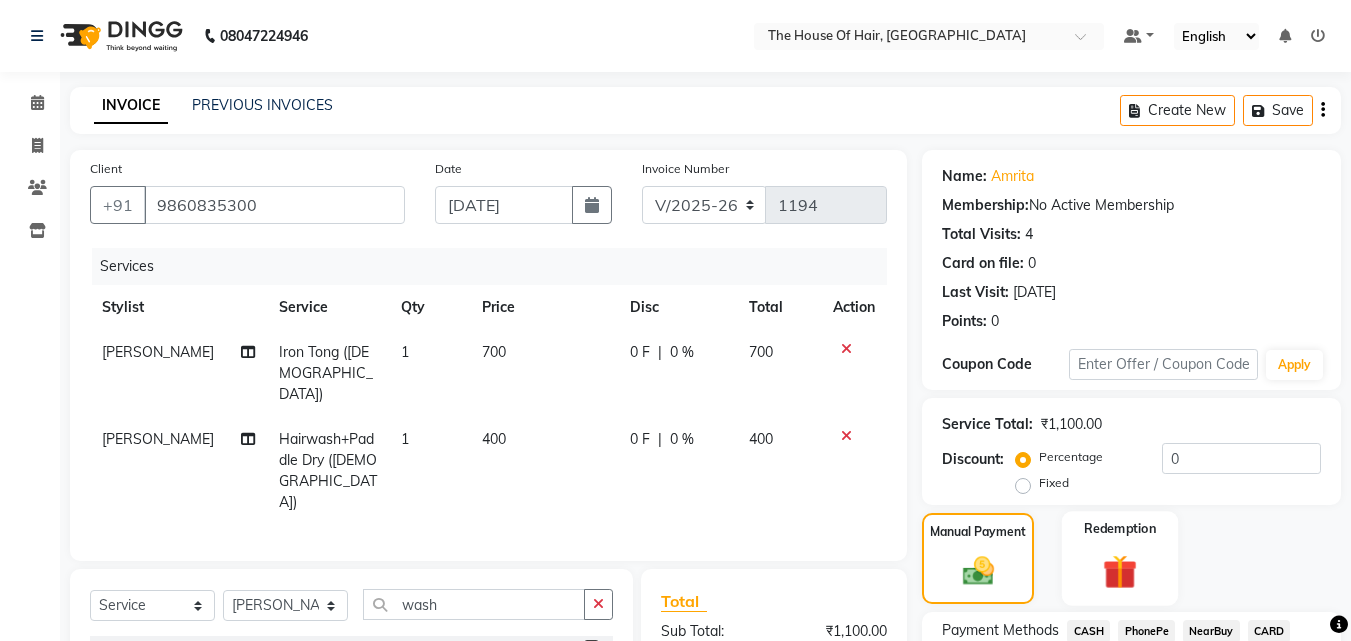 scroll, scrollTop: 200, scrollLeft: 0, axis: vertical 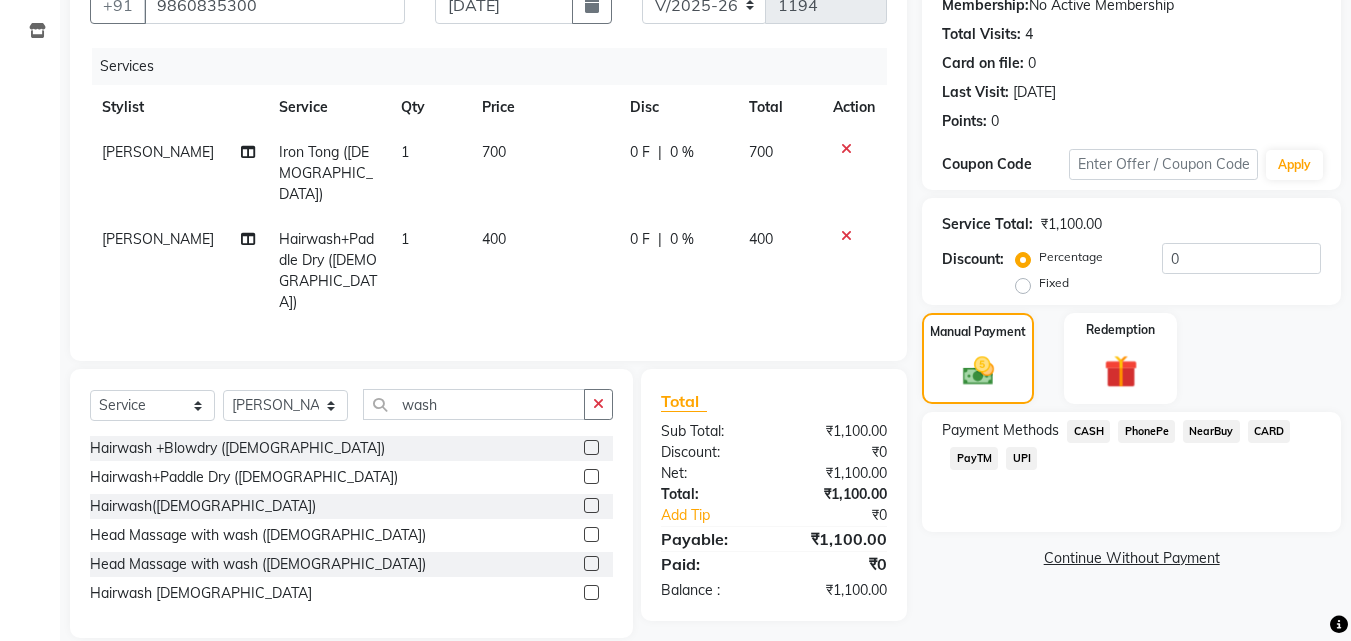 click on "Fixed" 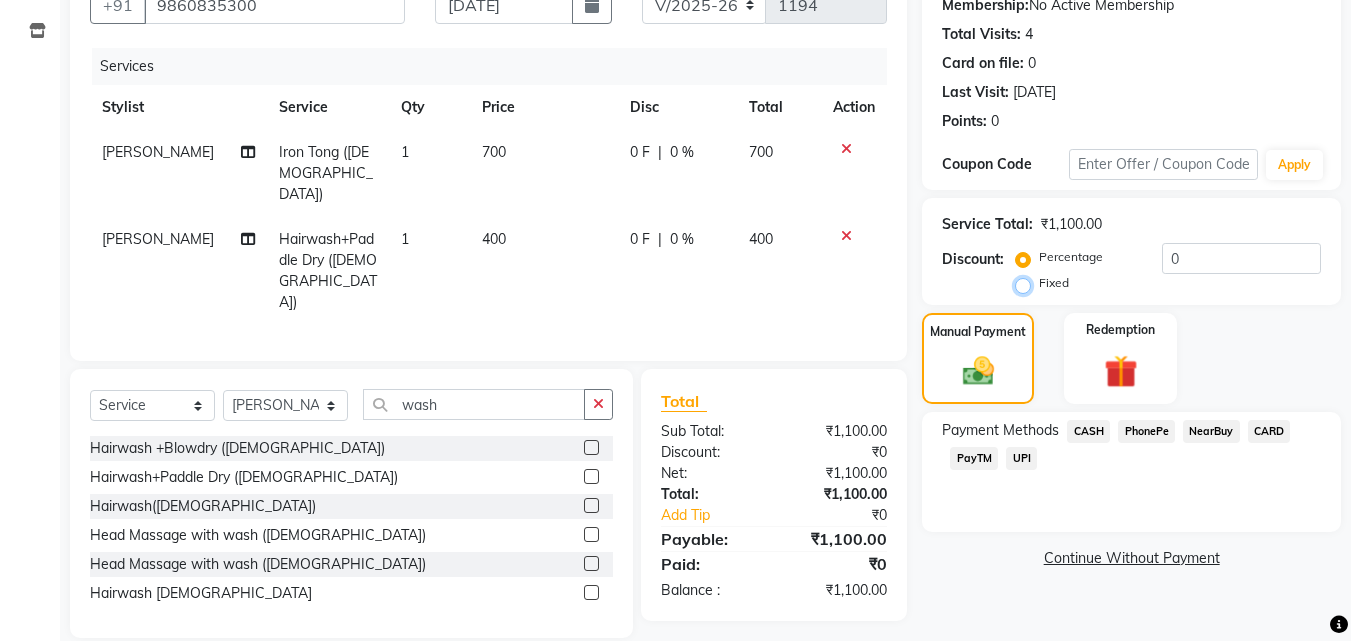 click on "Fixed" at bounding box center [1027, 283] 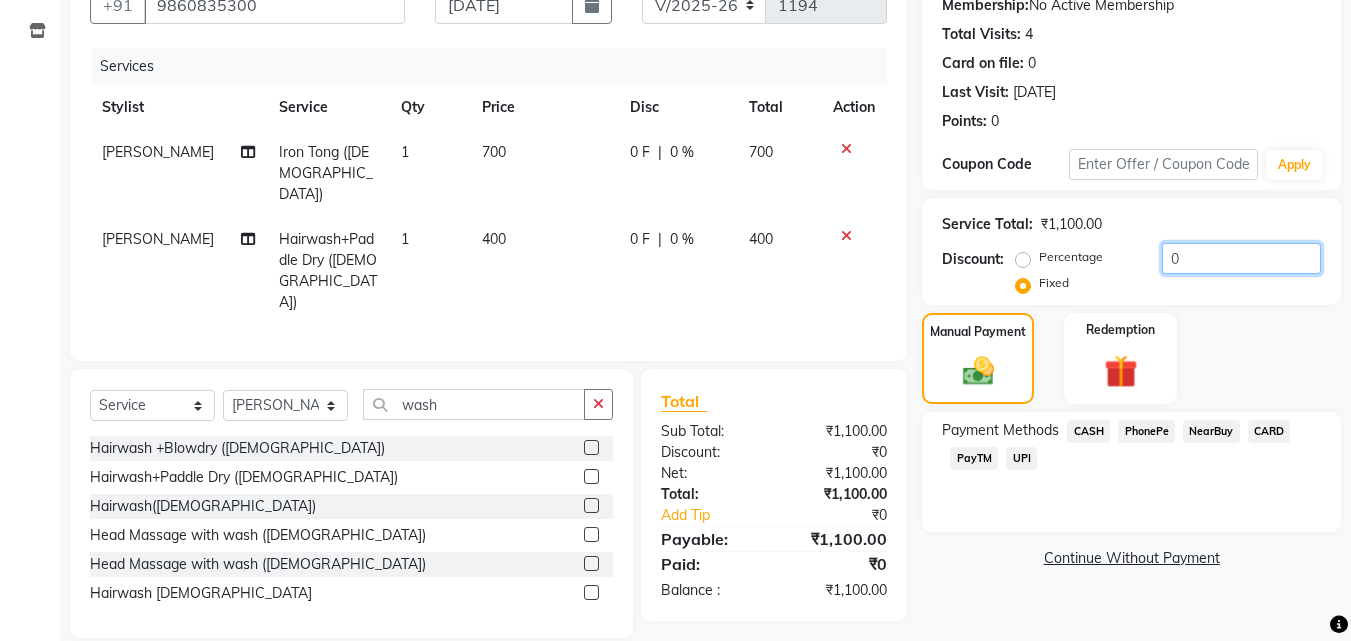 click on "0" 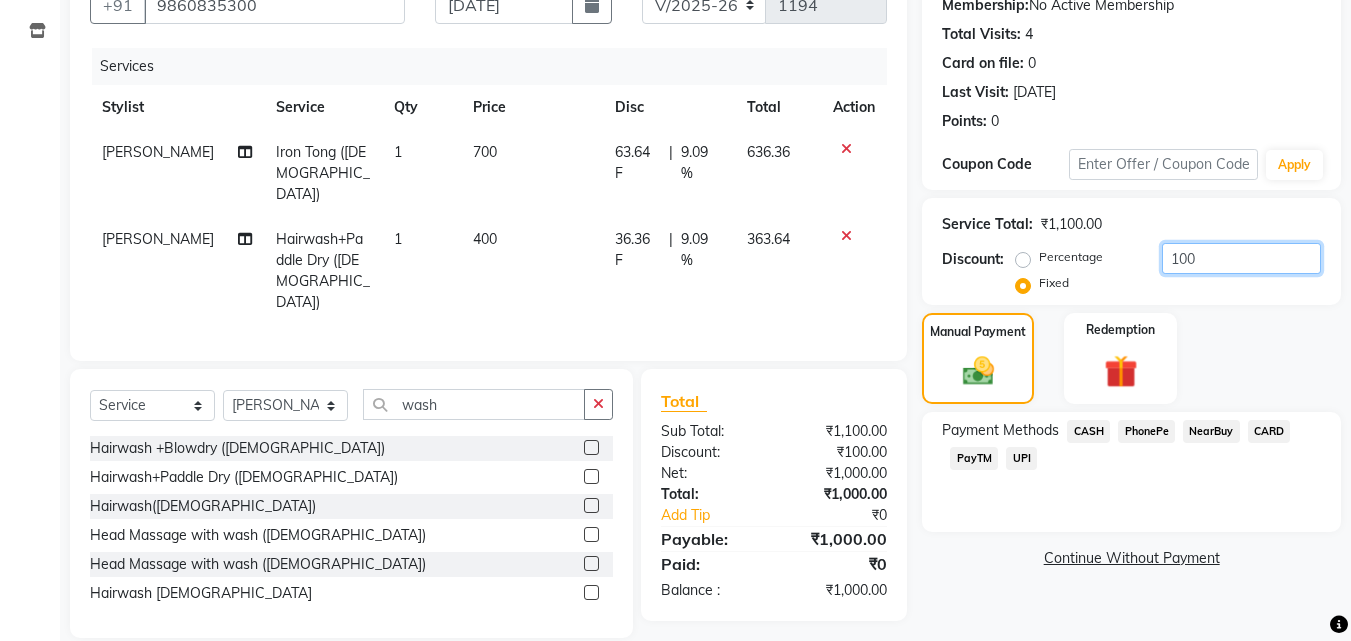 type on "100" 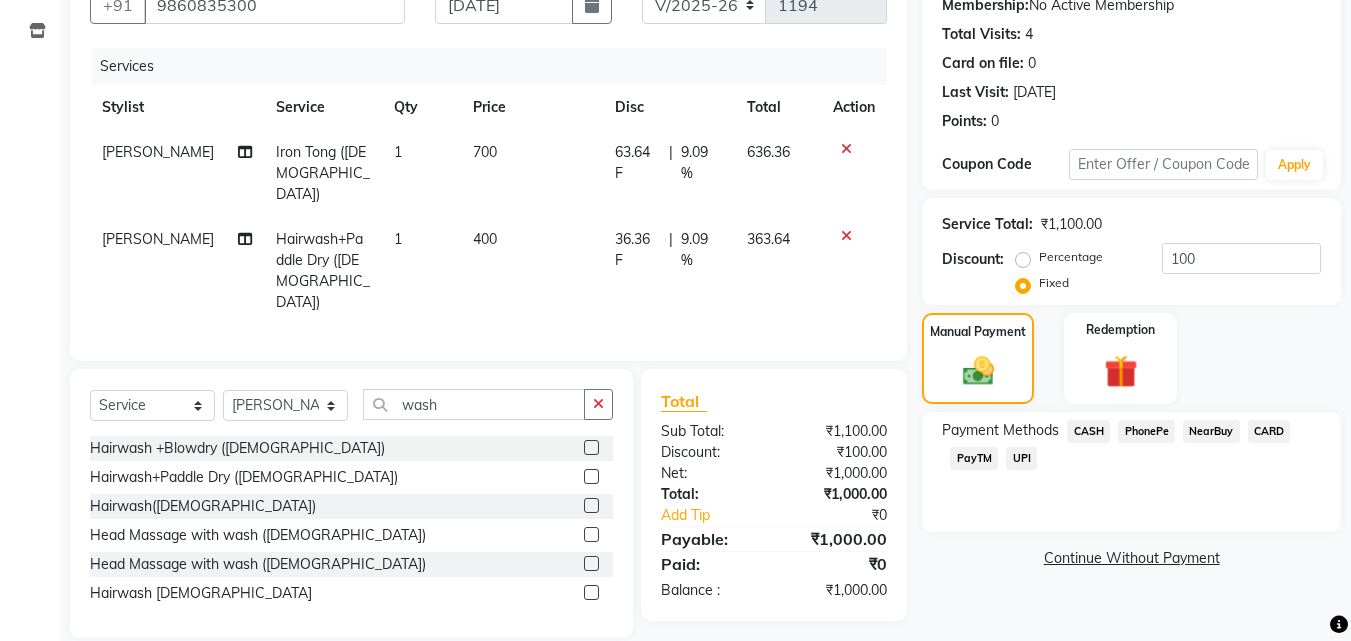 click on "Payment Methods  CASH   PhonePe   NearBuy   CARD   PayTM   UPI" 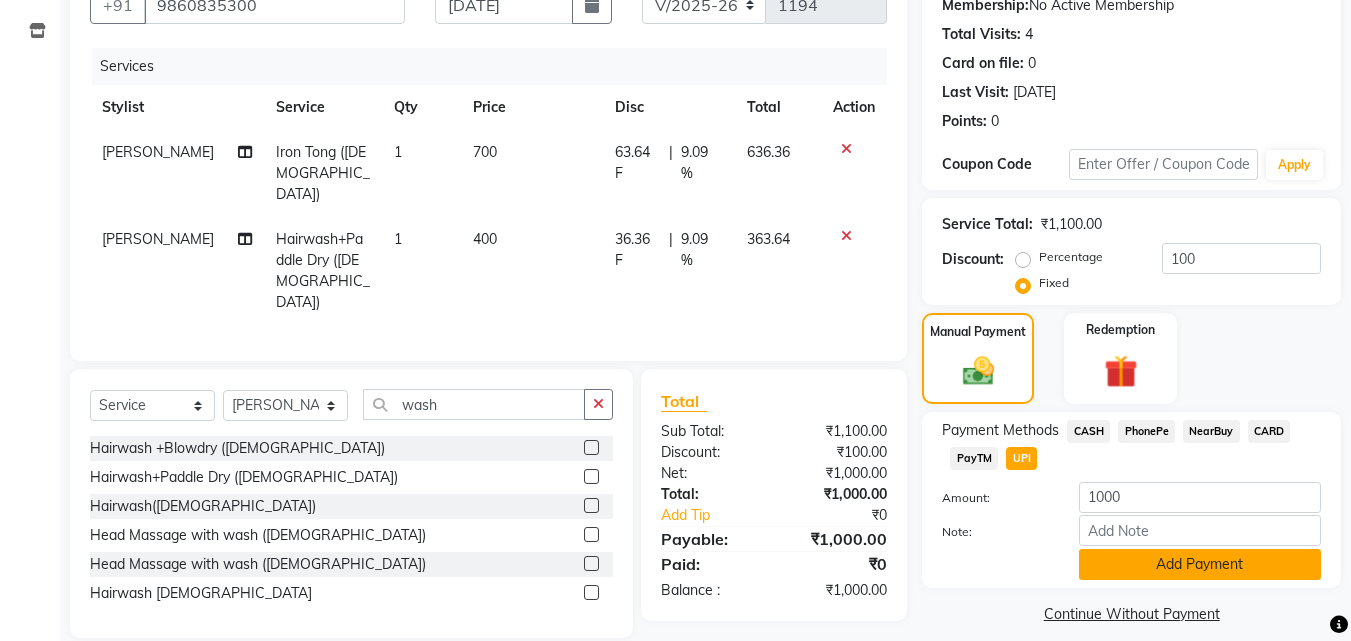 click on "Add Payment" 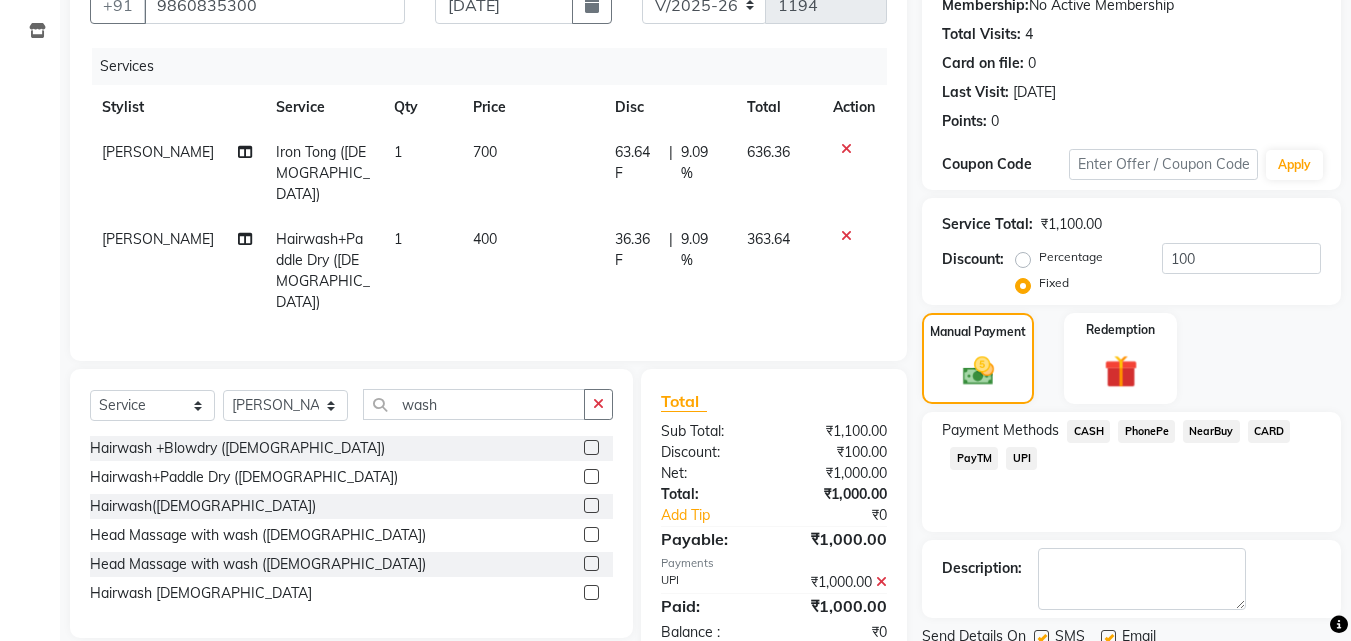 scroll, scrollTop: 275, scrollLeft: 0, axis: vertical 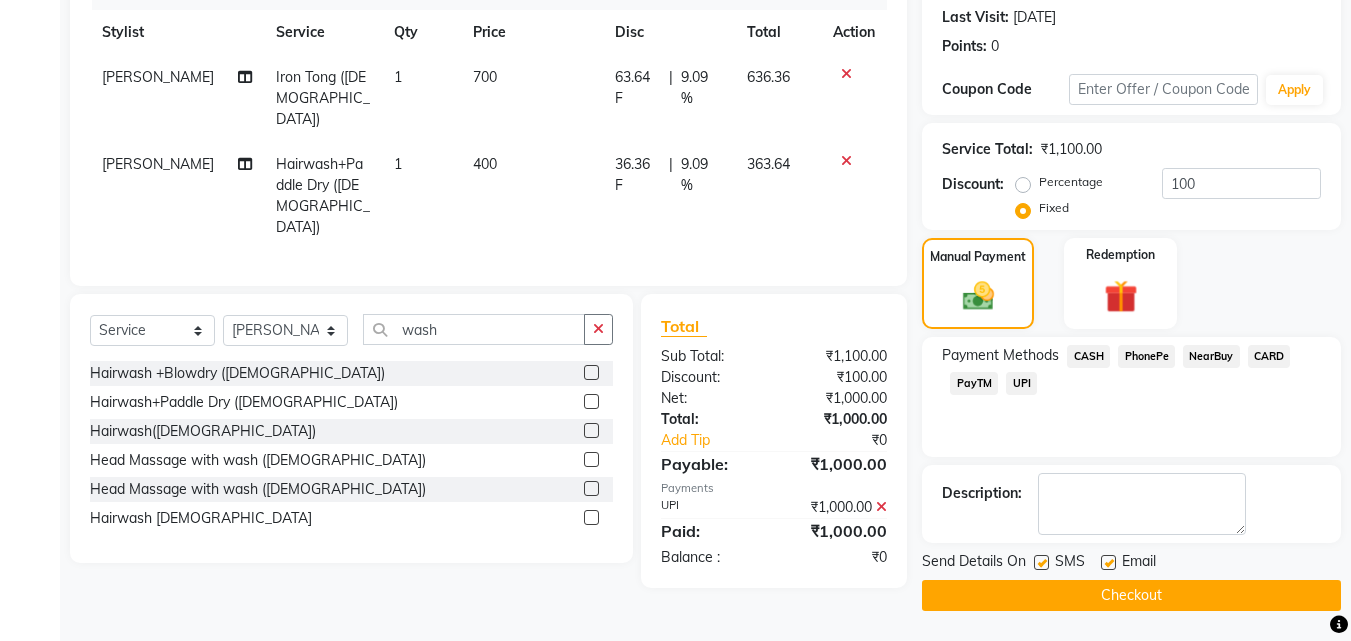 click on "Checkout" 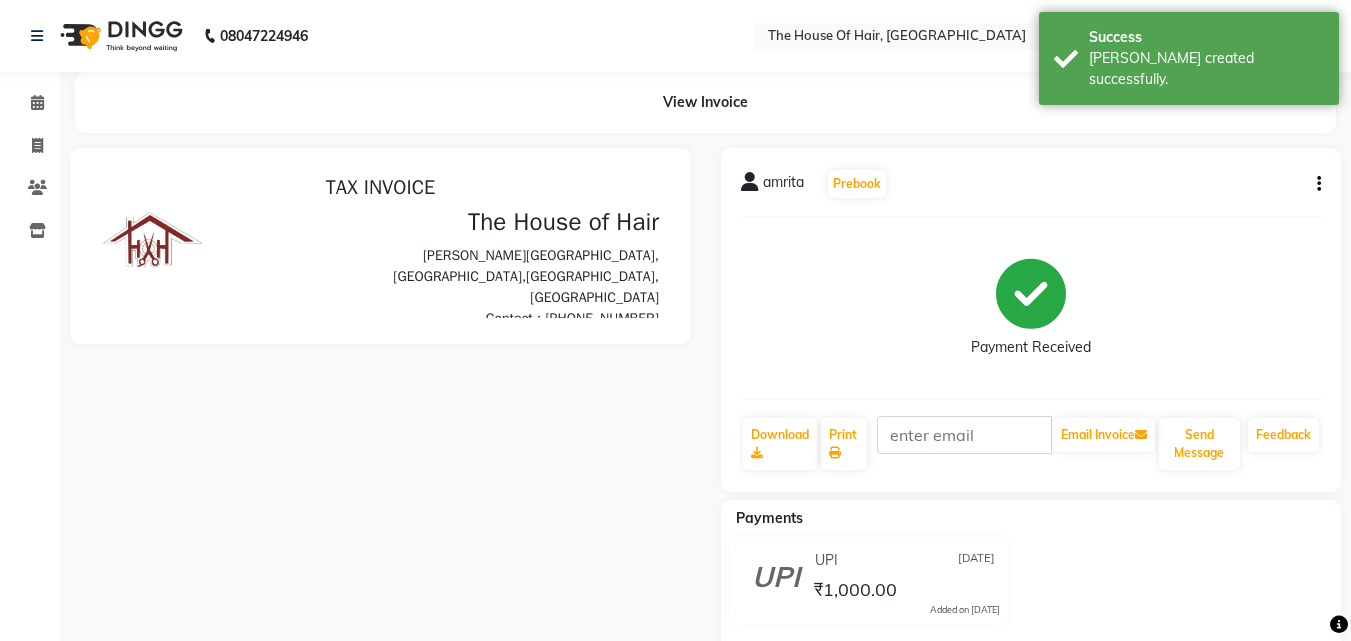 scroll, scrollTop: 0, scrollLeft: 0, axis: both 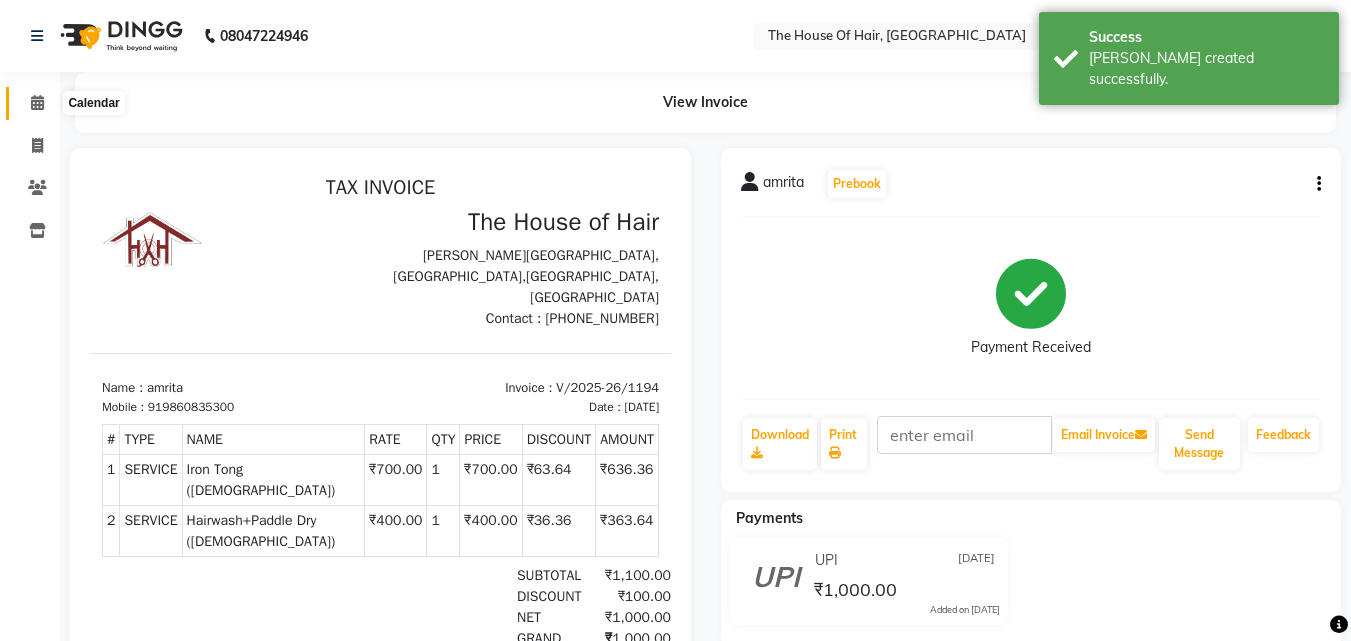 click 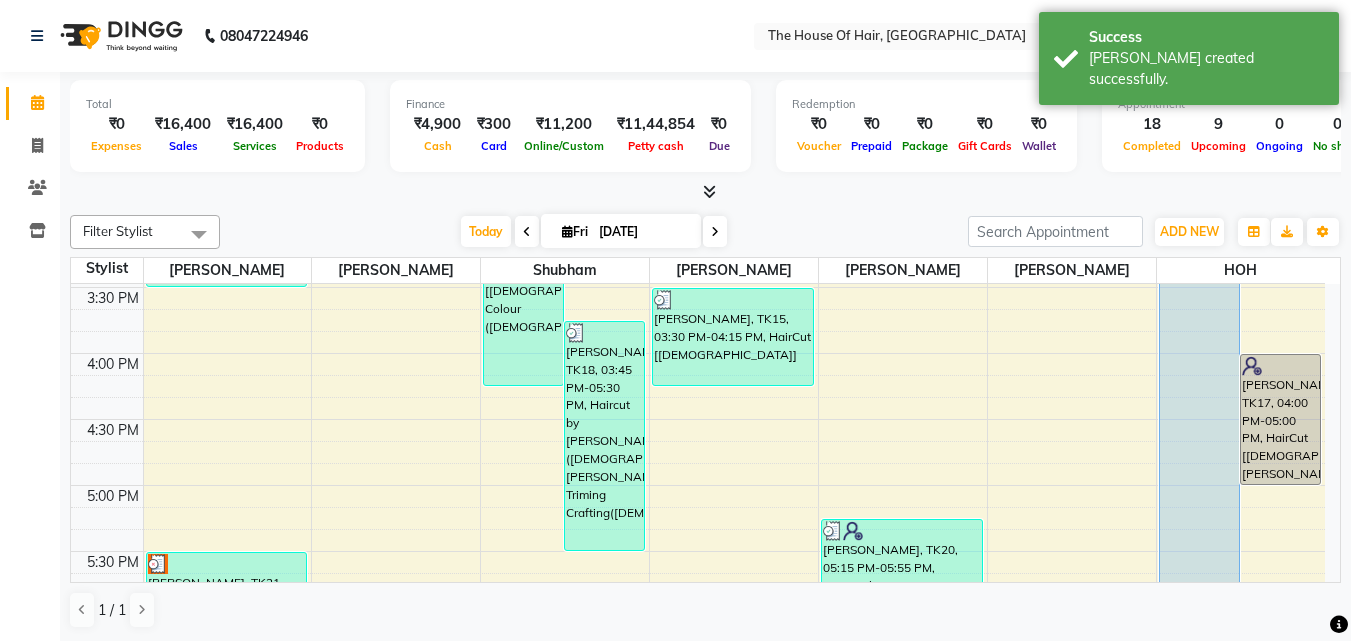 scroll, scrollTop: 1028, scrollLeft: 0, axis: vertical 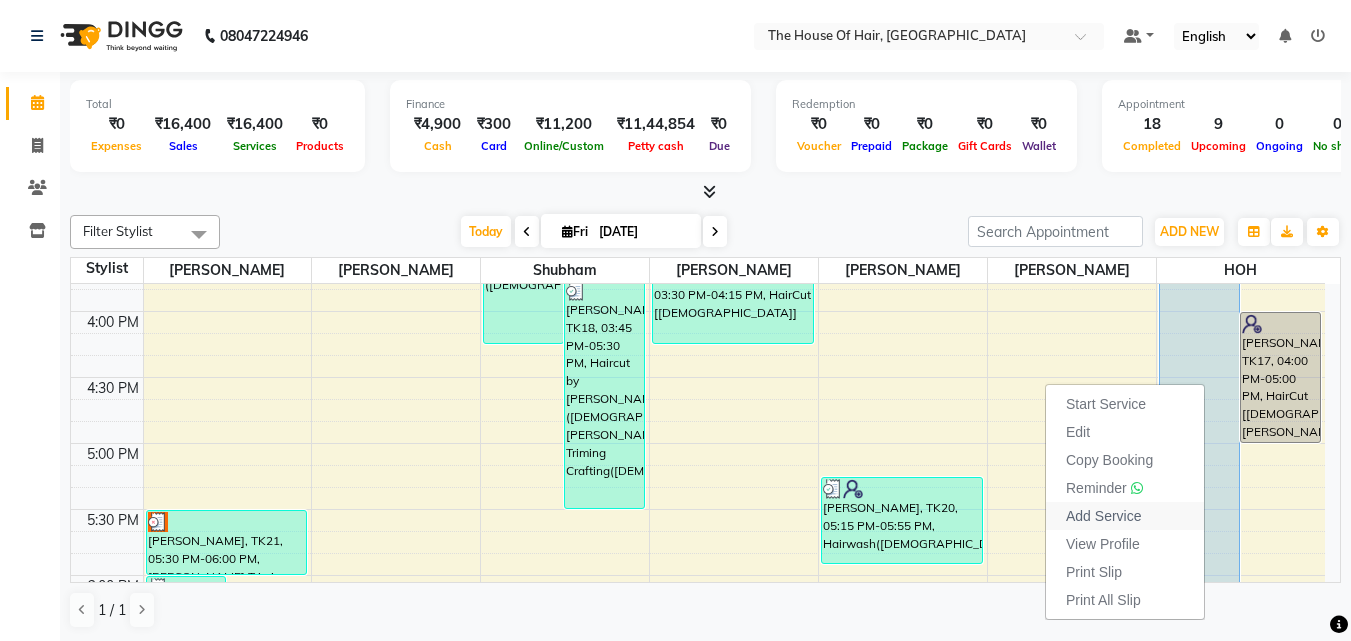 click on "Add Service" at bounding box center [1103, 516] 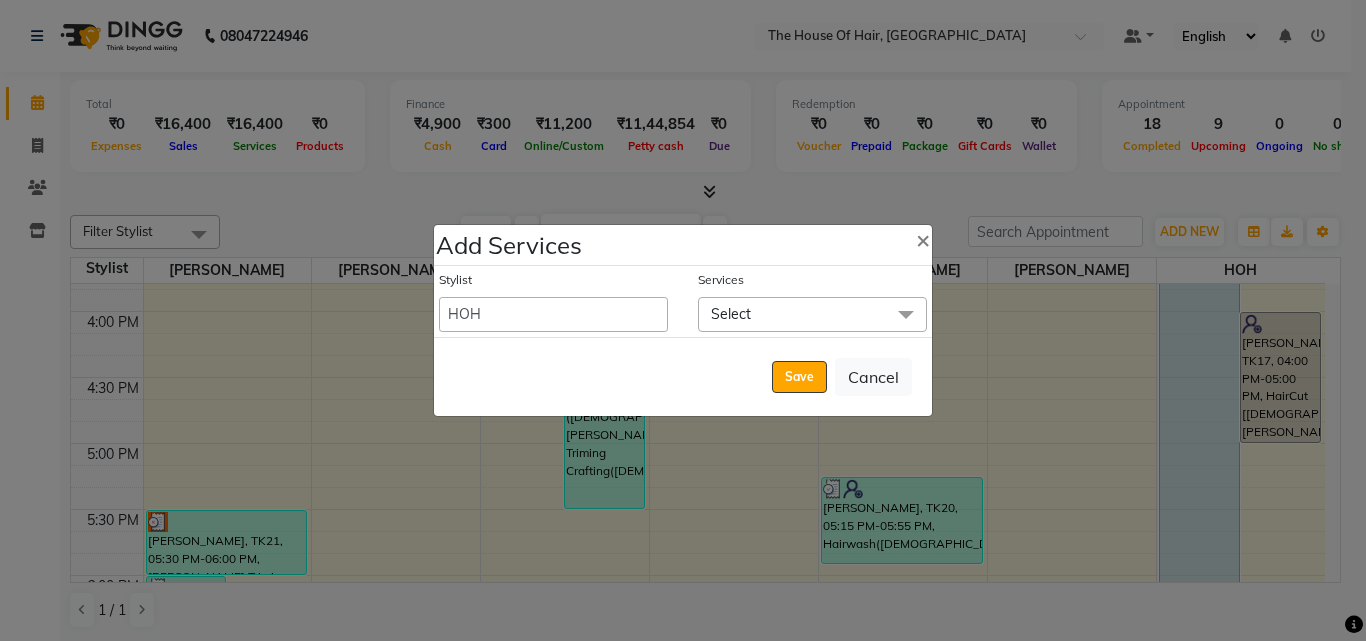click on "Select" 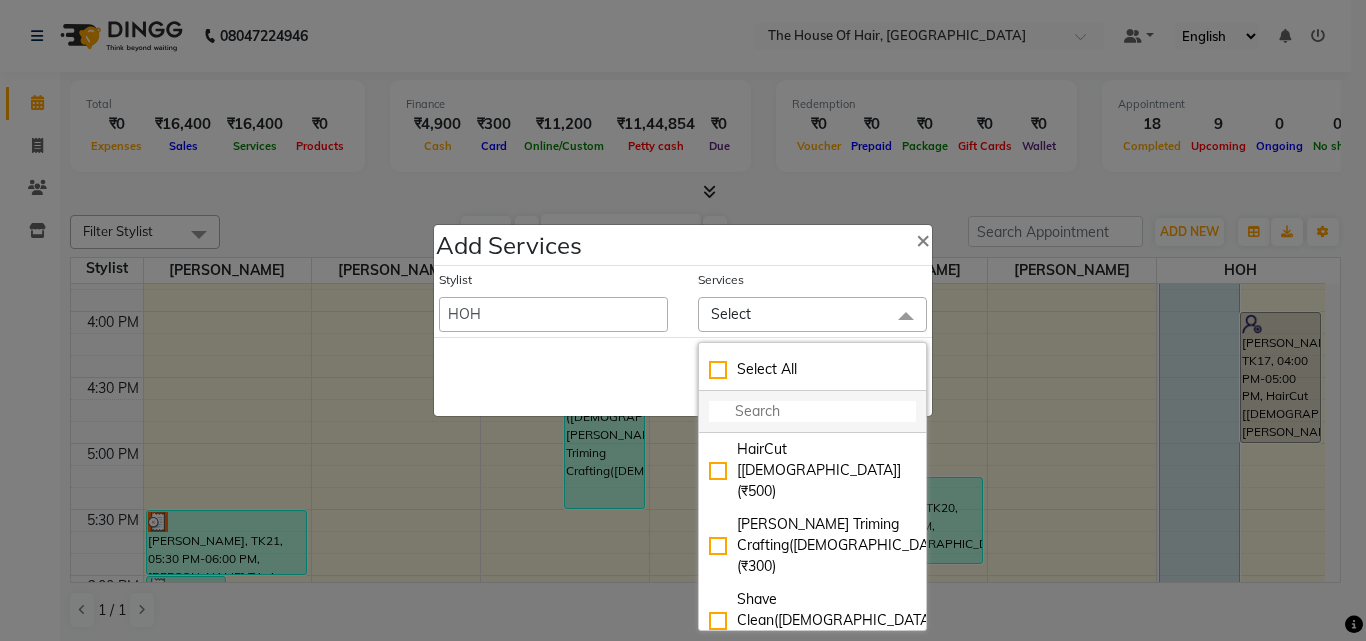 click 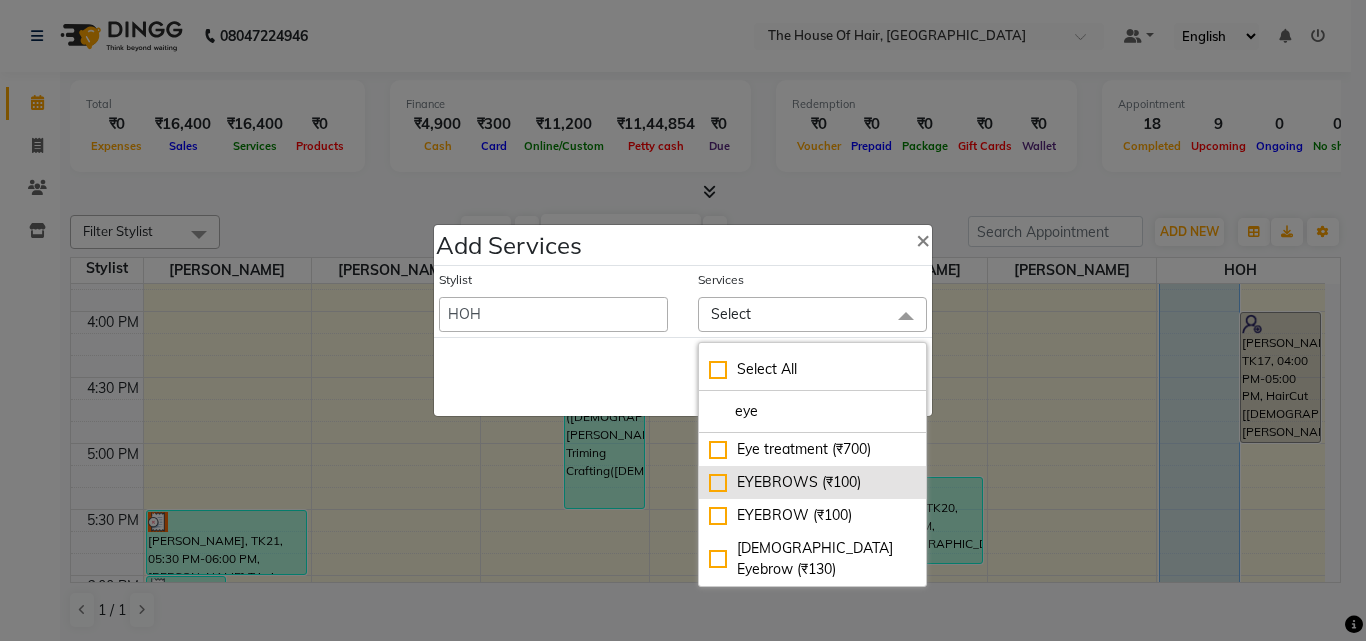 type on "eye" 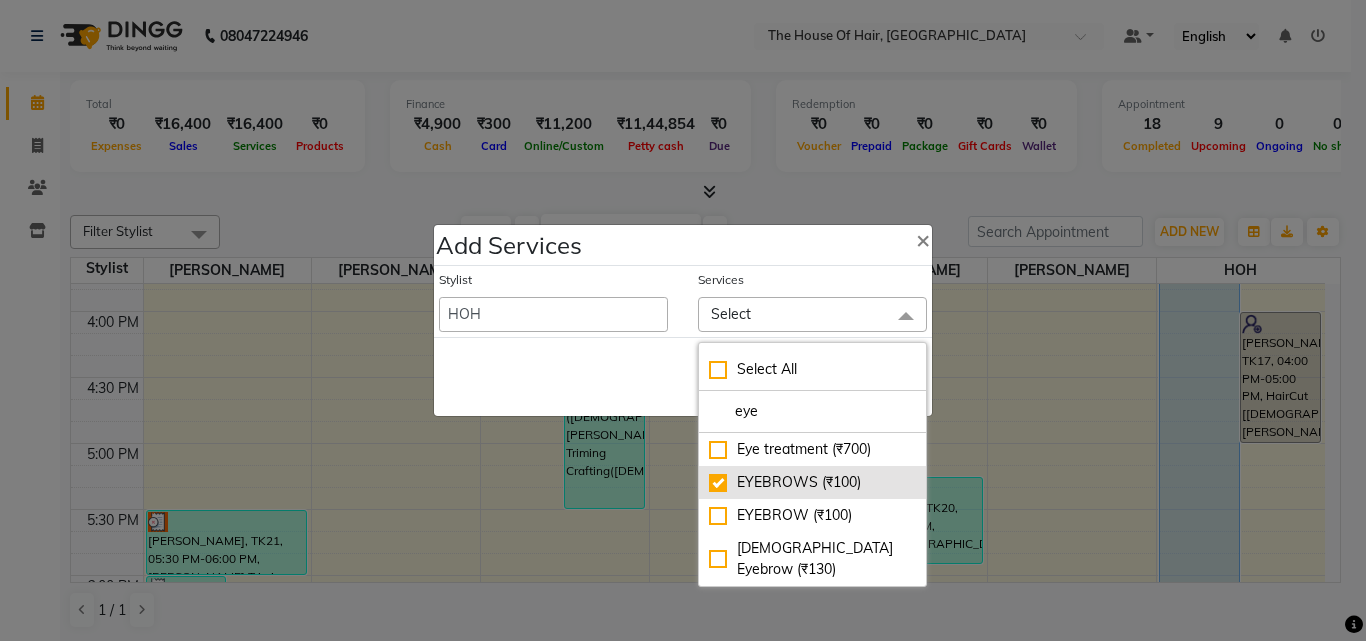 checkbox on "true" 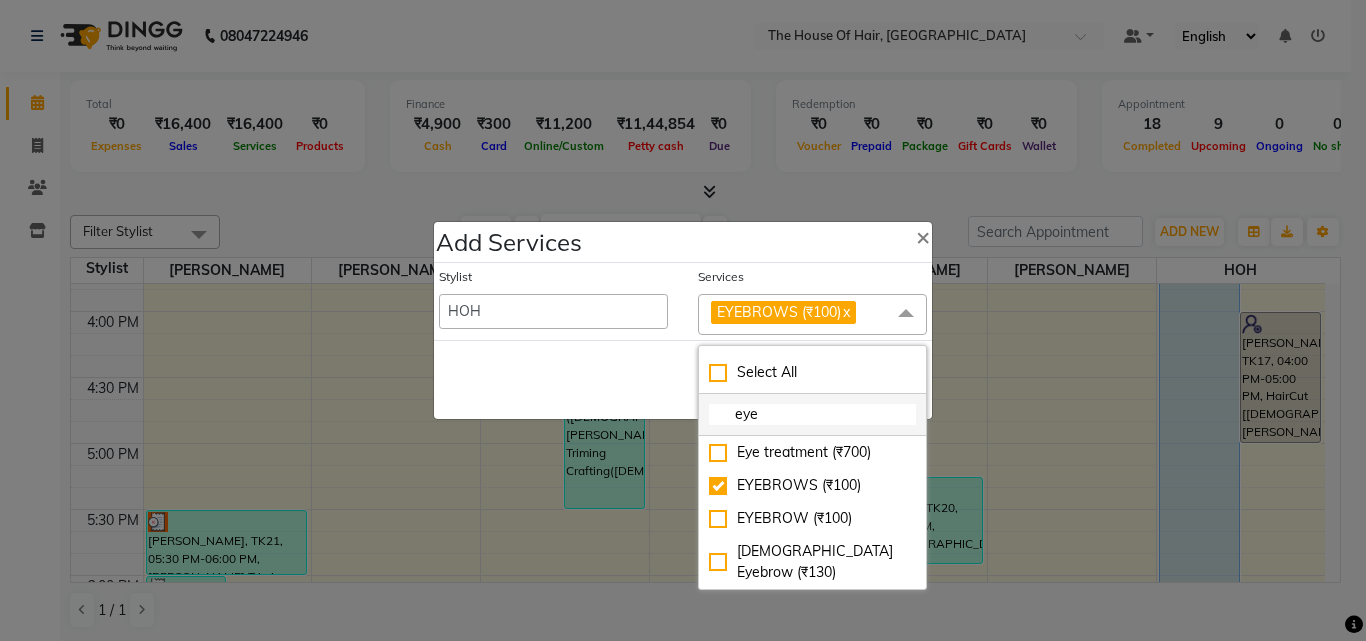 click on "eye" 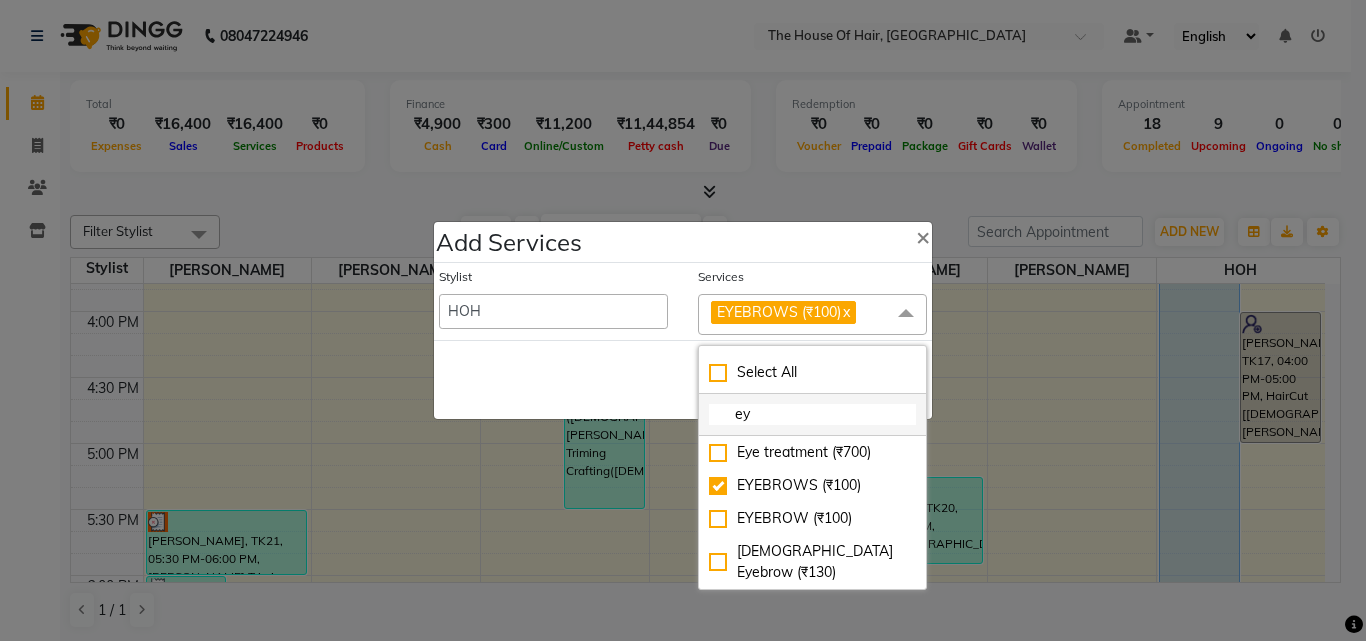 type on "e" 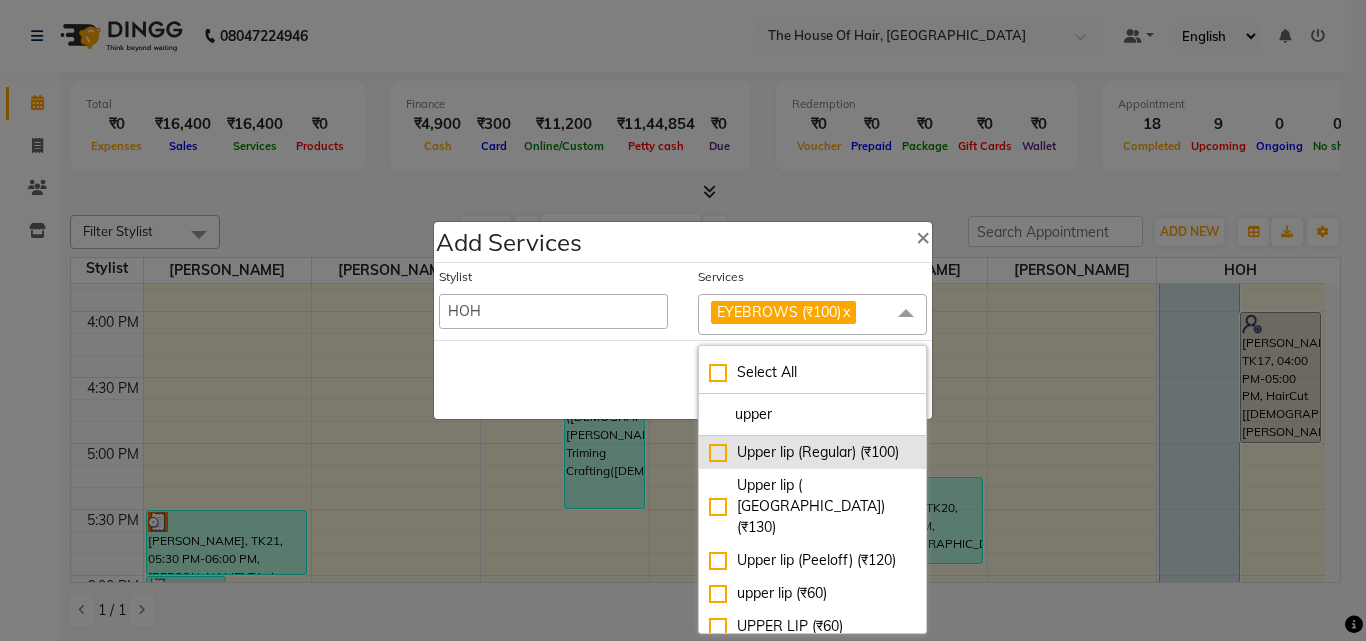 type on "upper" 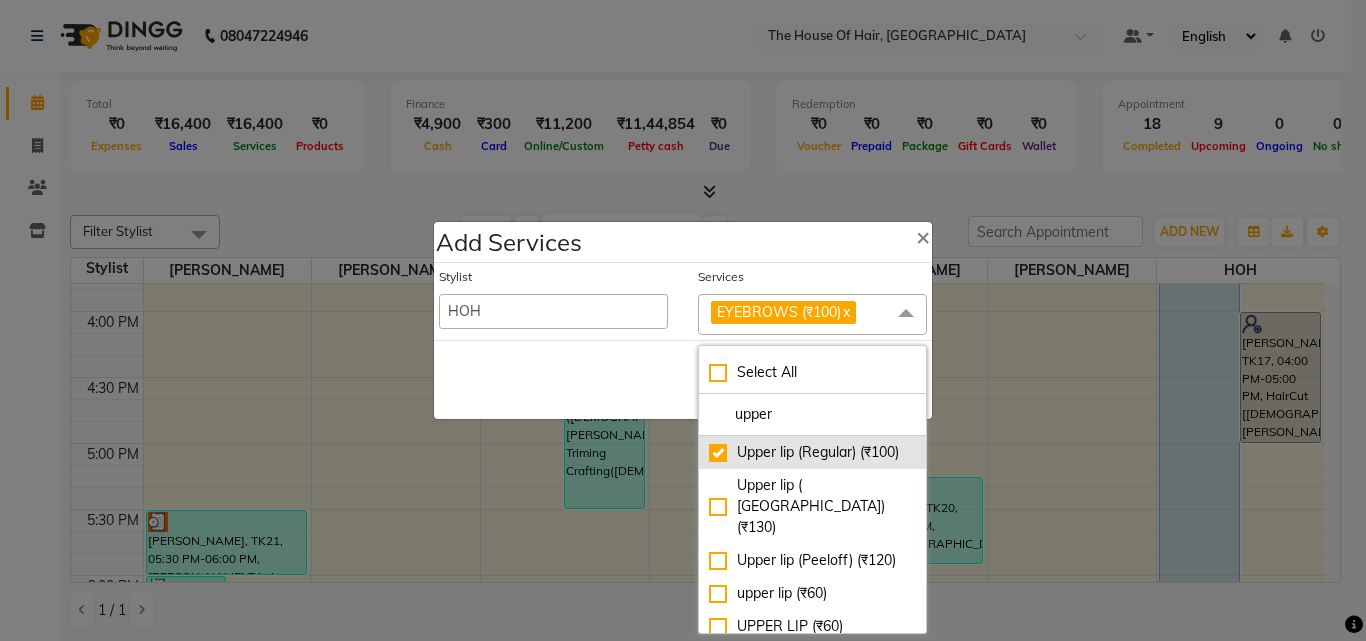 checkbox on "true" 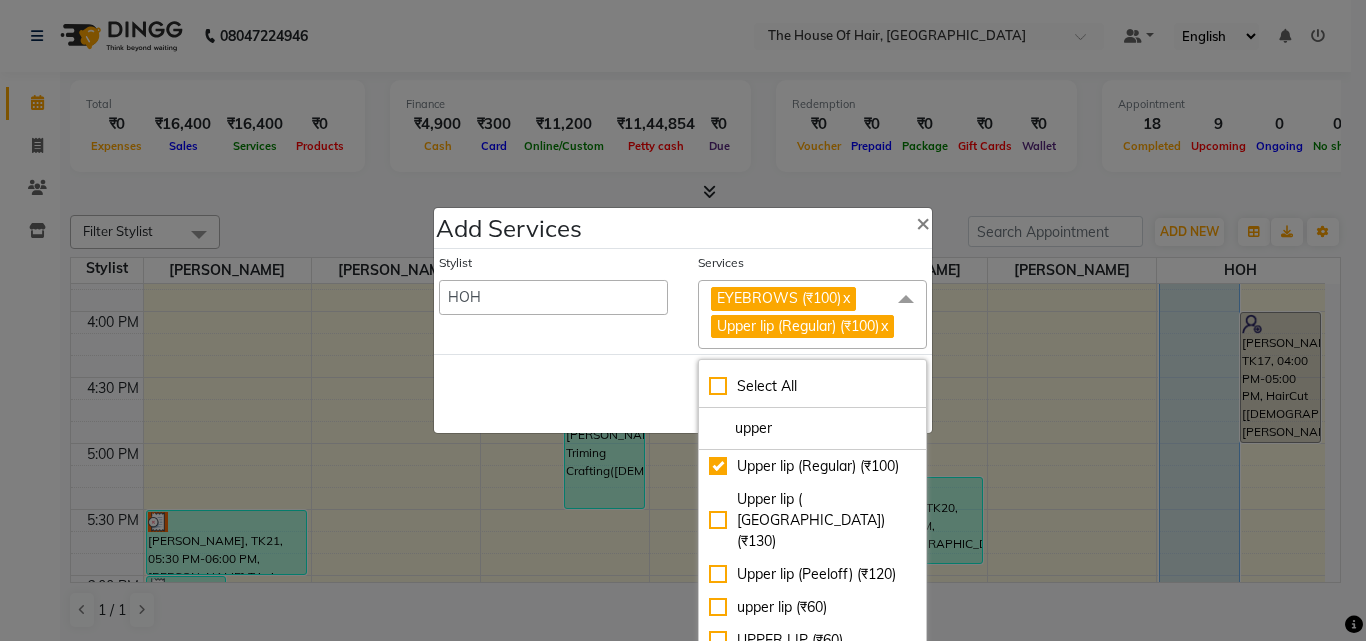 click on "Save   Cancel" 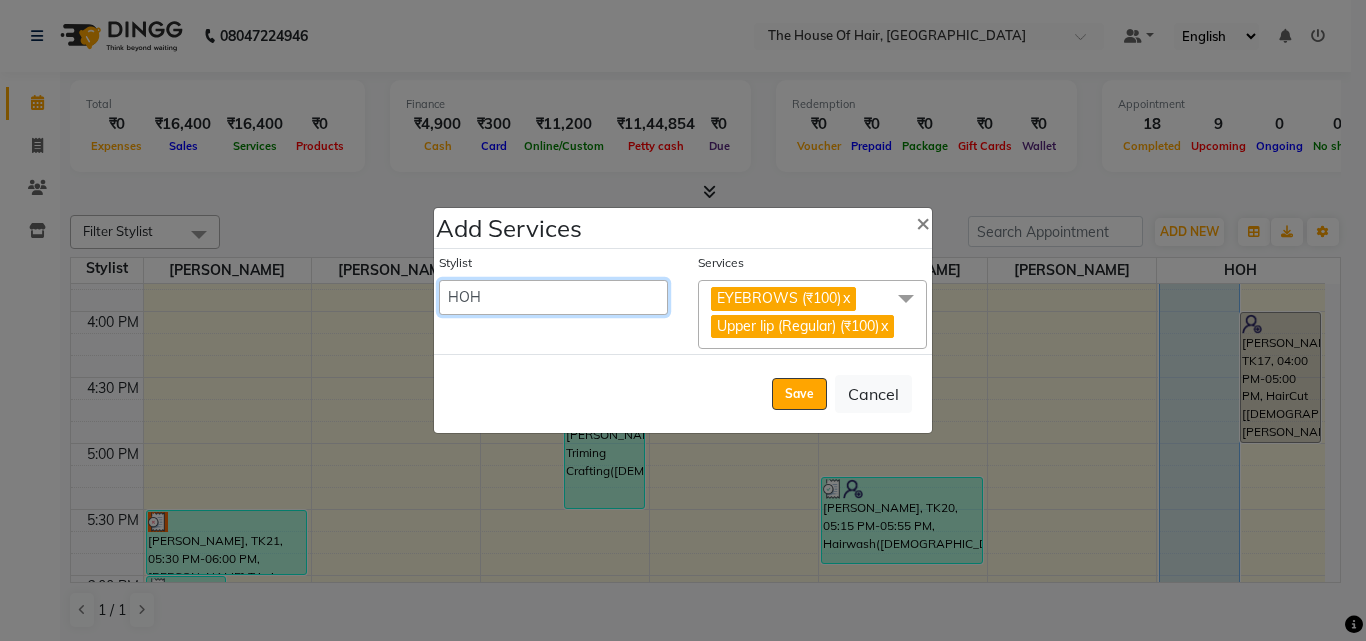 click on "[PERSON_NAME]   [PERSON_NAME]   HOH   [PERSON_NAME]   [PERSON_NAME] [PERSON_NAME]" at bounding box center (553, 297) 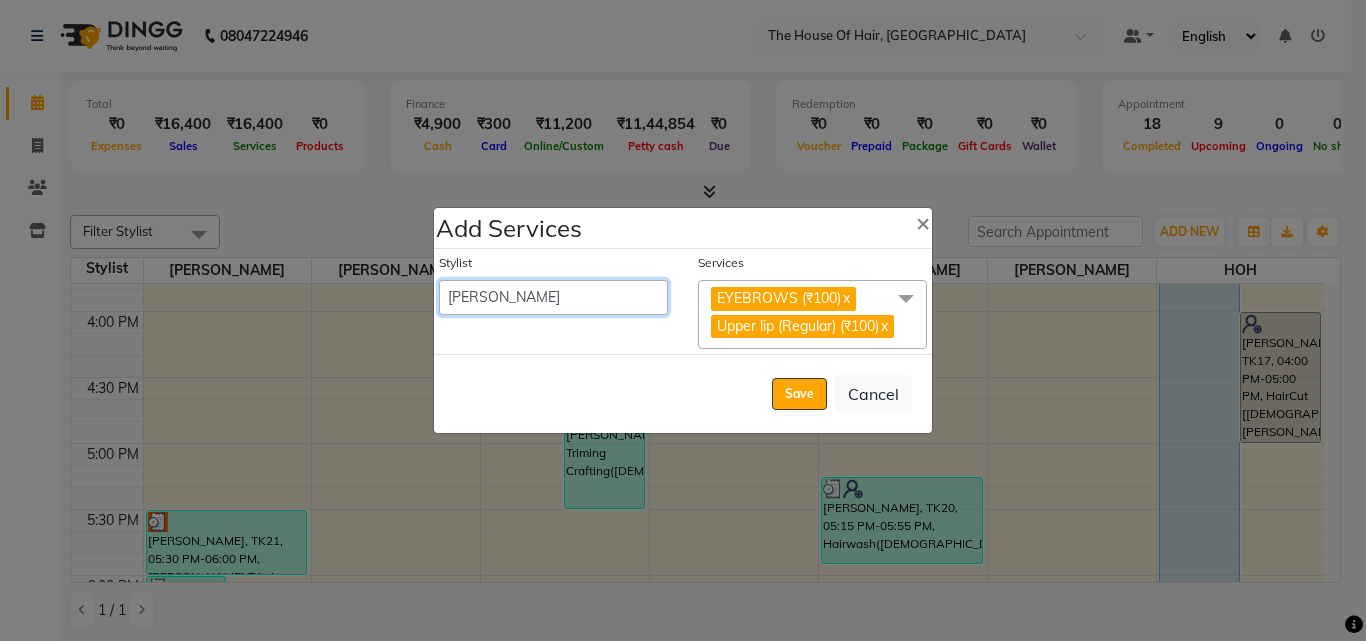 click on "[PERSON_NAME]   [PERSON_NAME]   HOH   [PERSON_NAME]   [PERSON_NAME] [PERSON_NAME]" at bounding box center (553, 297) 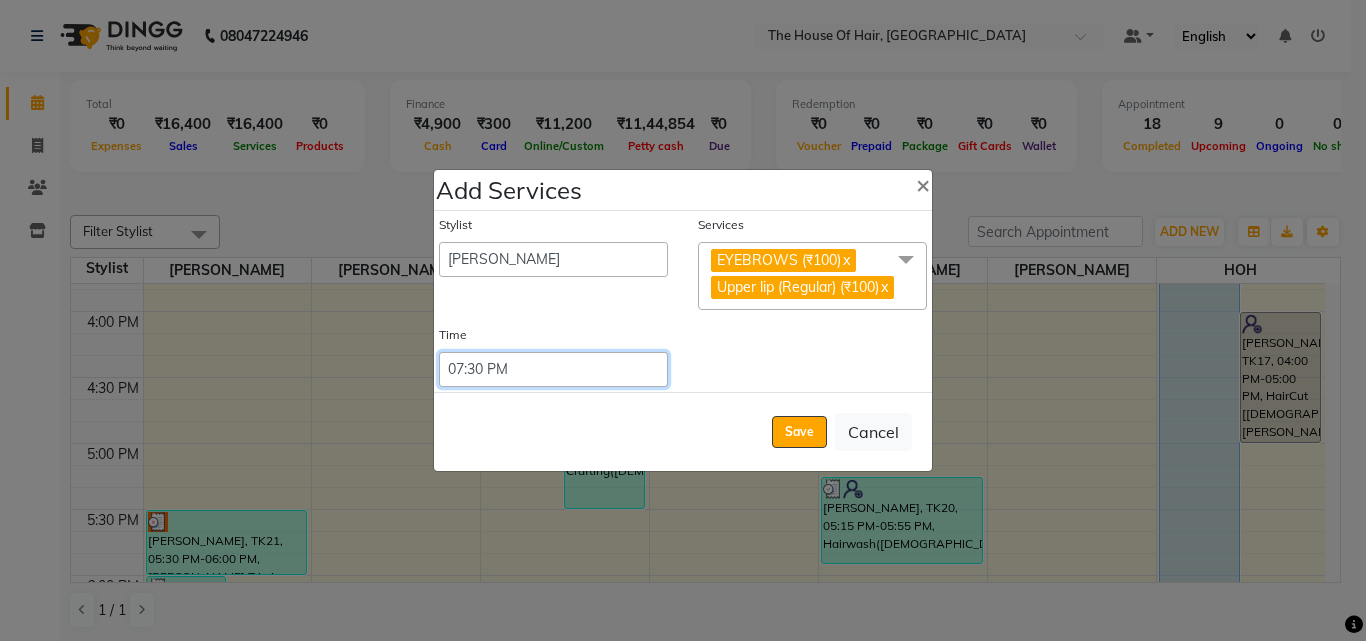 click on "Select 09:00 AM  09:15 AM  09:30 AM  09:45 AM  10:00 AM  10:15 AM  10:30 AM  10:45 AM  11:00 AM  11:15 AM  11:30 AM  11:45 AM  12:00 PM  12:15 PM  12:30 PM  12:45 PM  01:00 PM  01:15 PM  01:30 PM  01:45 PM  02:00 PM  02:15 PM  02:30 PM  02:45 PM  03:00 PM  03:15 PM  03:30 PM  03:45 PM  04:00 PM  04:15 PM  04:30 PM  04:45 PM  05:00 PM  05:15 PM  05:30 PM  05:45 PM  06:00 PM  06:15 PM  06:30 PM  06:45 PM  07:00 PM  07:15 PM  07:30 PM  07:45 PM  08:00 PM  08:15 PM  08:30 PM  08:45 PM  09:00 PM  09:15 PM  09:30 PM  09:45 PM  10:00 PM  10:15 PM  10:30 PM  10:45 PM  11:00 PM  11:15 PM  11:30 PM  11:45 PM  12:00 PM  12:15 PM  12:30 PM  12:45 PM" at bounding box center (553, 369) 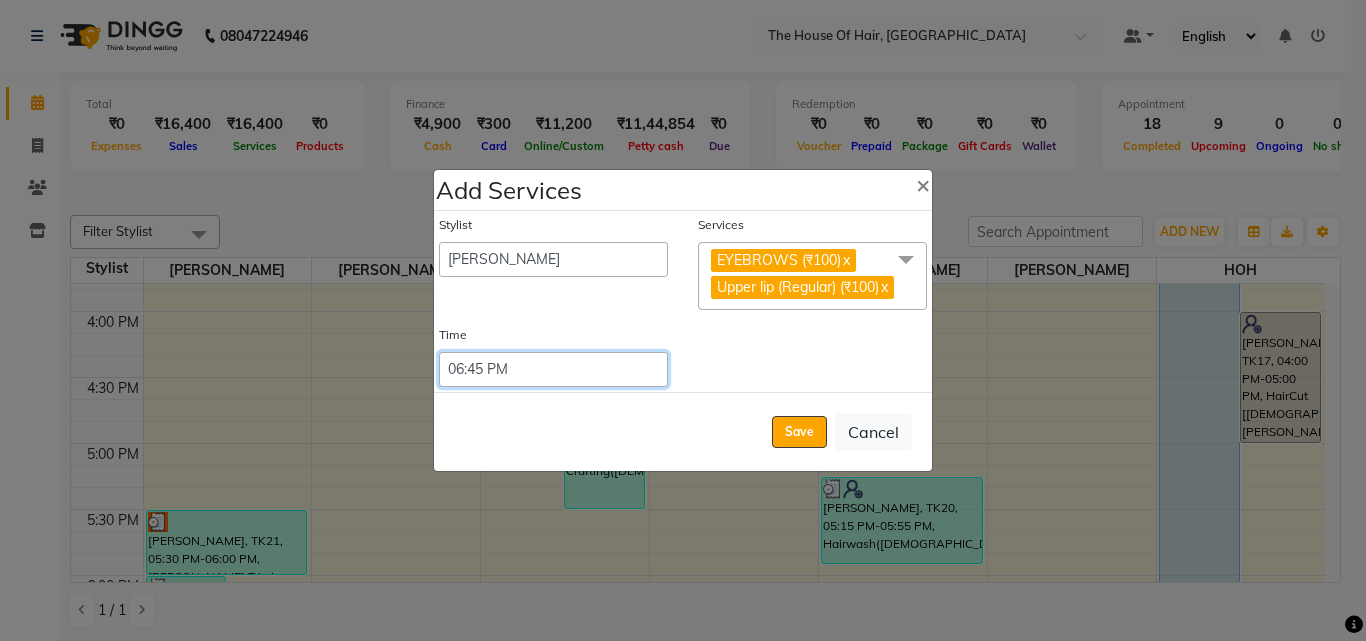 click on "Select 09:00 AM  09:15 AM  09:30 AM  09:45 AM  10:00 AM  10:15 AM  10:30 AM  10:45 AM  11:00 AM  11:15 AM  11:30 AM  11:45 AM  12:00 PM  12:15 PM  12:30 PM  12:45 PM  01:00 PM  01:15 PM  01:30 PM  01:45 PM  02:00 PM  02:15 PM  02:30 PM  02:45 PM  03:00 PM  03:15 PM  03:30 PM  03:45 PM  04:00 PM  04:15 PM  04:30 PM  04:45 PM  05:00 PM  05:15 PM  05:30 PM  05:45 PM  06:00 PM  06:15 PM  06:30 PM  06:45 PM  07:00 PM  07:15 PM  07:30 PM  07:45 PM  08:00 PM  08:15 PM  08:30 PM  08:45 PM  09:00 PM  09:15 PM  09:30 PM  09:45 PM  10:00 PM  10:15 PM  10:30 PM  10:45 PM  11:00 PM  11:15 PM  11:30 PM  11:45 PM  12:00 PM  12:15 PM  12:30 PM  12:45 PM" at bounding box center (553, 369) 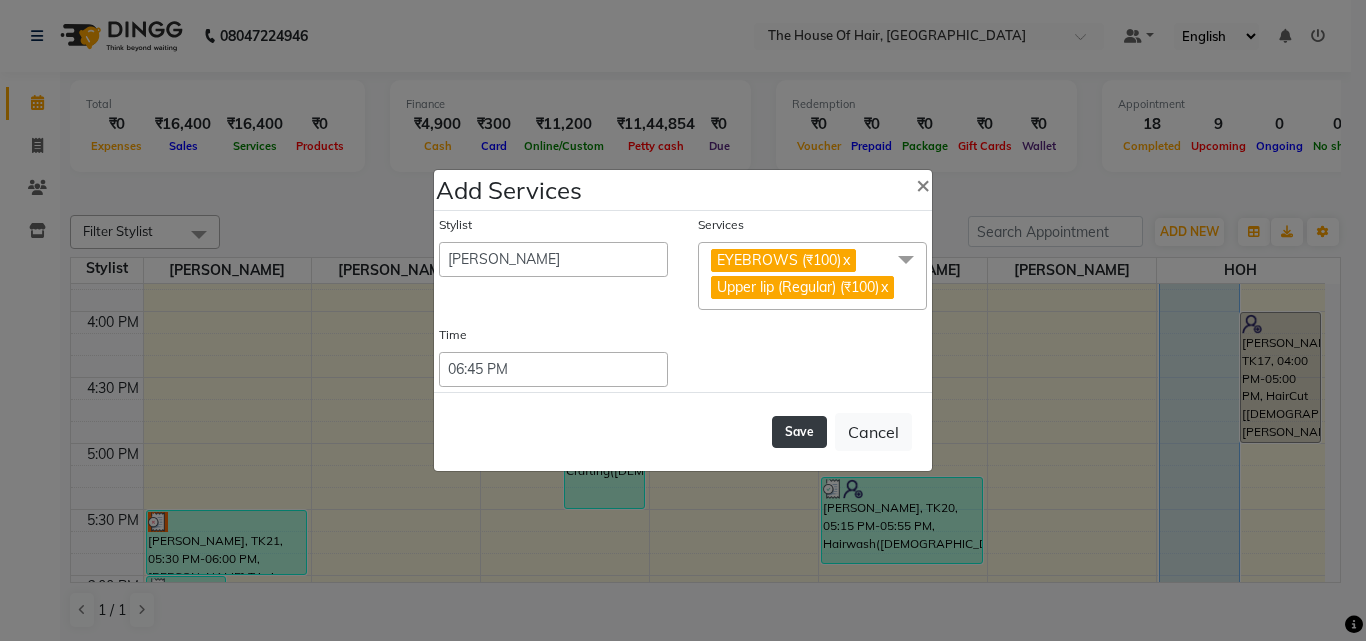 click on "Save" 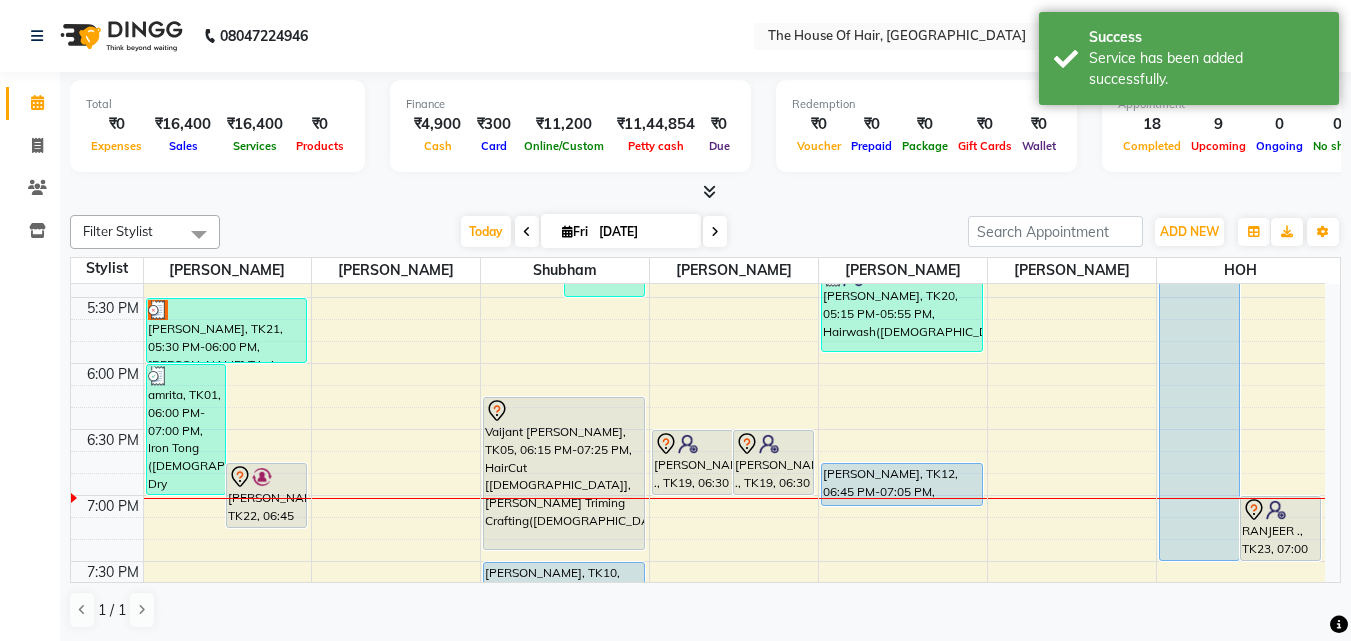 scroll, scrollTop: 1352, scrollLeft: 0, axis: vertical 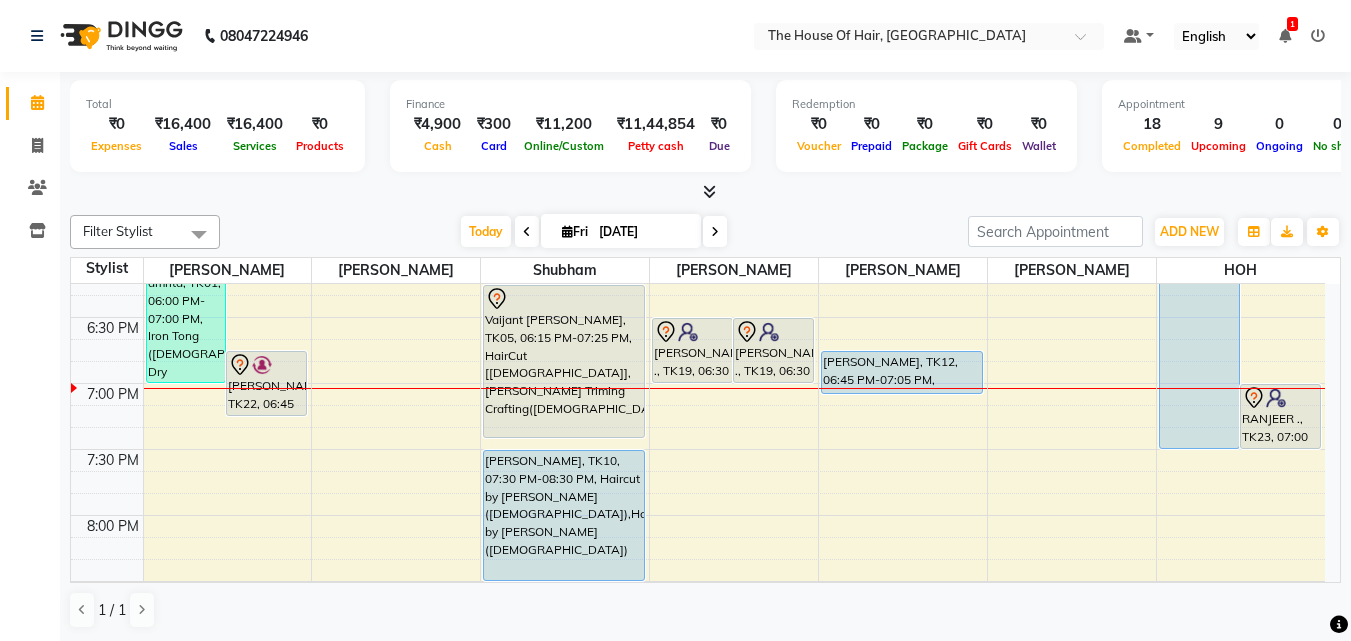 click at bounding box center [715, 231] 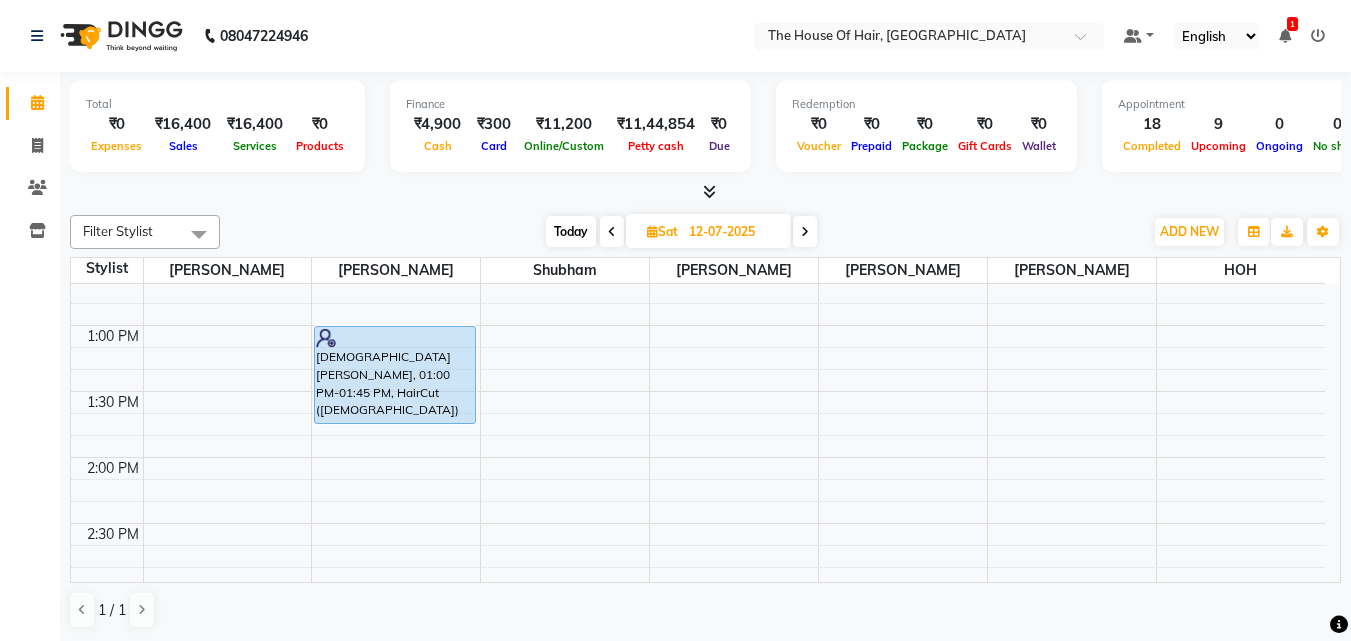scroll, scrollTop: 619, scrollLeft: 0, axis: vertical 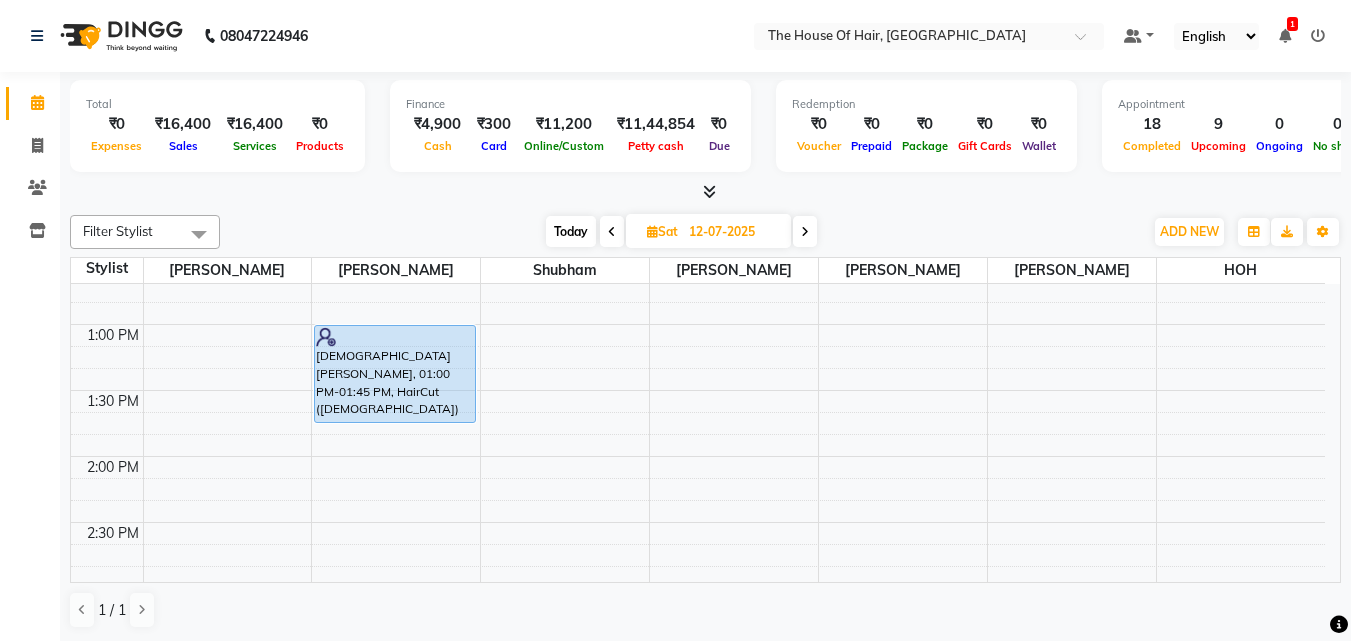 click on "Today" at bounding box center (571, 231) 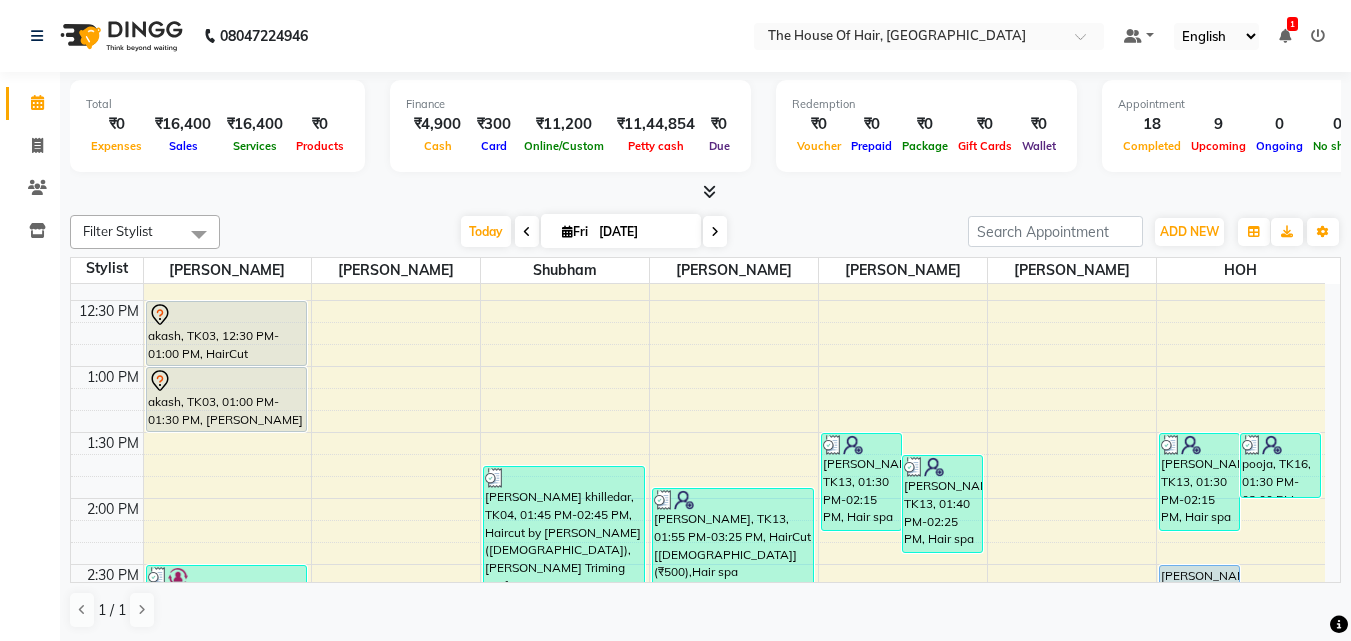 scroll, scrollTop: 578, scrollLeft: 0, axis: vertical 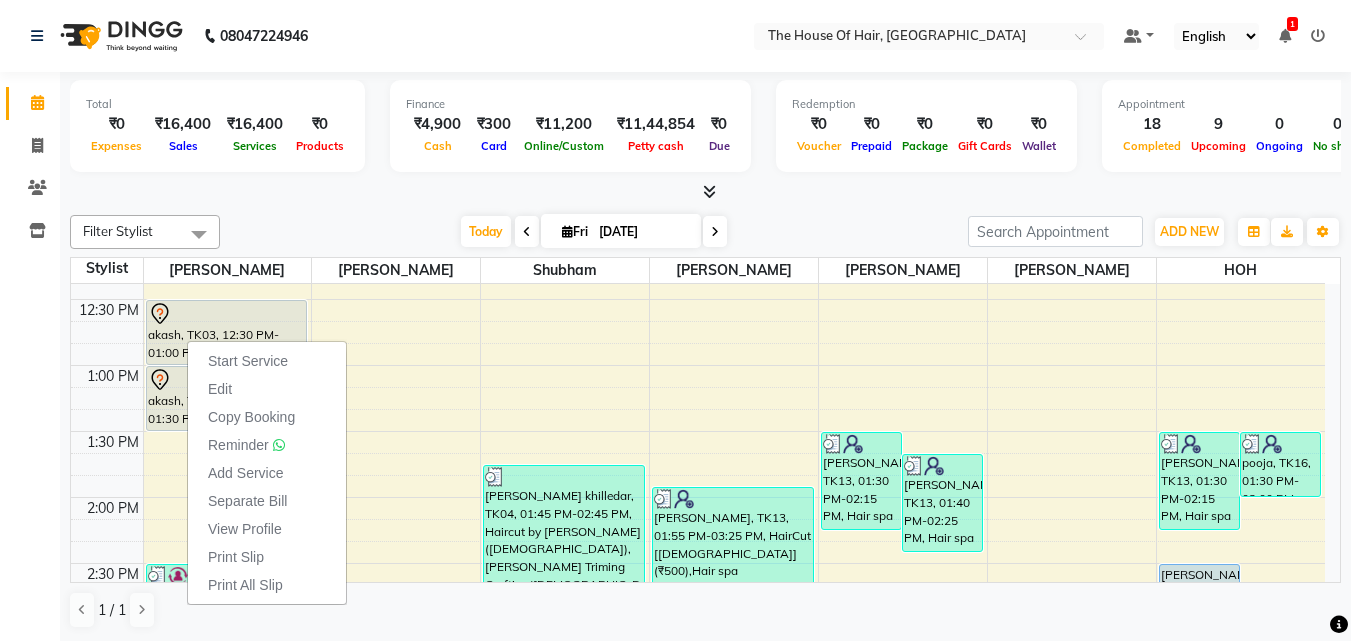 click on "Calendar  Invoice  Clients  Inventory Completed InProgress Upcoming Dropped Tentative Check-In Confirm Bookings Segments Page Builder" 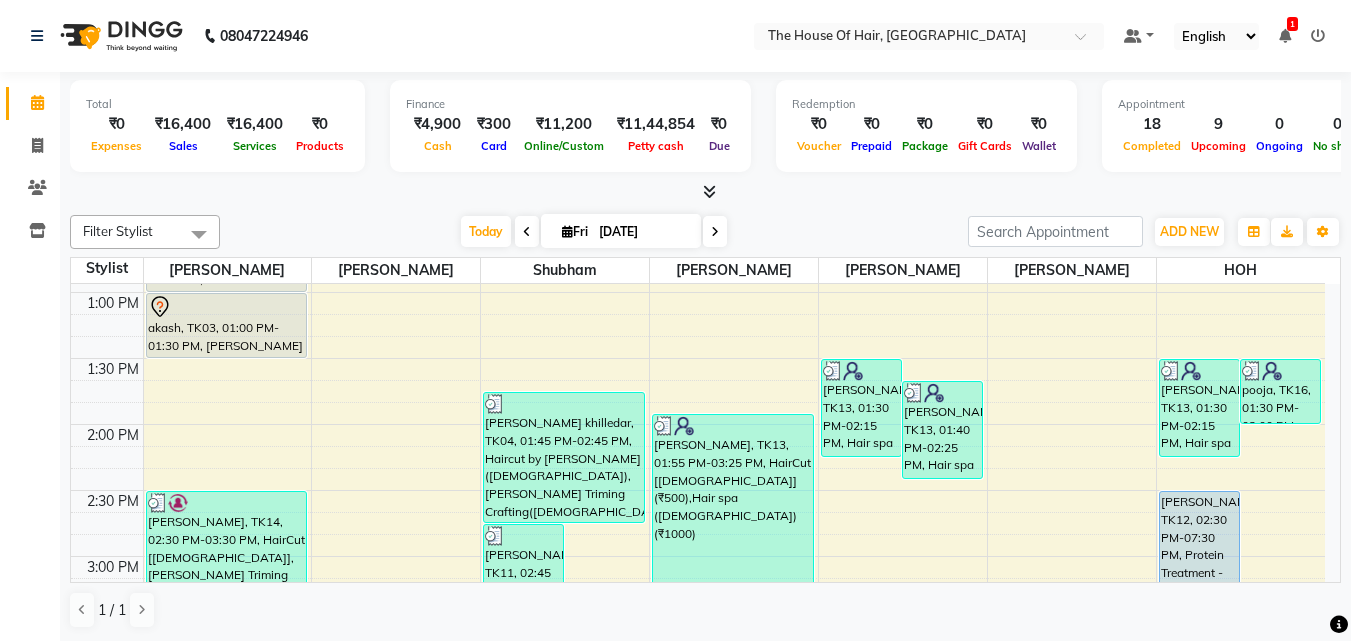 scroll, scrollTop: 649, scrollLeft: 0, axis: vertical 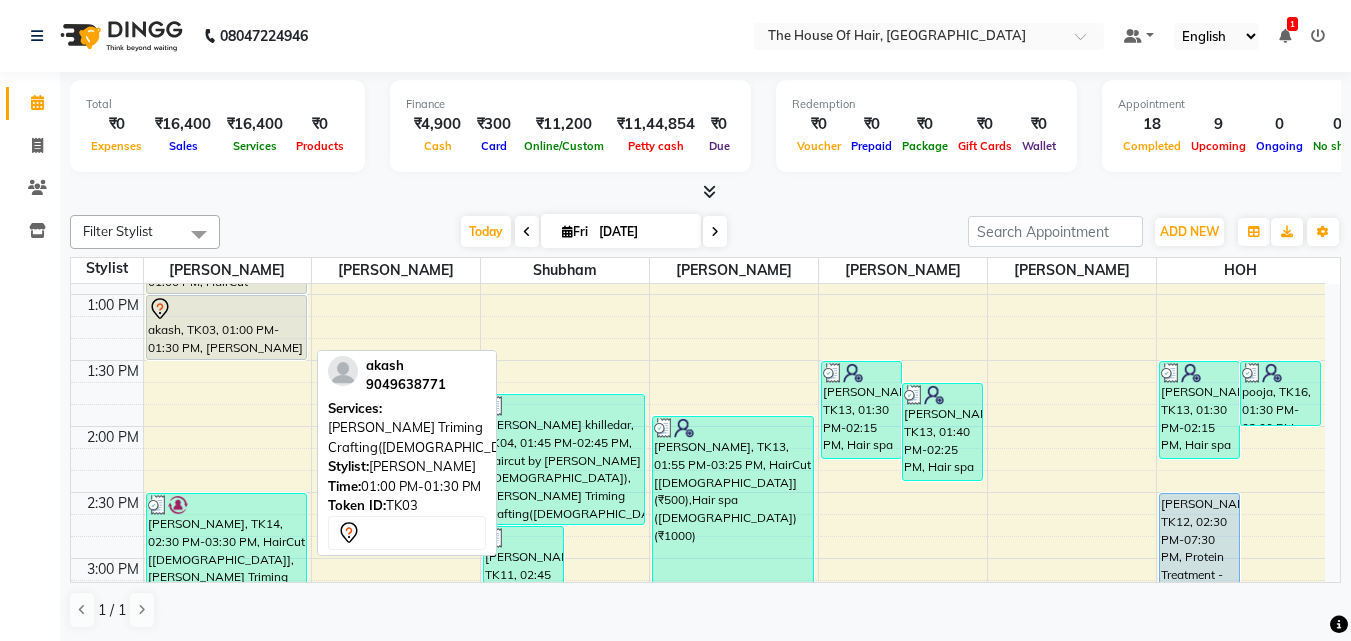 click at bounding box center [227, 309] 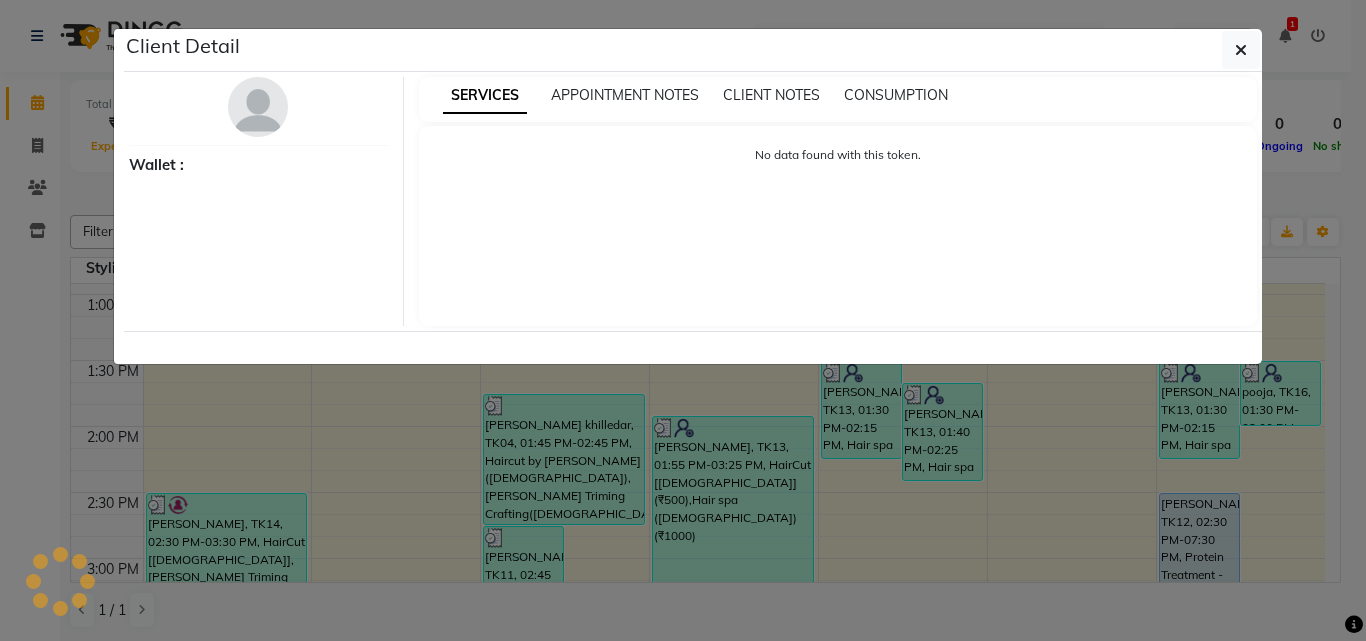 select on "7" 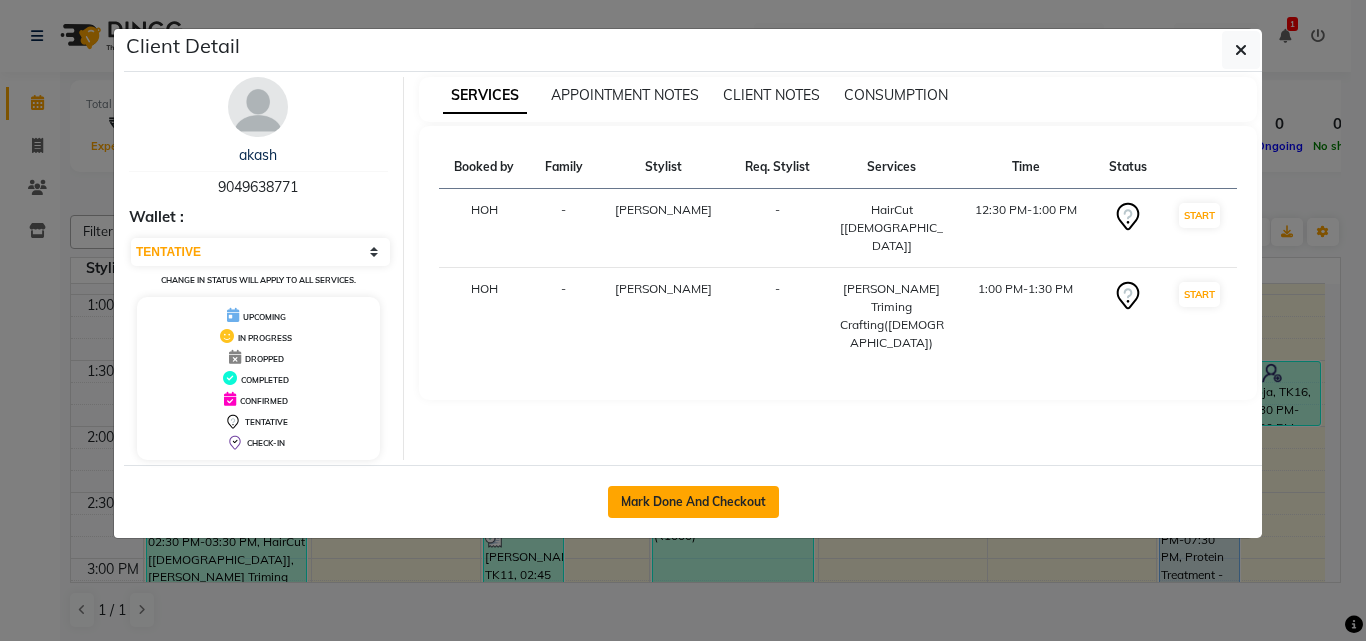 click on "Mark Done And Checkout" 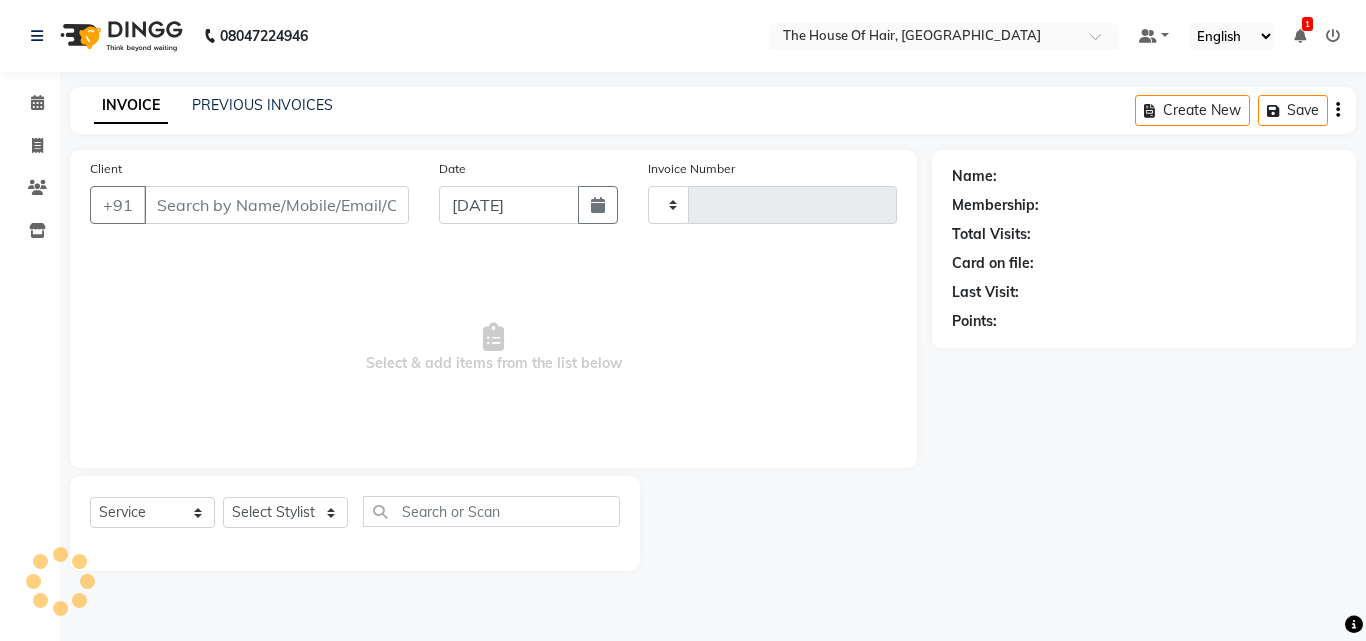 type on "1195" 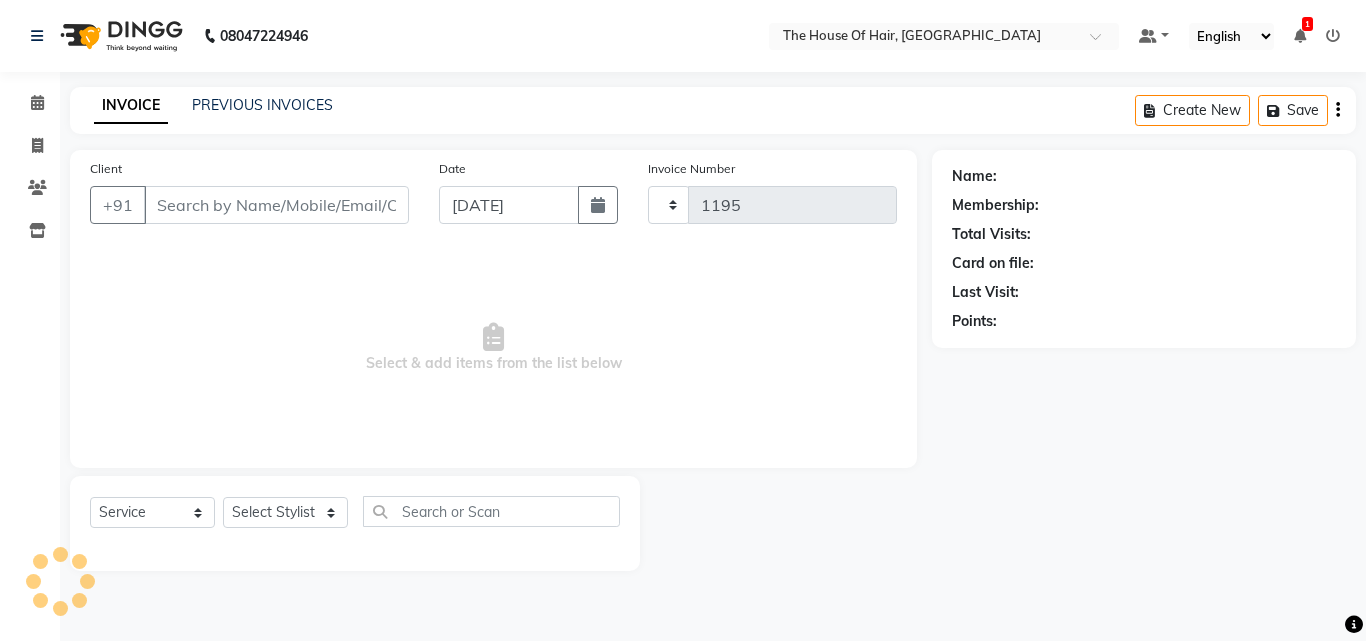 select on "5992" 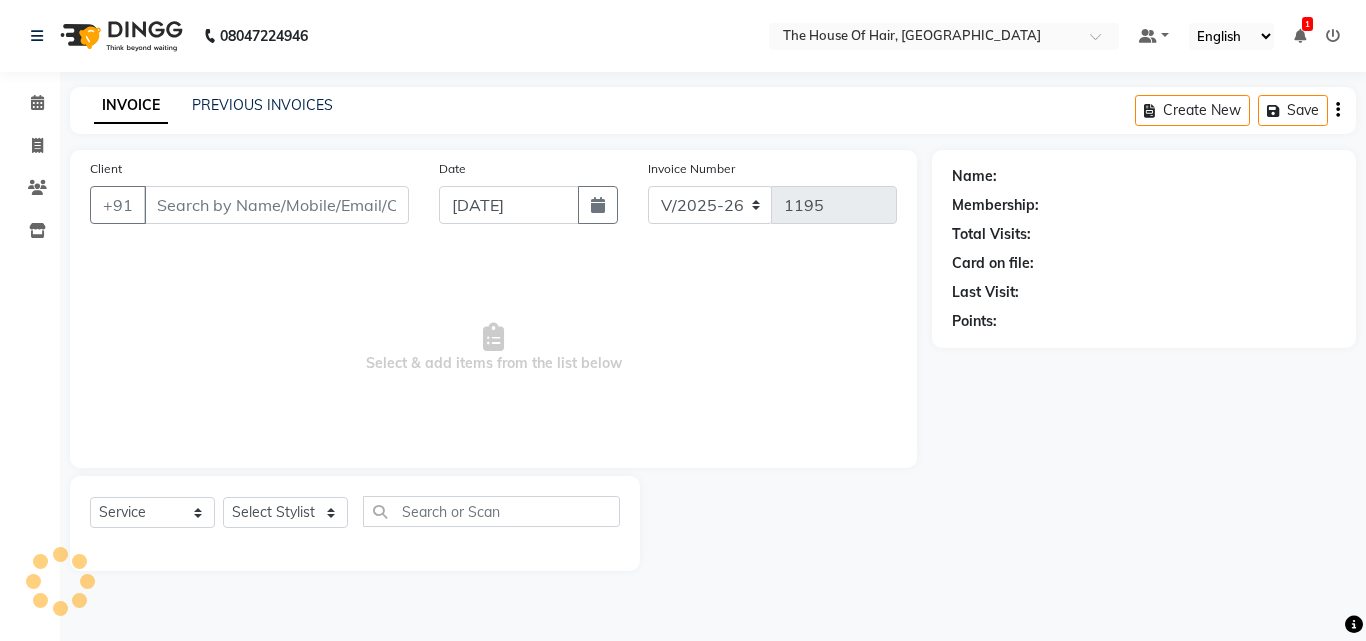 type on "9049638771" 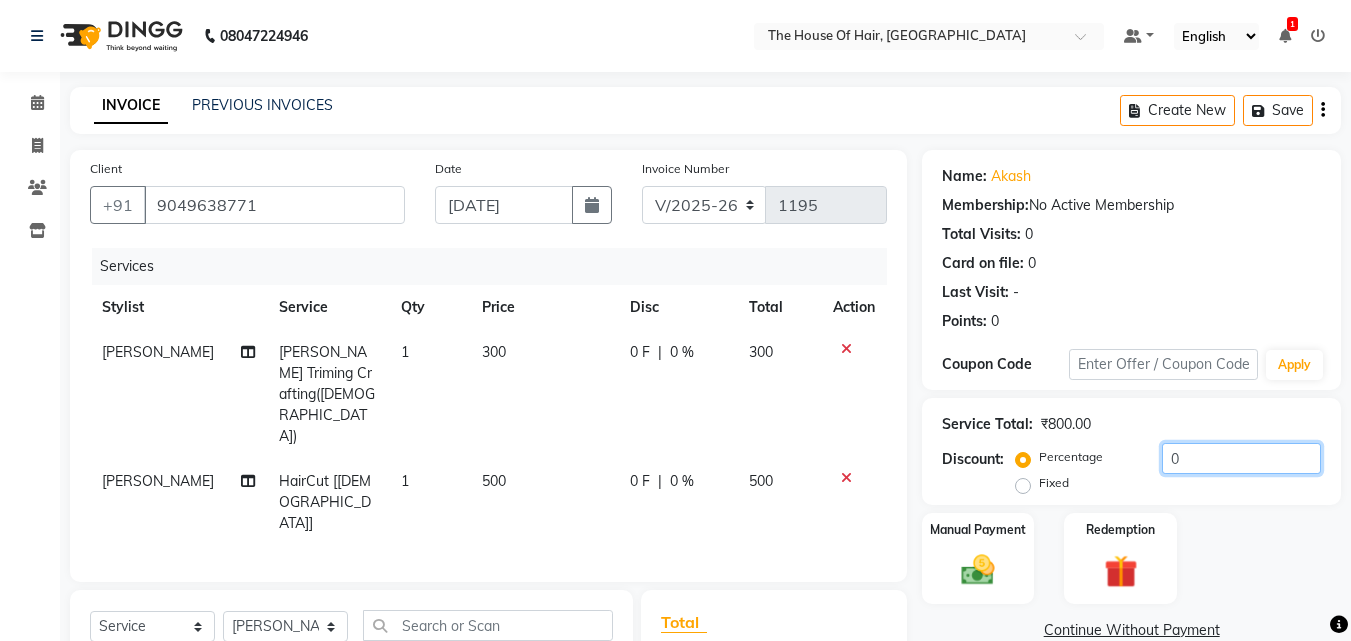 click on "0" 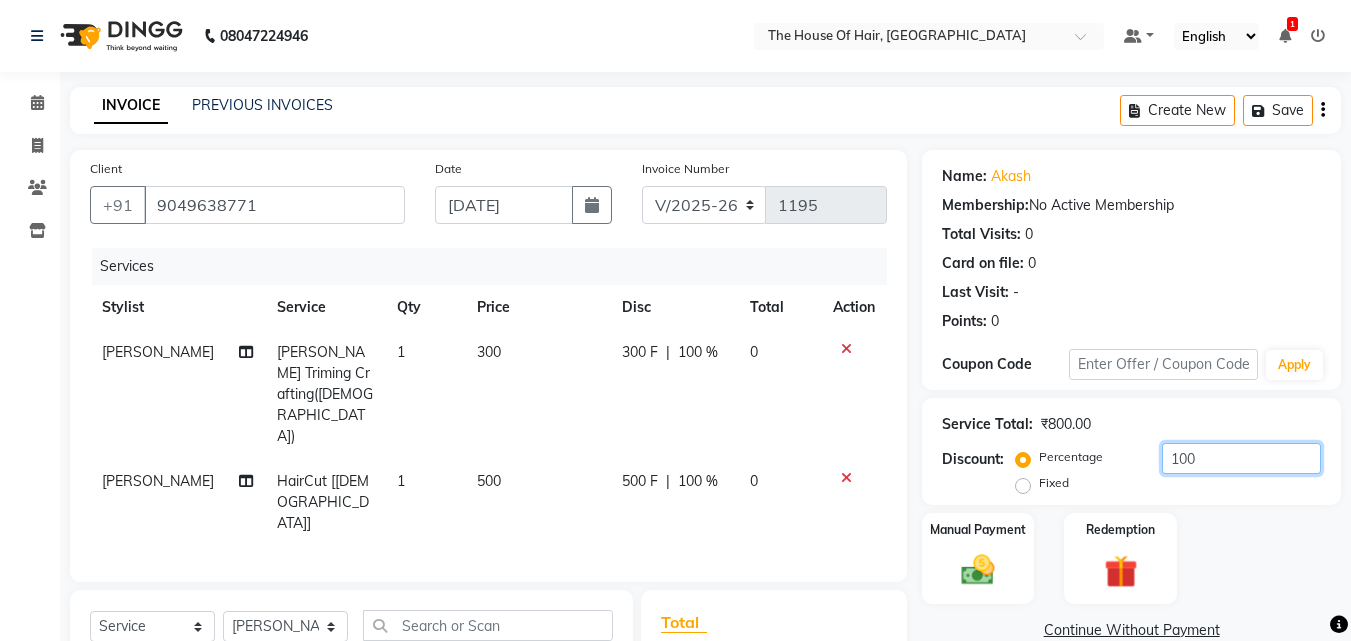 scroll, scrollTop: 184, scrollLeft: 0, axis: vertical 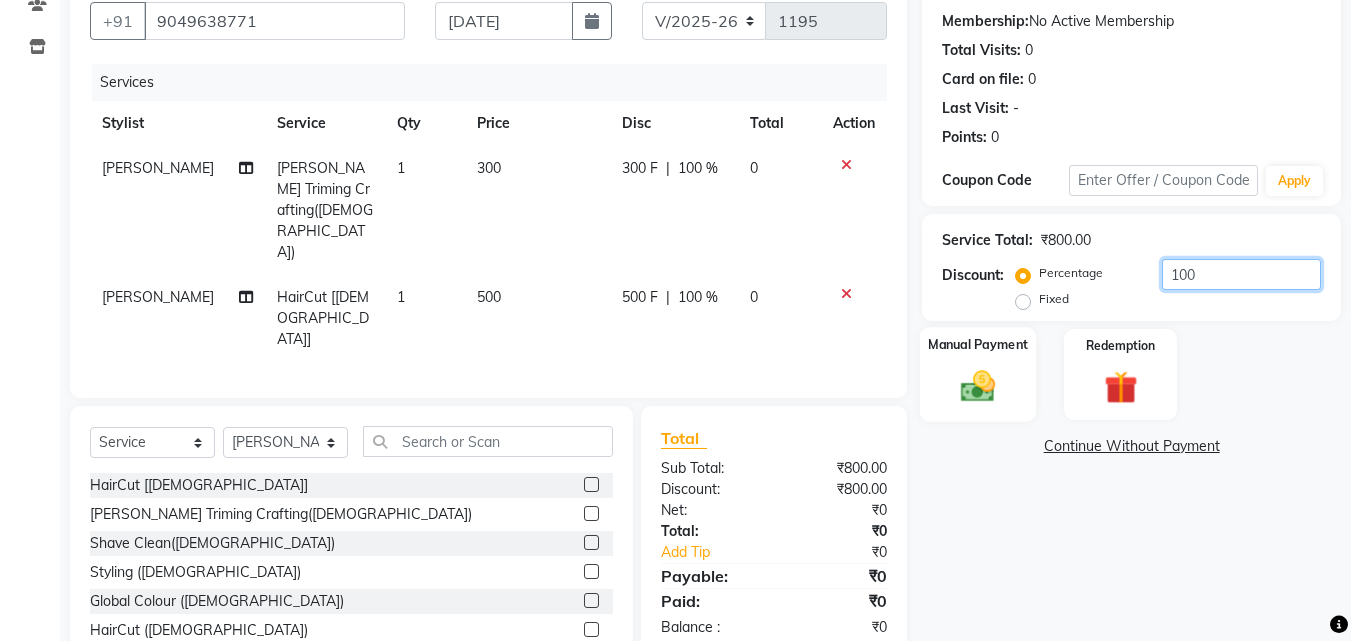 type on "100" 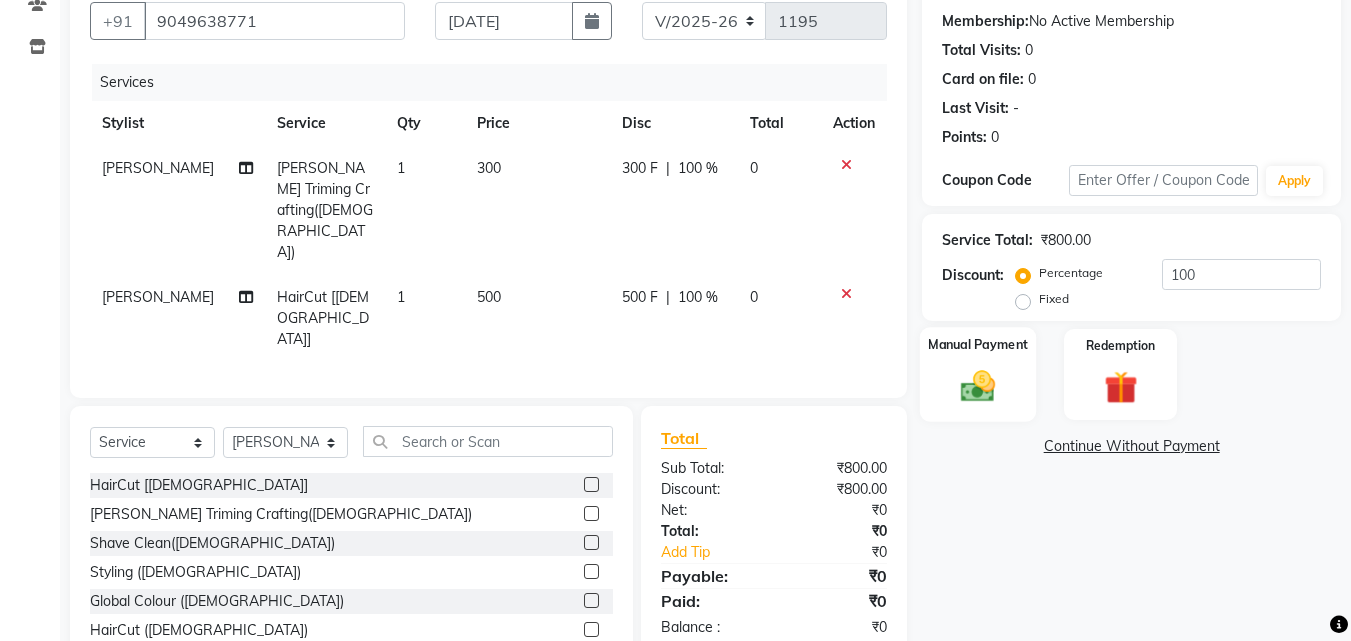 click on "Manual Payment" 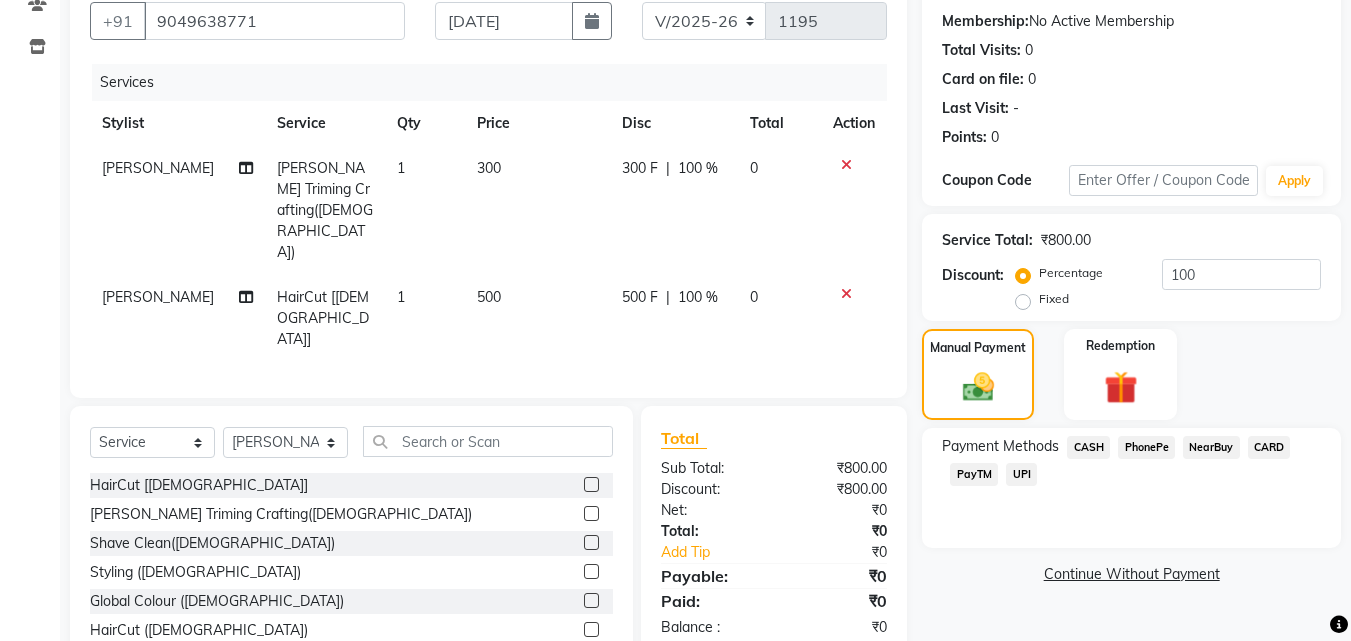 click on "UPI" 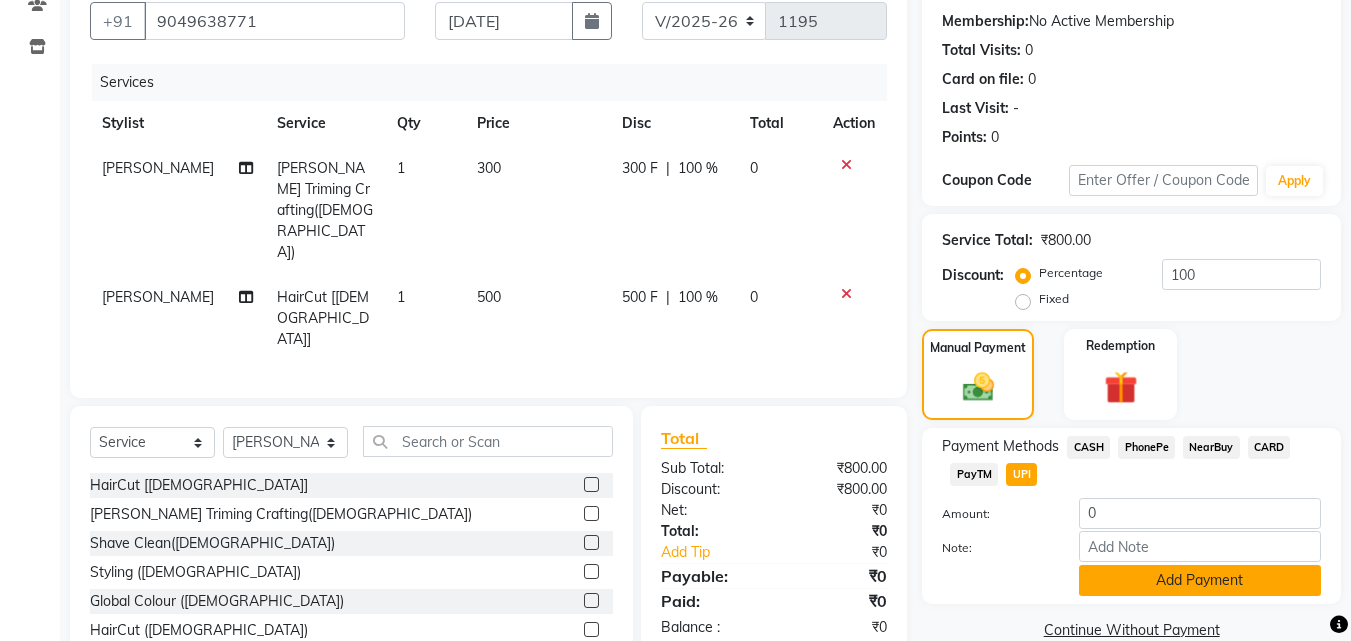 click on "Add Payment" 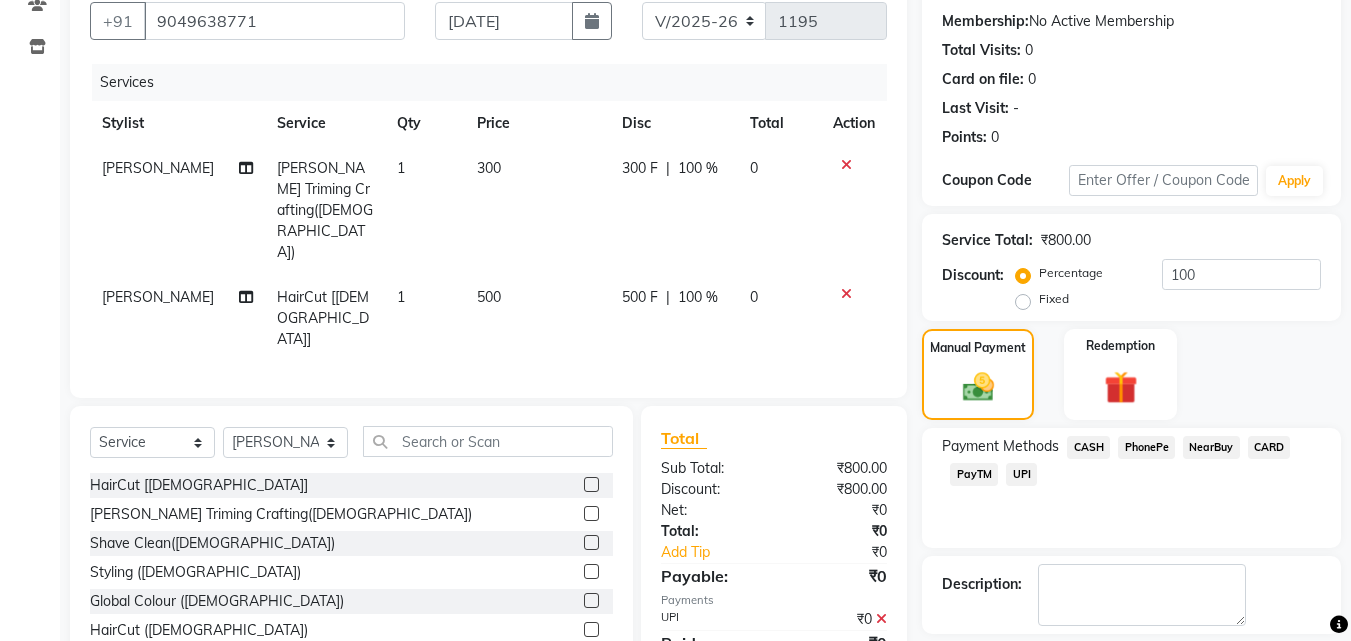 scroll, scrollTop: 275, scrollLeft: 0, axis: vertical 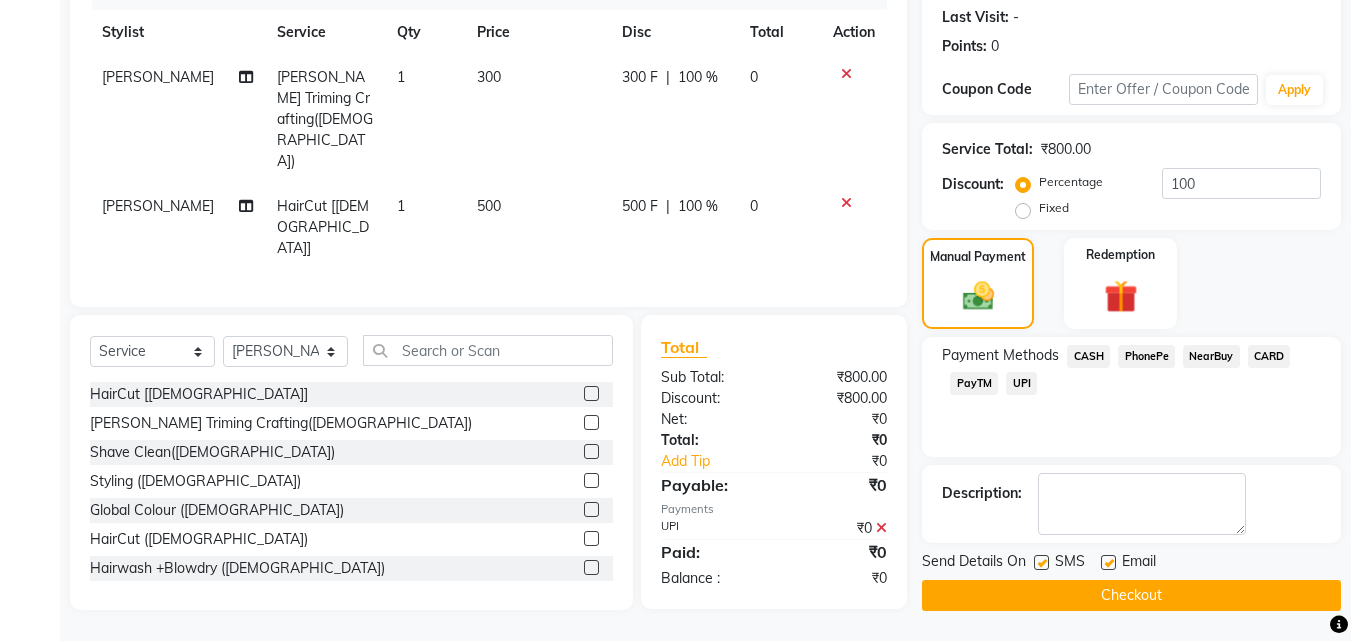 click on "Checkout" 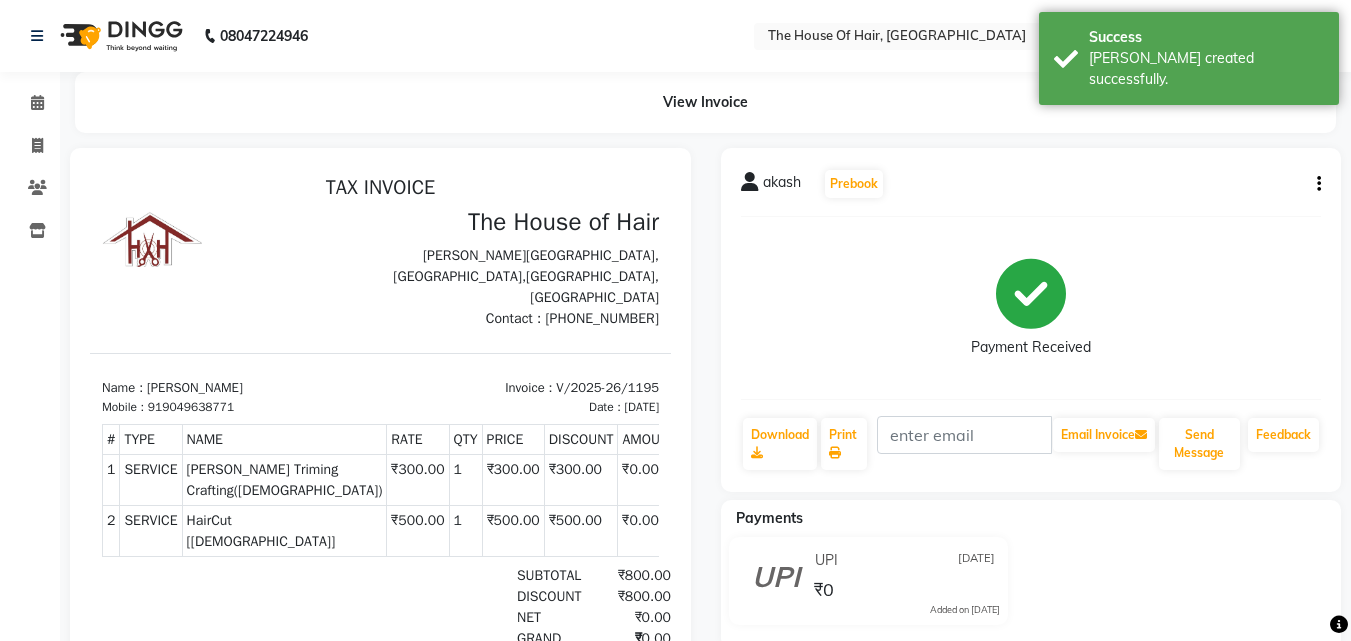 scroll, scrollTop: 0, scrollLeft: 0, axis: both 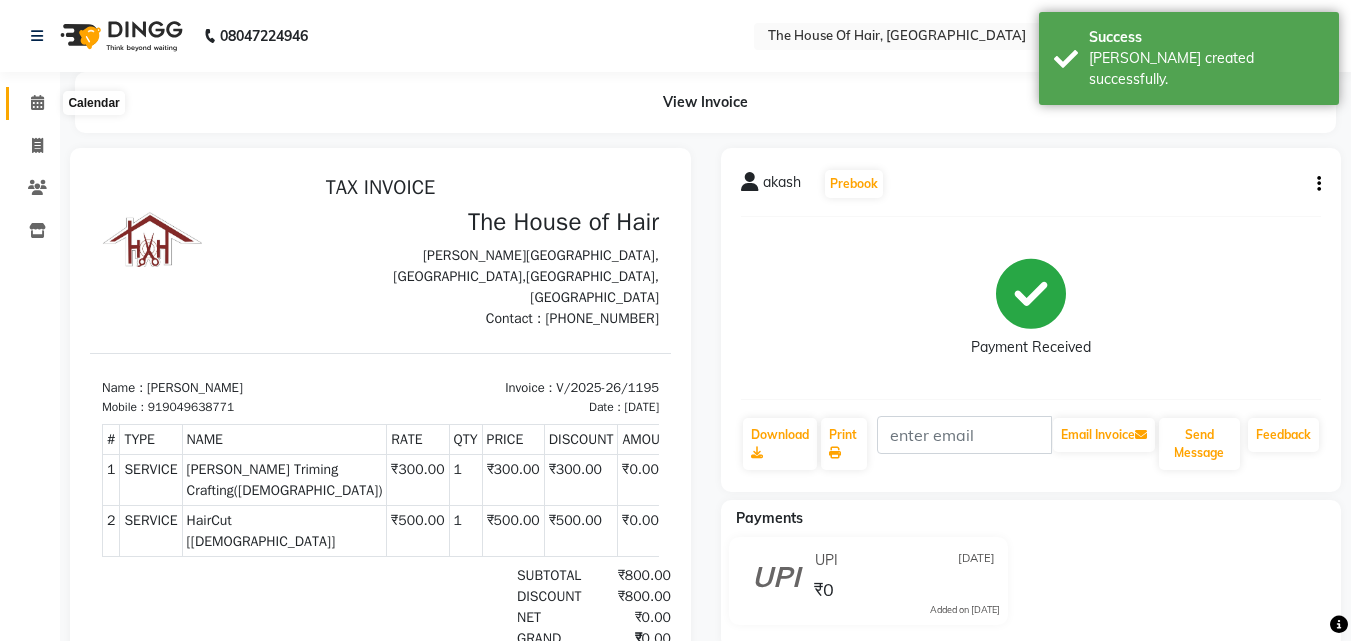 click 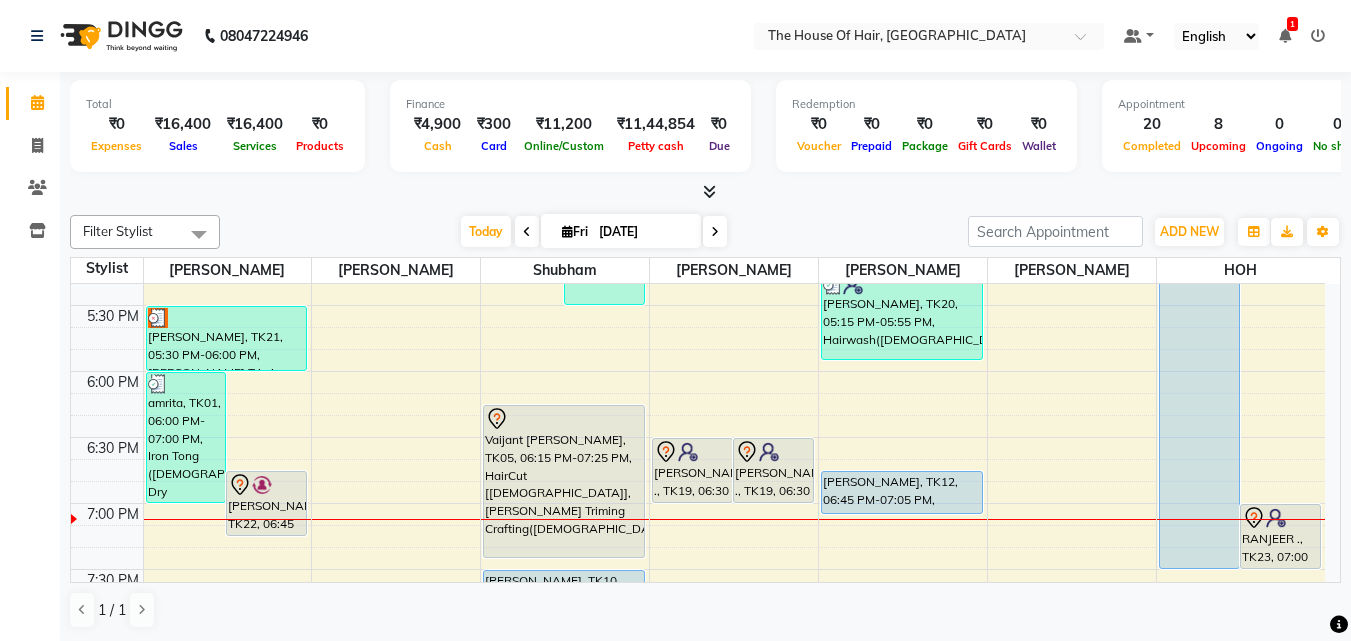 scroll, scrollTop: 1354, scrollLeft: 0, axis: vertical 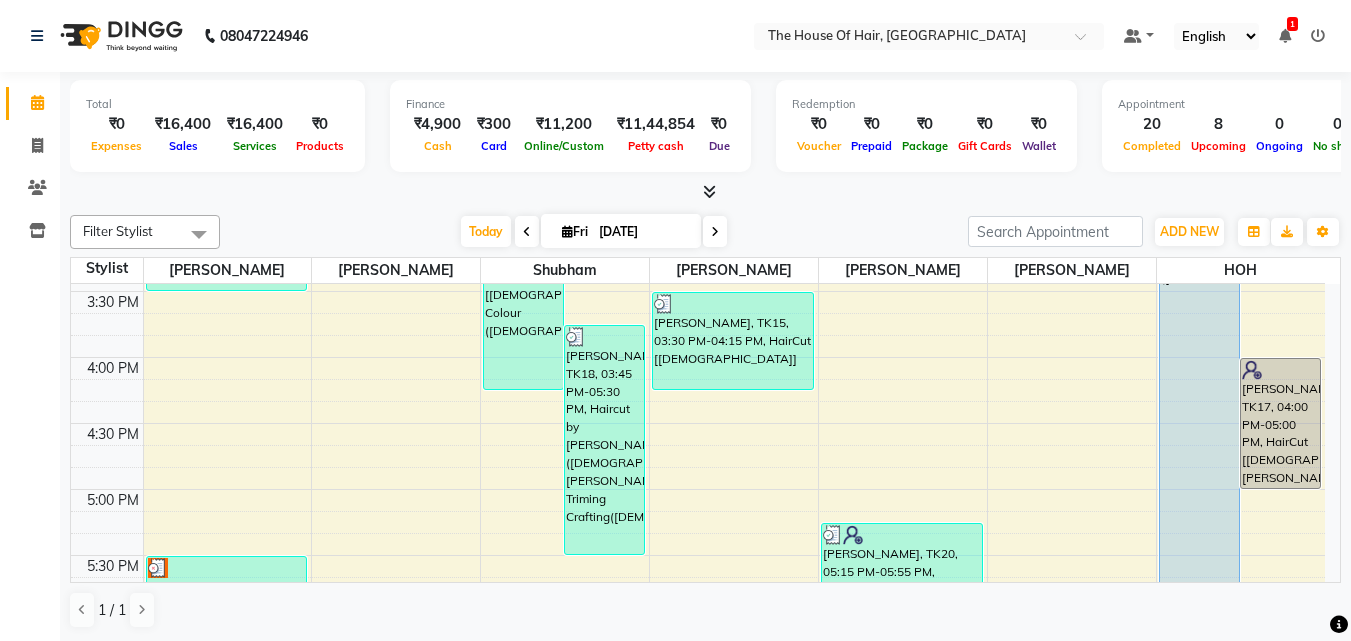 click on "8:00 AM 8:30 AM 9:00 AM 9:30 AM 10:00 AM 10:30 AM 11:00 AM 11:30 AM 12:00 PM 12:30 PM 1:00 PM 1:30 PM 2:00 PM 2:30 PM 3:00 PM 3:30 PM 4:00 PM 4:30 PM 5:00 PM 5:30 PM 6:00 PM 6:30 PM 7:00 PM 7:30 PM 8:00 PM 8:30 PM 9:00 PM 9:30 PM     amrita, TK01, 06:00 PM-07:00 PM, Iron Tong ([DEMOGRAPHIC_DATA]),Hairwash+Paddle Dry ([DEMOGRAPHIC_DATA])             [PERSON_NAME], TK22, 06:45 PM-07:15 PM, [PERSON_NAME] Triming Crafting([DEMOGRAPHIC_DATA])     Anand, TK06, 10:00 AM-10:50 AM, HairCut  [[DEMOGRAPHIC_DATA]],Head Massage ([DEMOGRAPHIC_DATA])     [PERSON_NAME], TK02, 11:30 AM-12:00 PM, [PERSON_NAME] Triming Crafting([DEMOGRAPHIC_DATA])     akash, TK03, 12:30 PM-01:00 PM, HairCut  [[DEMOGRAPHIC_DATA]]     akash, TK03, 01:00 PM-01:30 PM, [PERSON_NAME] Triming Crafting([DEMOGRAPHIC_DATA])     Vishawajeet Jadhav, TK14, 02:30 PM-03:30 PM, HairCut  [[DEMOGRAPHIC_DATA]],[PERSON_NAME] Triming Crafting([DEMOGRAPHIC_DATA])     [PERSON_NAME], TK21, 05:30 PM-06:00 PM, [PERSON_NAME] Triming Crafting([DEMOGRAPHIC_DATA])     [PERSON_NAME], TK11, 02:45 PM-04:15 PM, HairCut  [[DEMOGRAPHIC_DATA]],Global Colour ([DEMOGRAPHIC_DATA])     [PERSON_NAME], TK18, 03:45 PM-05:30 PM, Haircut by [PERSON_NAME] ([DEMOGRAPHIC_DATA]),[PERSON_NAME] Triming Crafting([DEMOGRAPHIC_DATA])" at bounding box center (698, 225) 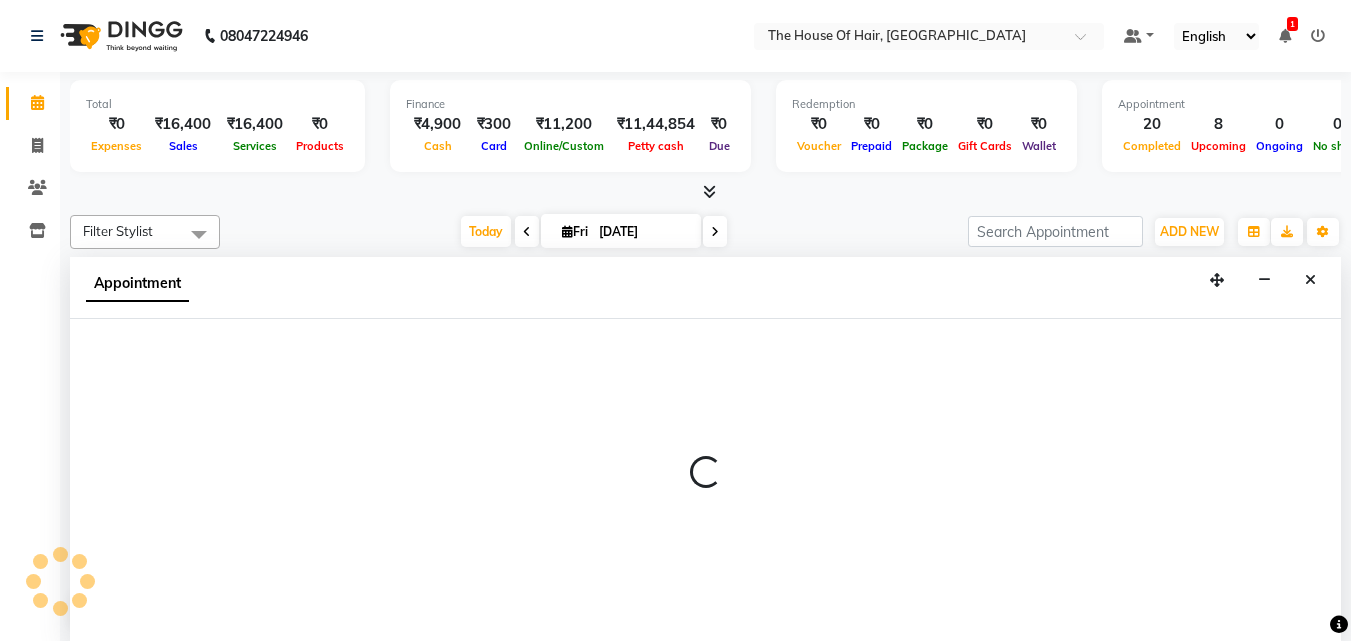 drag, startPoint x: 902, startPoint y: 305, endPoint x: 912, endPoint y: 307, distance: 10.198039 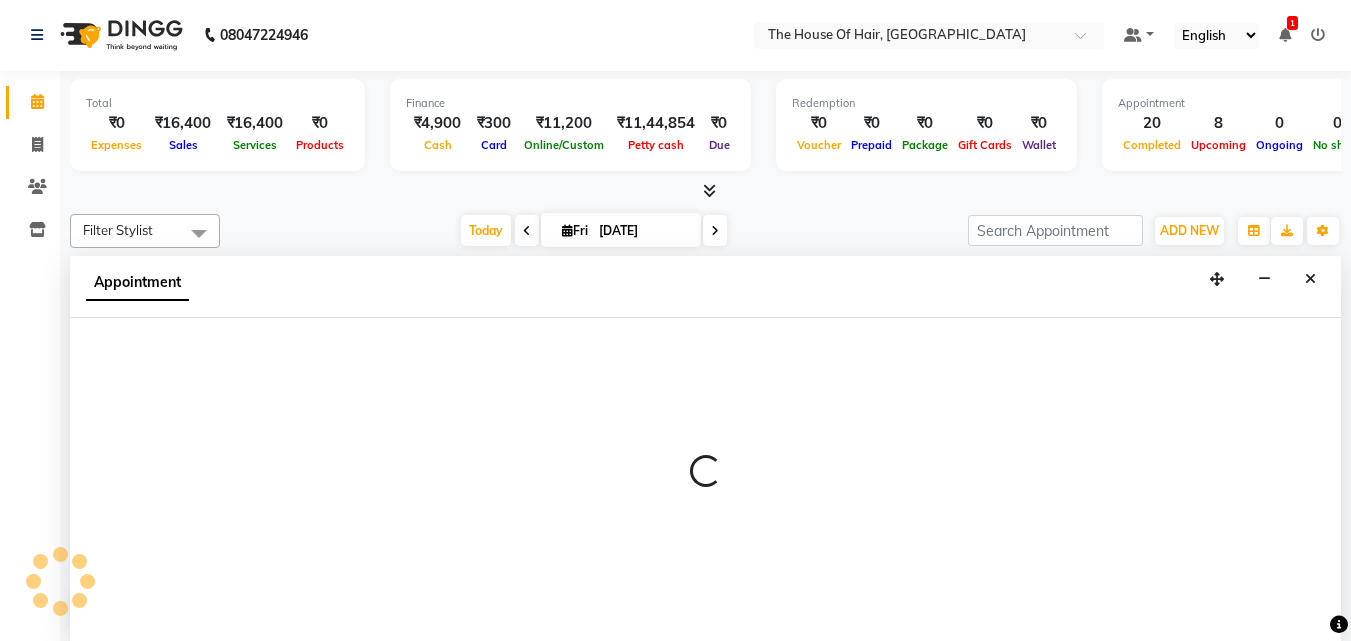 scroll, scrollTop: 1062, scrollLeft: 0, axis: vertical 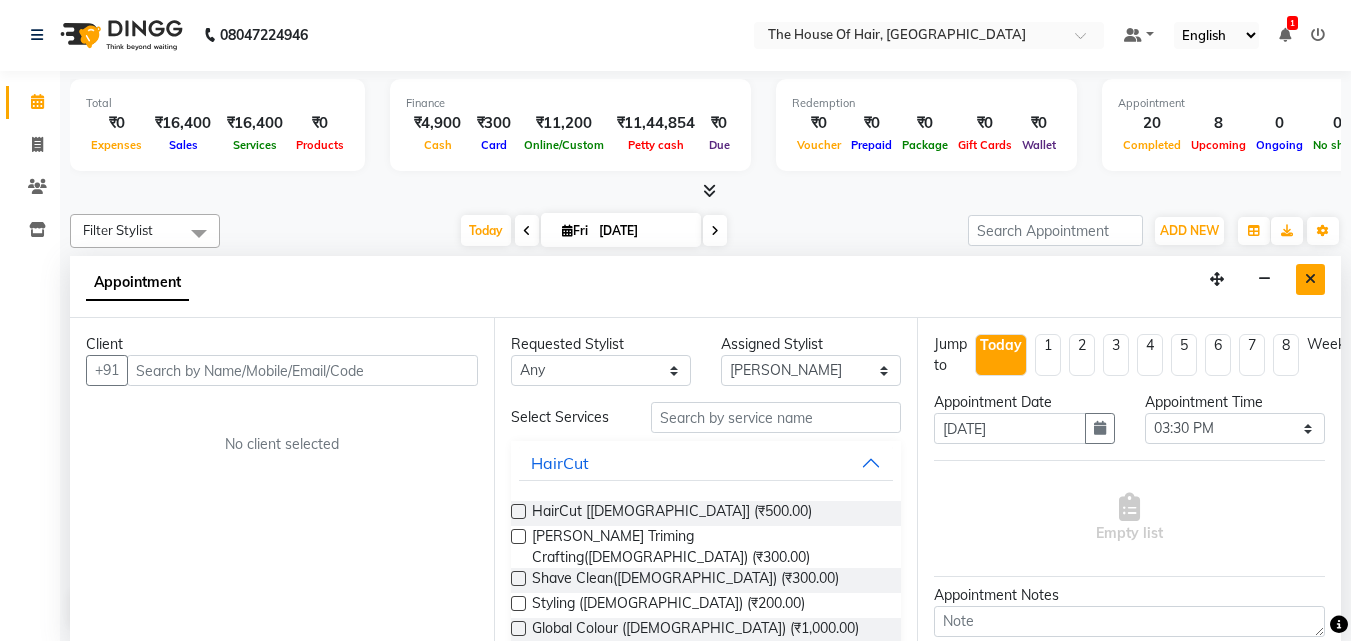 click at bounding box center [1310, 279] 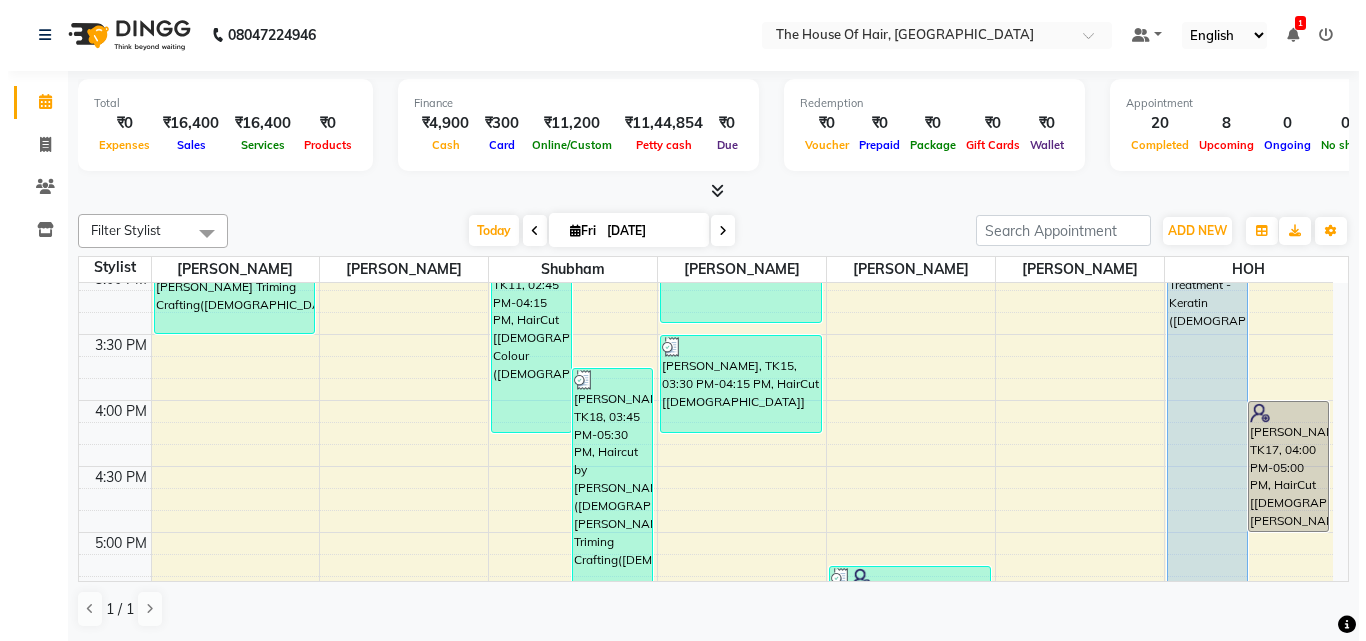 scroll, scrollTop: 937, scrollLeft: 0, axis: vertical 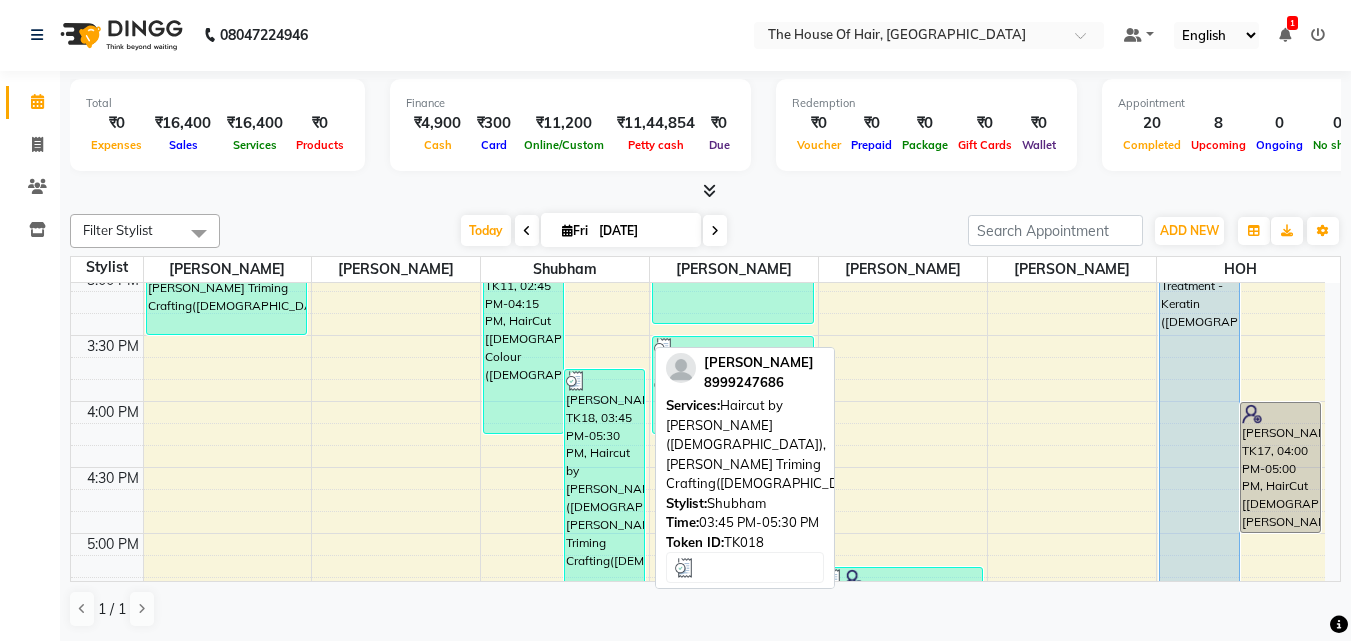 click on "[PERSON_NAME], TK18, 03:45 PM-05:30 PM, Haircut by [PERSON_NAME] ([DEMOGRAPHIC_DATA]),[PERSON_NAME] Triming Crafting([DEMOGRAPHIC_DATA])" at bounding box center (604, 484) 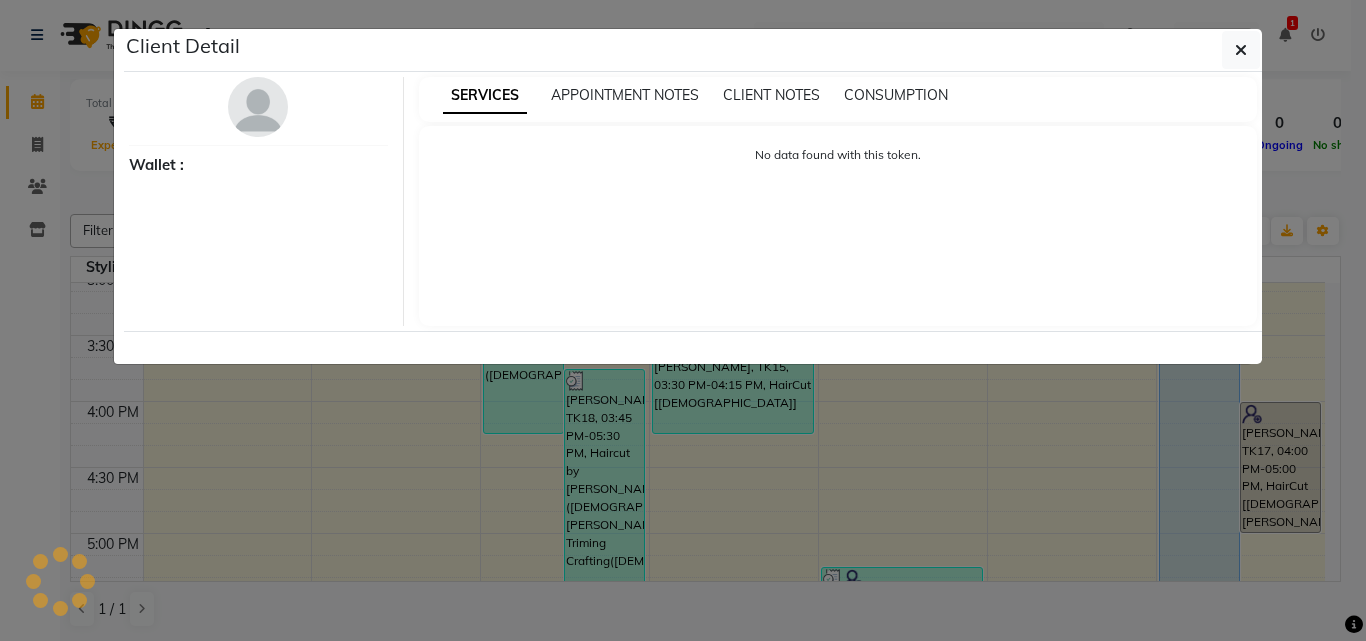 select on "3" 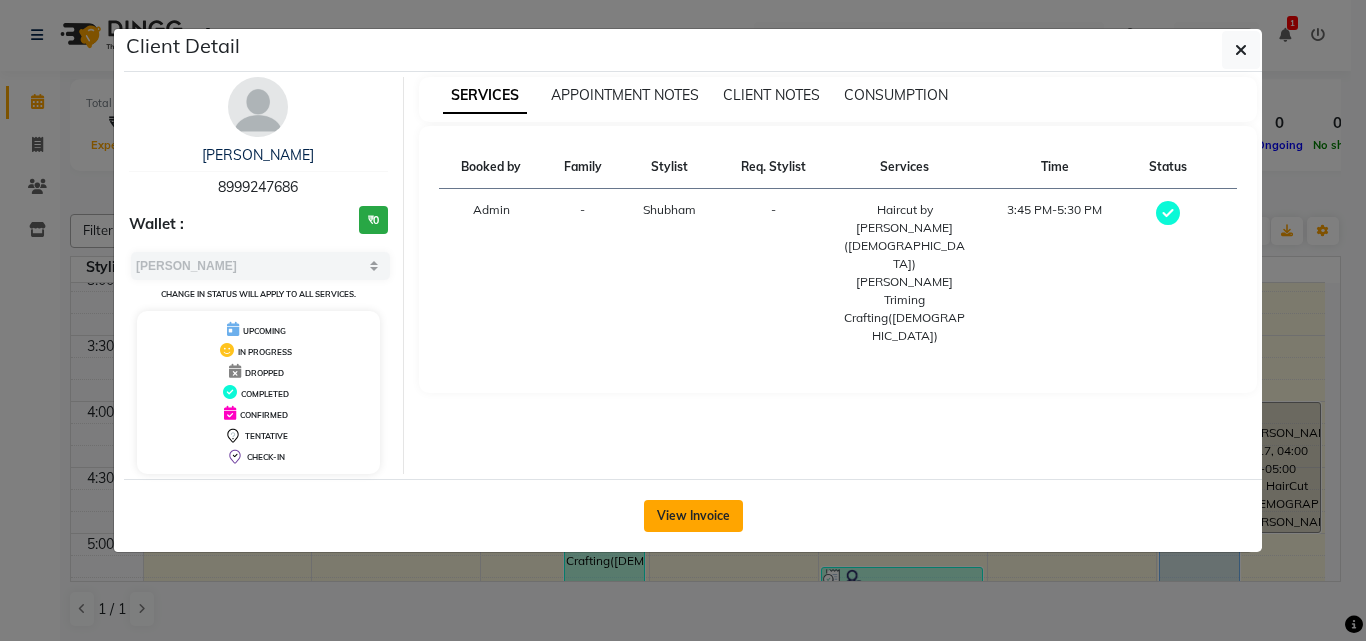 click on "View Invoice" 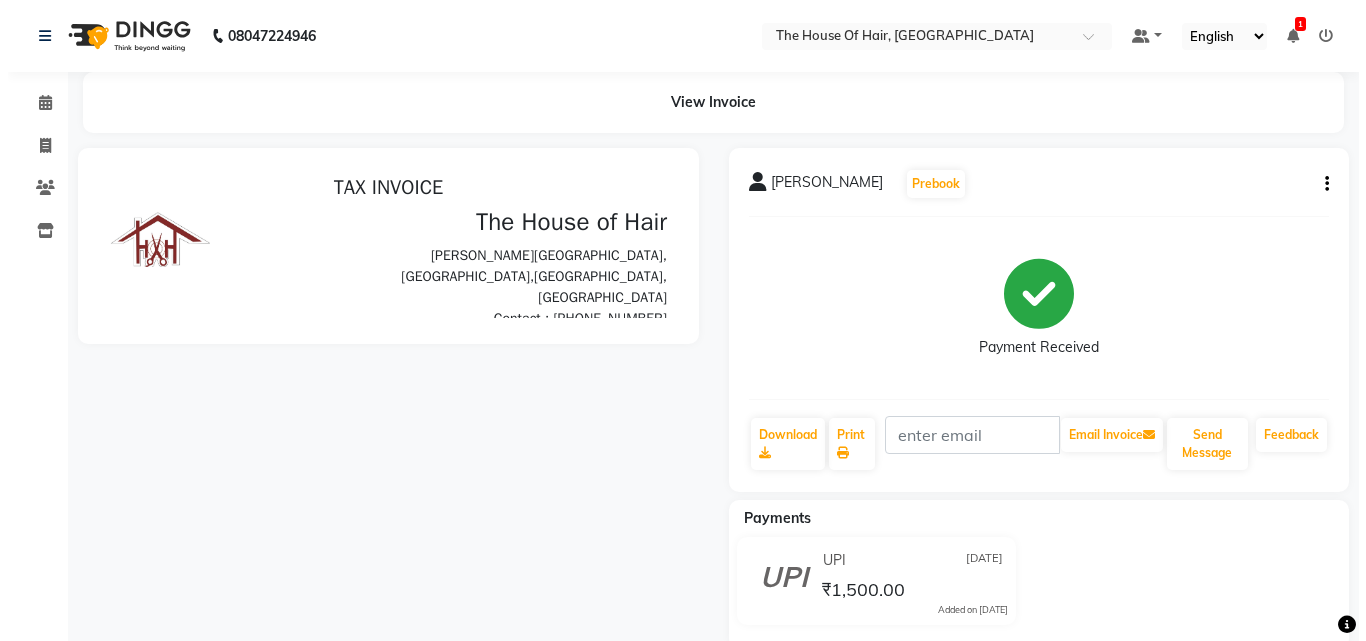 scroll, scrollTop: 0, scrollLeft: 0, axis: both 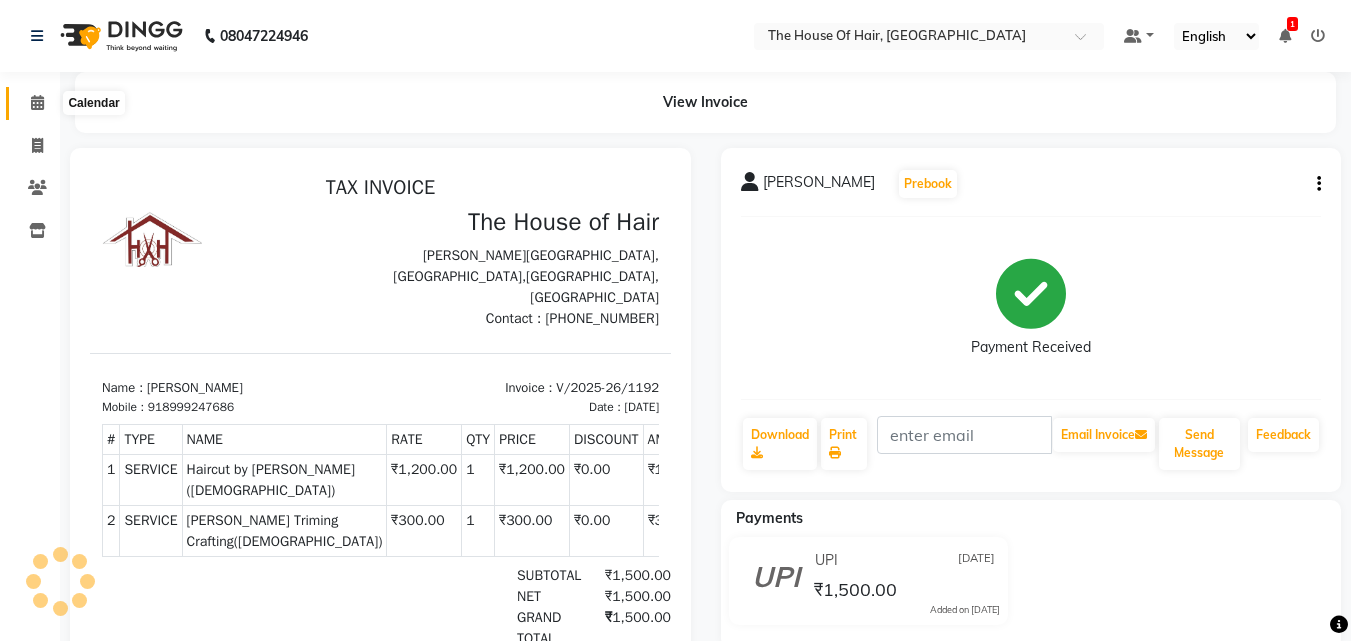 click 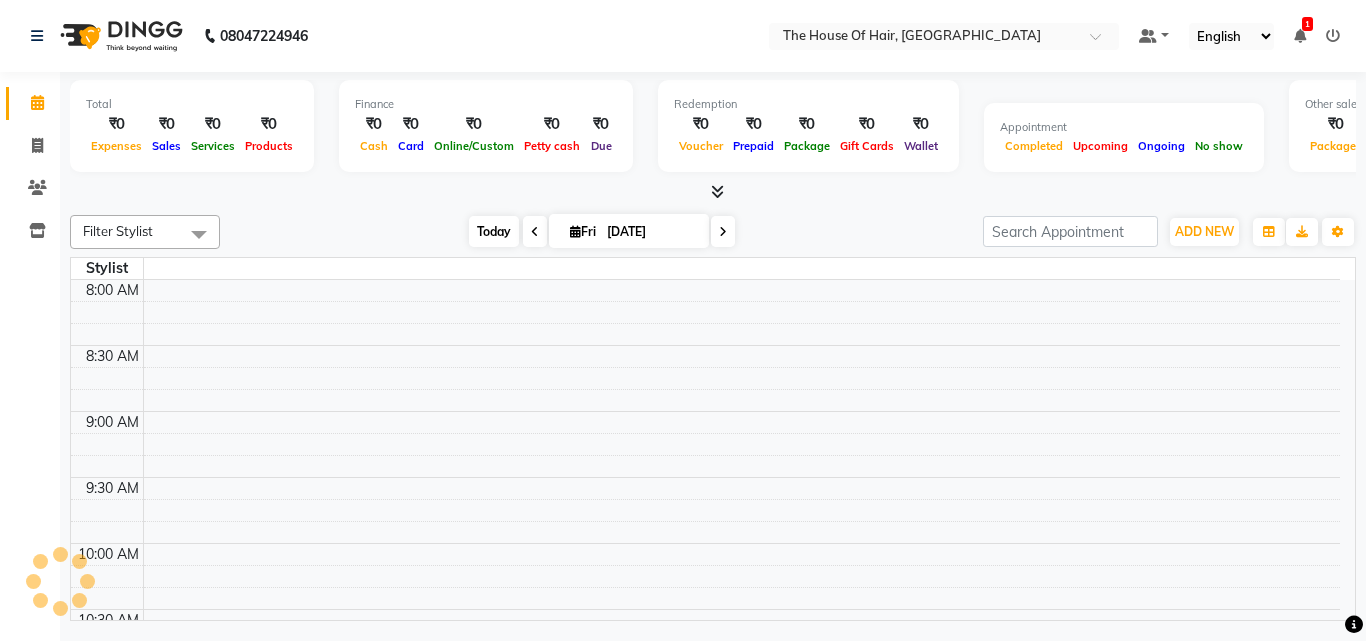 click on "Today" at bounding box center (494, 231) 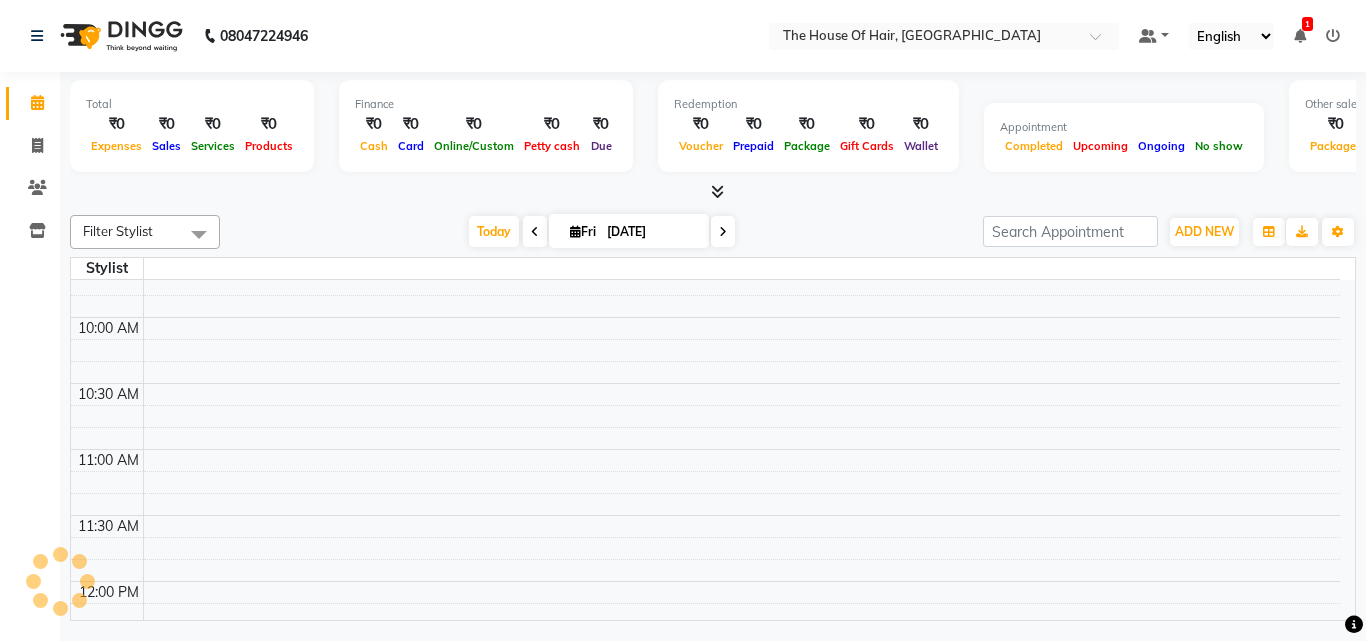 scroll, scrollTop: 298, scrollLeft: 0, axis: vertical 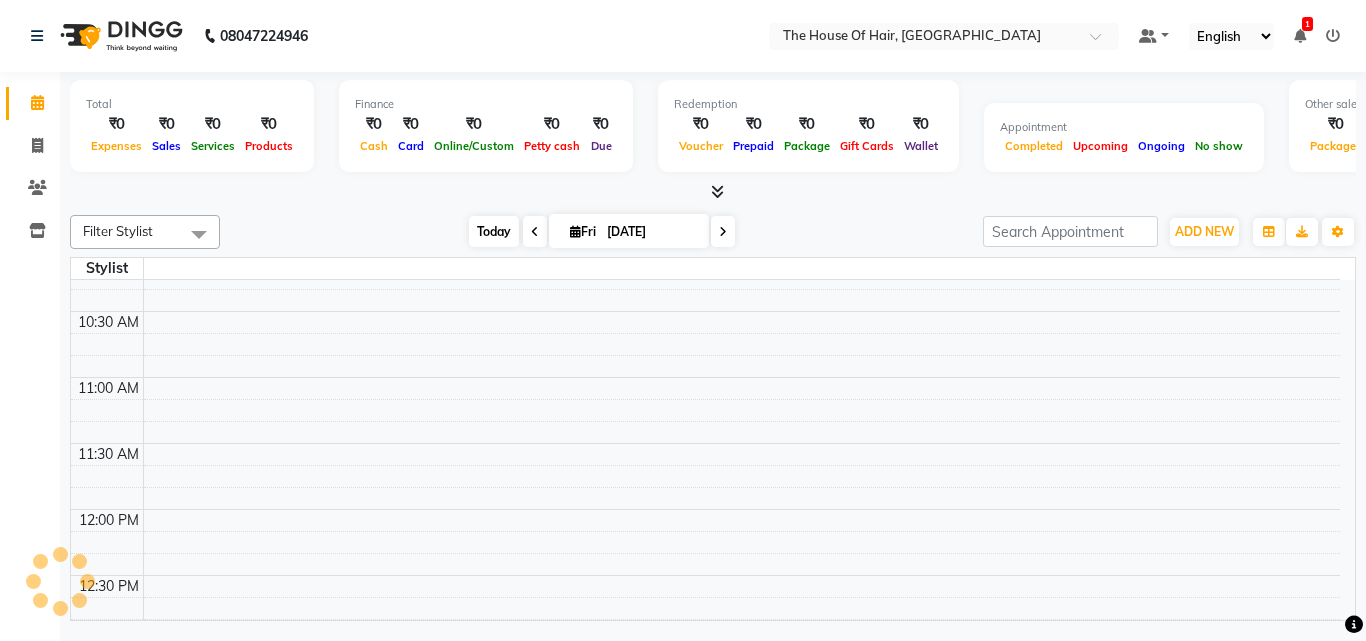 click on "Today" at bounding box center [494, 231] 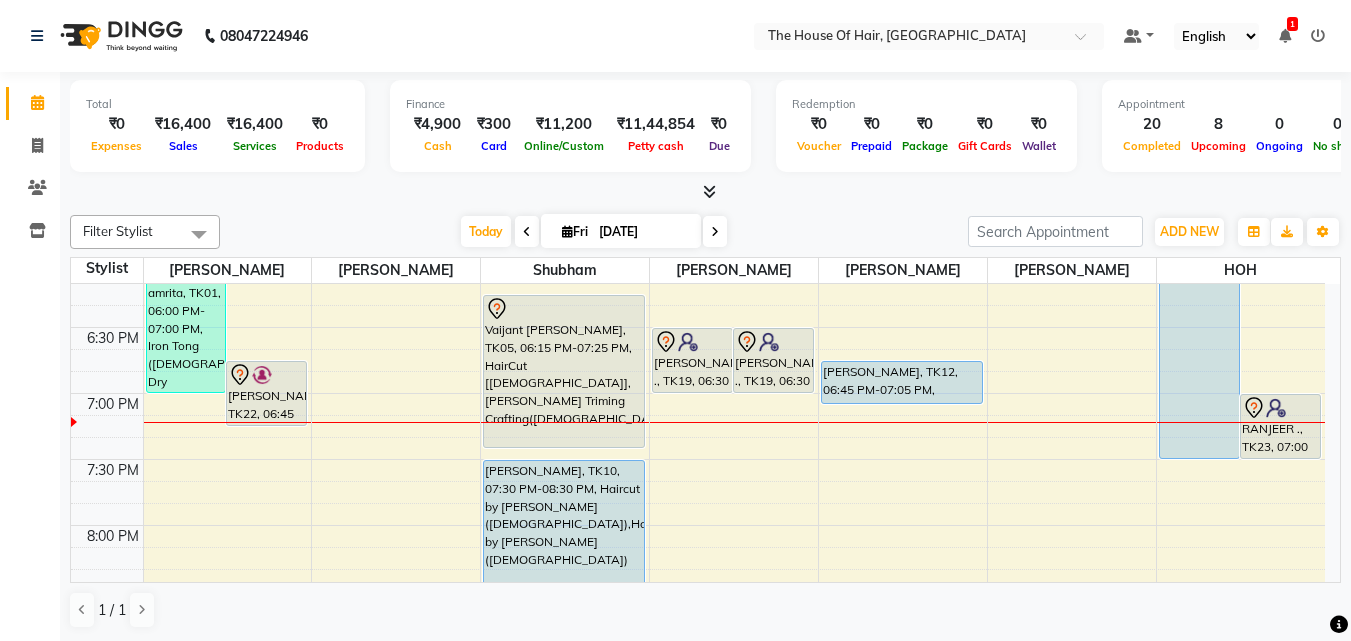 scroll, scrollTop: 1343, scrollLeft: 0, axis: vertical 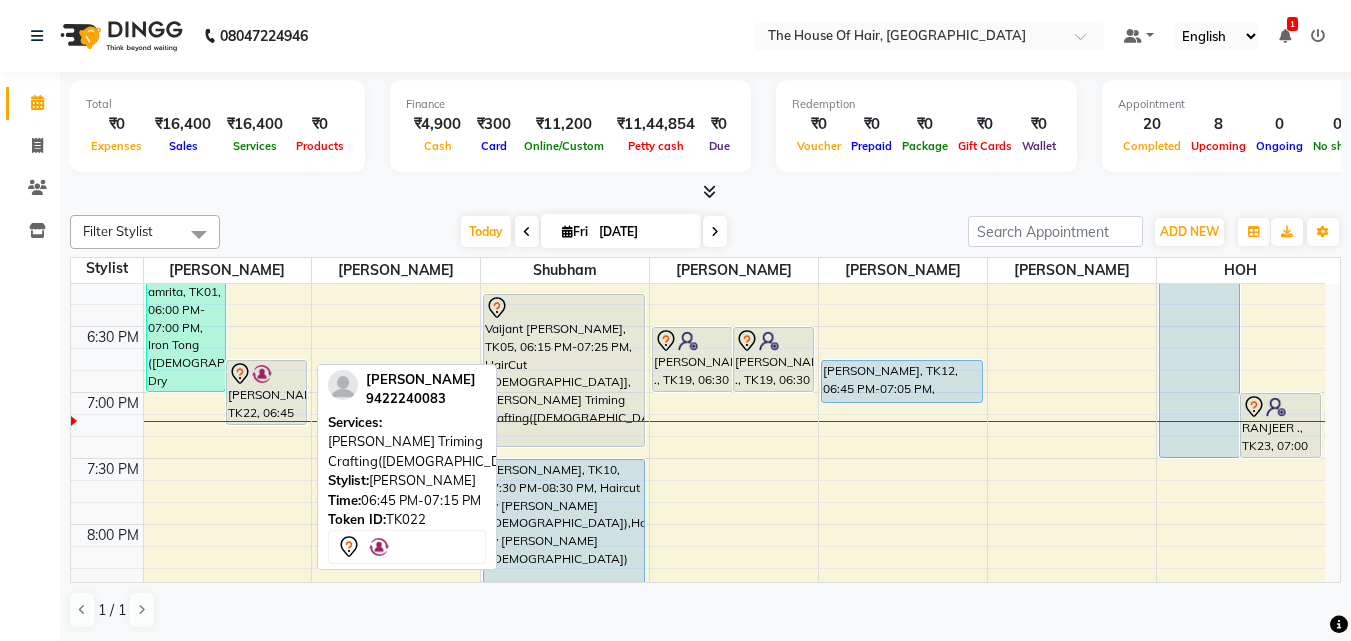 click 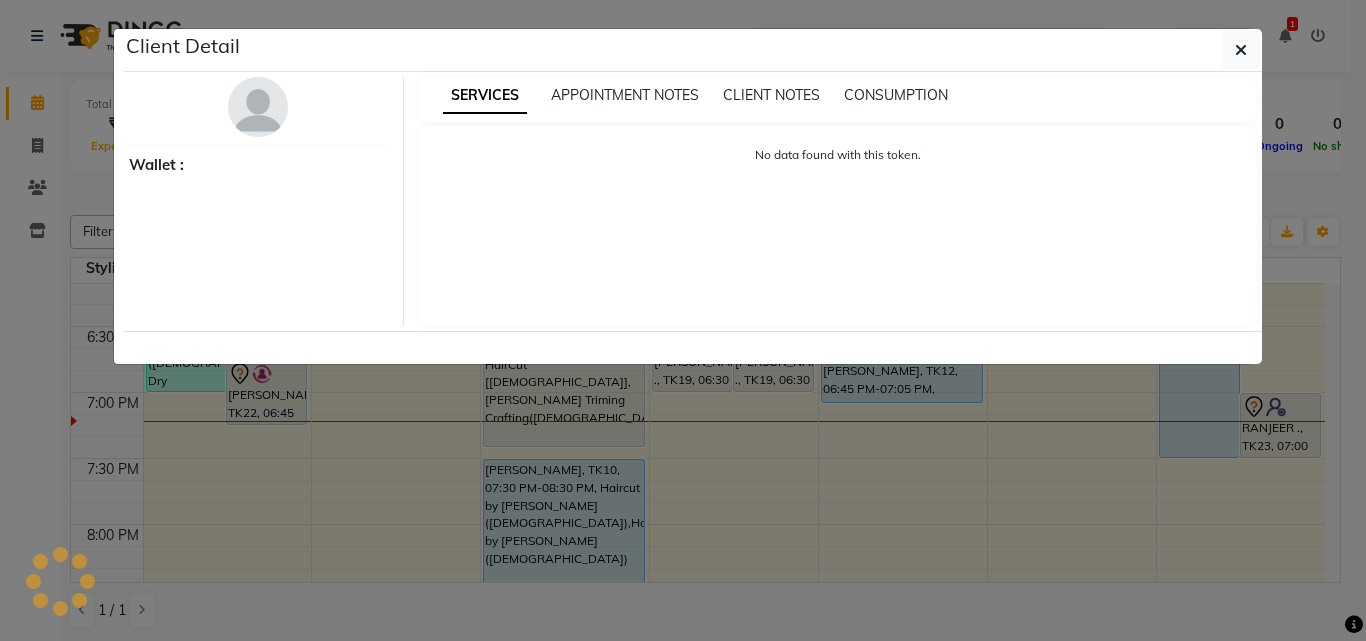 select on "7" 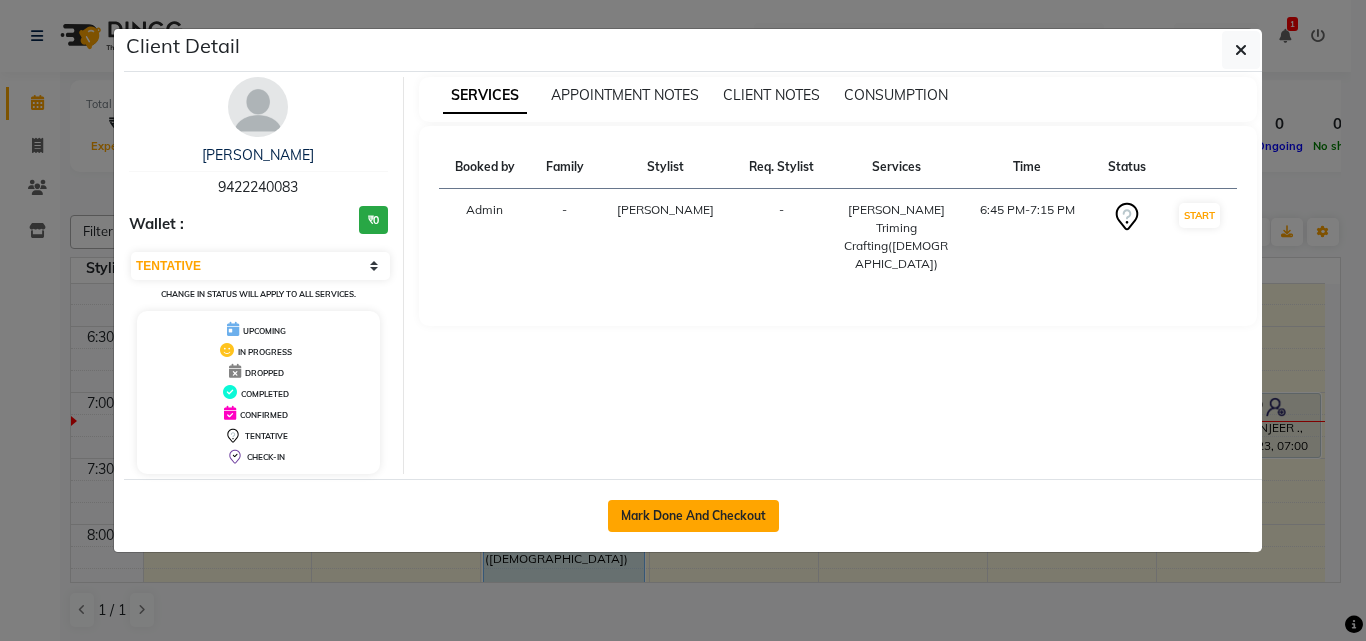 click on "Mark Done And Checkout" 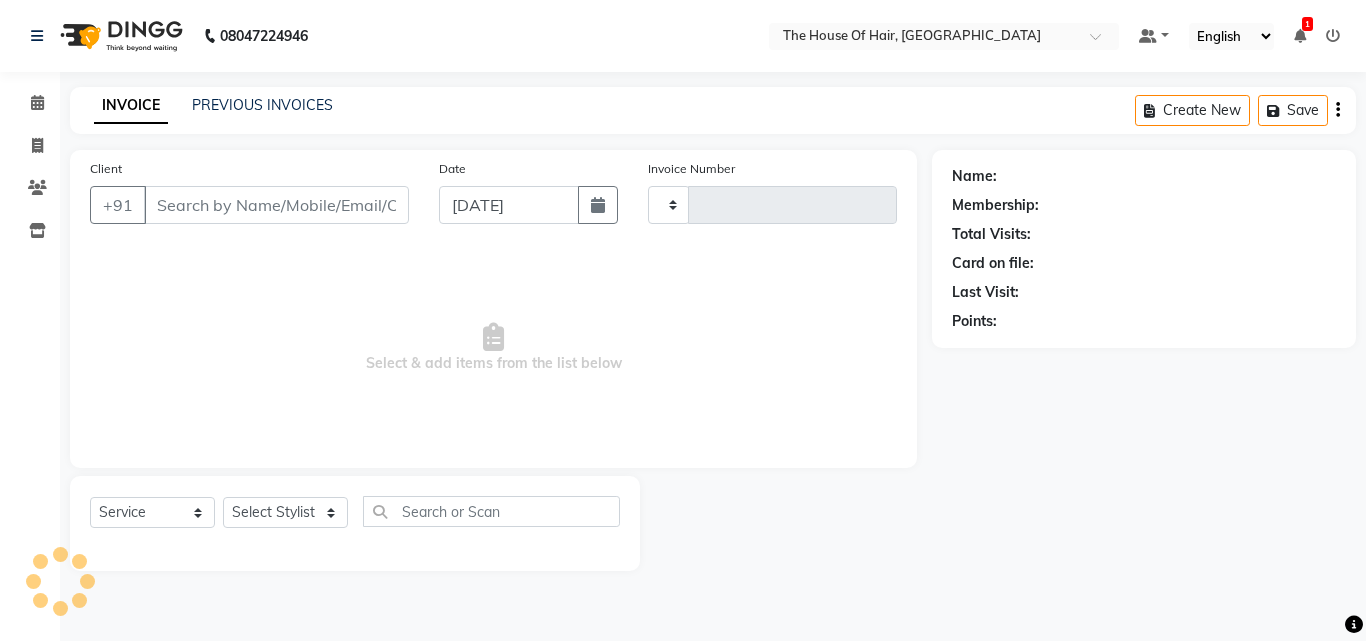 type on "1196" 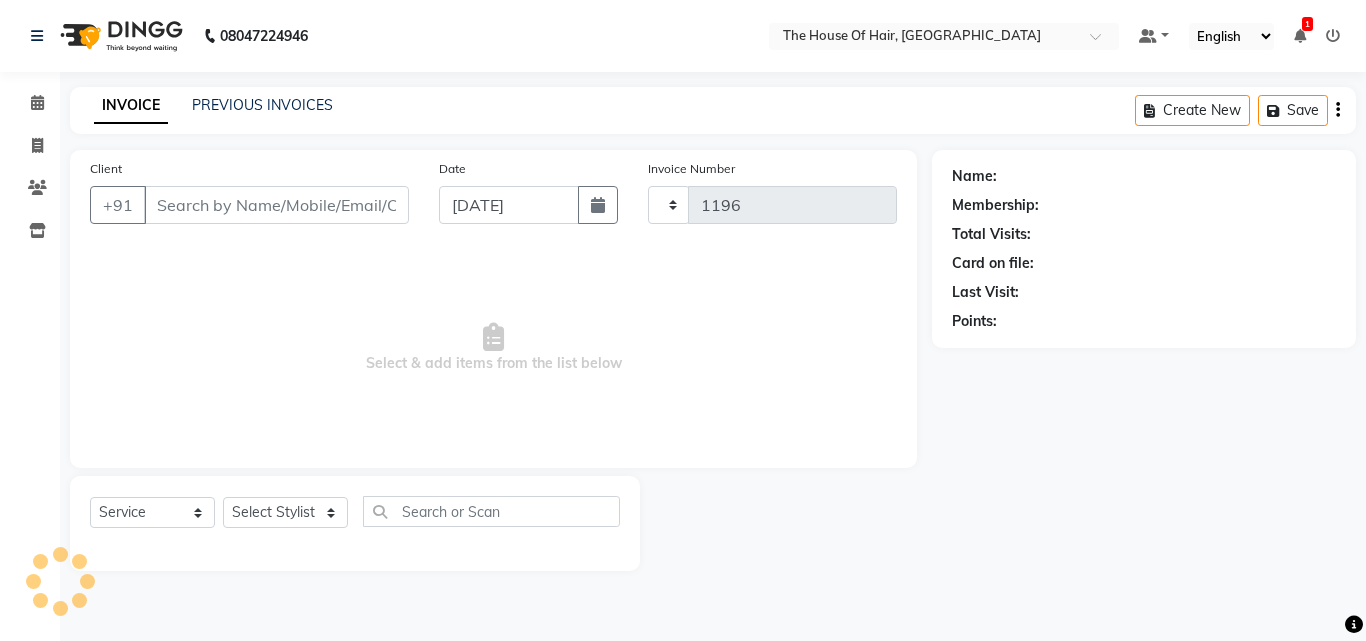 select on "5992" 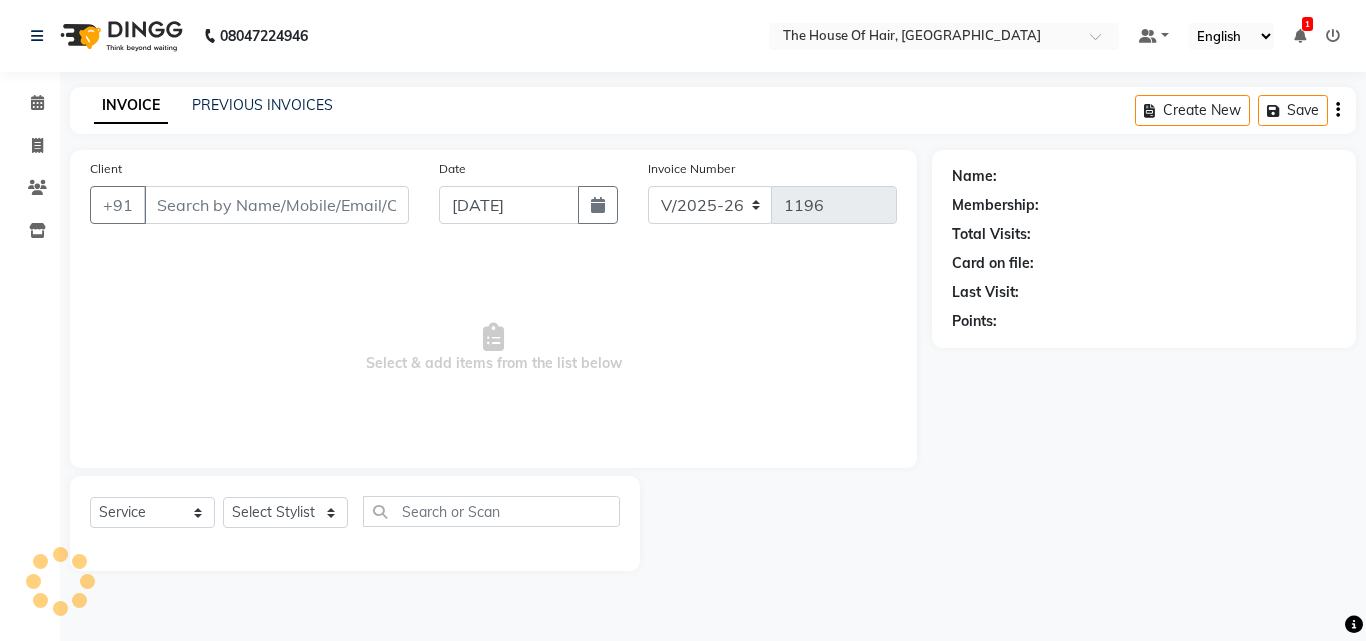 type on "9422240083" 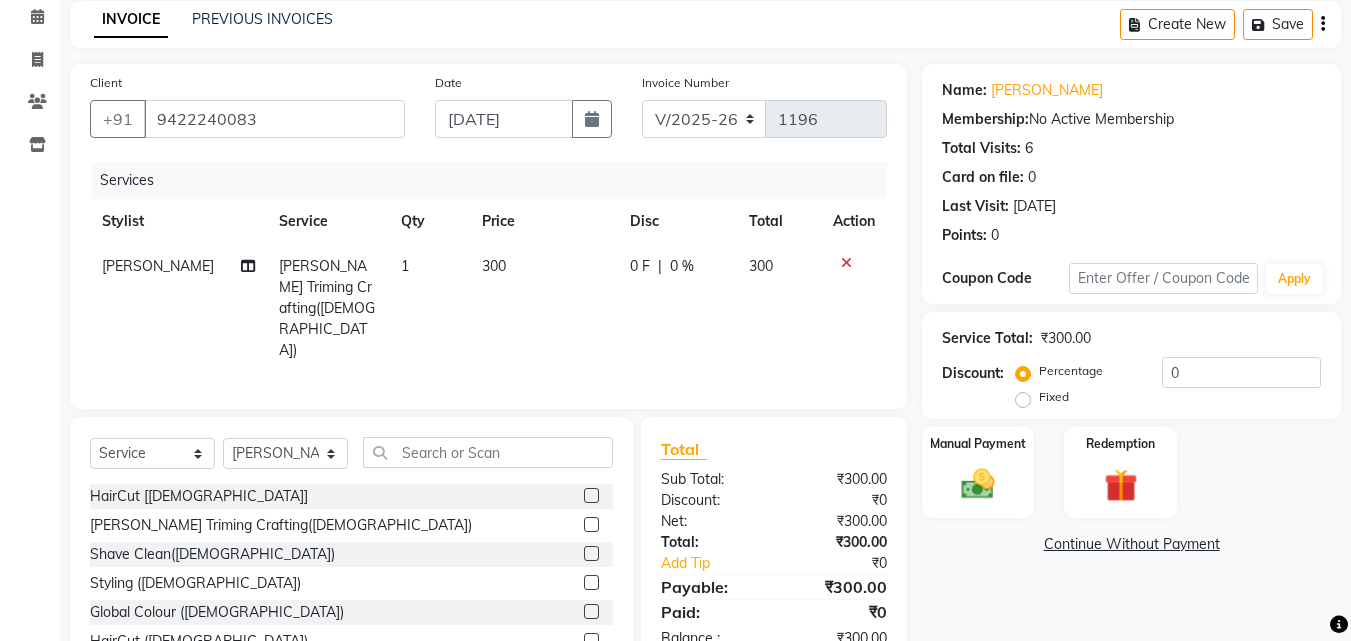 scroll, scrollTop: 0, scrollLeft: 0, axis: both 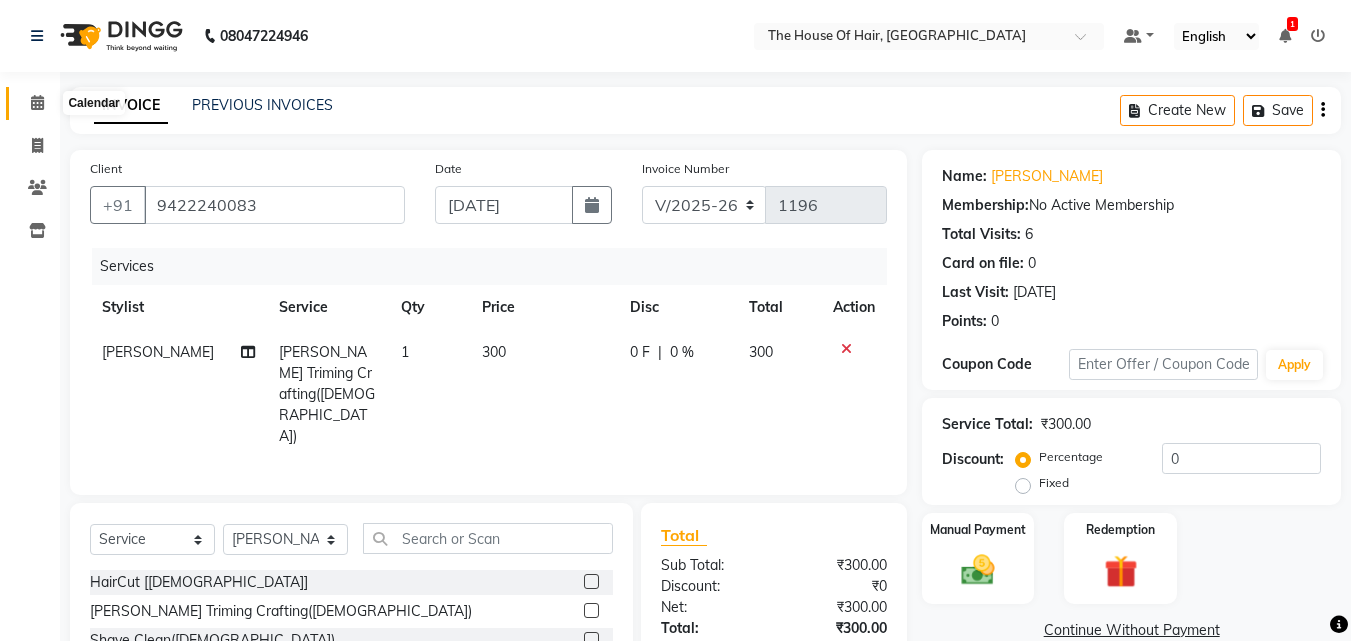 click 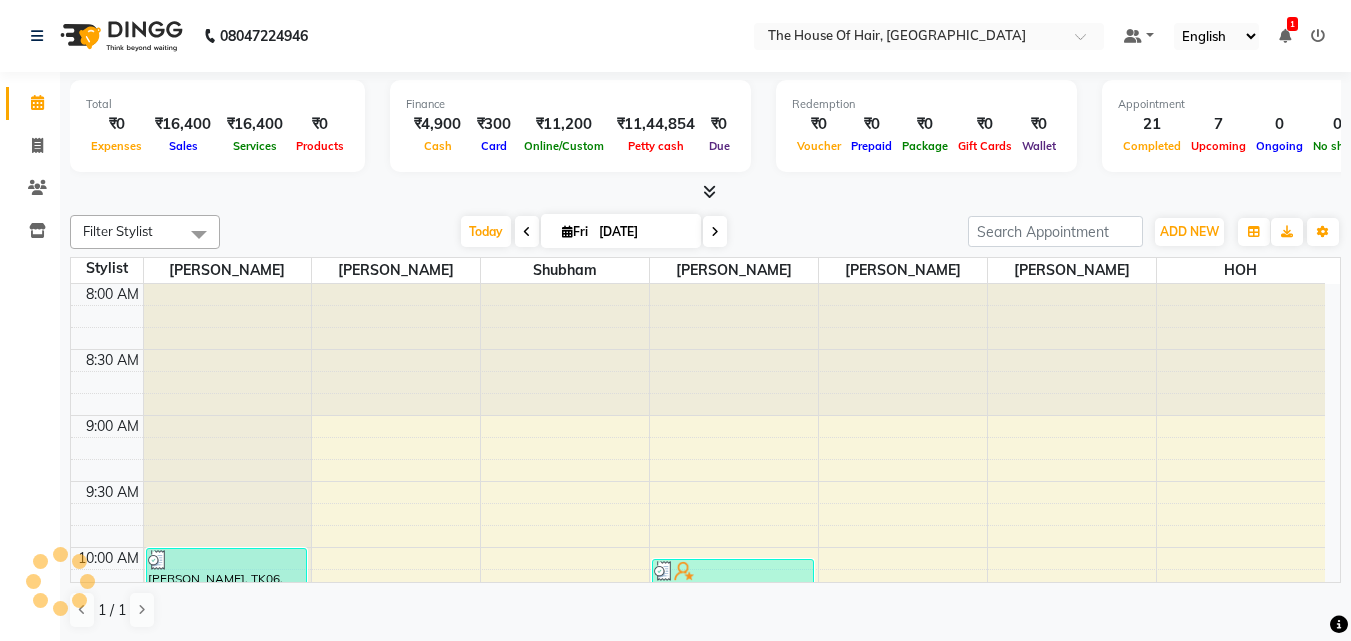 scroll, scrollTop: 1453, scrollLeft: 0, axis: vertical 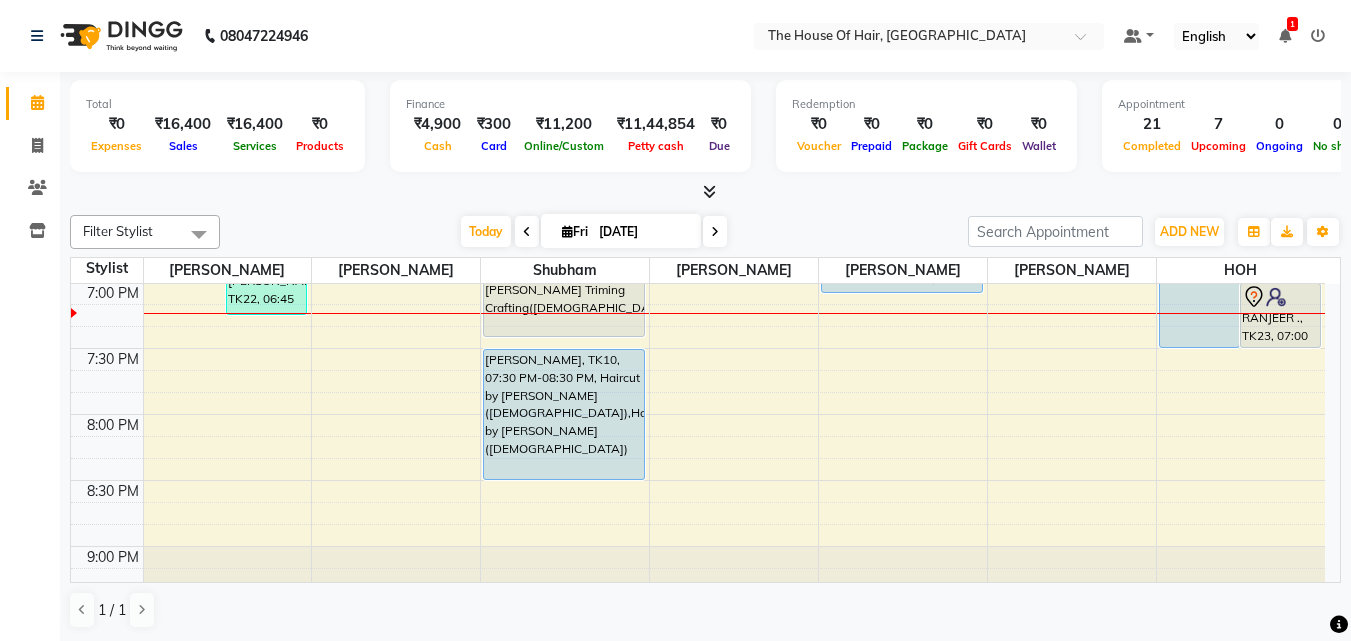 click at bounding box center (715, 232) 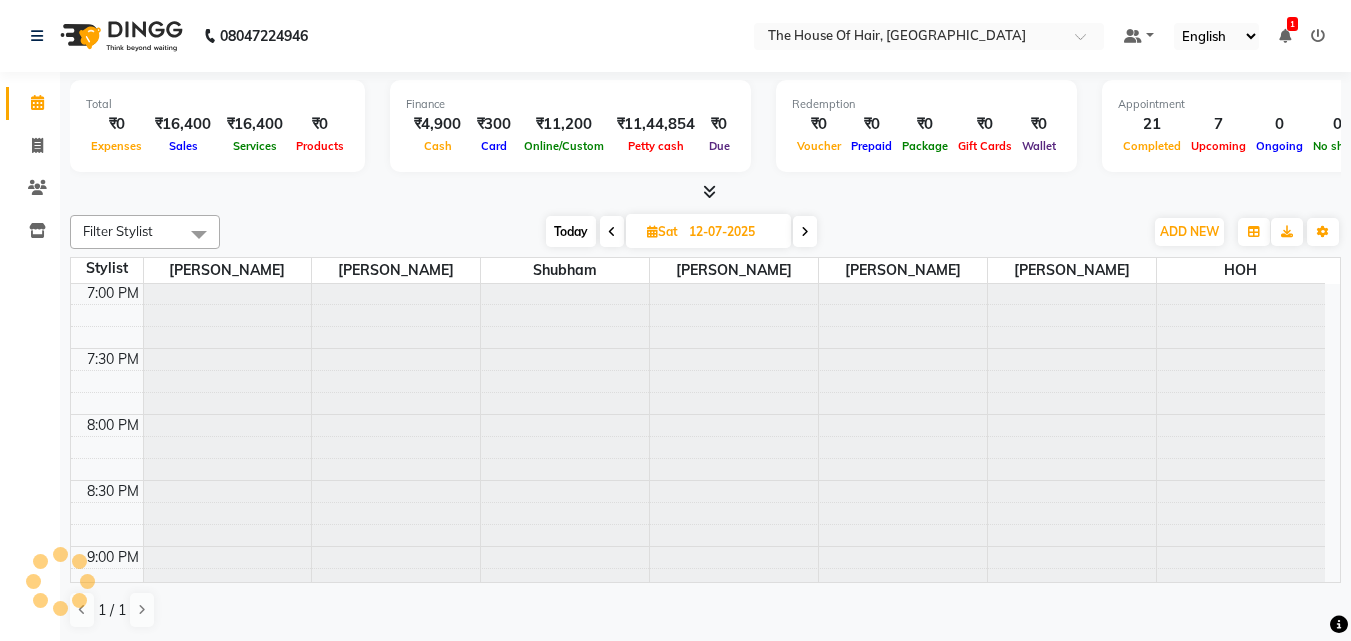 scroll, scrollTop: 1453, scrollLeft: 0, axis: vertical 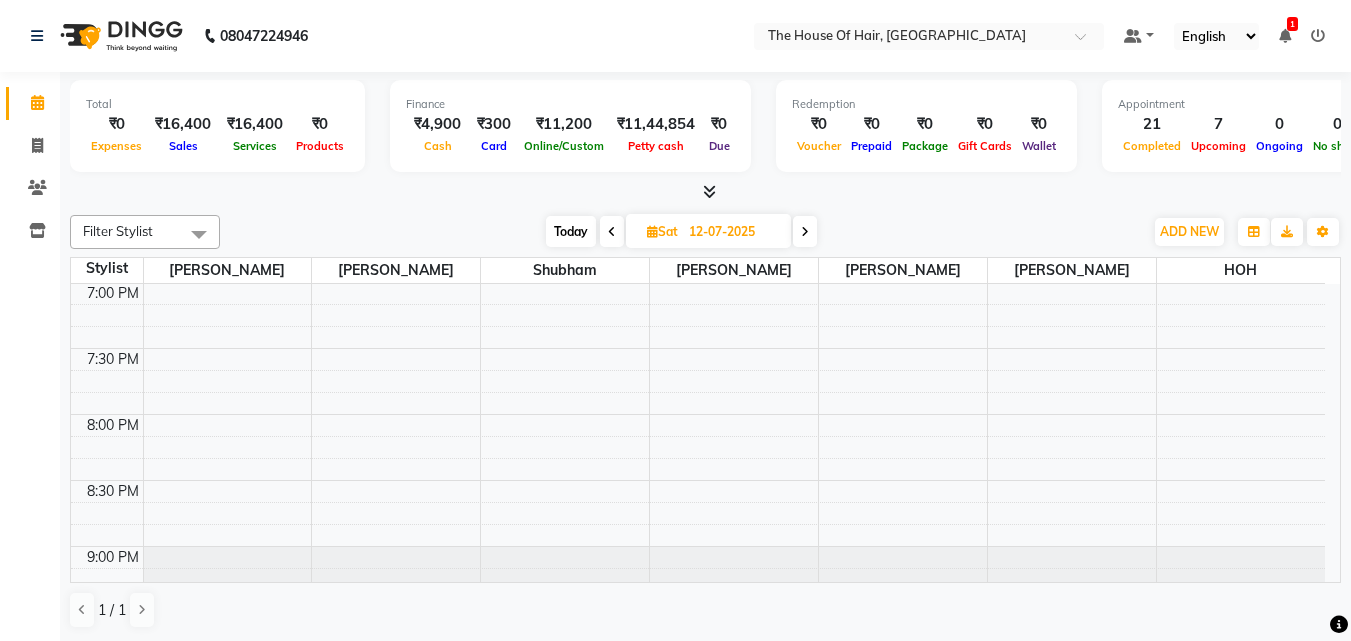 click on "12-07-2025" at bounding box center [733, 232] 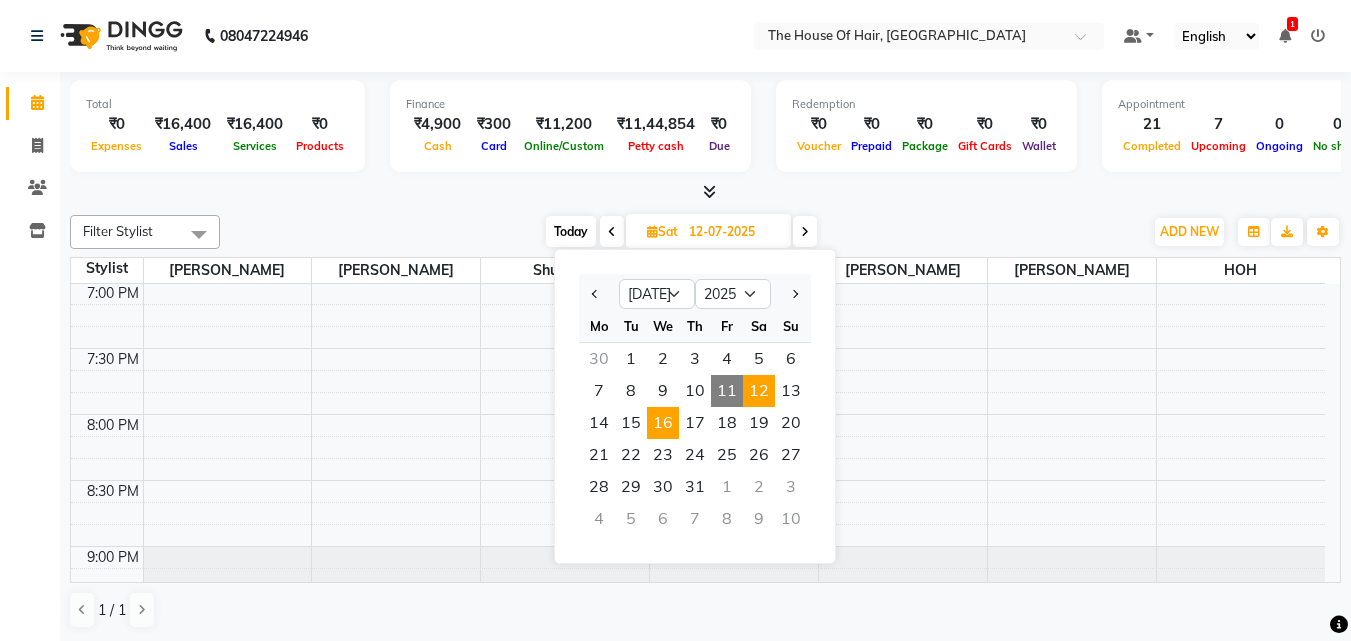 click on "16" at bounding box center (663, 423) 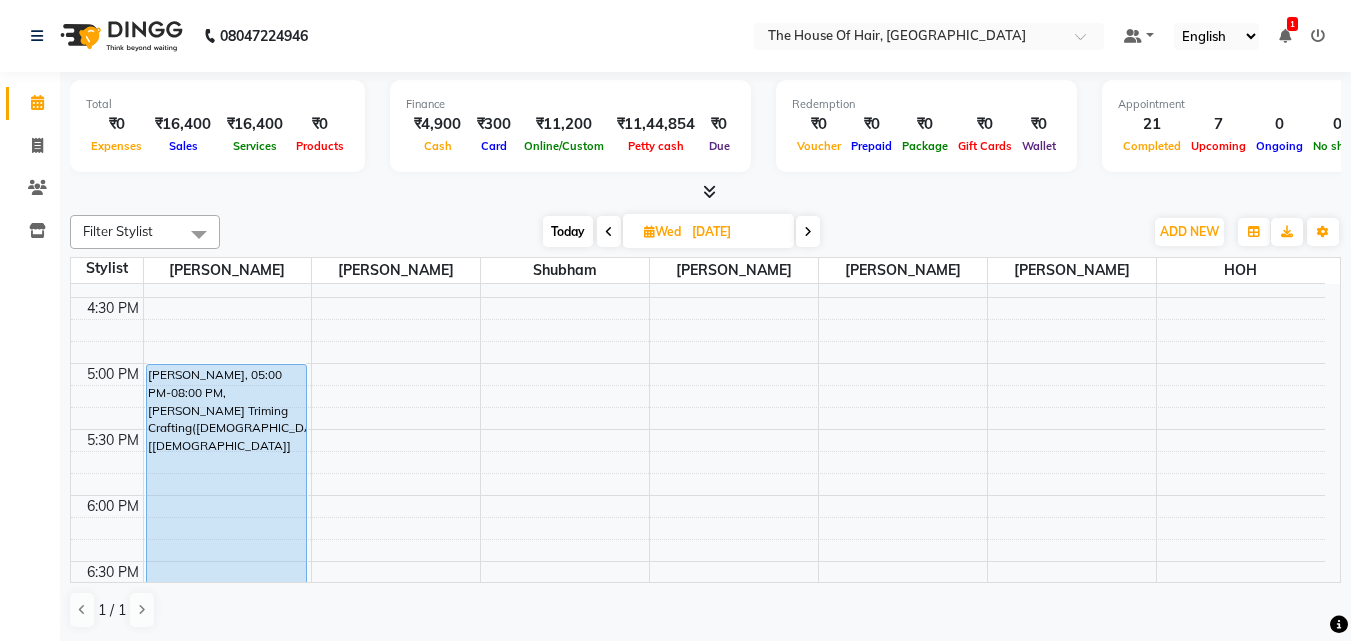 scroll, scrollTop: 1093, scrollLeft: 0, axis: vertical 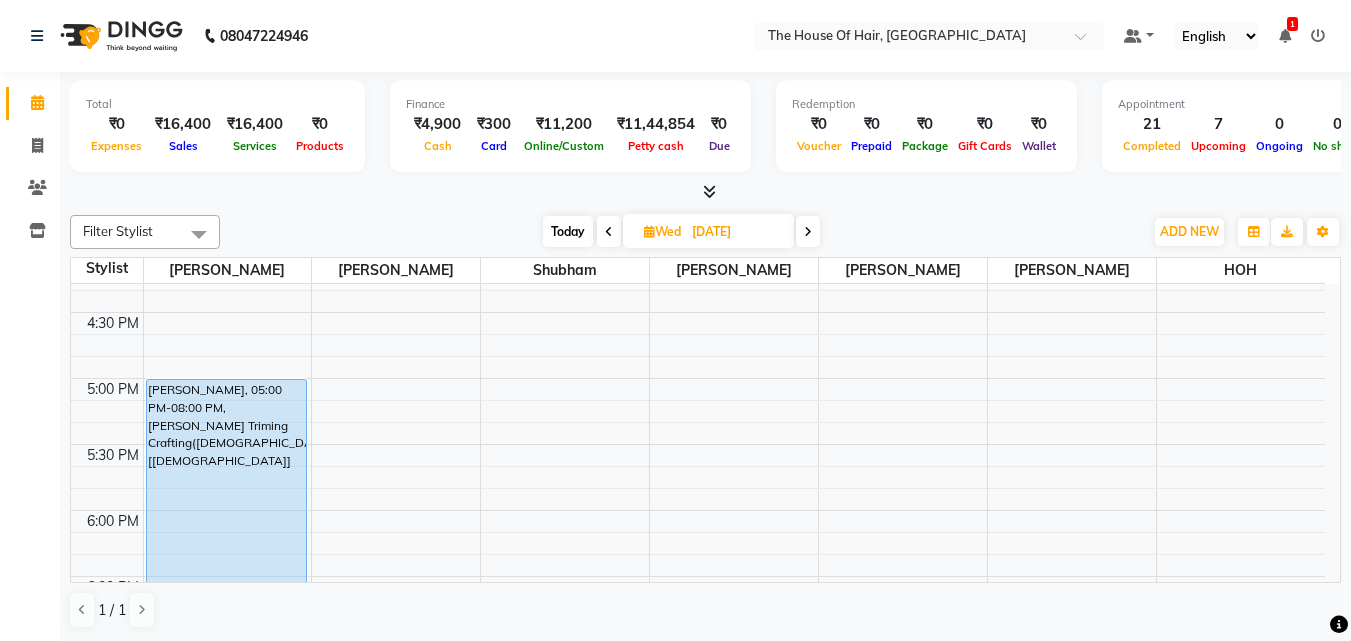 click on "Today" at bounding box center (568, 231) 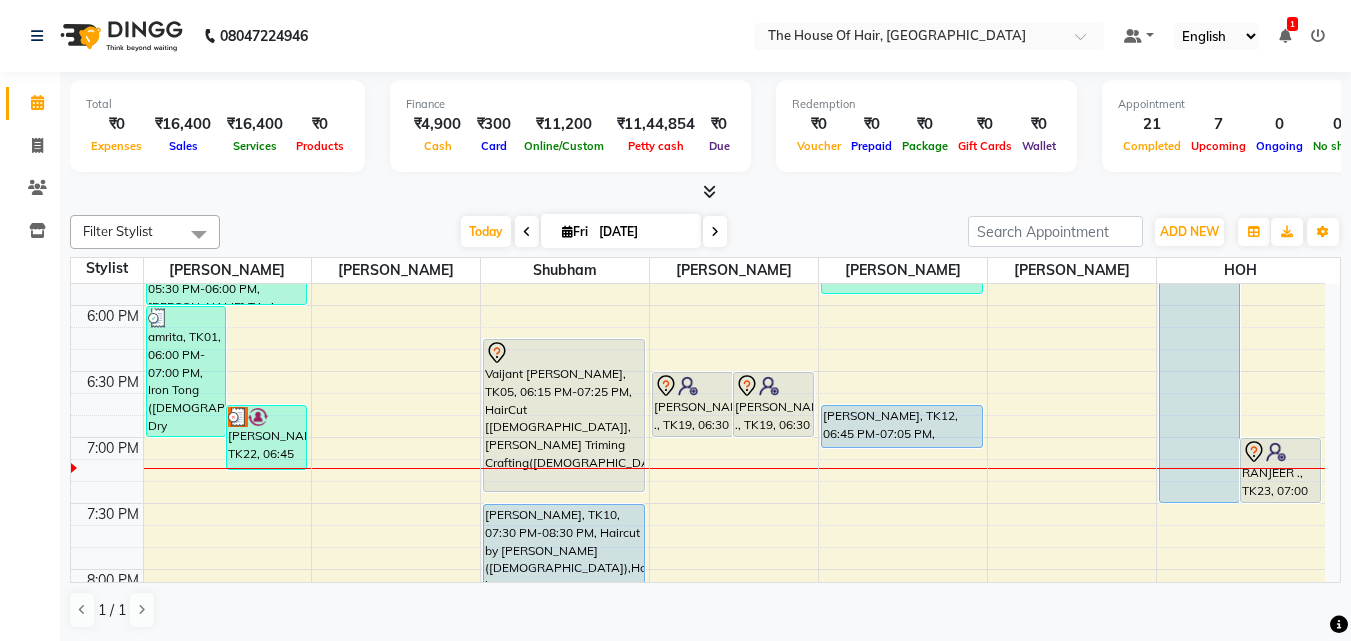 scroll, scrollTop: 1297, scrollLeft: 0, axis: vertical 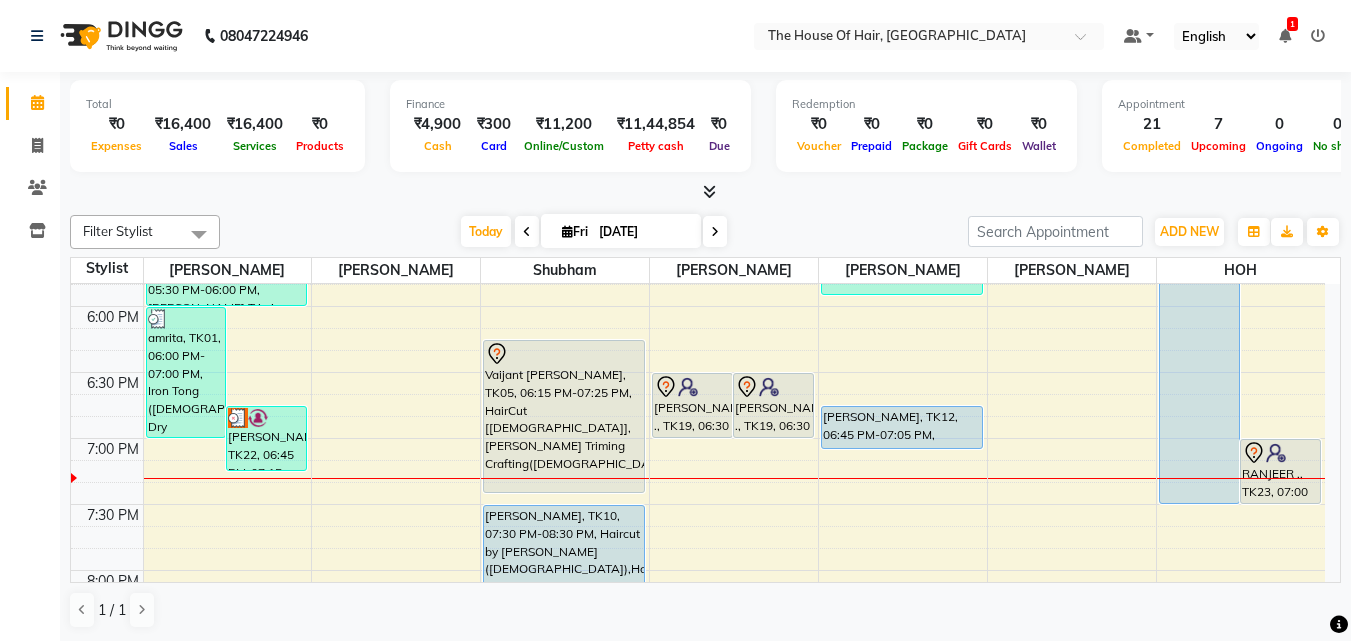 click on "8:00 AM 8:30 AM 9:00 AM 9:30 AM 10:00 AM 10:30 AM 11:00 AM 11:30 AM 12:00 PM 12:30 PM 1:00 PM 1:30 PM 2:00 PM 2:30 PM 3:00 PM 3:30 PM 4:00 PM 4:30 PM 5:00 PM 5:30 PM 6:00 PM 6:30 PM 7:00 PM 7:30 PM 8:00 PM 8:30 PM 9:00 PM 9:30 PM     amrita, TK01, 06:00 PM-07:00 PM, Iron Tong ([DEMOGRAPHIC_DATA]),Hairwash+Paddle Dry ([DEMOGRAPHIC_DATA])     [PERSON_NAME], TK22, 06:45 PM-07:15 PM, [PERSON_NAME] Triming Crafting([DEMOGRAPHIC_DATA])     Anand, TK06, 10:00 AM-10:50 AM, HairCut  [[DEMOGRAPHIC_DATA]],Head Massage ([DEMOGRAPHIC_DATA])     [PERSON_NAME], TK02, 11:30 AM-12:00 PM, [PERSON_NAME] Triming Crafting([DEMOGRAPHIC_DATA])     akash, TK03, 12:30 PM-01:00 PM, HairCut  [[DEMOGRAPHIC_DATA]]     akash, TK03, 01:00 PM-01:30 PM, [PERSON_NAME] Triming Crafting([DEMOGRAPHIC_DATA])     Vishawajeet Jadhav, TK14, 02:30 PM-03:30 PM, HairCut  [[DEMOGRAPHIC_DATA]],[PERSON_NAME] Triming Crafting([DEMOGRAPHIC_DATA])     [PERSON_NAME], TK21, 05:30 PM-06:00 PM, [PERSON_NAME] Triming Crafting([DEMOGRAPHIC_DATA])     [PERSON_NAME], TK11, 02:45 PM-04:15 PM, HairCut  [[DEMOGRAPHIC_DATA]],Global Colour ([DEMOGRAPHIC_DATA])     [PERSON_NAME], TK18, 03:45 PM-05:30 PM, Haircut by [PERSON_NAME] ([DEMOGRAPHIC_DATA]),[PERSON_NAME] Triming Crafting([DEMOGRAPHIC_DATA])" at bounding box center (698, -90) 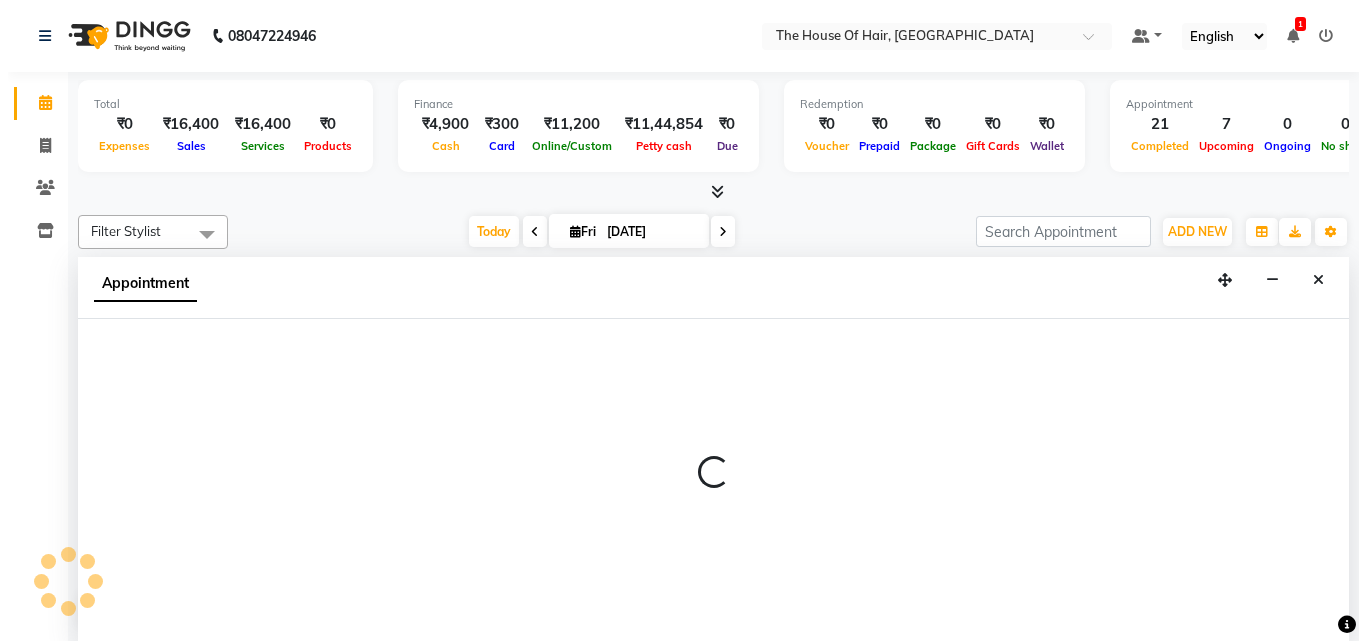 scroll, scrollTop: 1, scrollLeft: 0, axis: vertical 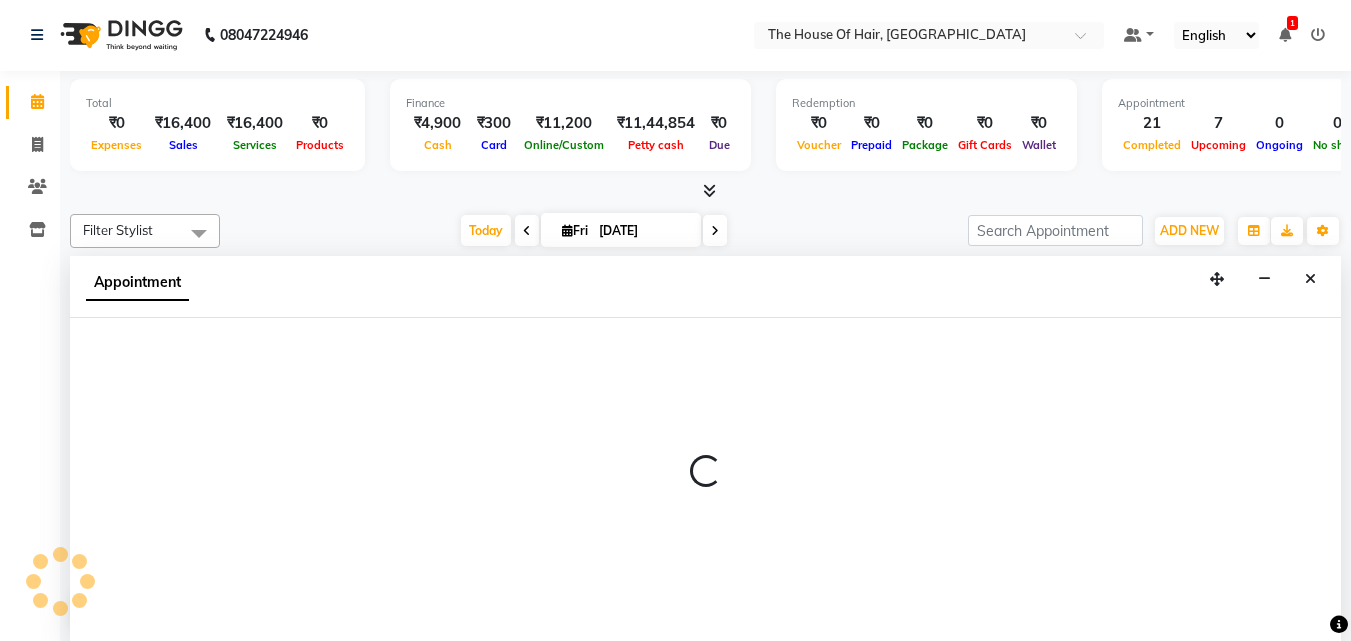 select on "64183" 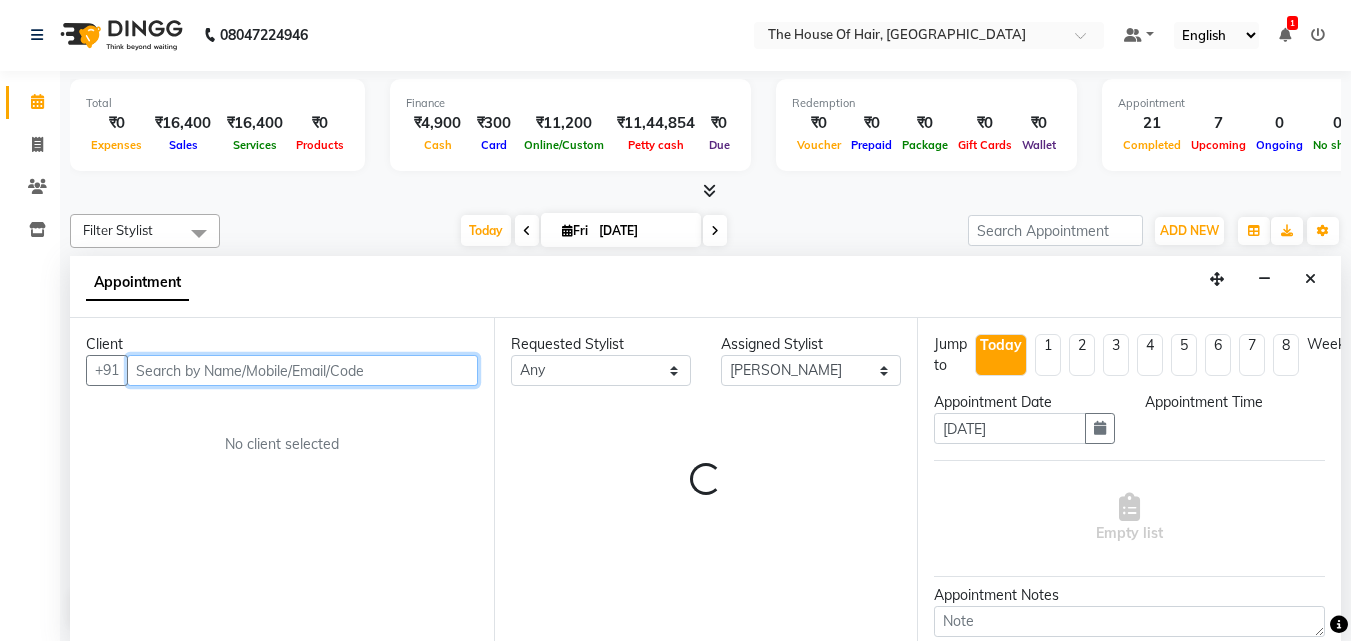 select on "1170" 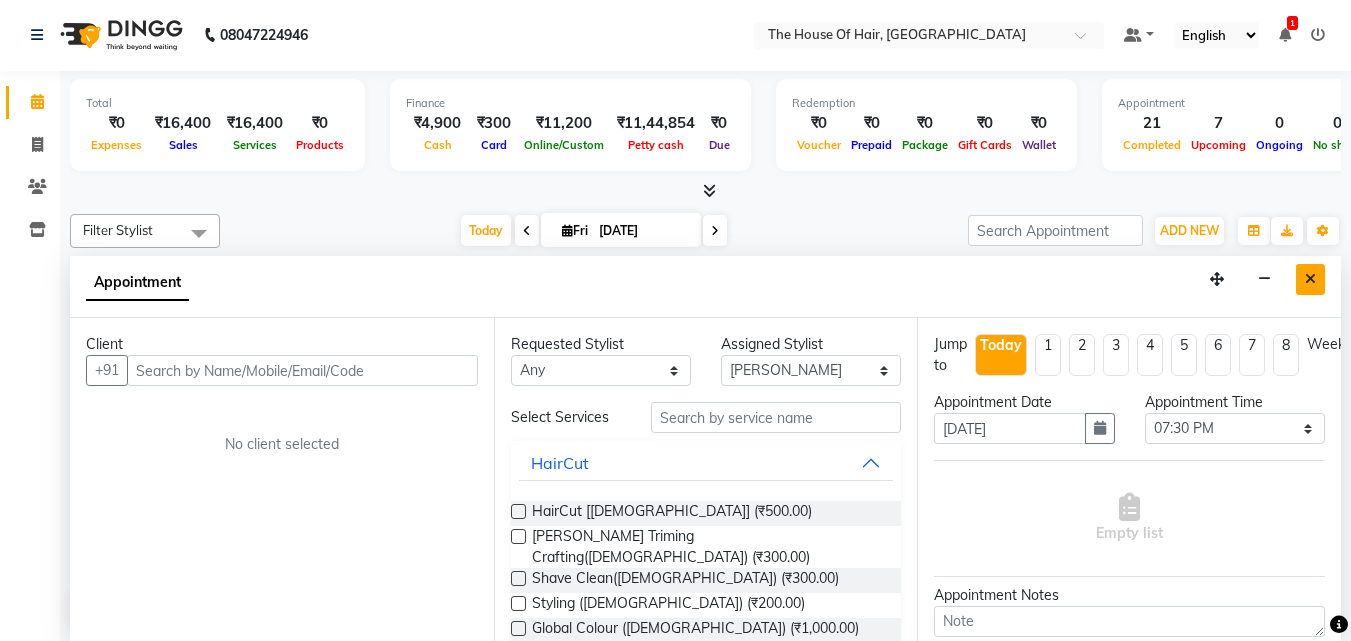 click at bounding box center [1310, 279] 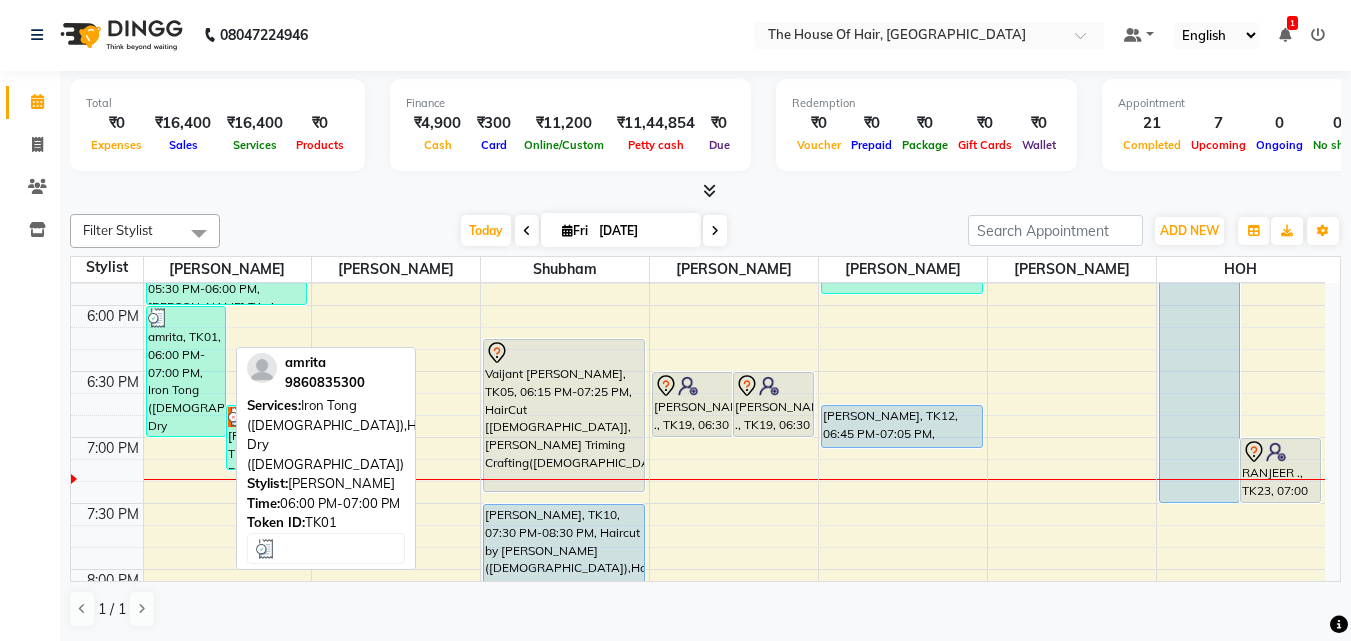 click on "amrita, TK01, 06:00 PM-07:00 PM, Iron Tong ([DEMOGRAPHIC_DATA]),Hairwash+Paddle Dry ([DEMOGRAPHIC_DATA])" at bounding box center (186, 371) 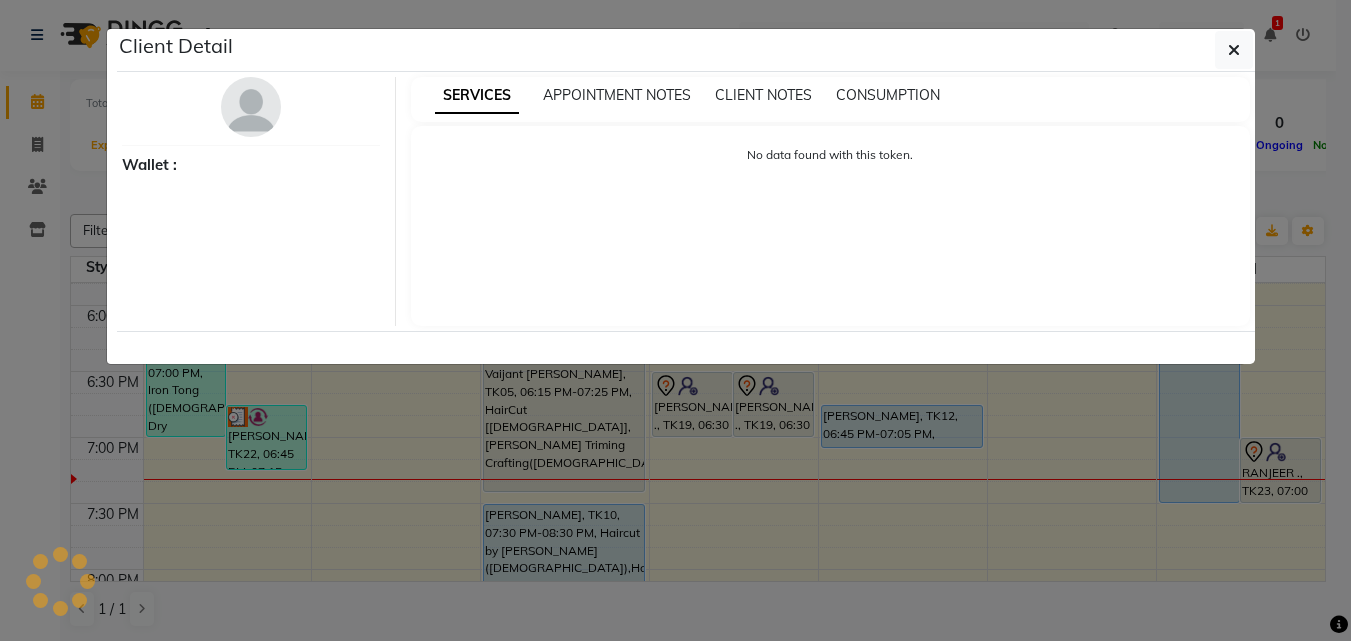 select on "3" 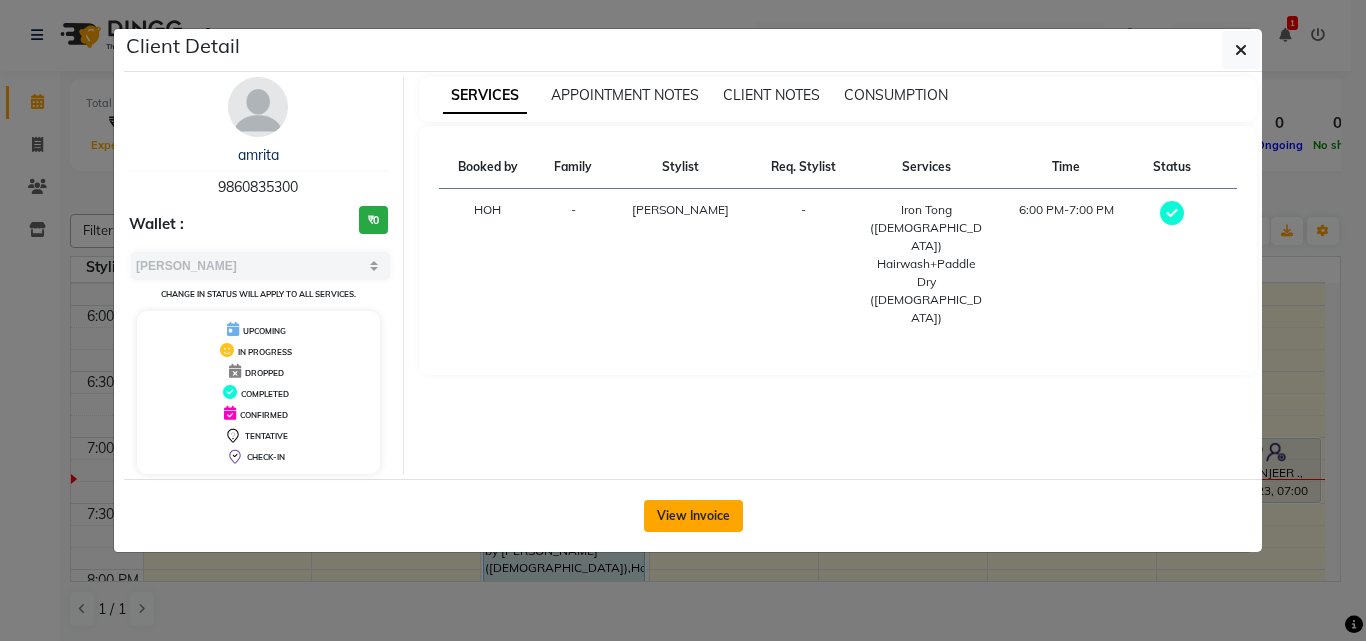 click on "View Invoice" 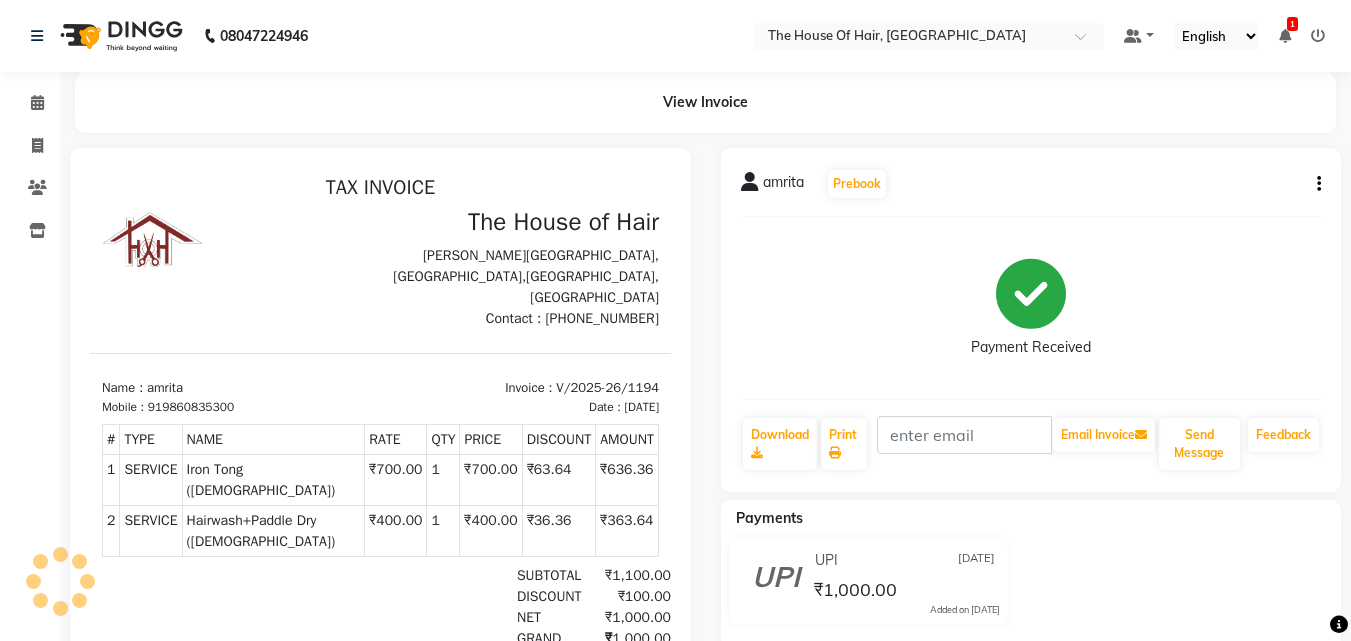 scroll, scrollTop: 0, scrollLeft: 0, axis: both 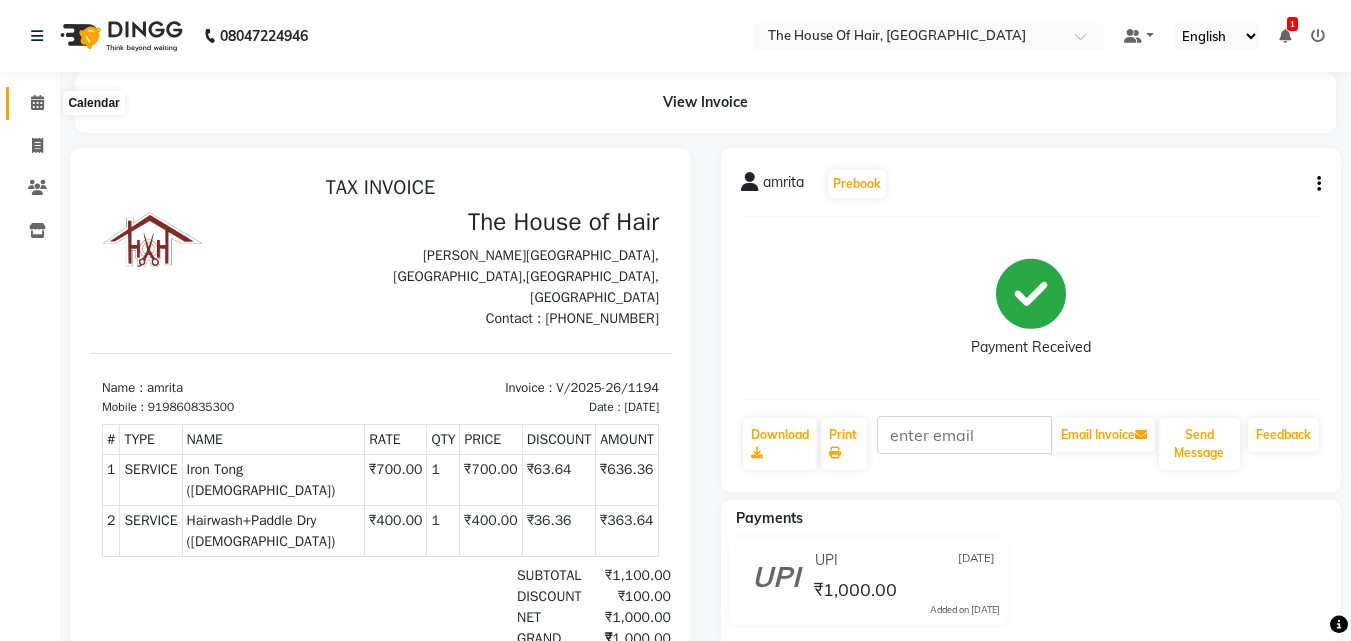 click 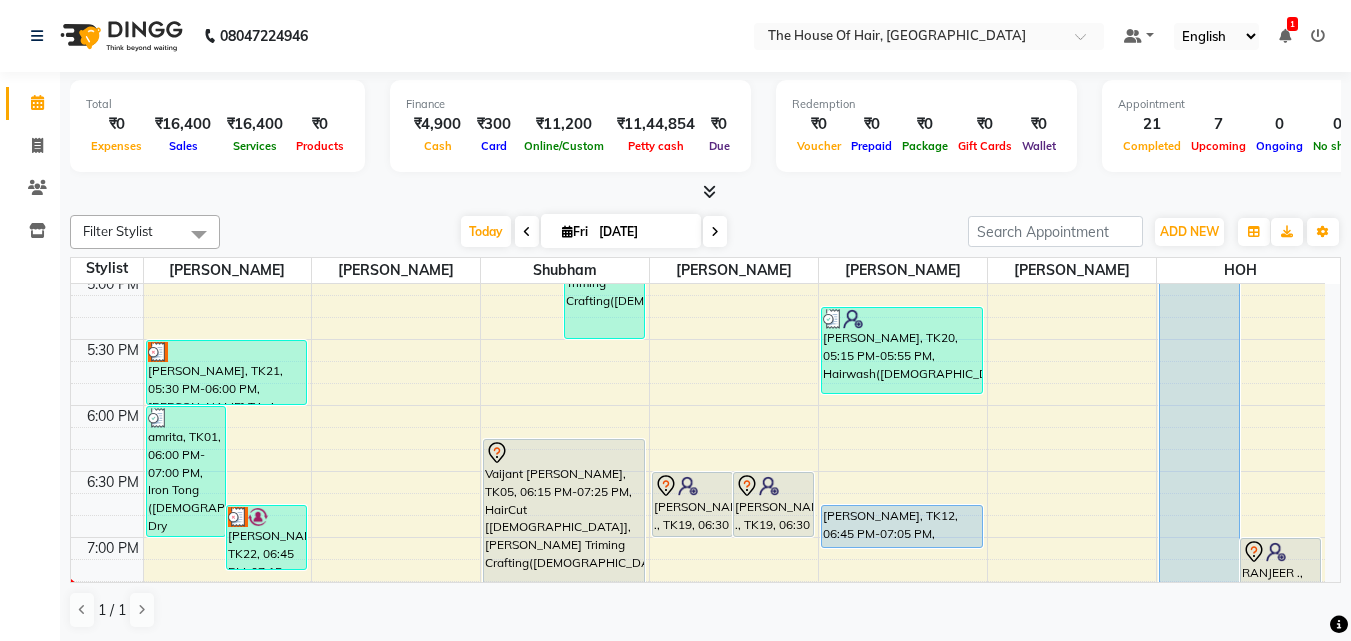 scroll, scrollTop: 1207, scrollLeft: 0, axis: vertical 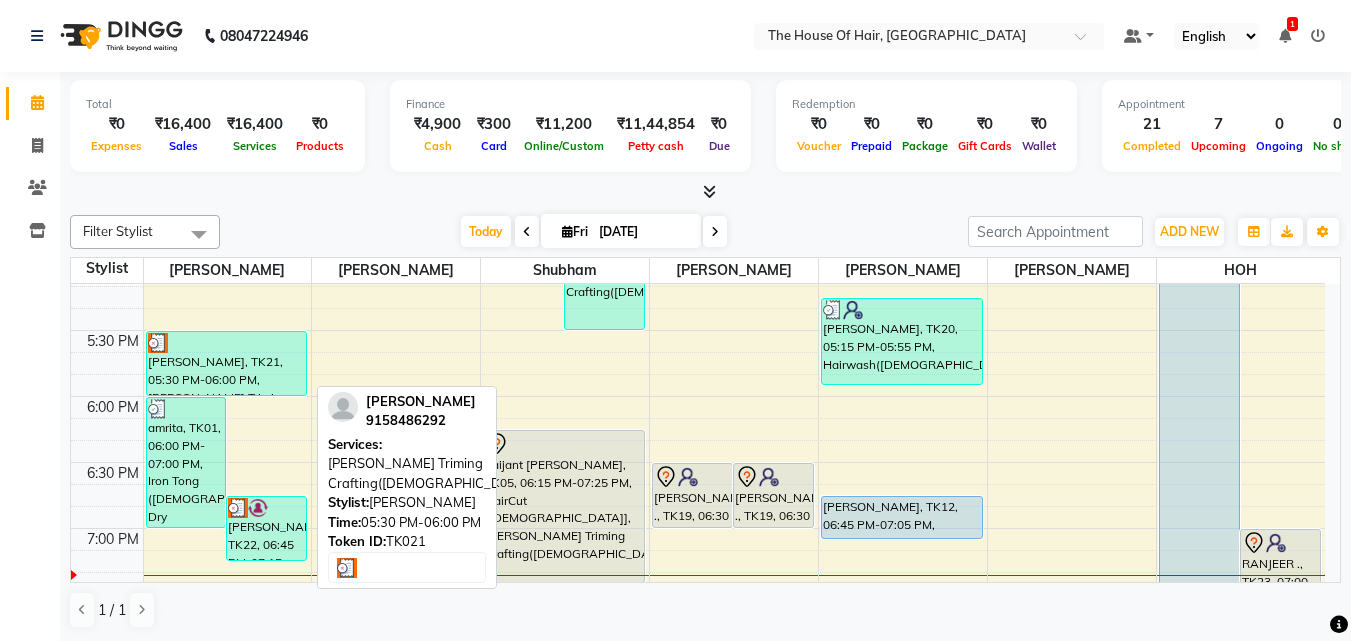 click on "[PERSON_NAME], TK21, 05:30 PM-06:00 PM, [PERSON_NAME] Triming Crafting([DEMOGRAPHIC_DATA])" at bounding box center [227, 363] 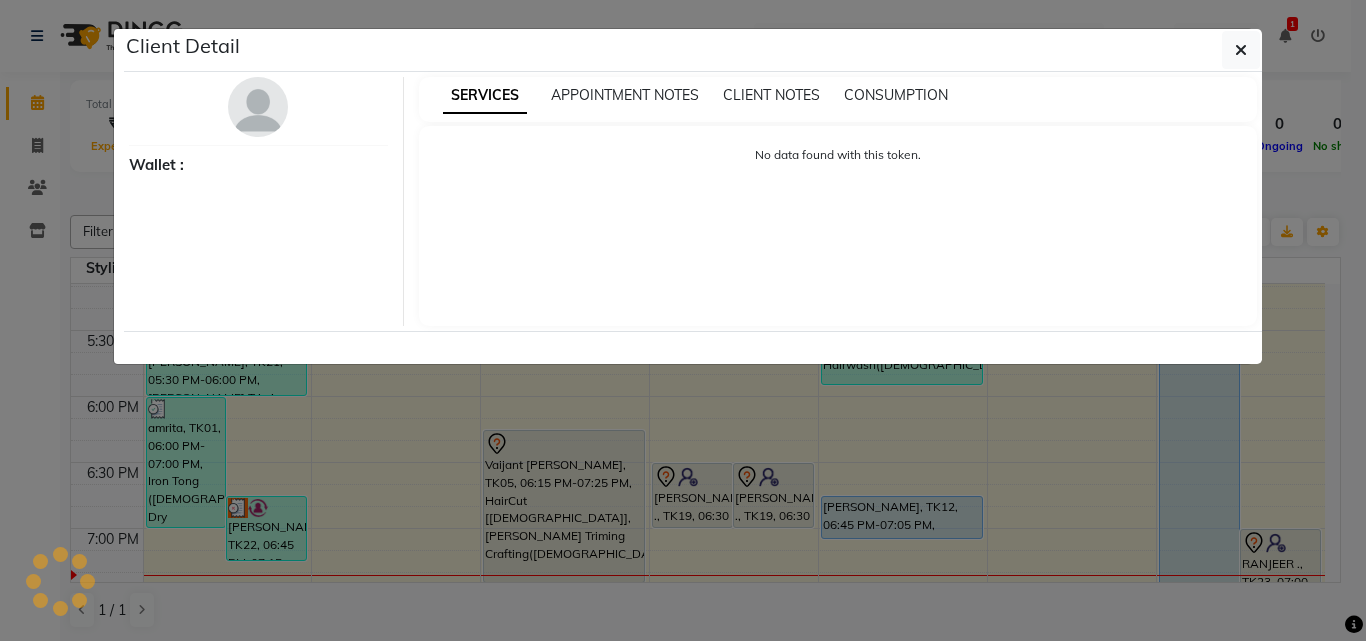 select on "3" 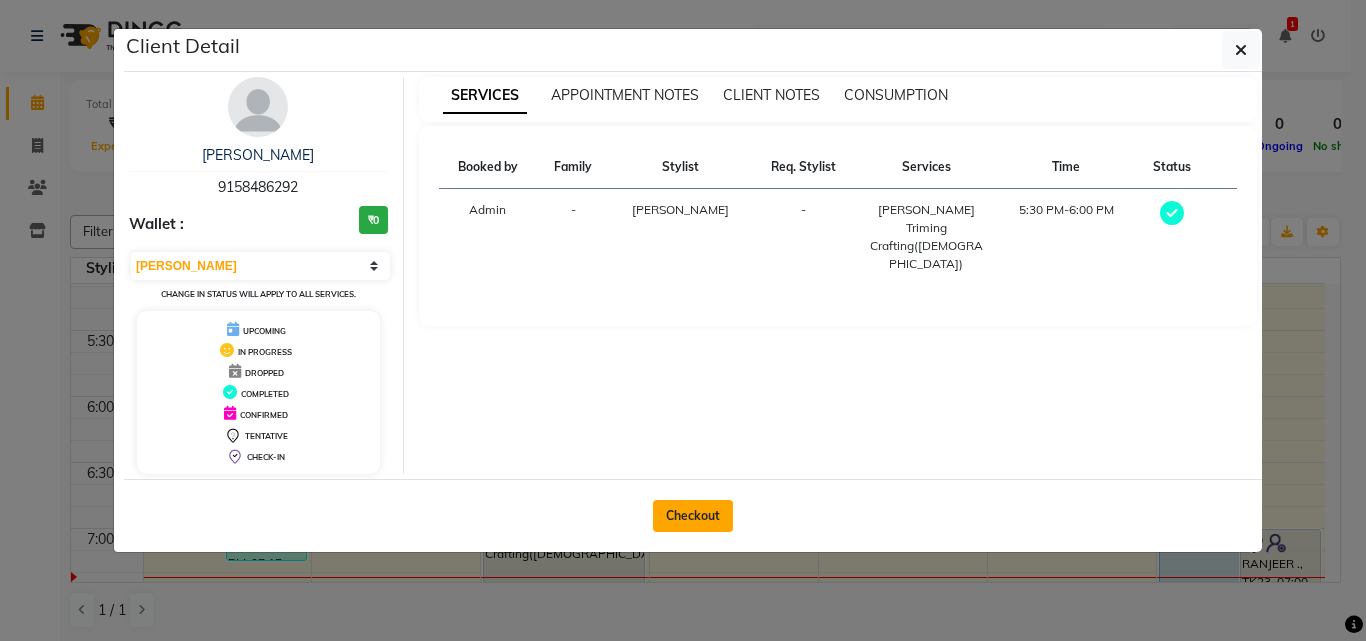 click on "Checkout" 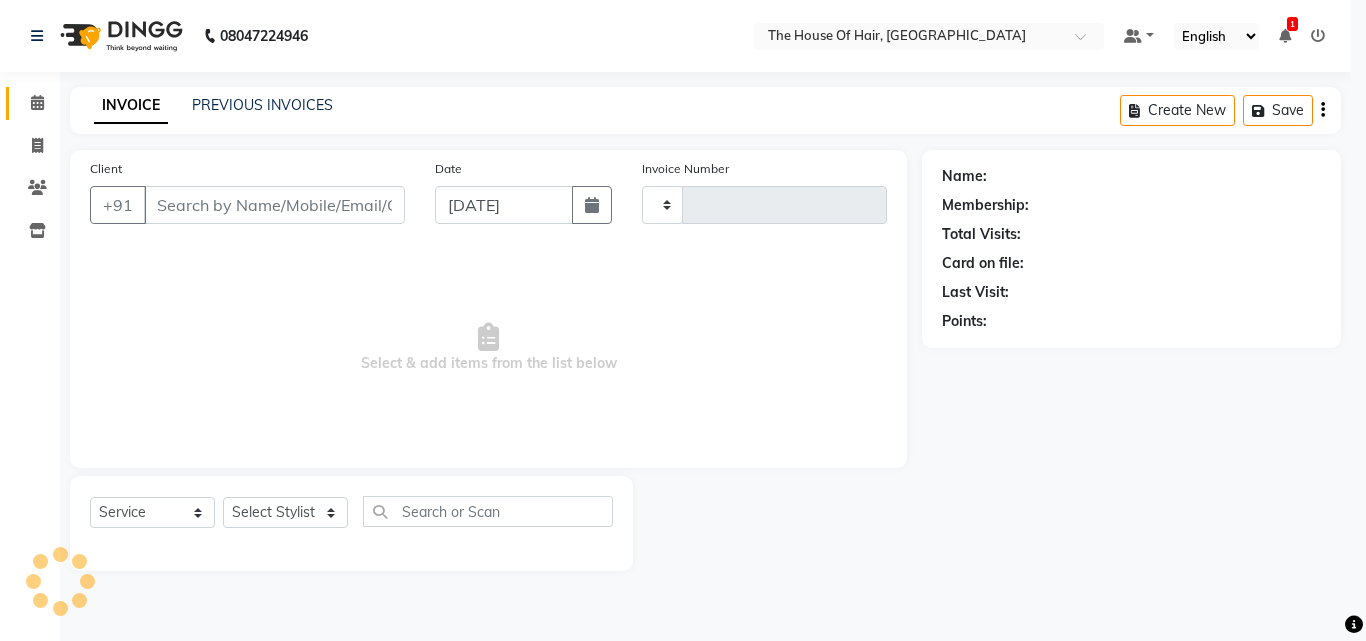 type on "1196" 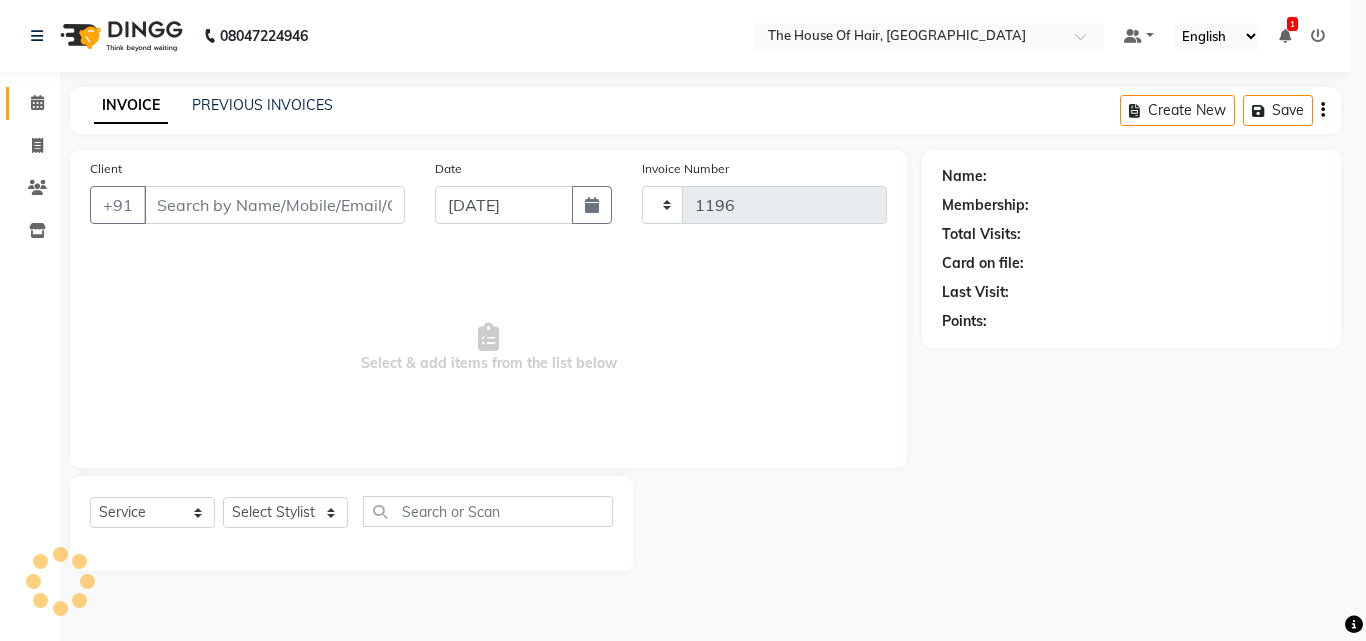 select on "5992" 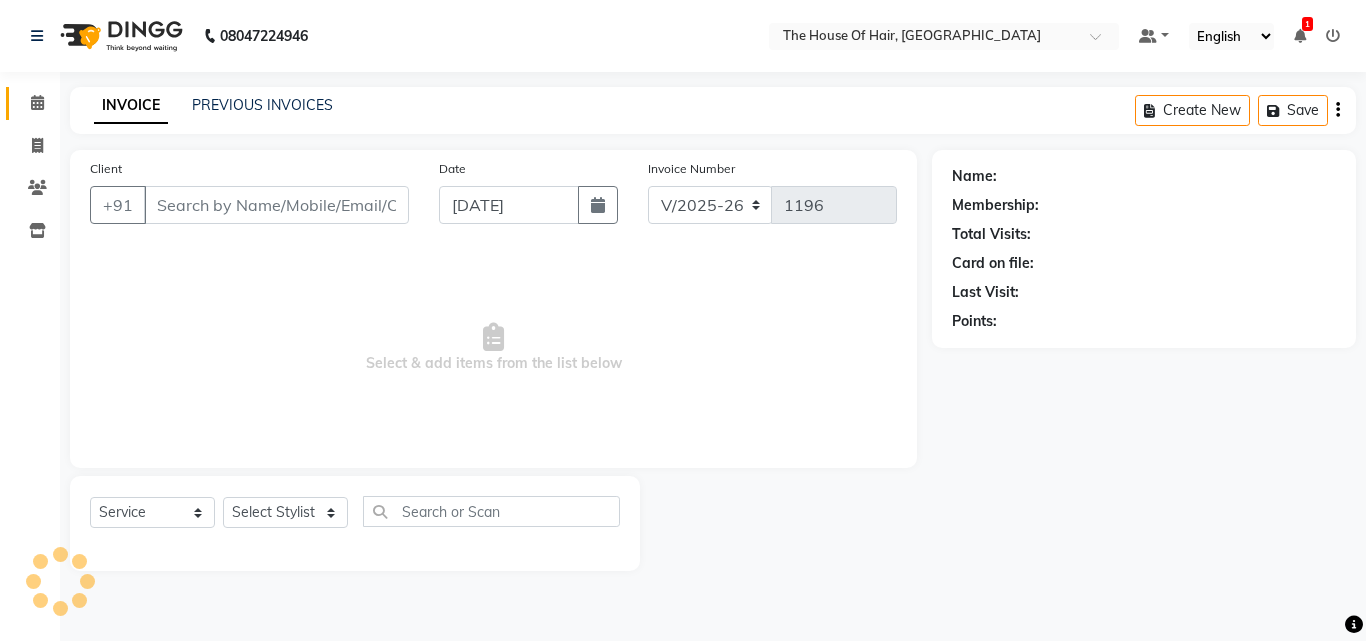 type on "9158486292" 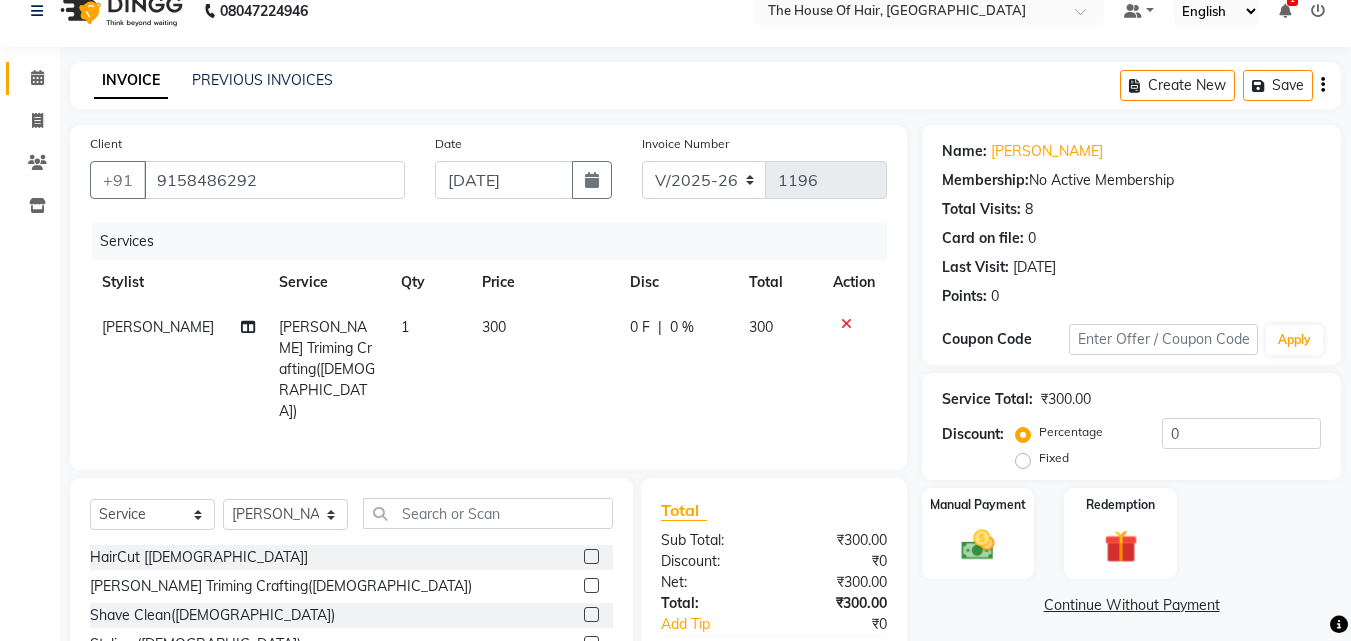 scroll, scrollTop: 0, scrollLeft: 0, axis: both 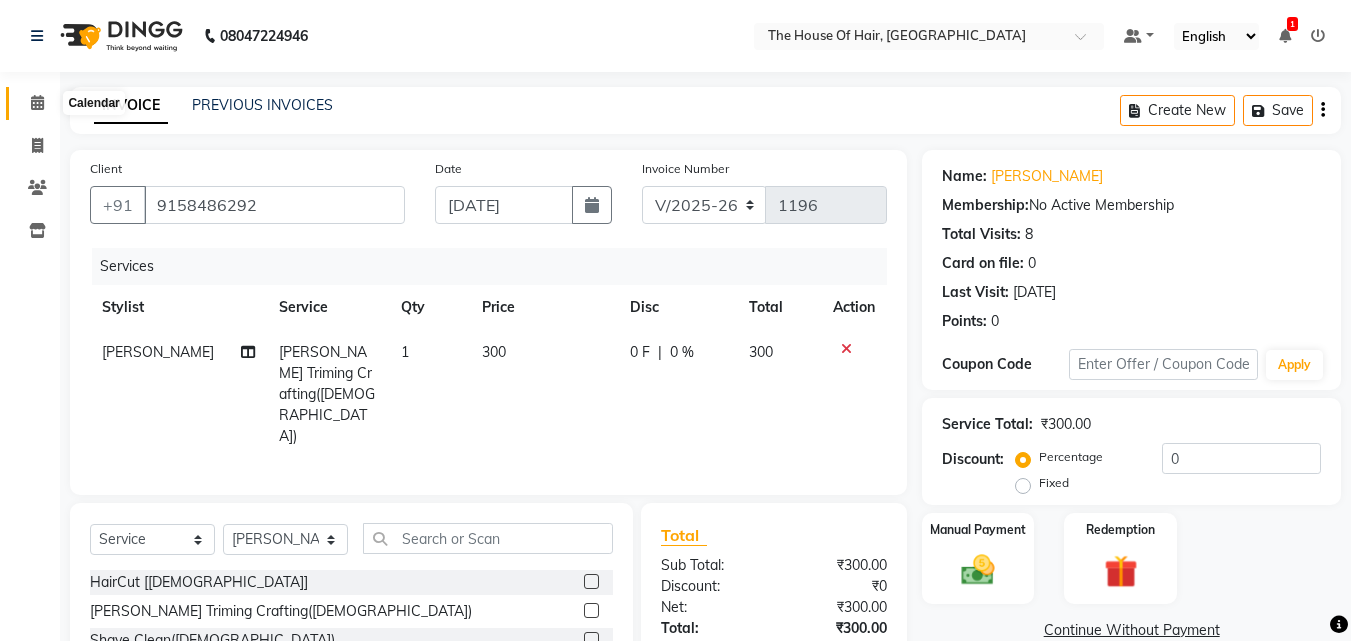 click 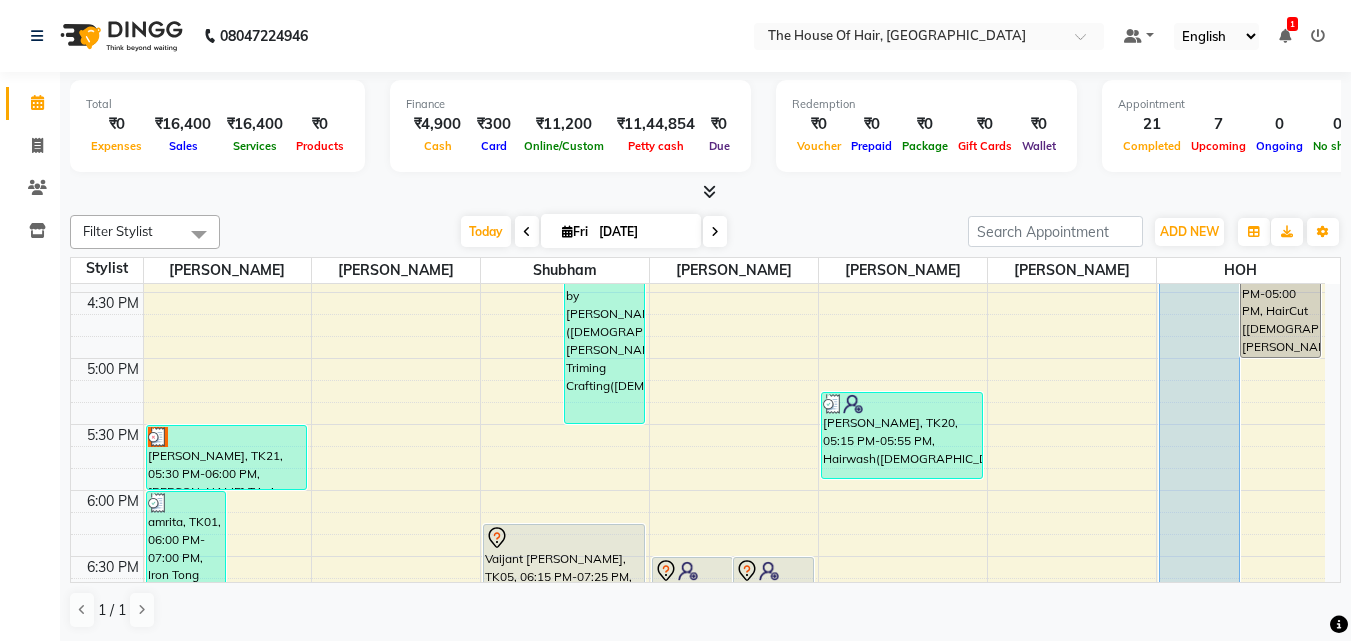scroll, scrollTop: 1121, scrollLeft: 0, axis: vertical 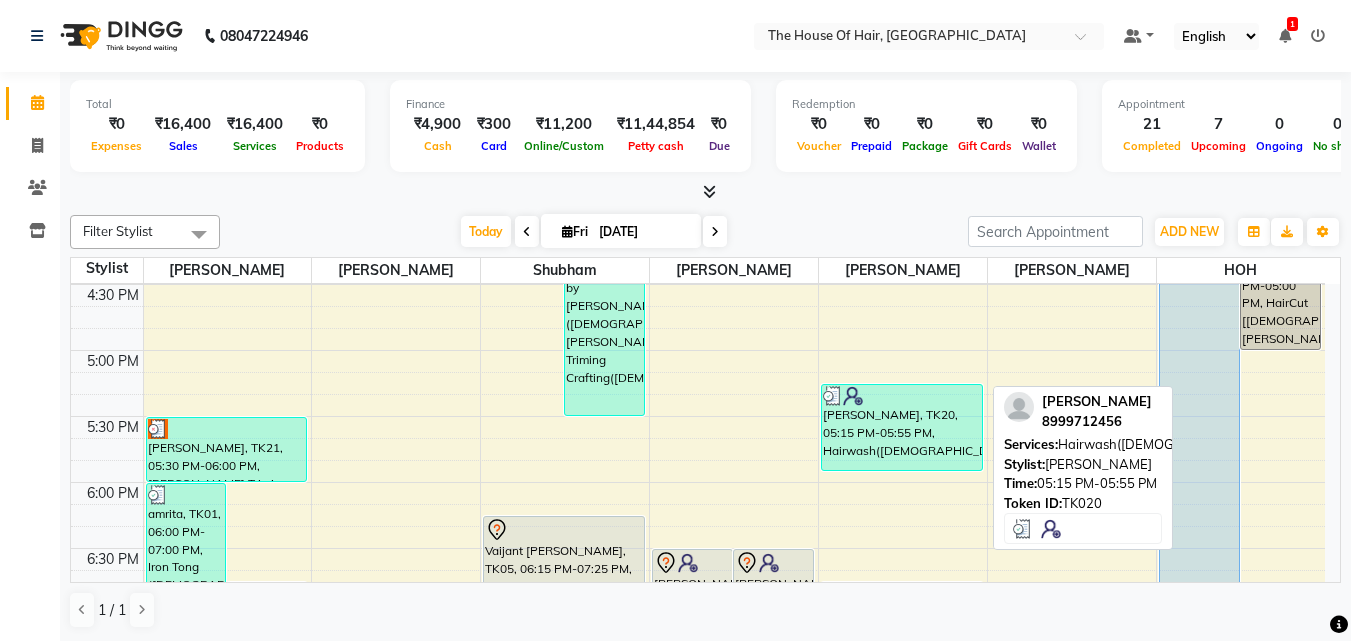 click on "[PERSON_NAME], TK20, 05:15 PM-05:55 PM, Hairwash([DEMOGRAPHIC_DATA])" at bounding box center (902, 427) 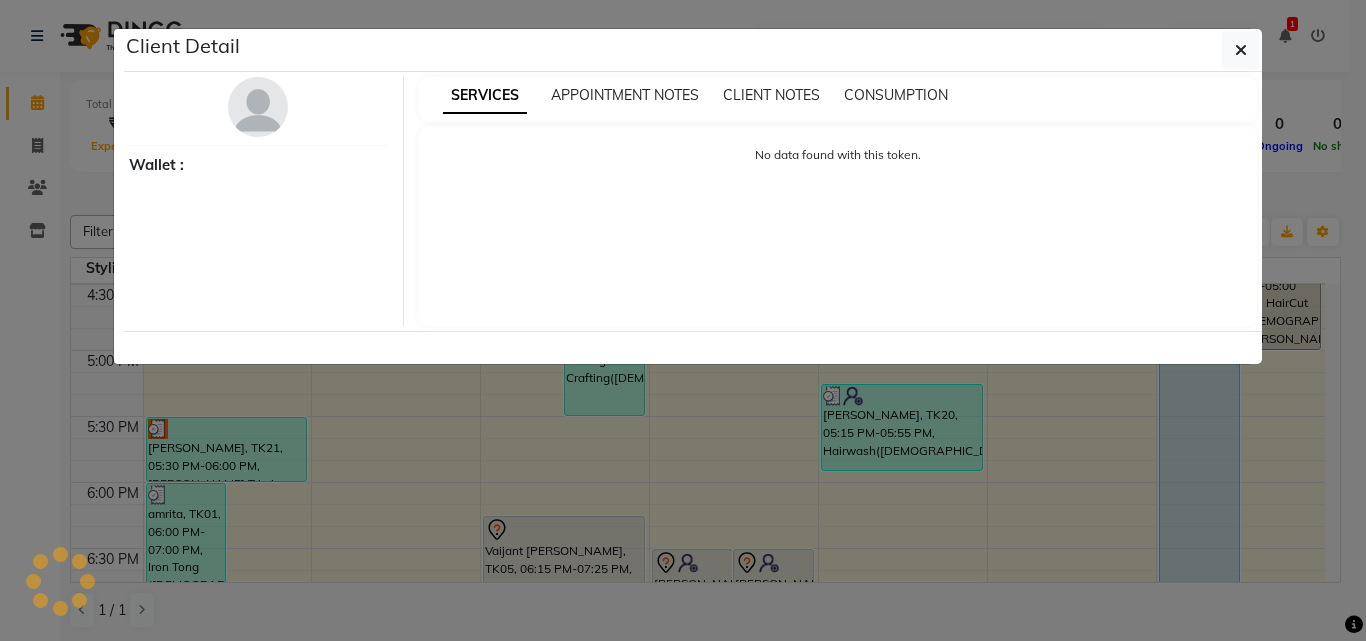 select on "3" 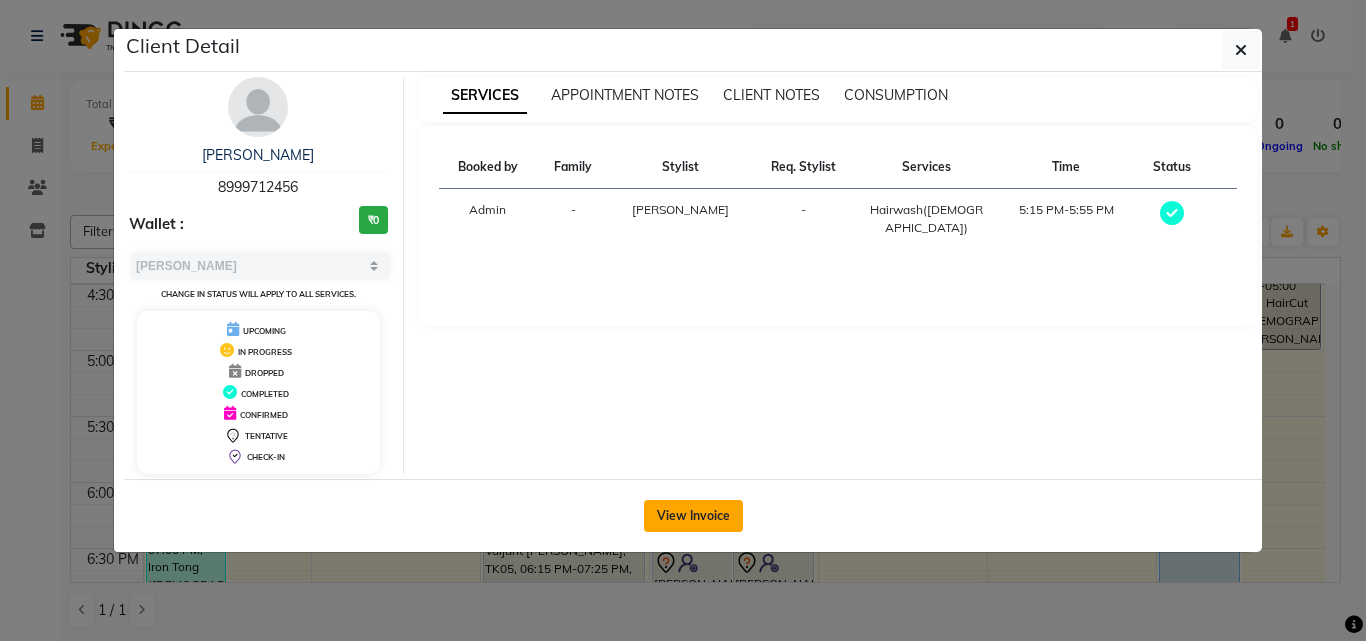 click on "View Invoice" 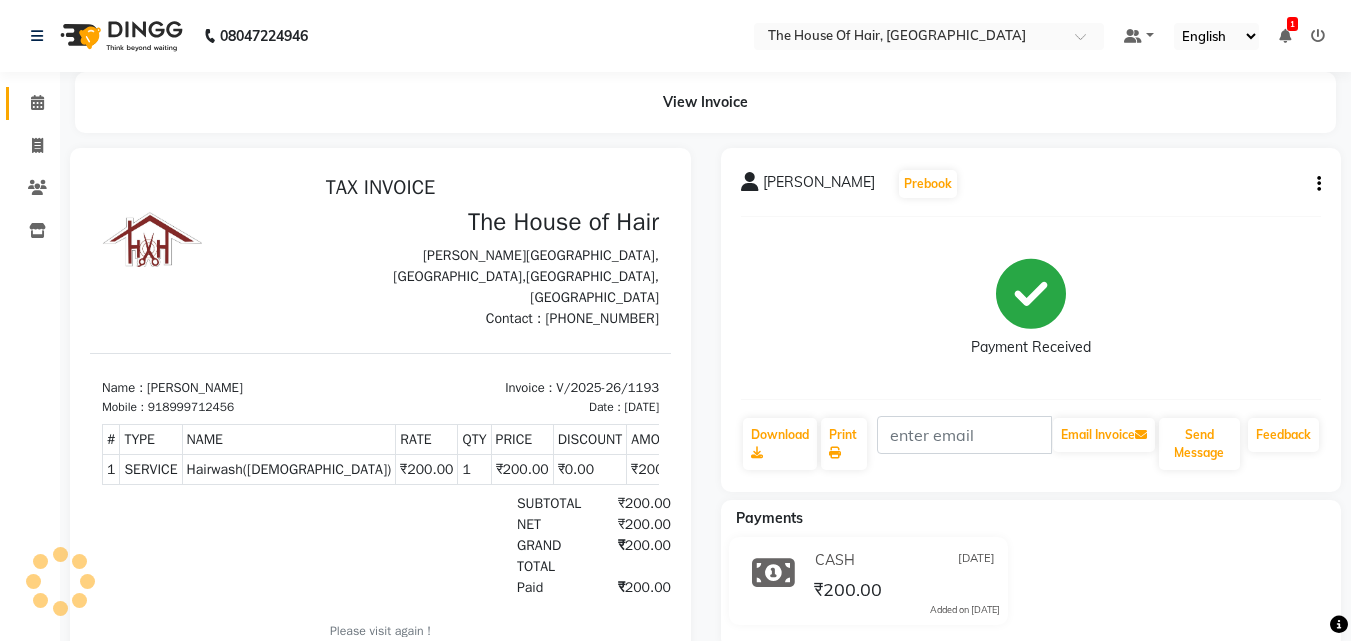 scroll, scrollTop: 0, scrollLeft: 0, axis: both 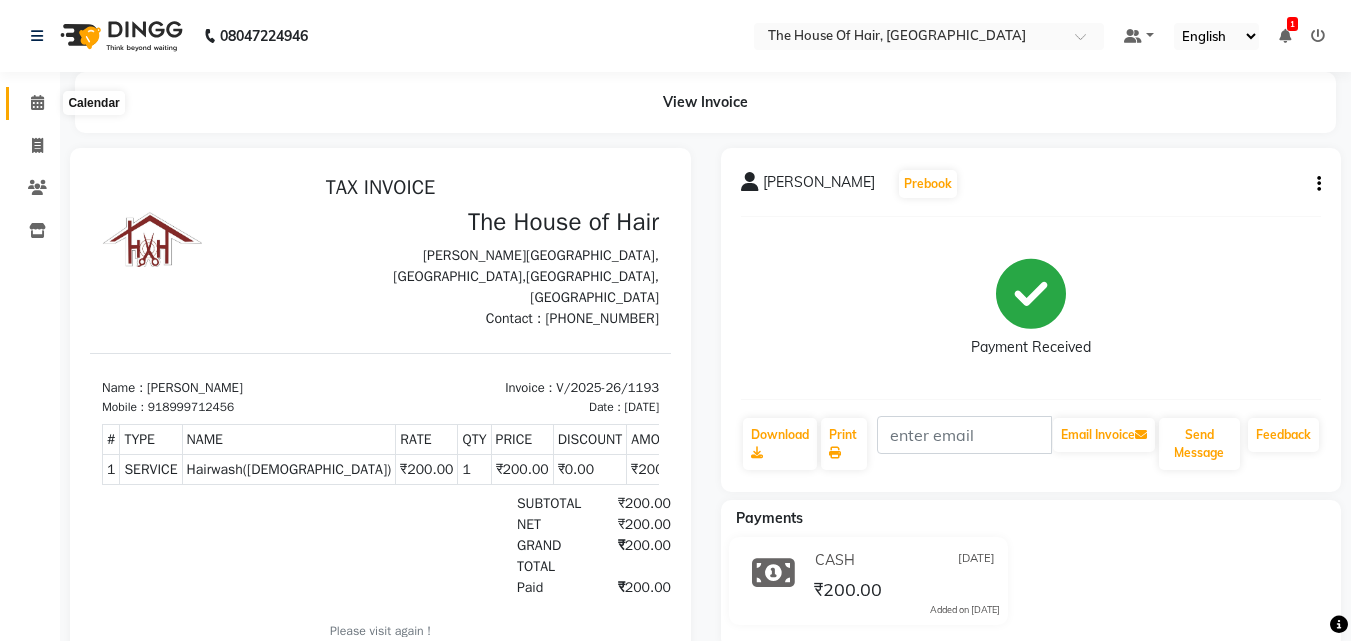 click 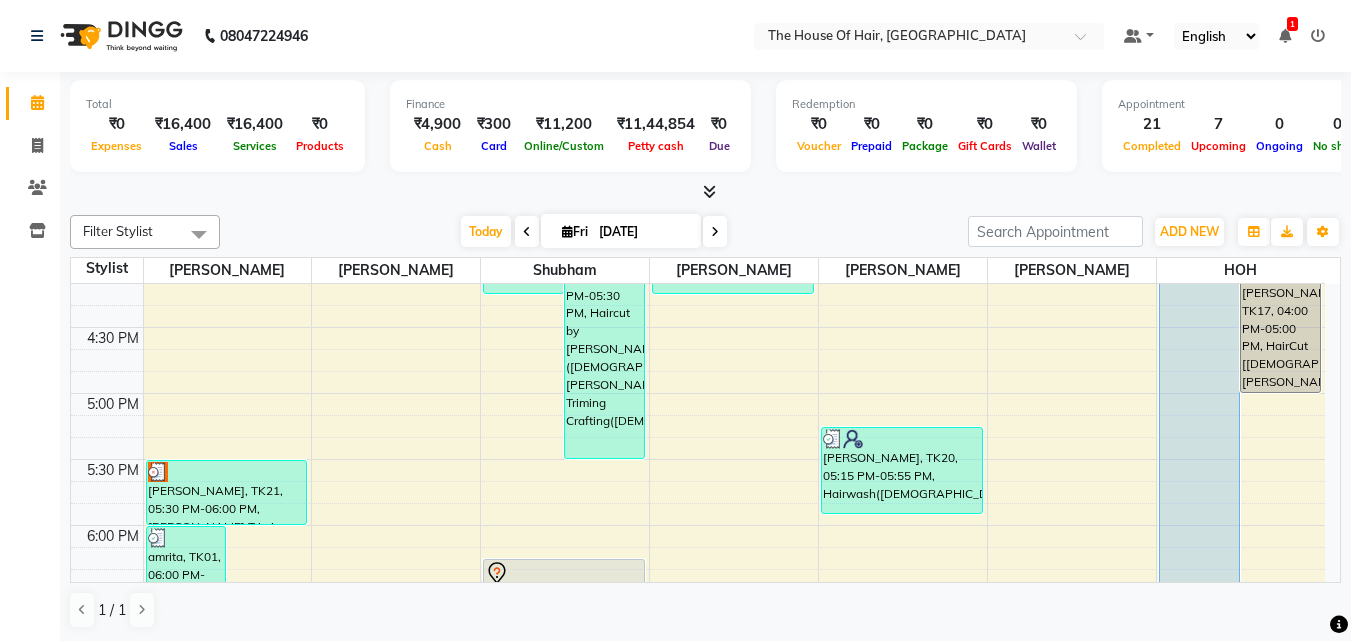 scroll, scrollTop: 1263, scrollLeft: 0, axis: vertical 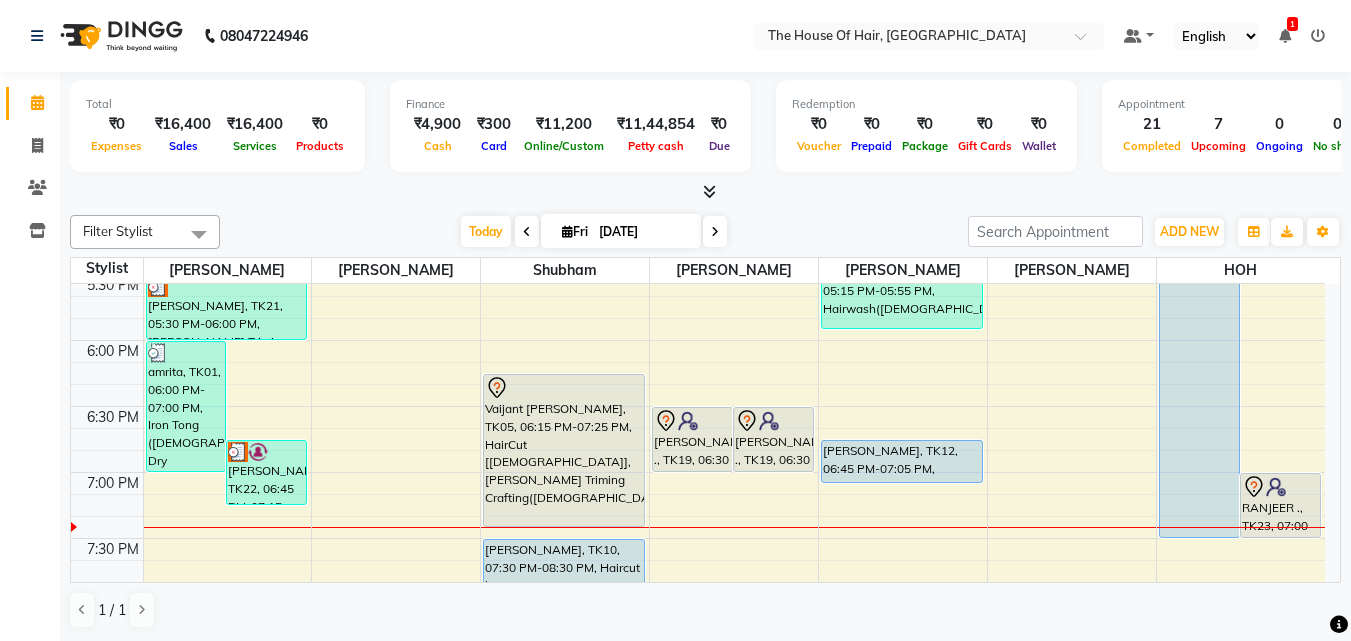 click on "8:00 AM 8:30 AM 9:00 AM 9:30 AM 10:00 AM 10:30 AM 11:00 AM 11:30 AM 12:00 PM 12:30 PM 1:00 PM 1:30 PM 2:00 PM 2:30 PM 3:00 PM 3:30 PM 4:00 PM 4:30 PM 5:00 PM 5:30 PM 6:00 PM 6:30 PM 7:00 PM 7:30 PM 8:00 PM 8:30 PM 9:00 PM 9:30 PM     amrita, TK01, 06:00 PM-07:00 PM, Iron Tong ([DEMOGRAPHIC_DATA]),Hairwash+Paddle Dry ([DEMOGRAPHIC_DATA])     [PERSON_NAME], TK22, 06:45 PM-07:15 PM, [PERSON_NAME] Triming Crafting([DEMOGRAPHIC_DATA])     Anand, TK06, 10:00 AM-10:50 AM, HairCut  [[DEMOGRAPHIC_DATA]],Head Massage ([DEMOGRAPHIC_DATA])     [PERSON_NAME], TK02, 11:30 AM-12:00 PM, [PERSON_NAME] Triming Crafting([DEMOGRAPHIC_DATA])     akash, TK03, 12:30 PM-01:00 PM, HairCut  [[DEMOGRAPHIC_DATA]]     akash, TK03, 01:00 PM-01:30 PM, [PERSON_NAME] Triming Crafting([DEMOGRAPHIC_DATA])     Vishawajeet Jadhav, TK14, 02:30 PM-03:30 PM, HairCut  [[DEMOGRAPHIC_DATA]],[PERSON_NAME] Triming Crafting([DEMOGRAPHIC_DATA])     [PERSON_NAME], TK21, 05:30 PM-06:00 PM, [PERSON_NAME] Triming Crafting([DEMOGRAPHIC_DATA])     [PERSON_NAME], TK11, 02:45 PM-04:15 PM, HairCut  [[DEMOGRAPHIC_DATA]],Global Colour ([DEMOGRAPHIC_DATA])     [PERSON_NAME], TK18, 03:45 PM-05:30 PM, Haircut by [PERSON_NAME] ([DEMOGRAPHIC_DATA]),[PERSON_NAME] Triming Crafting([DEMOGRAPHIC_DATA])" at bounding box center (698, -56) 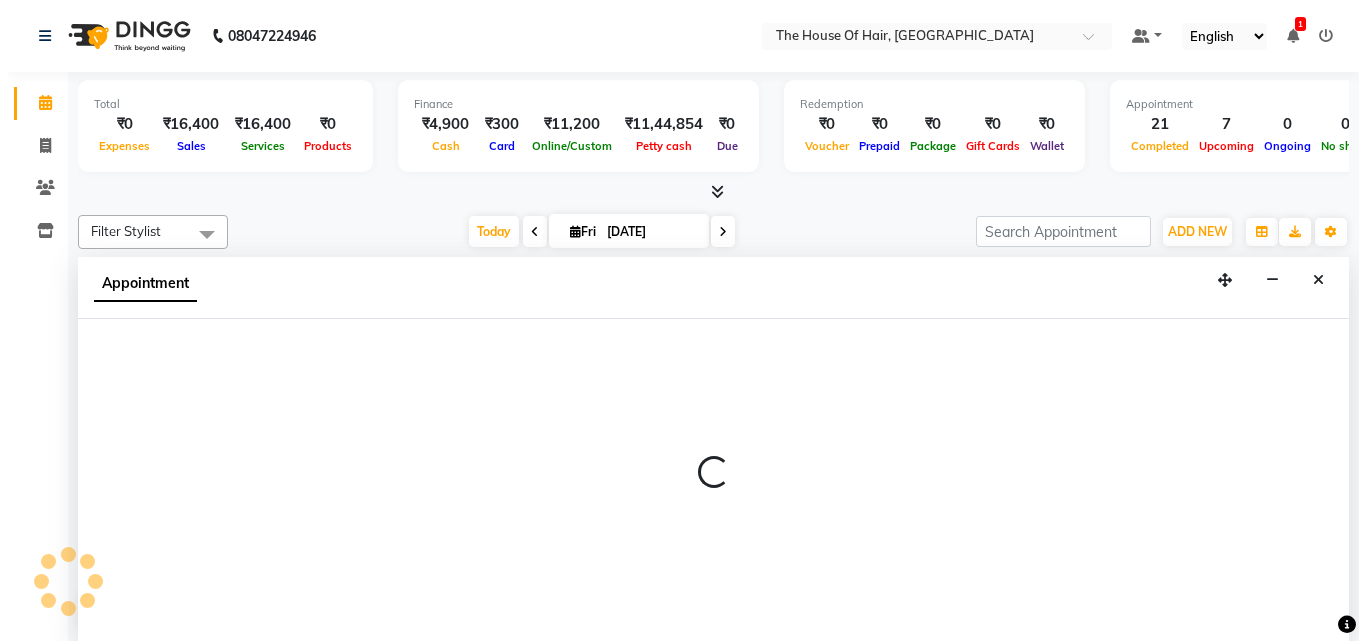 scroll, scrollTop: 1, scrollLeft: 0, axis: vertical 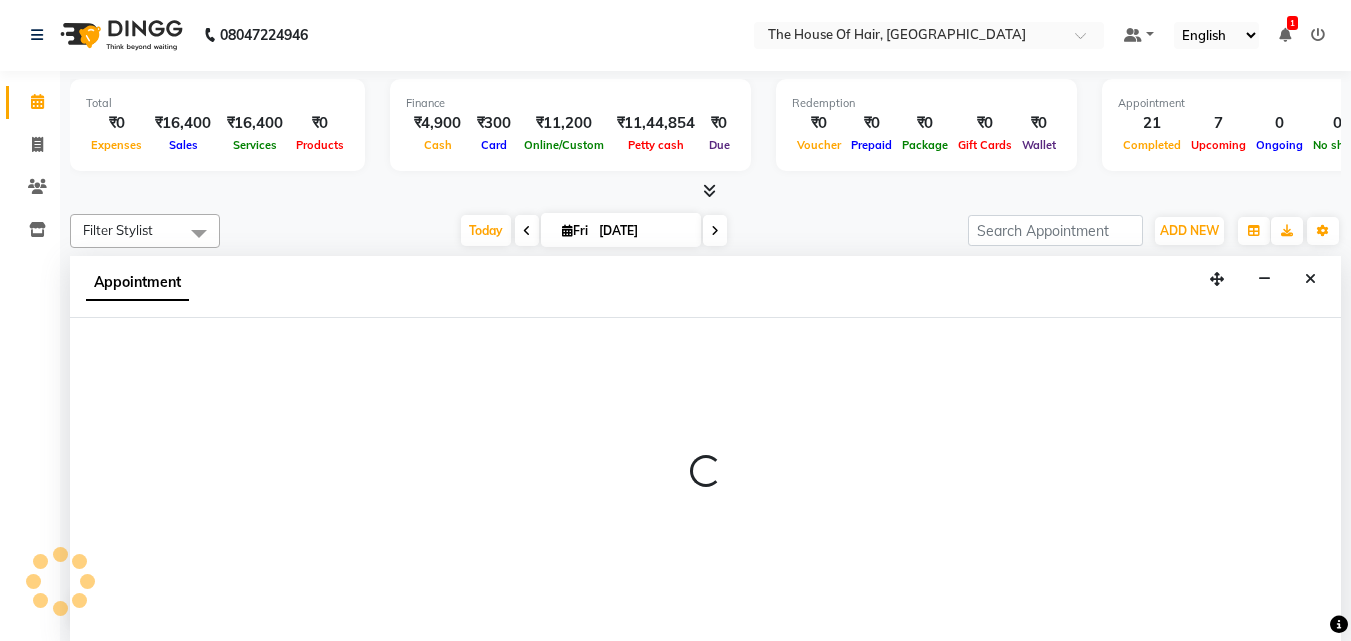 select on "42823" 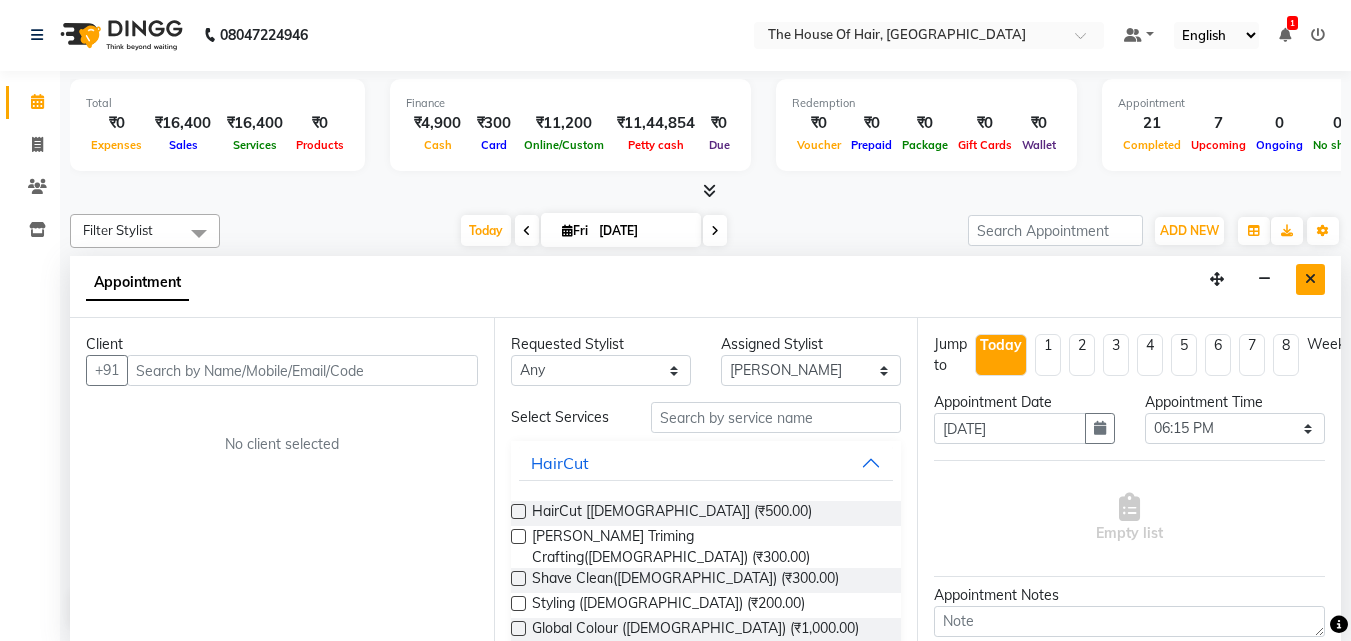 click at bounding box center (1310, 279) 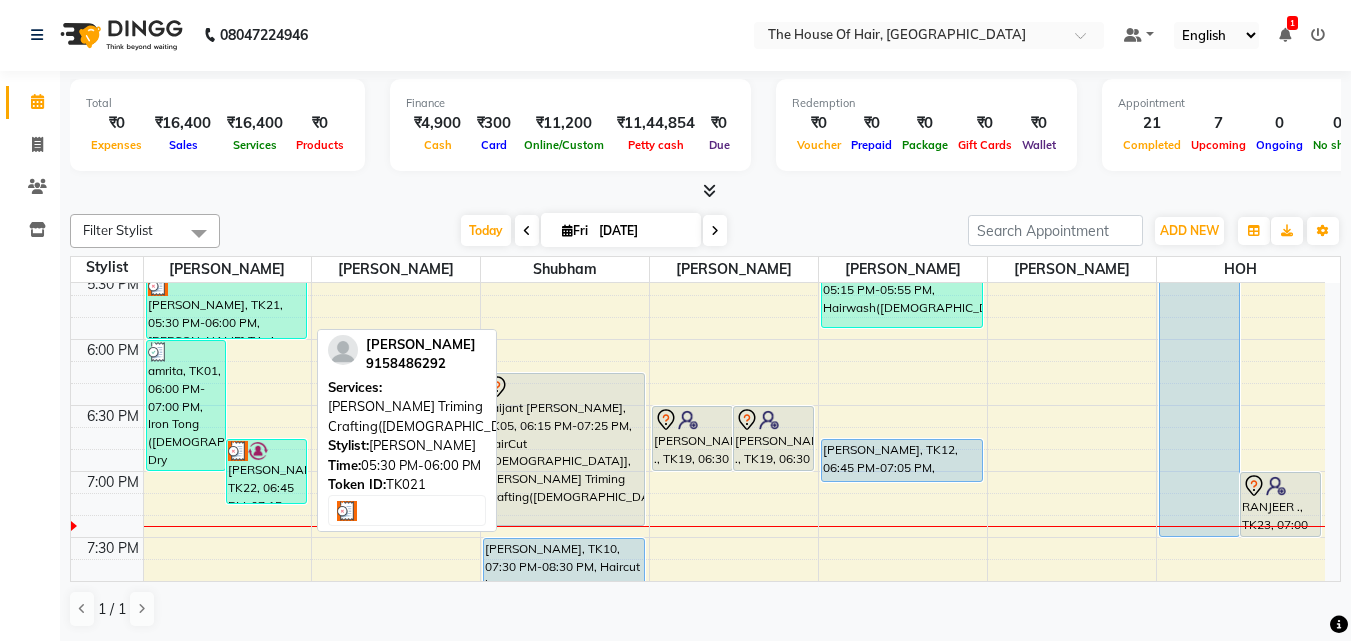 click on "[PERSON_NAME], TK21, 05:30 PM-06:00 PM, [PERSON_NAME] Triming Crafting([DEMOGRAPHIC_DATA])" at bounding box center [227, 306] 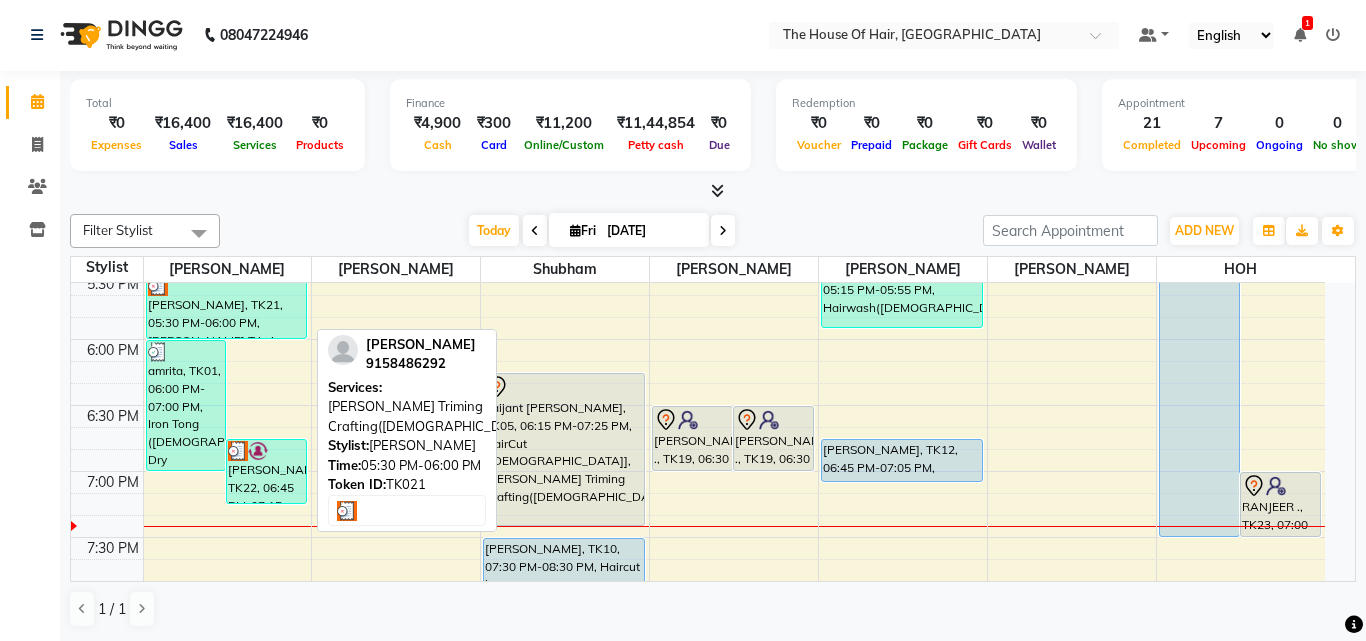 select on "3" 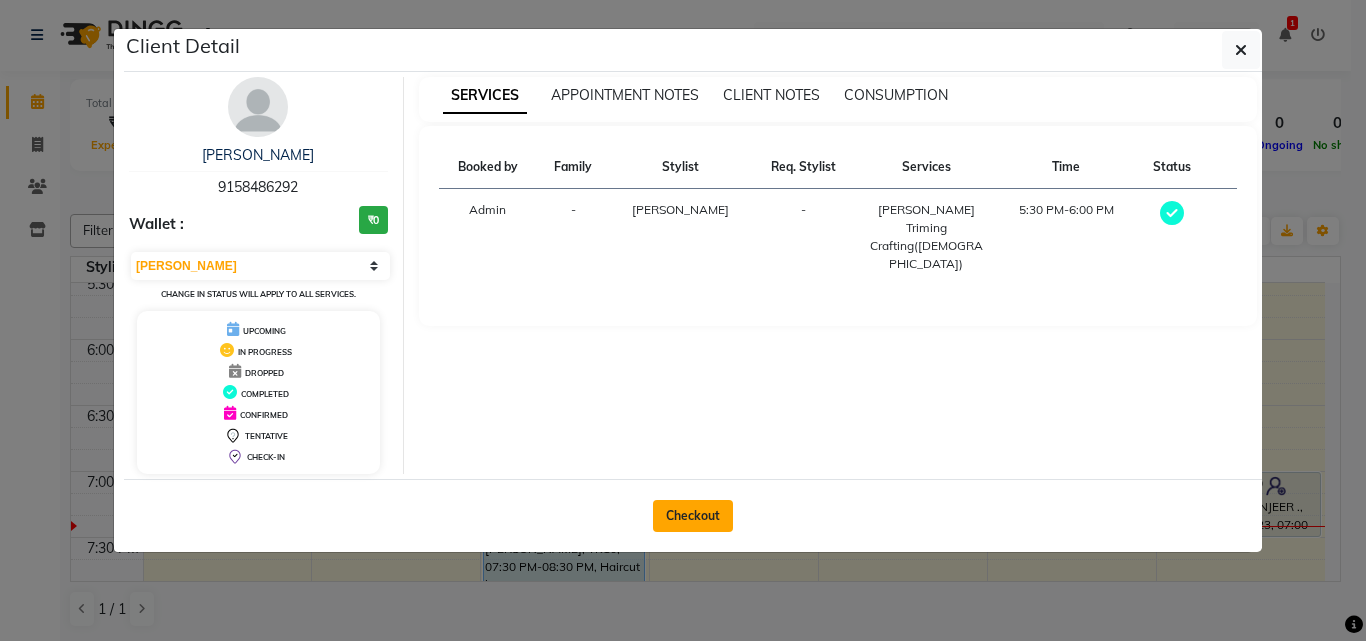 click on "Checkout" 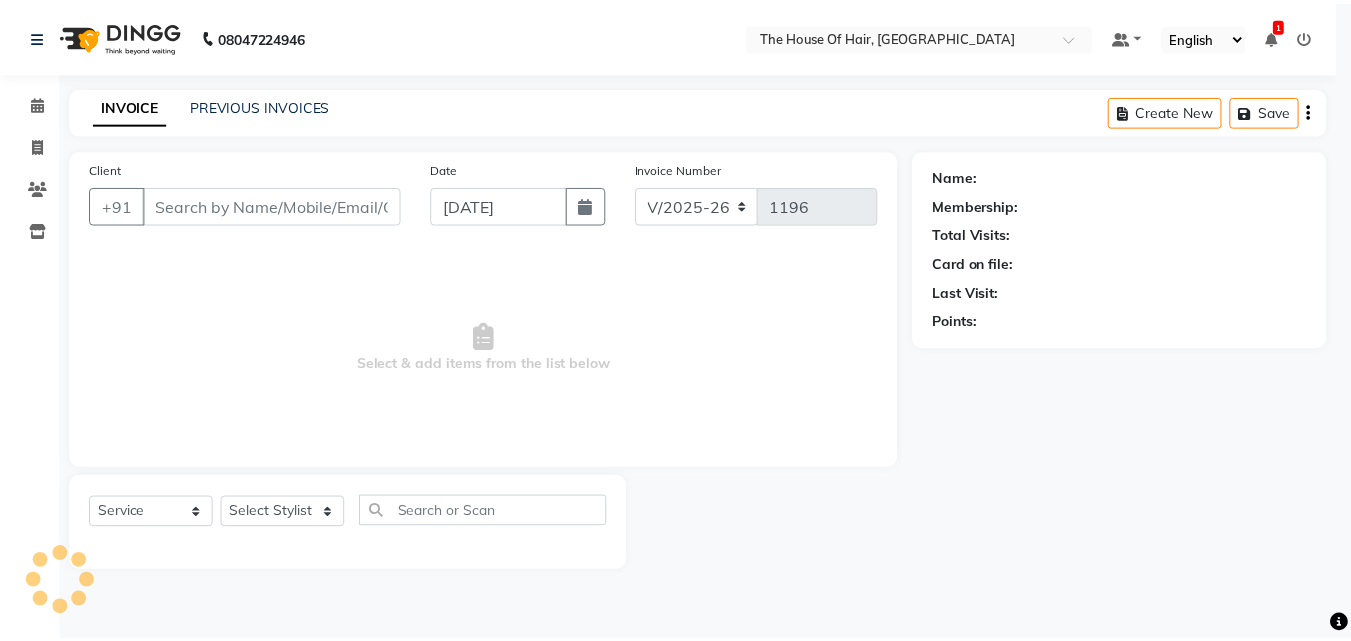 scroll, scrollTop: 0, scrollLeft: 0, axis: both 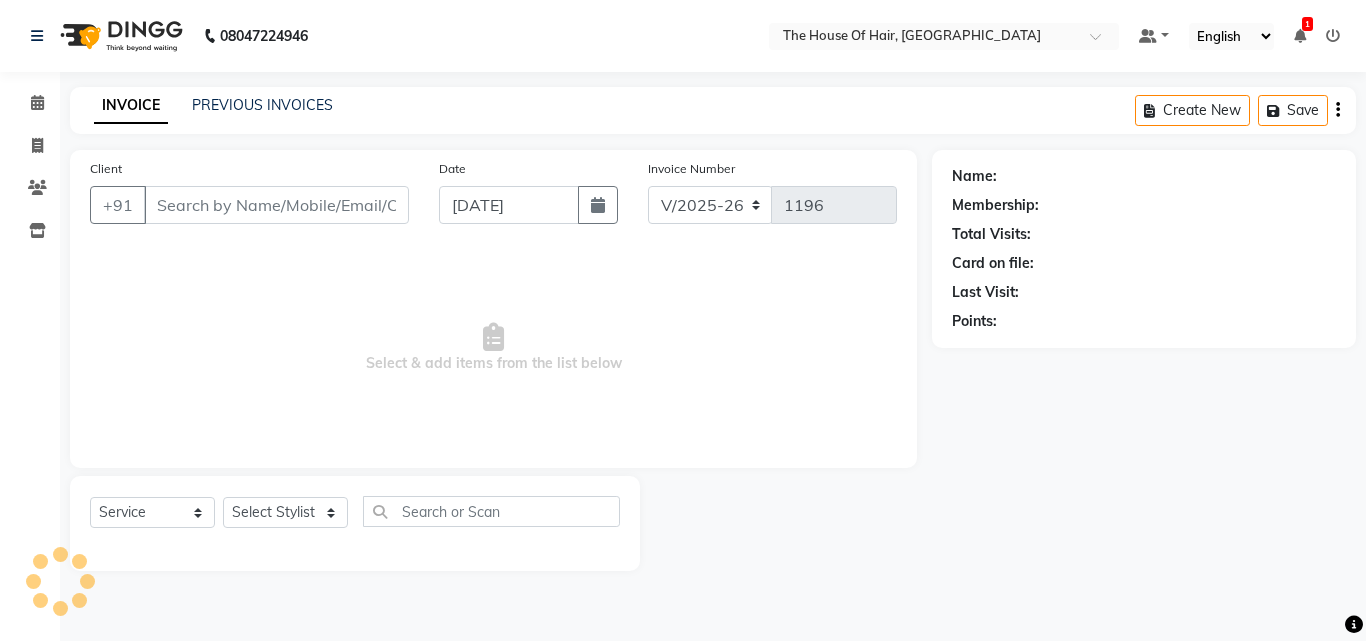 type on "9158486292" 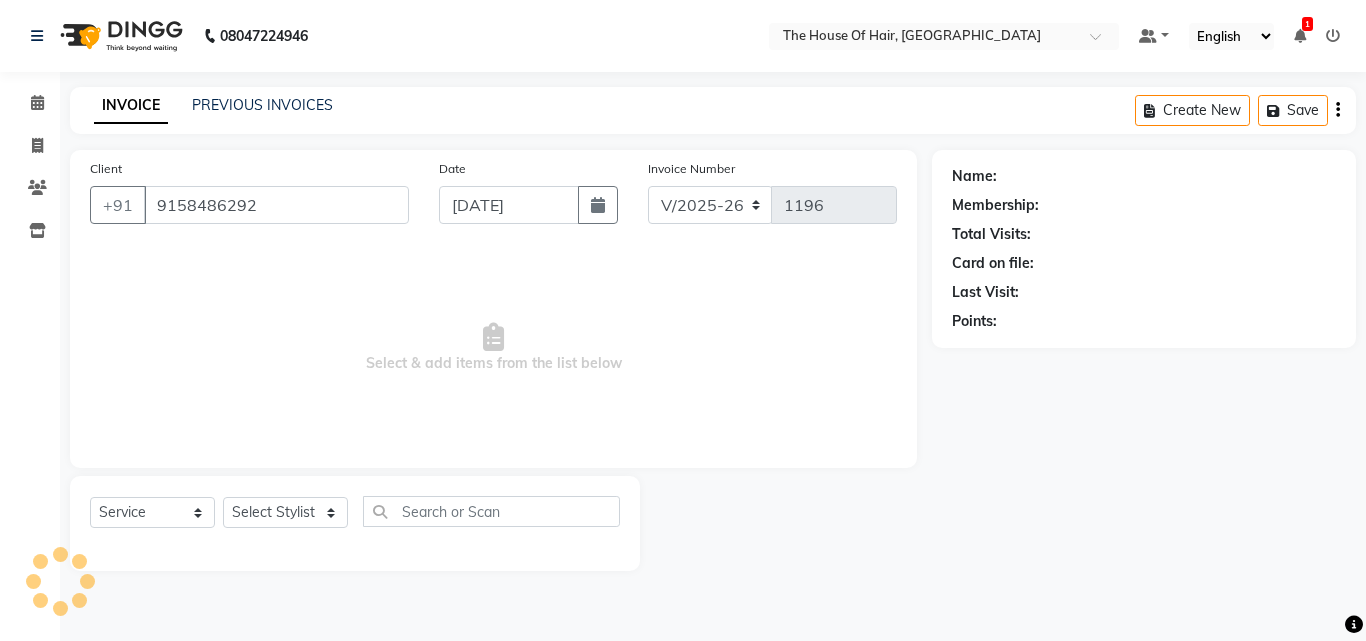 select on "42812" 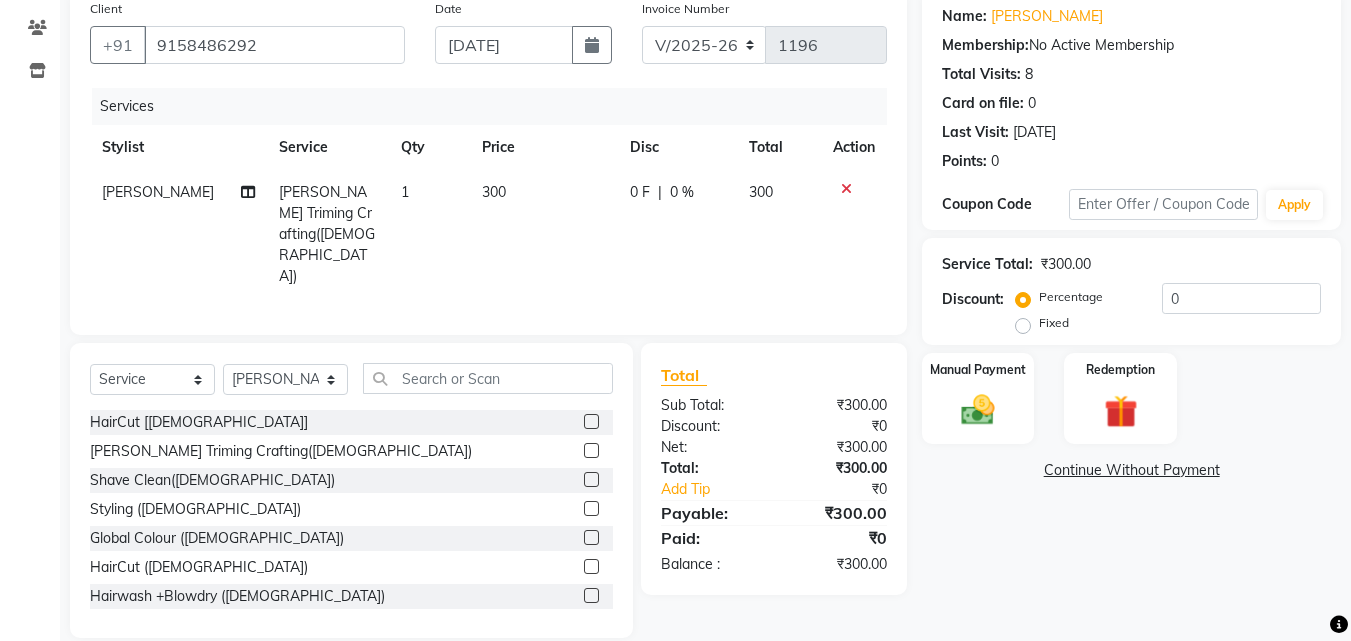 scroll, scrollTop: 0, scrollLeft: 0, axis: both 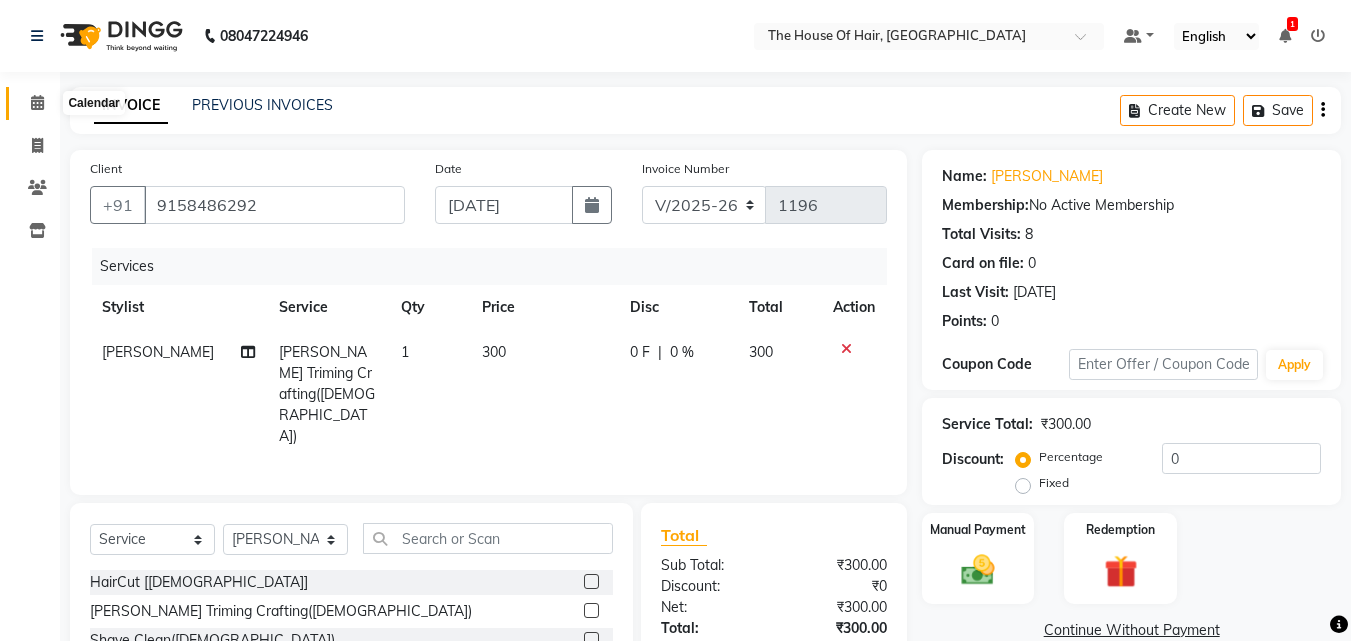 click 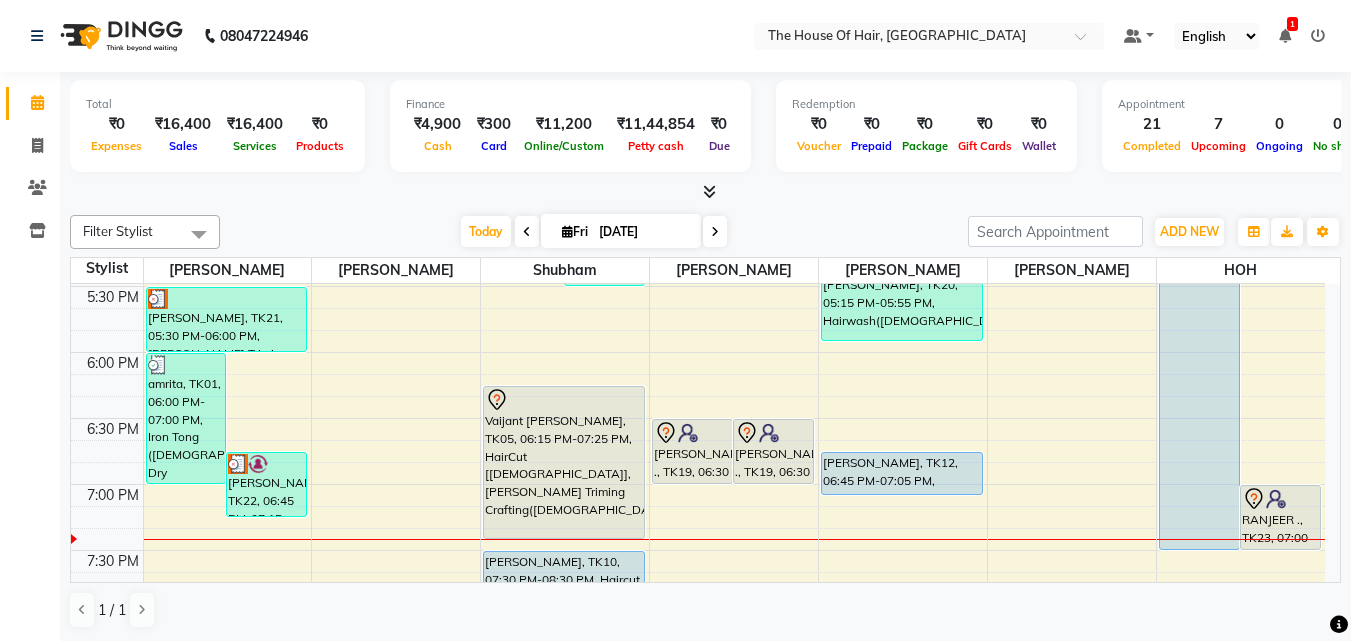 scroll, scrollTop: 1249, scrollLeft: 0, axis: vertical 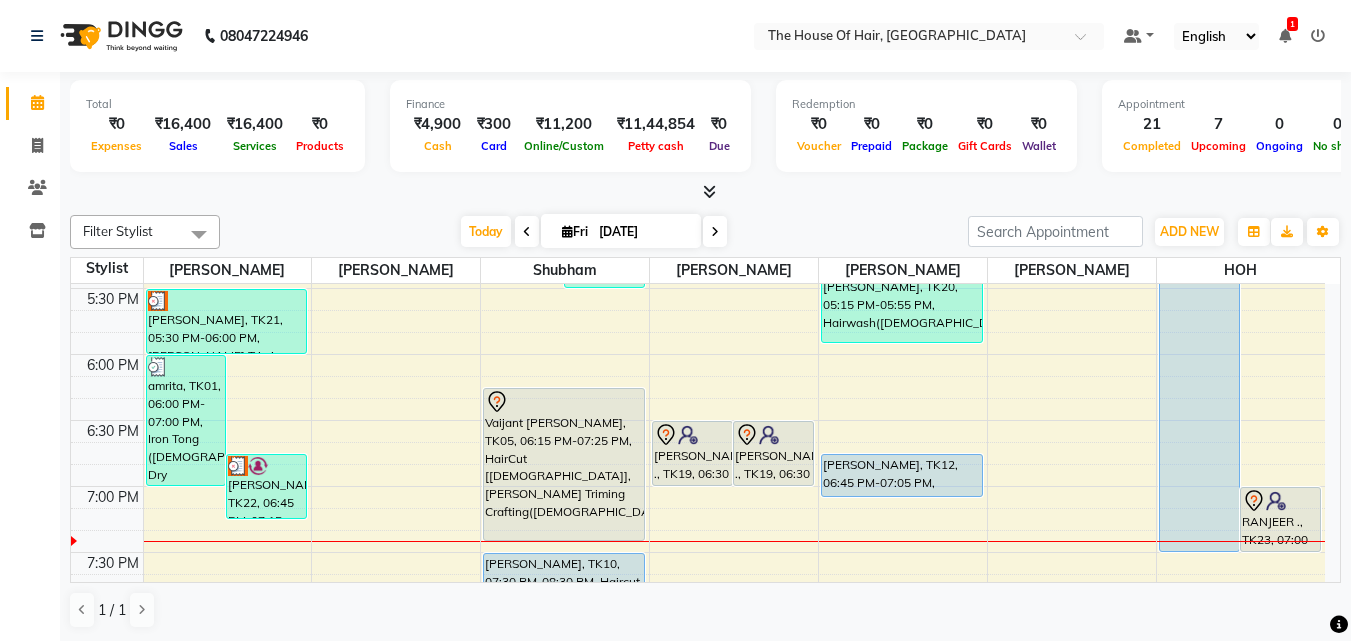 click on "8:00 AM 8:30 AM 9:00 AM 9:30 AM 10:00 AM 10:30 AM 11:00 AM 11:30 AM 12:00 PM 12:30 PM 1:00 PM 1:30 PM 2:00 PM 2:30 PM 3:00 PM 3:30 PM 4:00 PM 4:30 PM 5:00 PM 5:30 PM 6:00 PM 6:30 PM 7:00 PM 7:30 PM 8:00 PM 8:30 PM 9:00 PM 9:30 PM     amrita, TK01, 06:00 PM-07:00 PM, Iron Tong ([DEMOGRAPHIC_DATA]),Hairwash+Paddle Dry ([DEMOGRAPHIC_DATA])     [PERSON_NAME], TK22, 06:45 PM-07:15 PM, [PERSON_NAME] Triming Crafting([DEMOGRAPHIC_DATA])     Anand, TK06, 10:00 AM-10:50 AM, HairCut  [[DEMOGRAPHIC_DATA]],Head Massage ([DEMOGRAPHIC_DATA])     [PERSON_NAME], TK02, 11:30 AM-12:00 PM, [PERSON_NAME] Triming Crafting([DEMOGRAPHIC_DATA])     akash, TK03, 12:30 PM-01:00 PM, HairCut  [[DEMOGRAPHIC_DATA]]     akash, TK03, 01:00 PM-01:30 PM, [PERSON_NAME] Triming Crafting([DEMOGRAPHIC_DATA])     Vishawajeet Jadhav, TK14, 02:30 PM-03:30 PM, HairCut  [[DEMOGRAPHIC_DATA]],[PERSON_NAME] Triming Crafting([DEMOGRAPHIC_DATA])     [PERSON_NAME], TK21, 05:30 PM-06:00 PM, [PERSON_NAME] Triming Crafting([DEMOGRAPHIC_DATA])     [PERSON_NAME], TK11, 02:45 PM-04:15 PM, HairCut  [[DEMOGRAPHIC_DATA]],Global Colour ([DEMOGRAPHIC_DATA])     [PERSON_NAME], TK18, 03:45 PM-05:30 PM, Haircut by [PERSON_NAME] ([DEMOGRAPHIC_DATA]),[PERSON_NAME] Triming Crafting([DEMOGRAPHIC_DATA])" at bounding box center (698, -42) 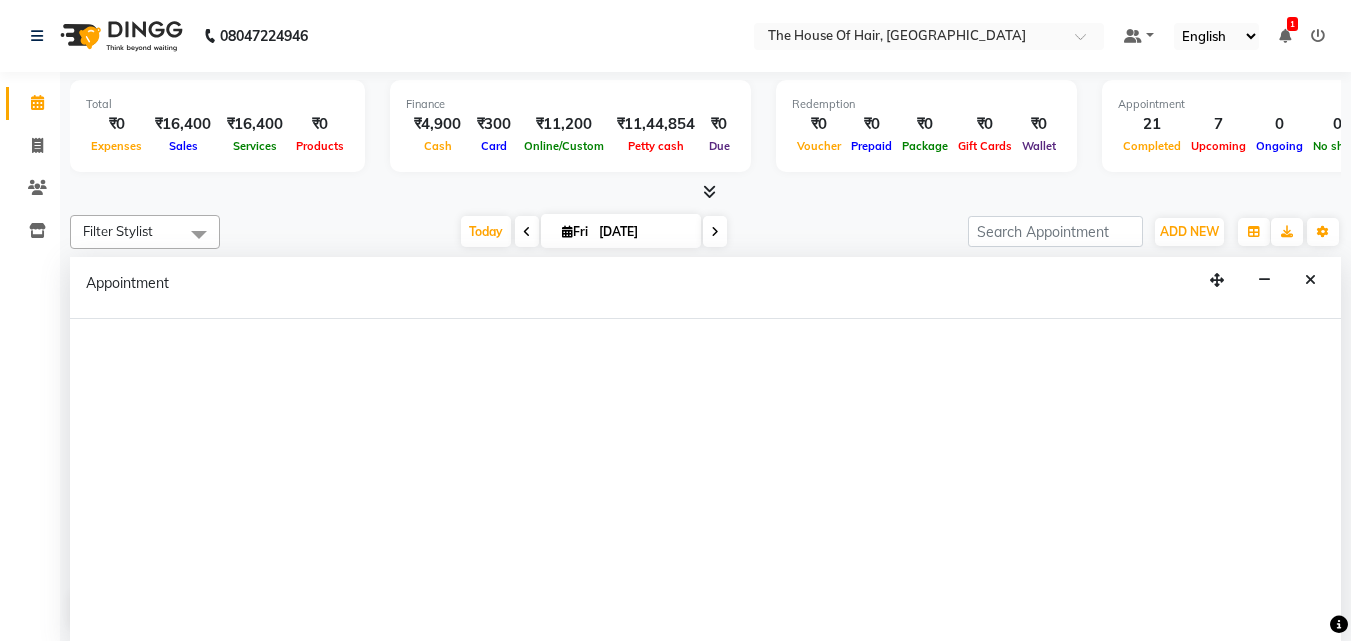 select on "42812" 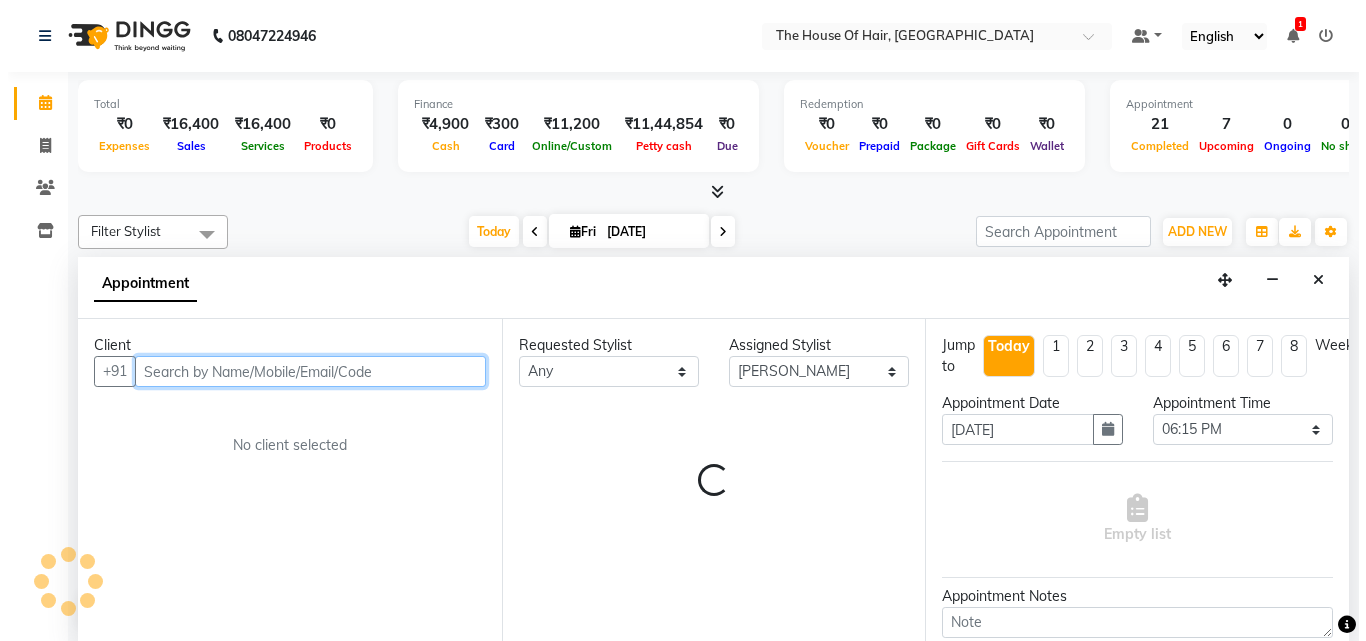 scroll, scrollTop: 1, scrollLeft: 0, axis: vertical 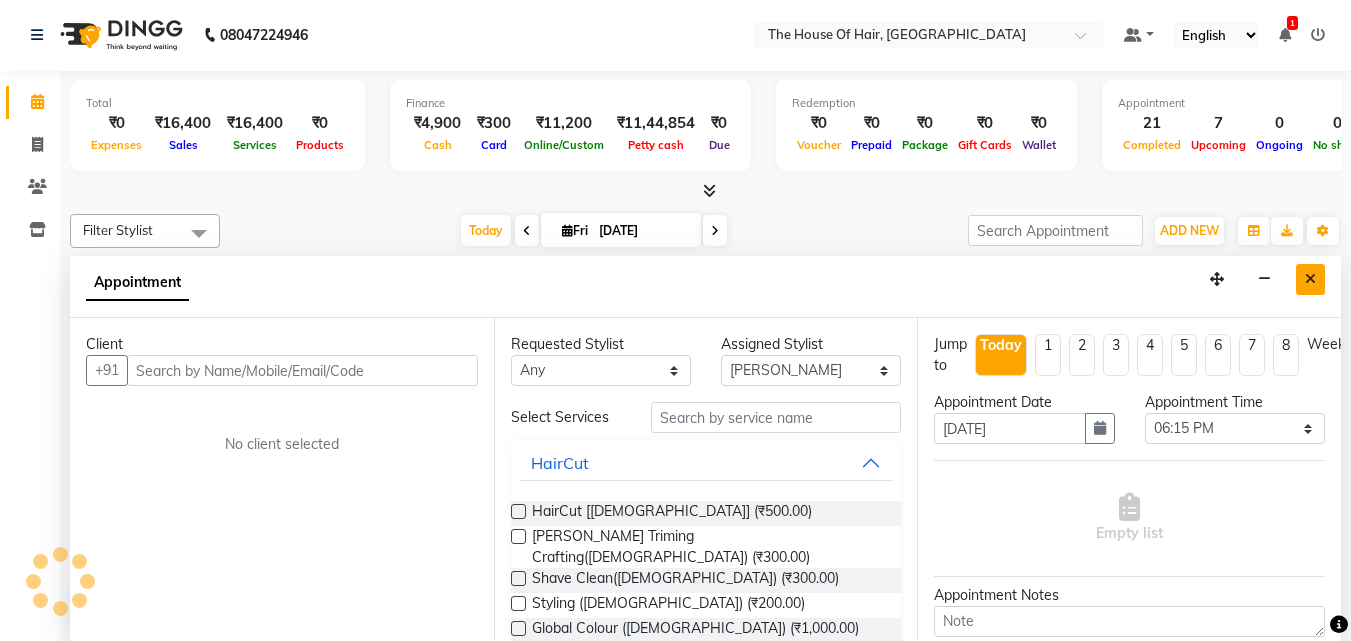 click at bounding box center (1310, 279) 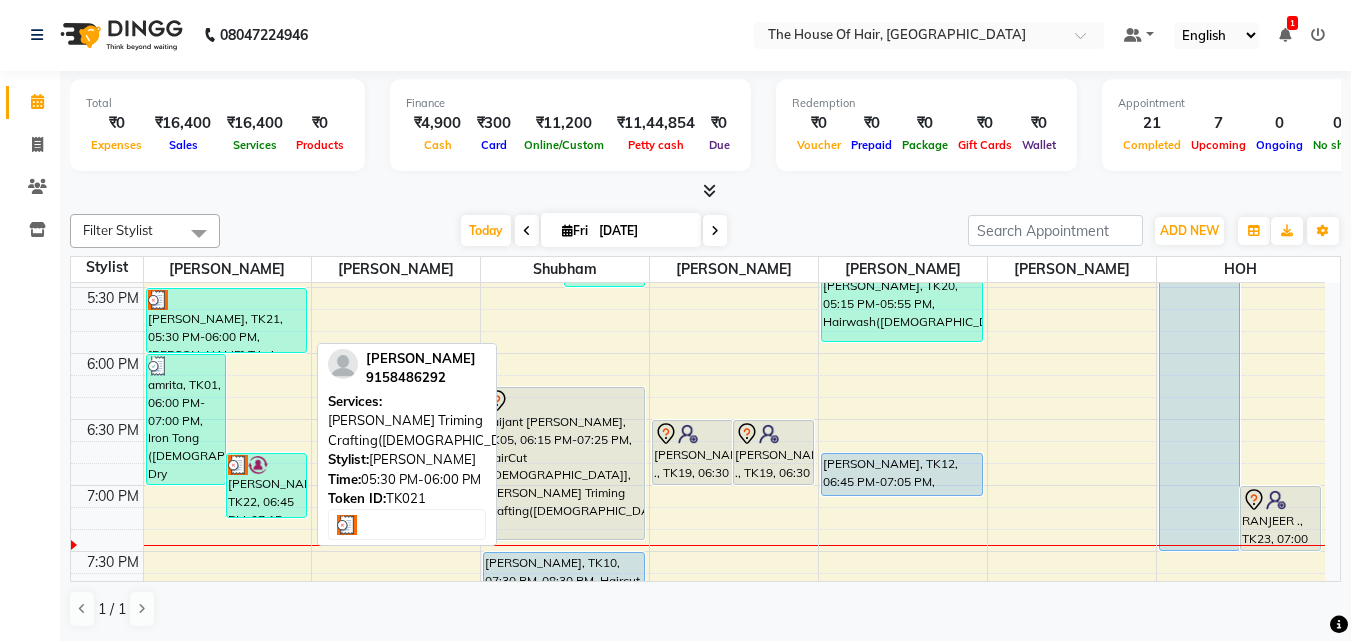 click on "[PERSON_NAME], TK21, 05:30 PM-06:00 PM, [PERSON_NAME] Triming Crafting([DEMOGRAPHIC_DATA])" at bounding box center [227, 320] 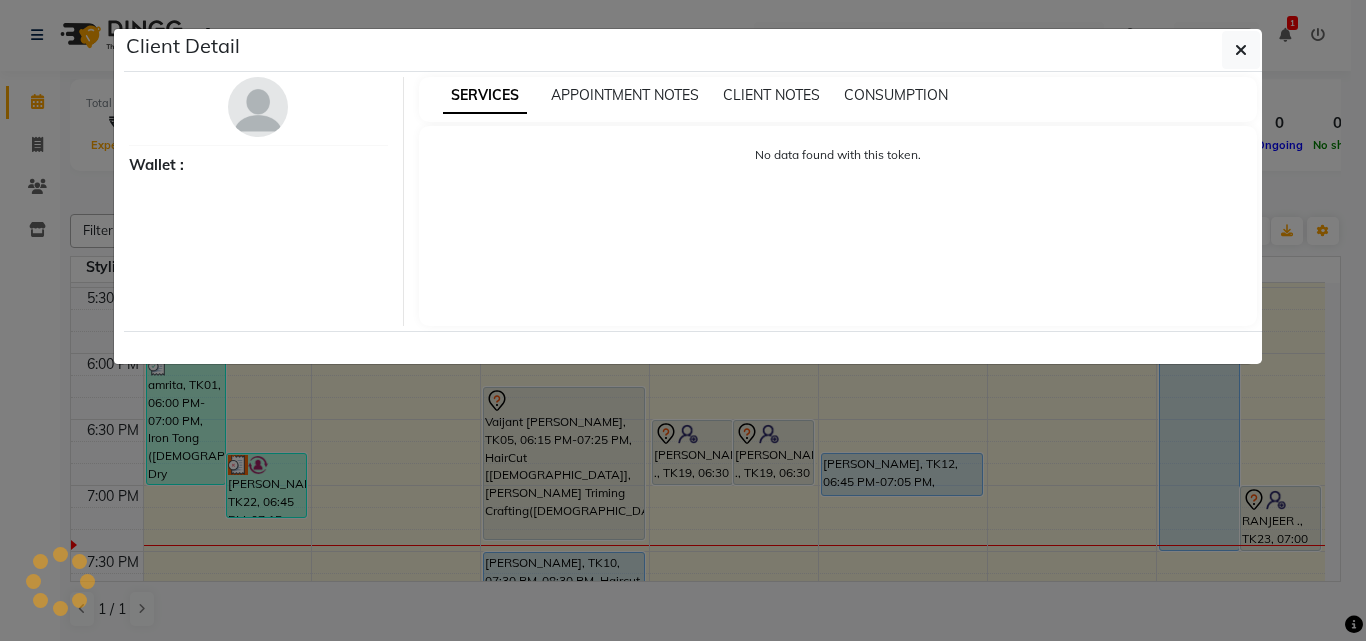 select on "3" 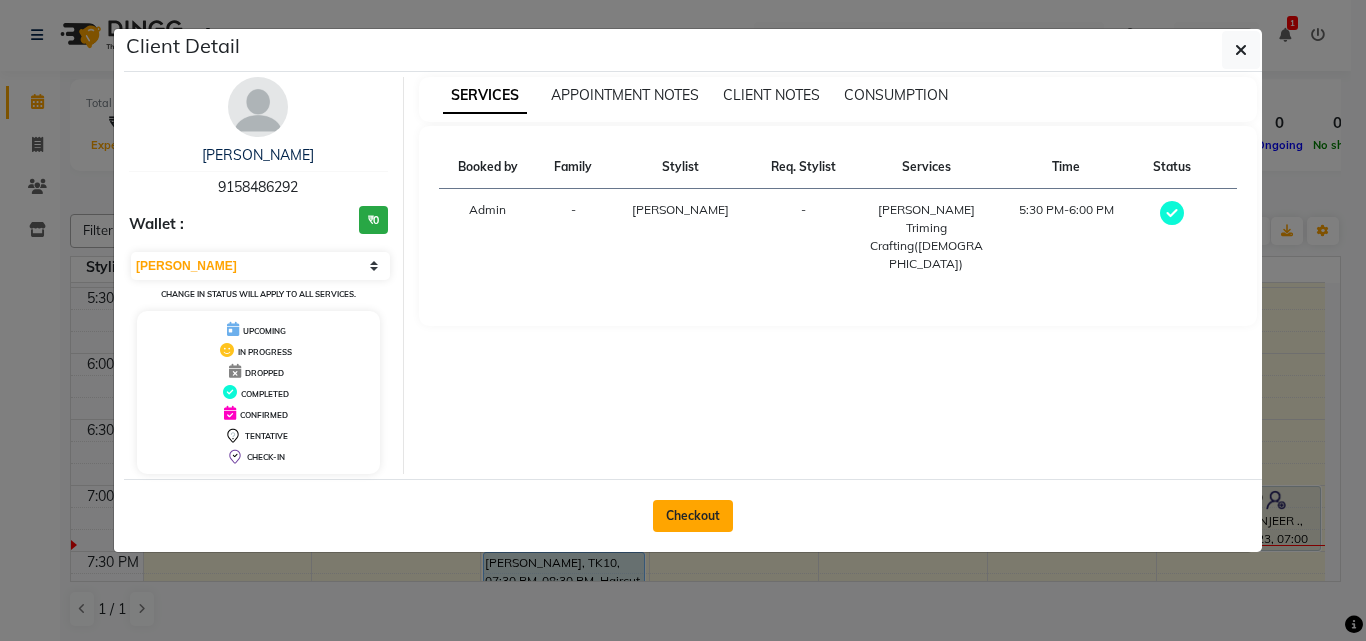 click on "Checkout" 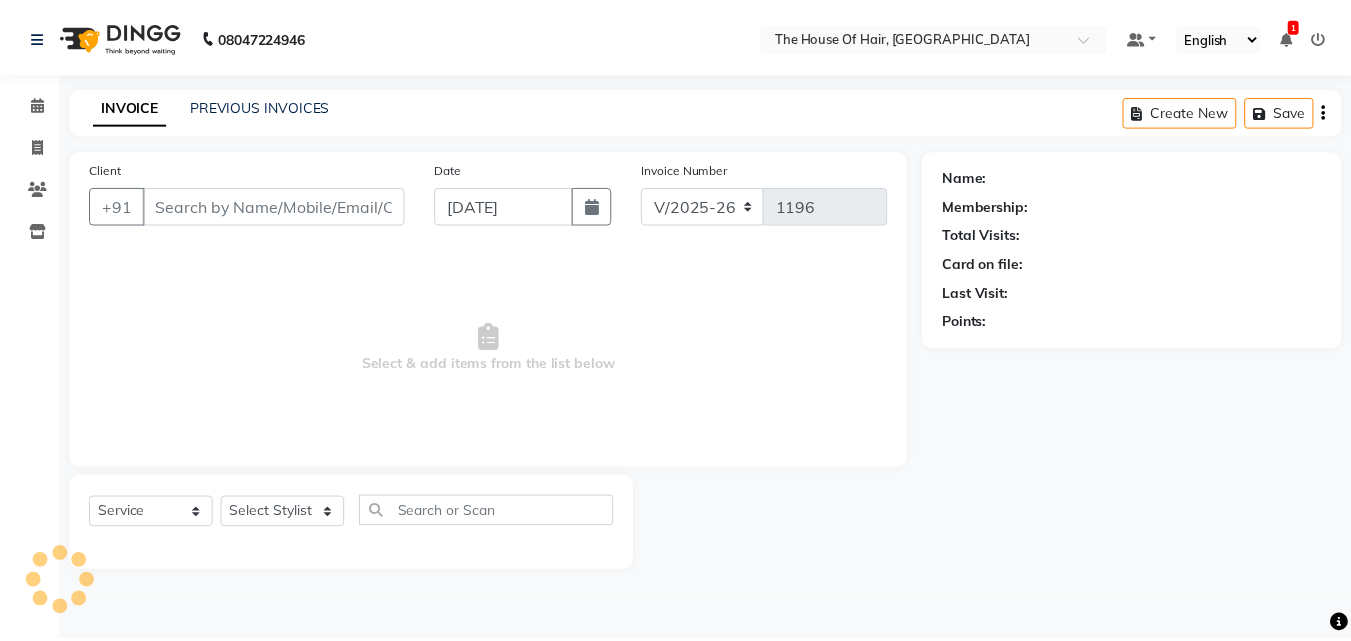 scroll, scrollTop: 0, scrollLeft: 0, axis: both 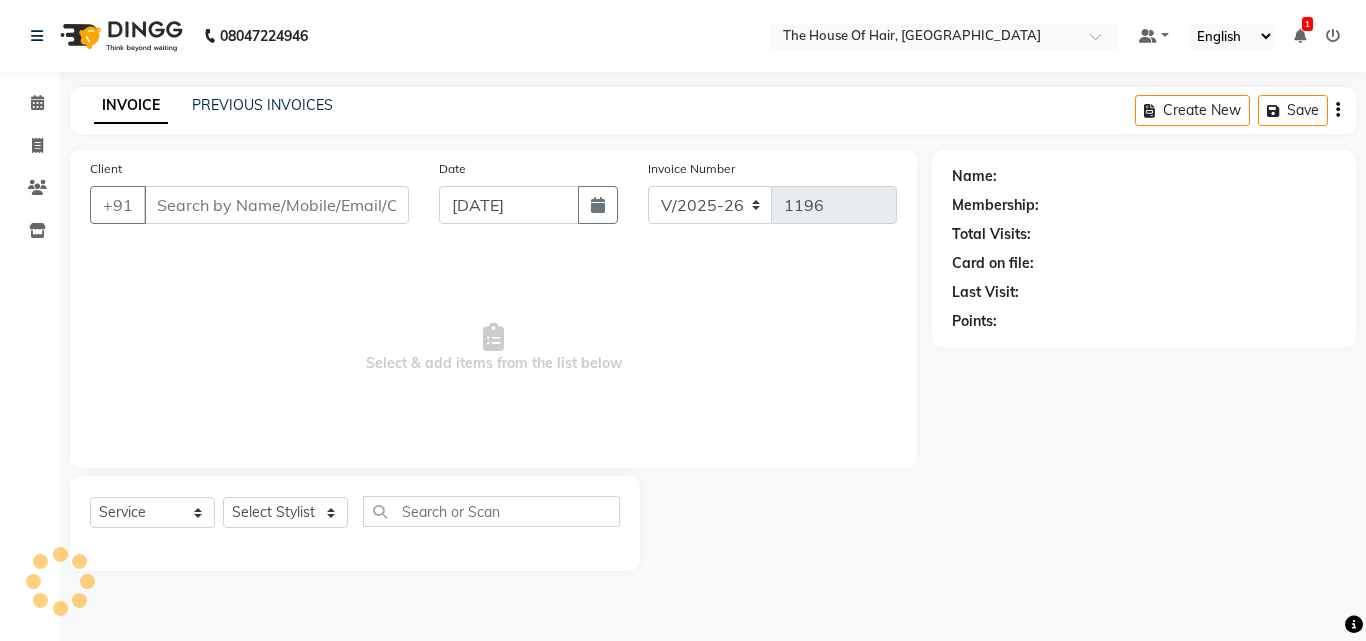 type on "9158486292" 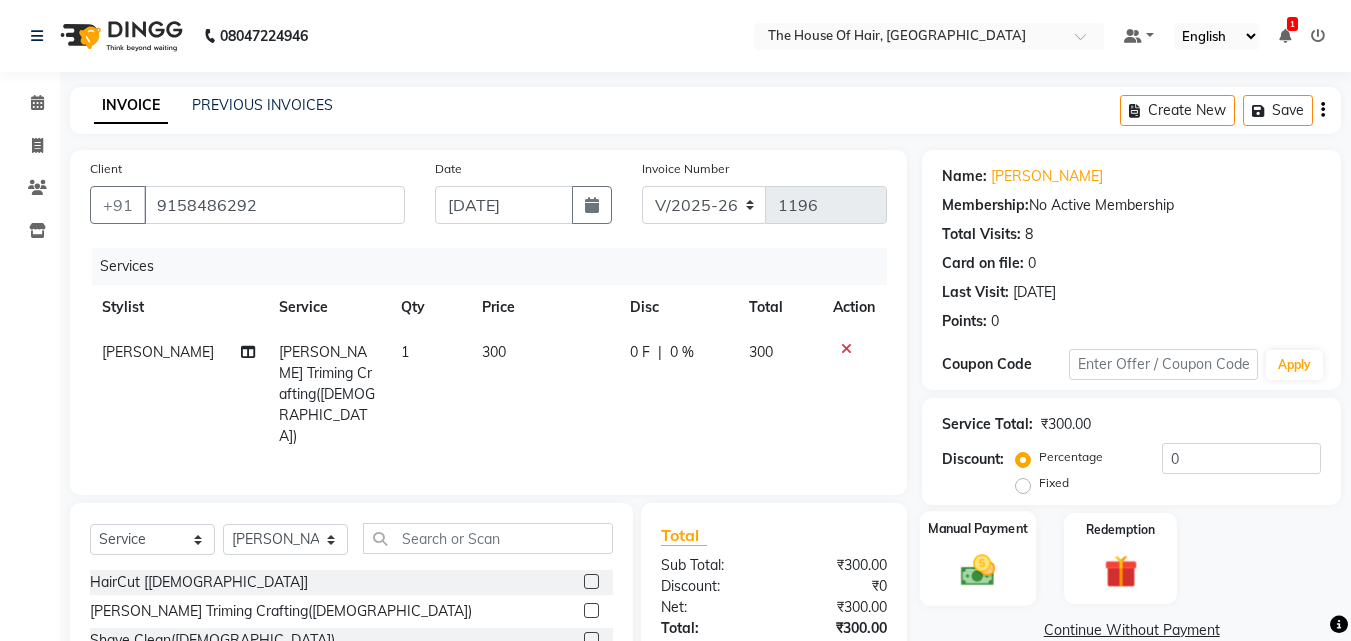 click on "Manual Payment" 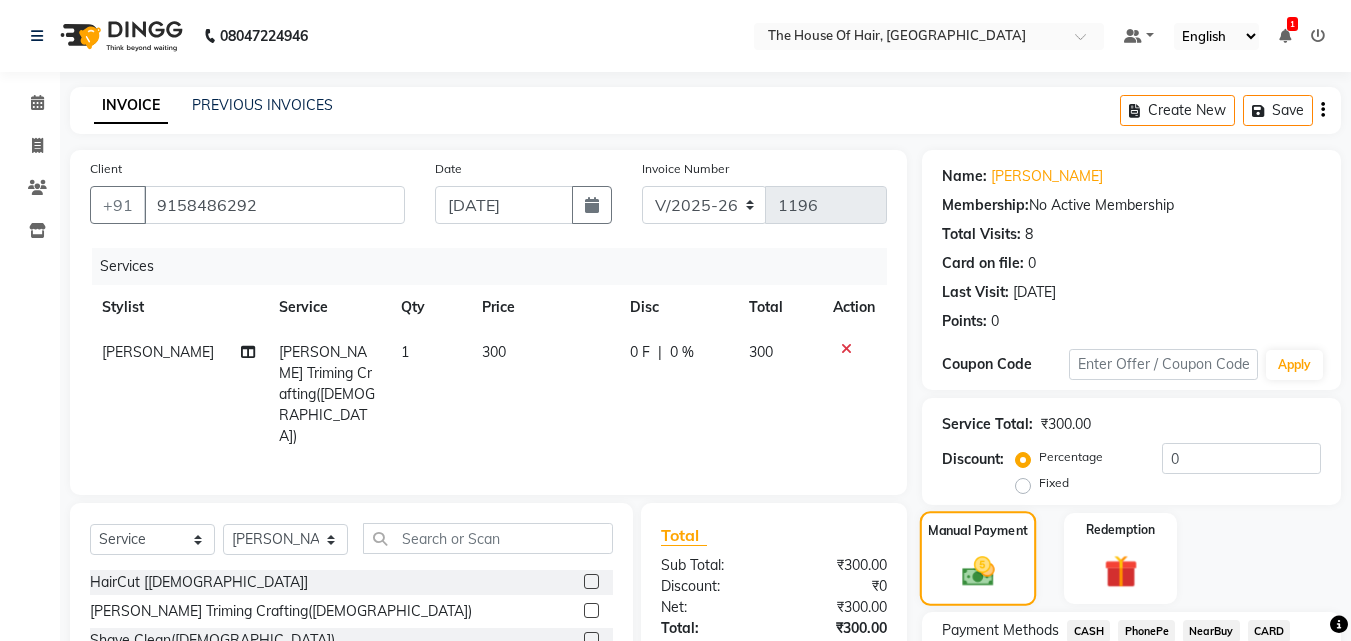 scroll, scrollTop: 162, scrollLeft: 0, axis: vertical 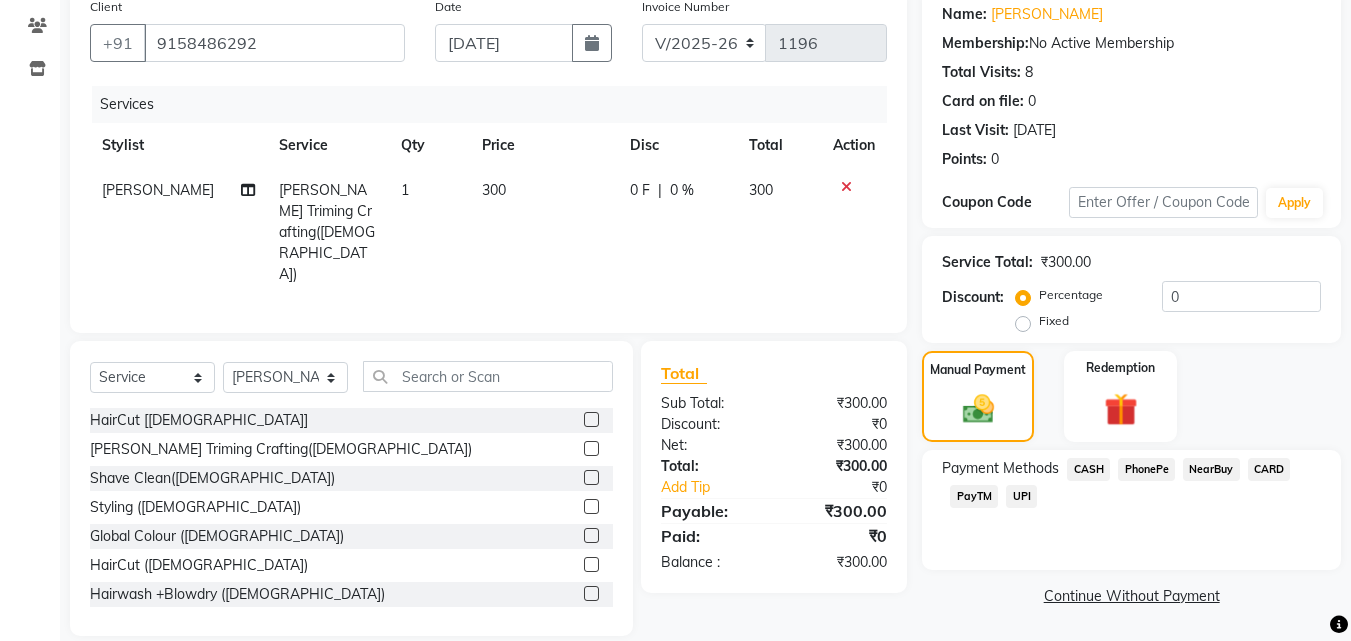 click on "UPI" 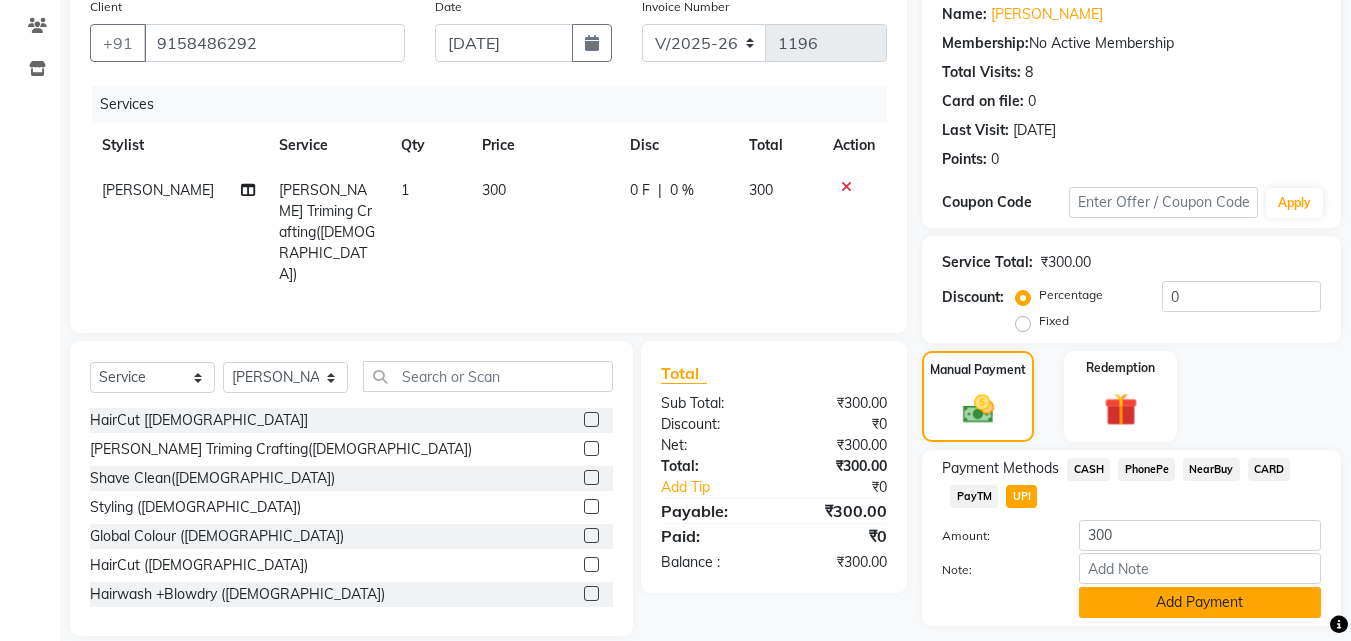 click on "Add Payment" 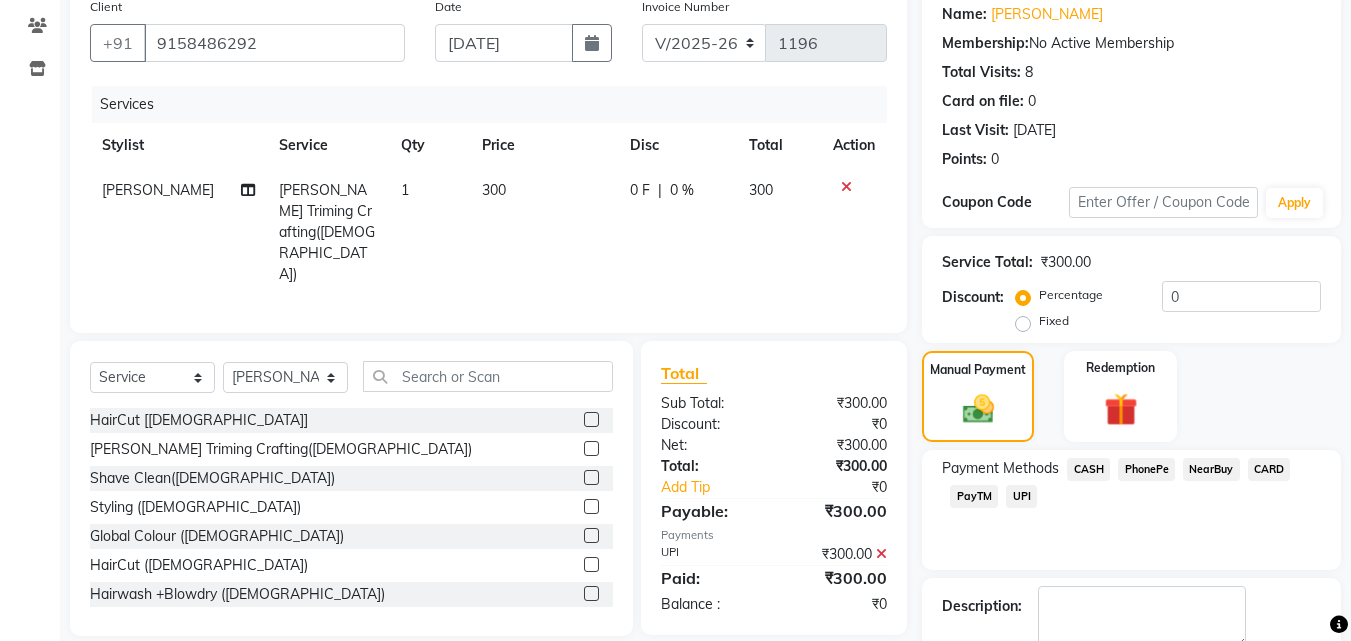 scroll, scrollTop: 275, scrollLeft: 0, axis: vertical 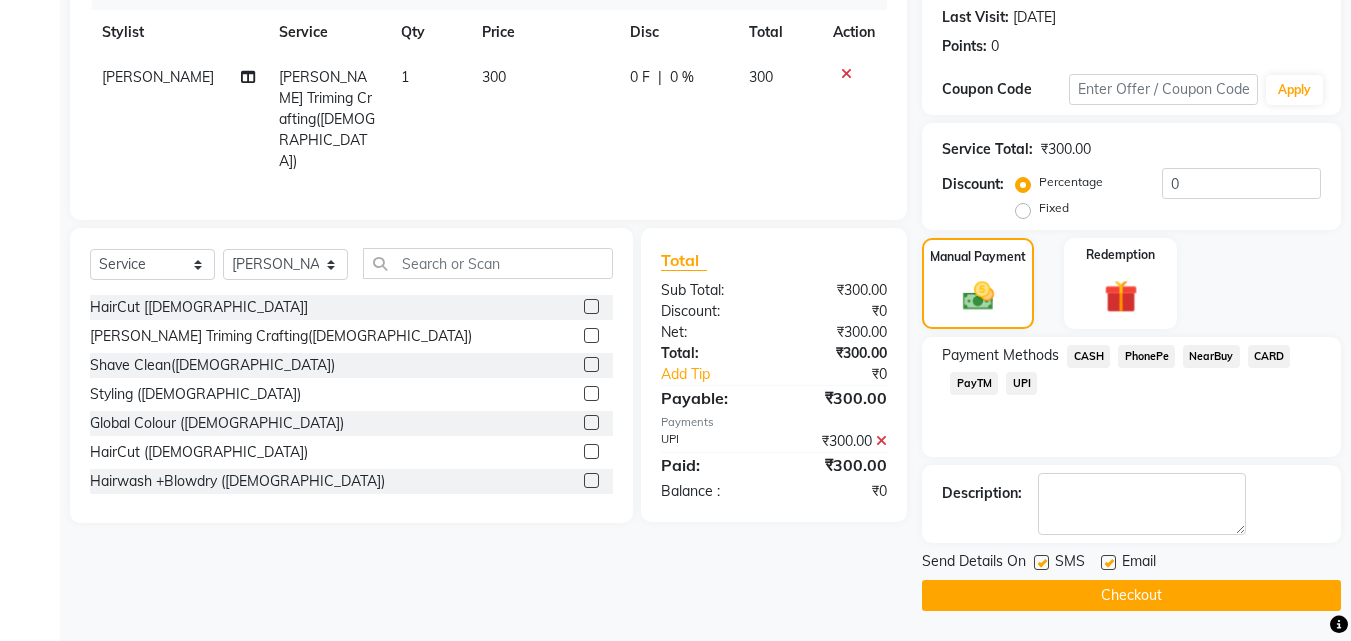 click on "Checkout" 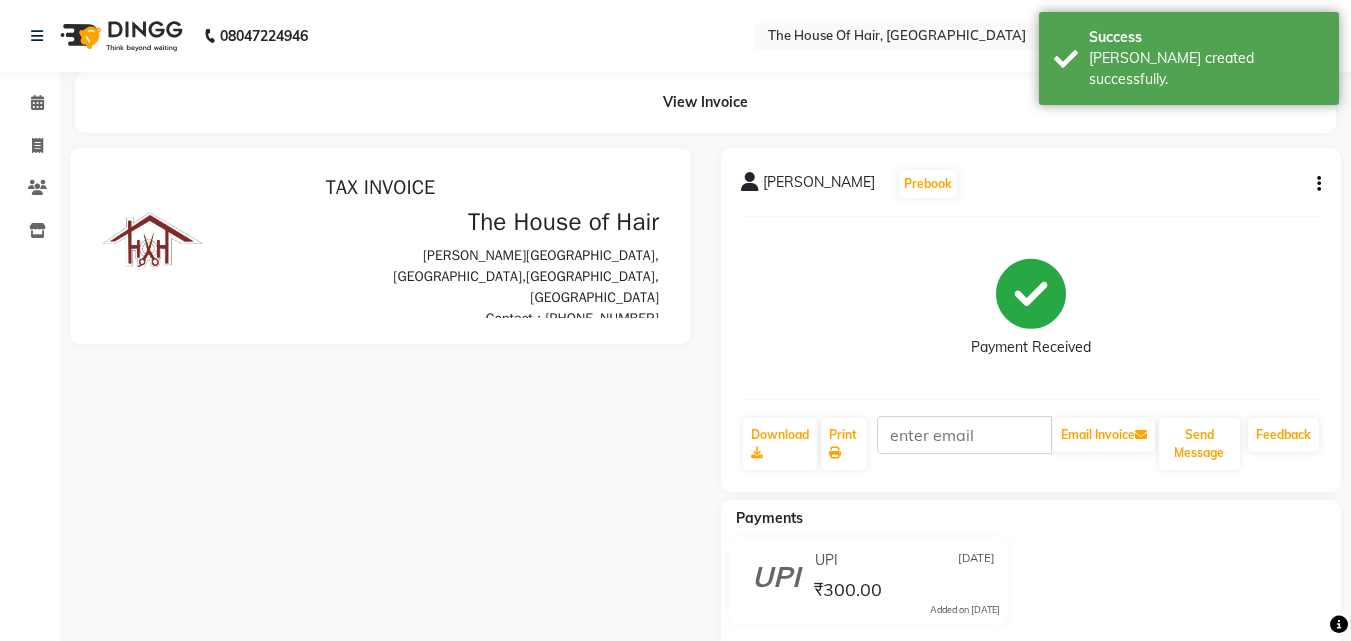 scroll, scrollTop: 0, scrollLeft: 0, axis: both 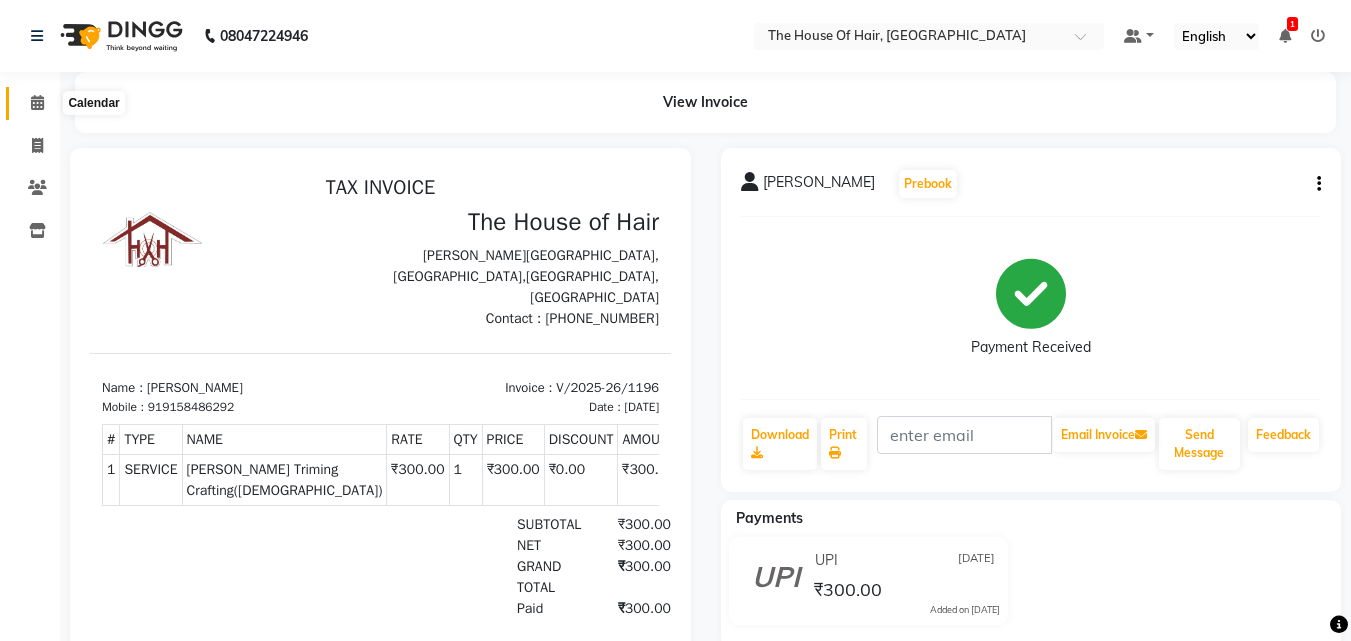 click 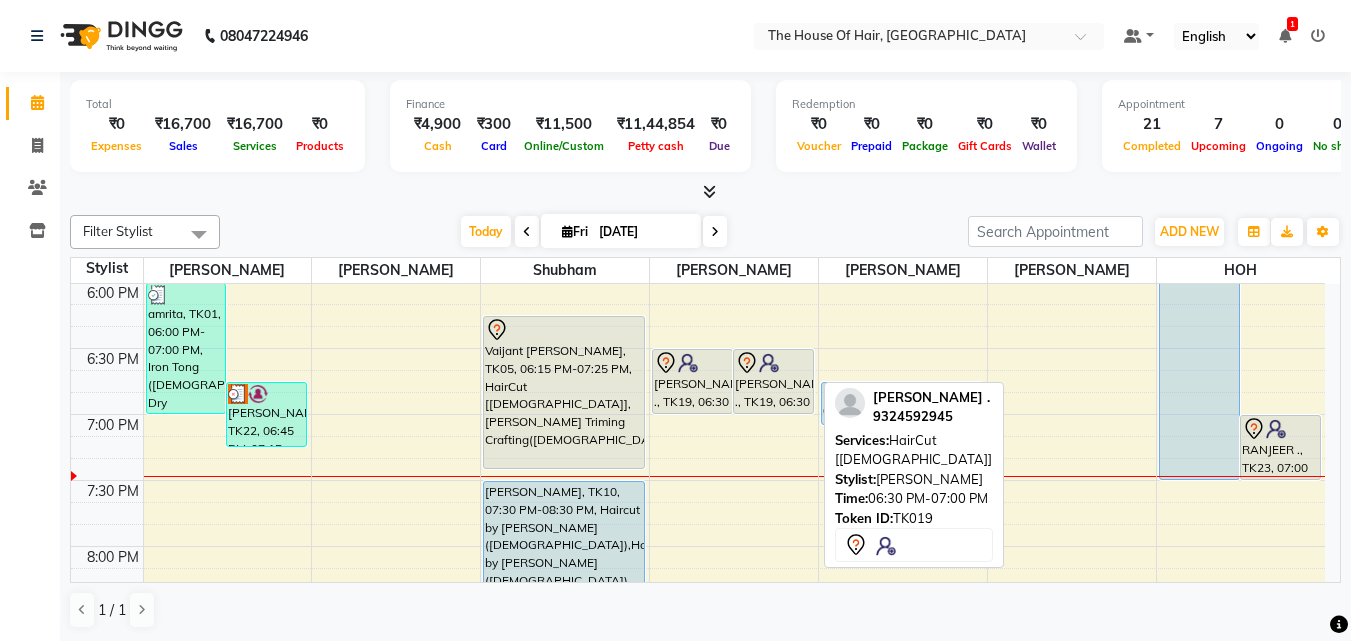 scroll, scrollTop: 1319, scrollLeft: 0, axis: vertical 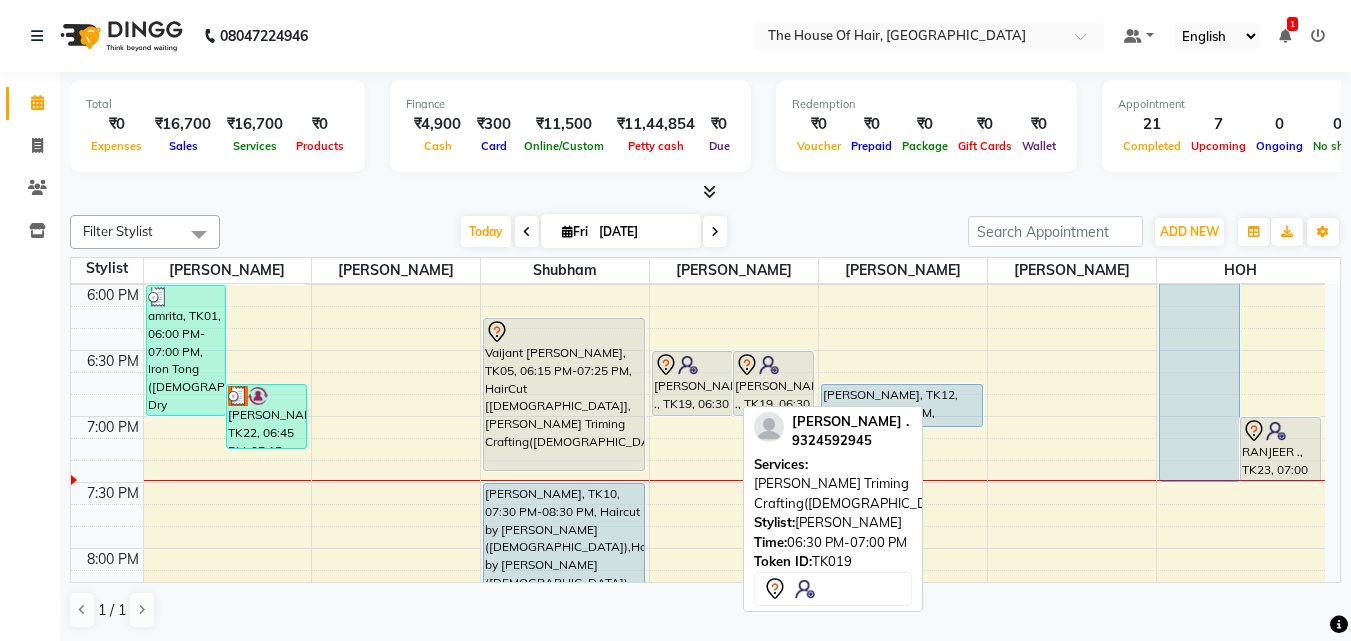 click on "[PERSON_NAME] ., TK19, 06:30 PM-07:00 PM, [PERSON_NAME] Triming Crafting([DEMOGRAPHIC_DATA])" at bounding box center (692, 383) 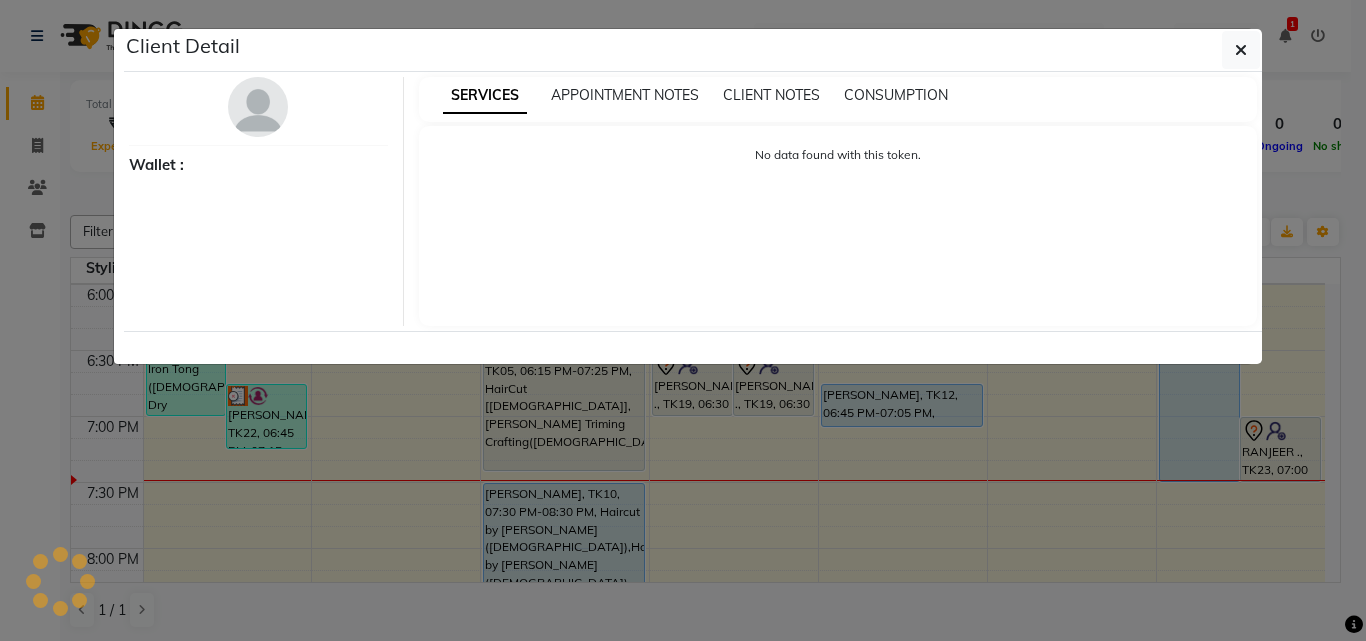 select on "7" 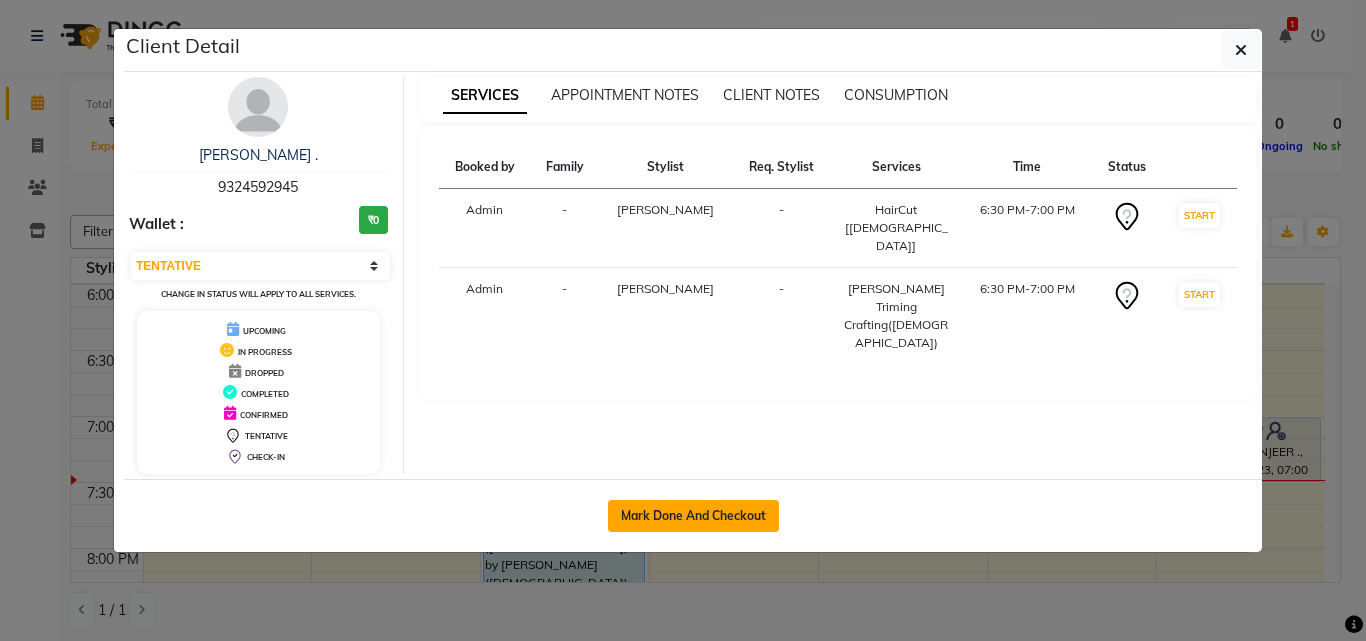 click on "Mark Done And Checkout" 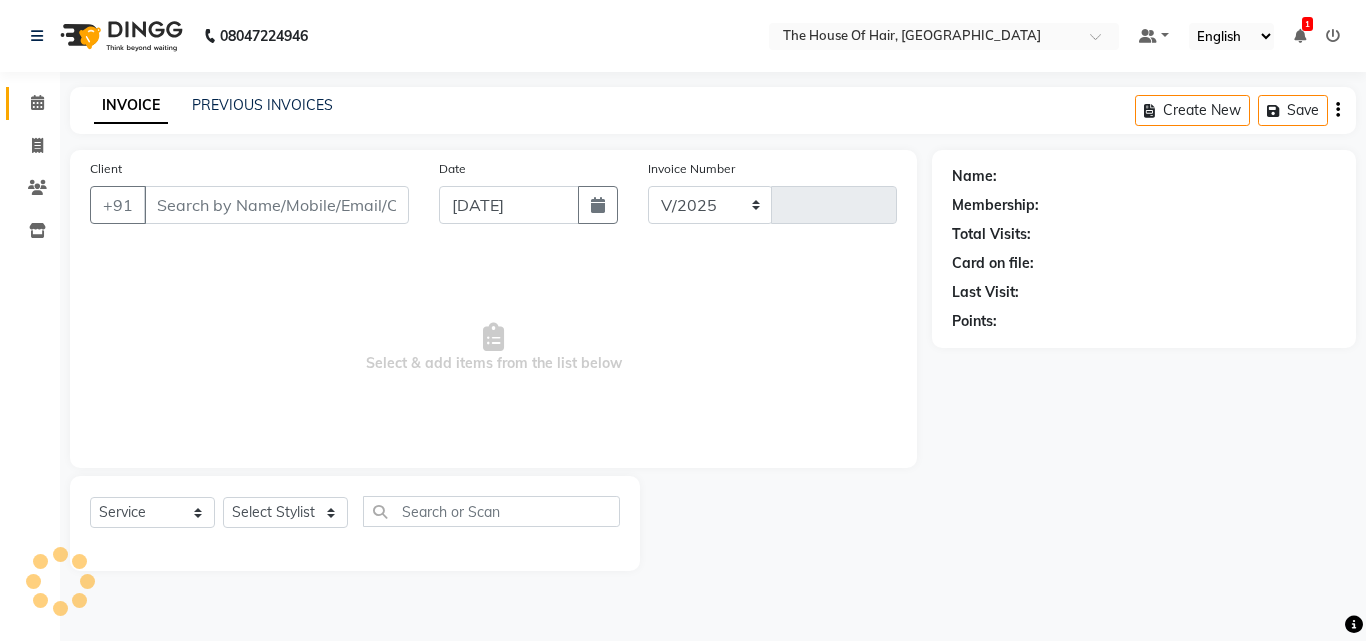 select on "5992" 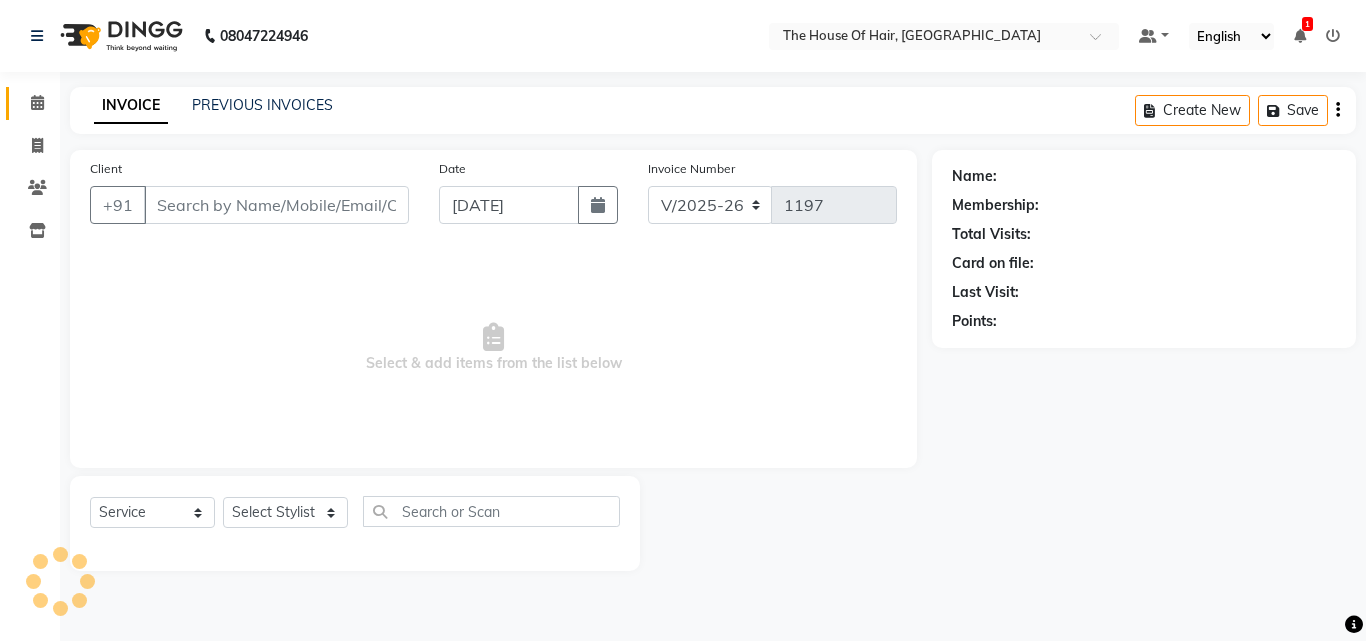 type on "9324592945" 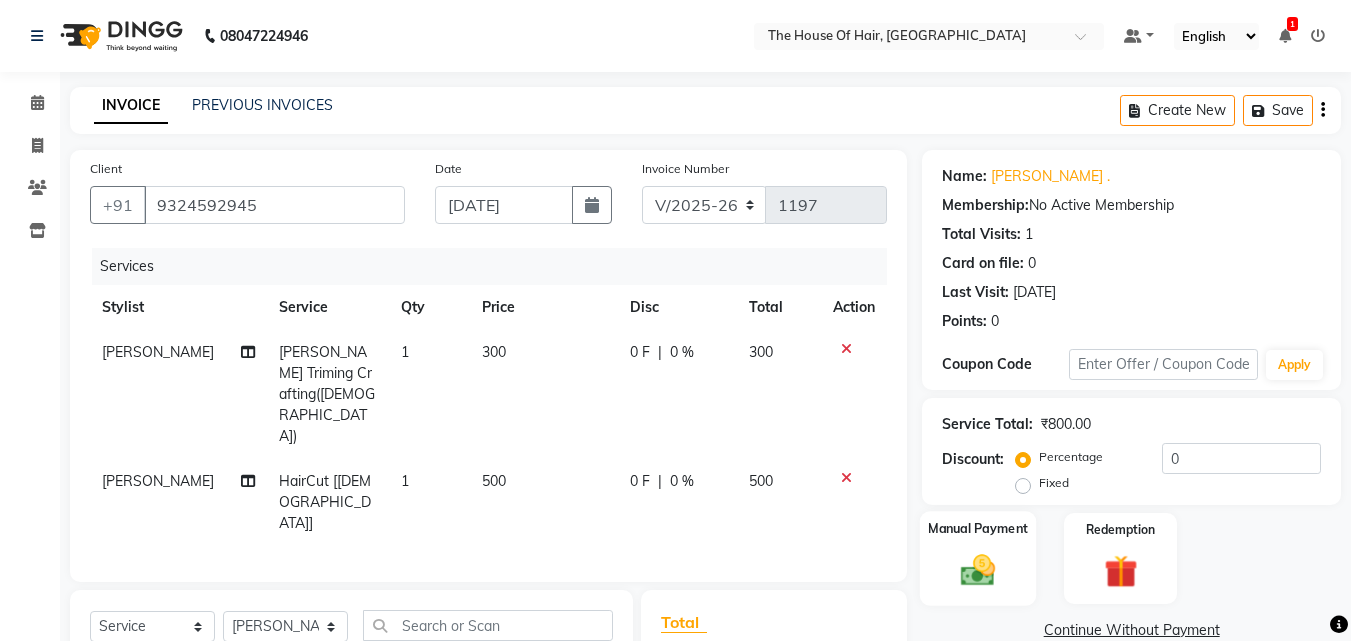 click on "Manual Payment" 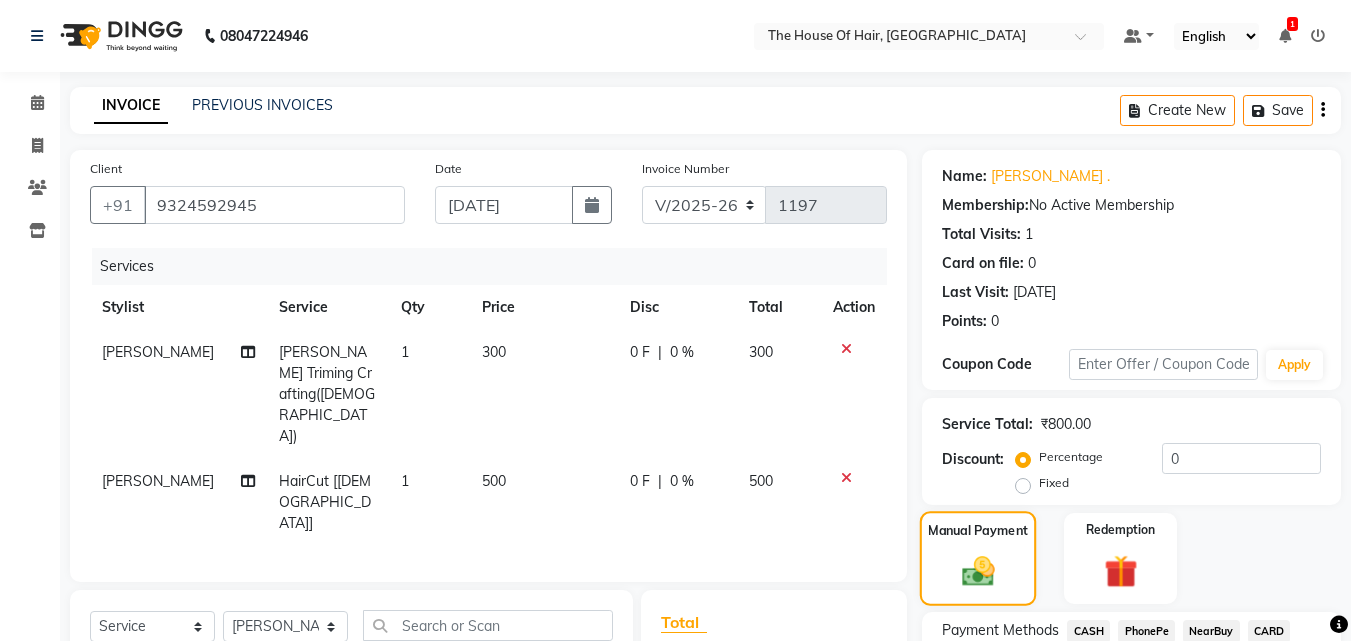 scroll, scrollTop: 184, scrollLeft: 0, axis: vertical 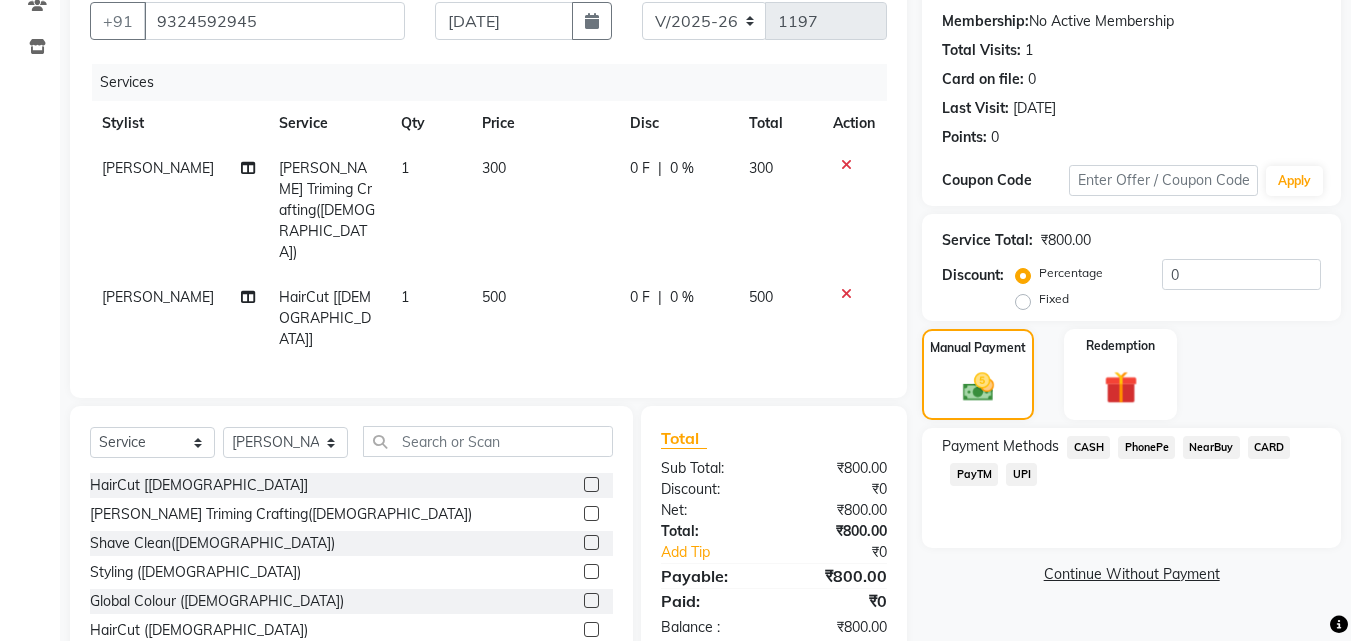 click on "CASH" 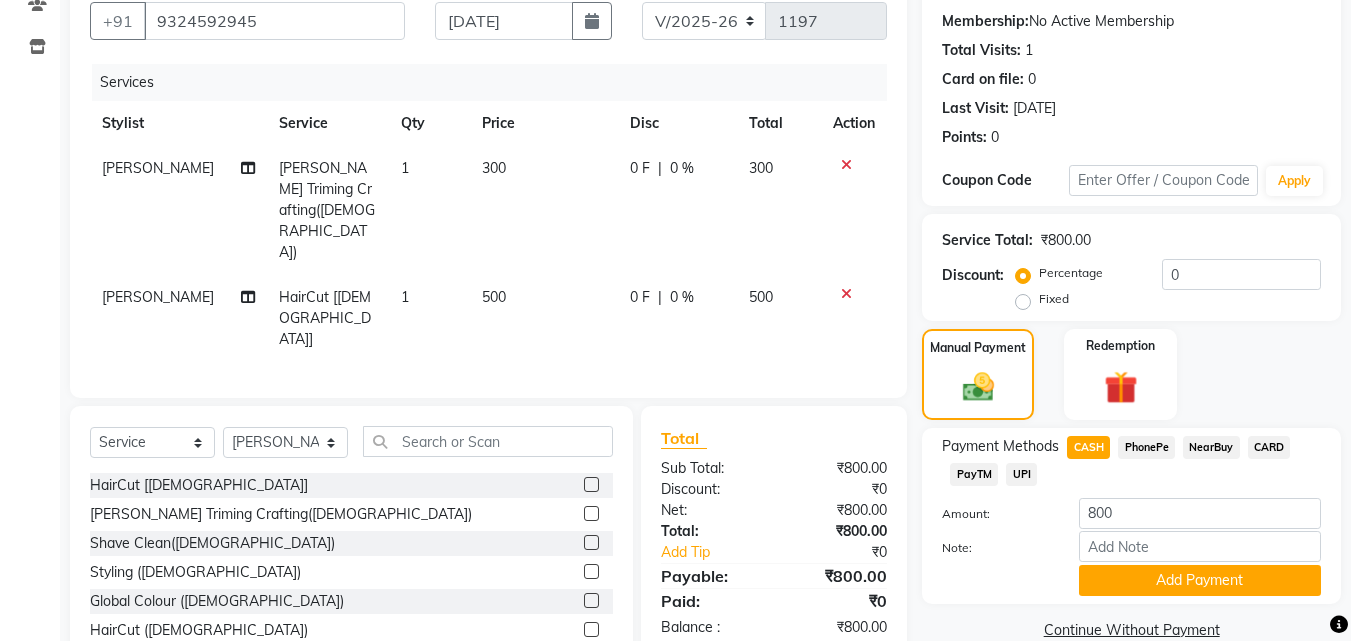 scroll, scrollTop: 218, scrollLeft: 0, axis: vertical 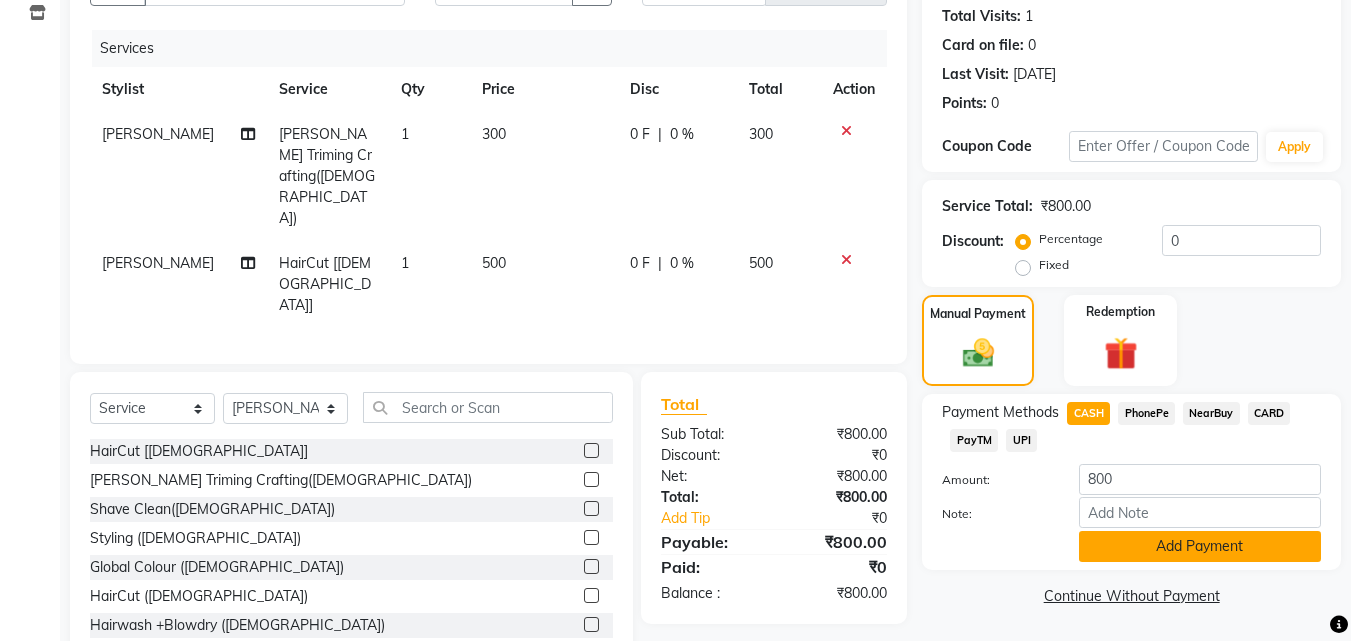 click on "Add Payment" 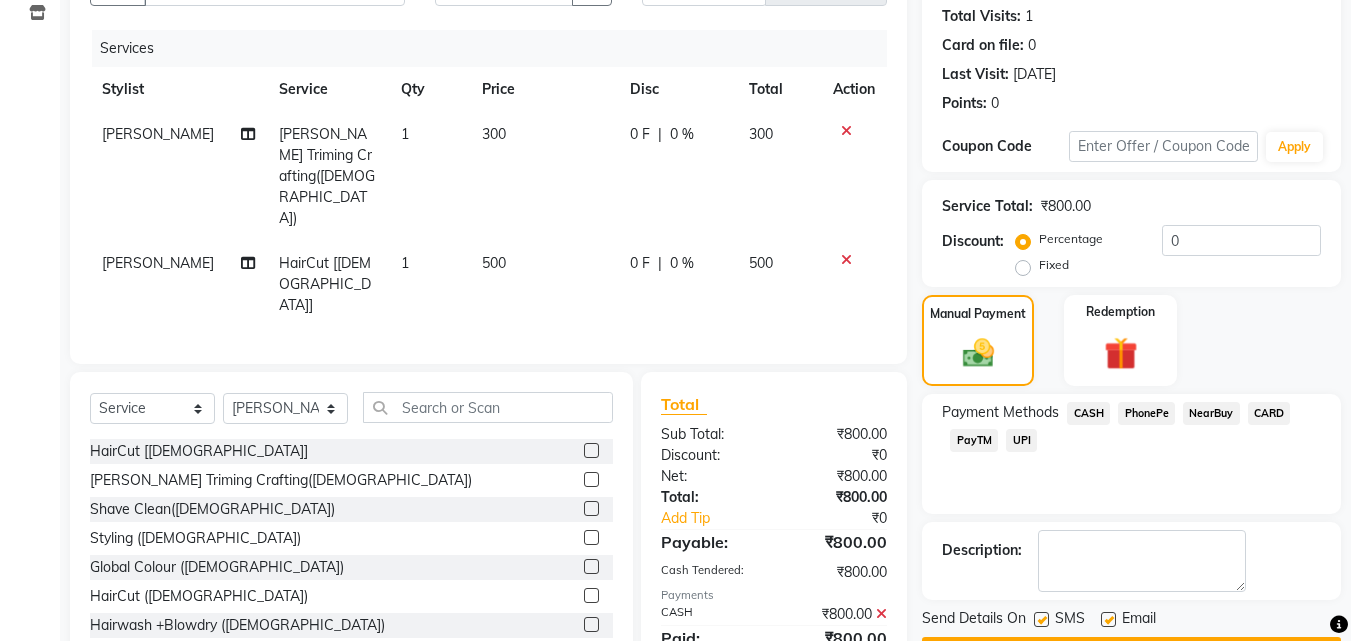 scroll, scrollTop: 275, scrollLeft: 0, axis: vertical 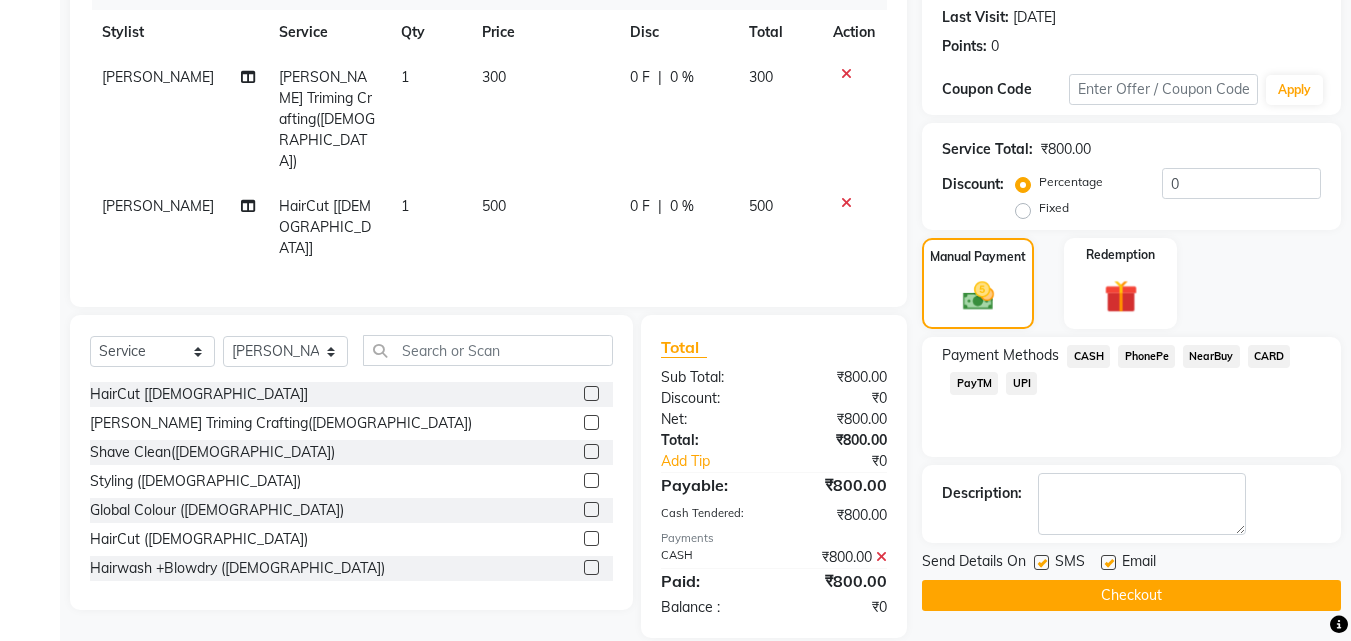 click on "Checkout" 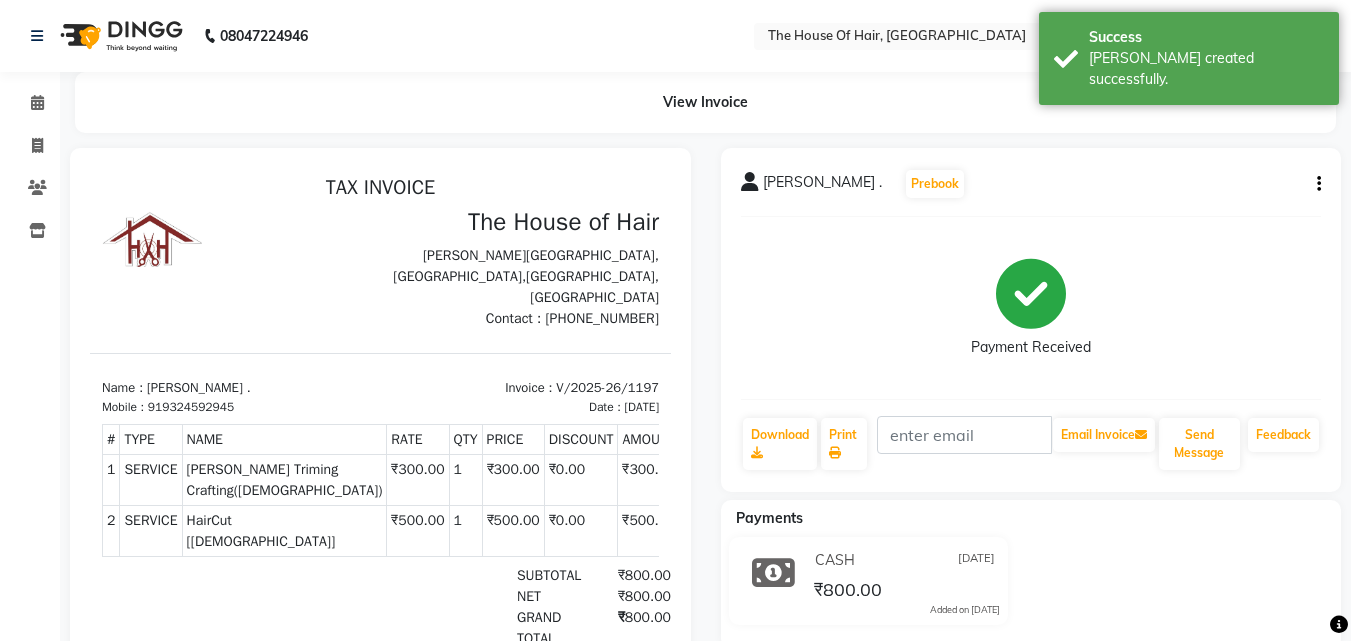 scroll, scrollTop: 0, scrollLeft: 0, axis: both 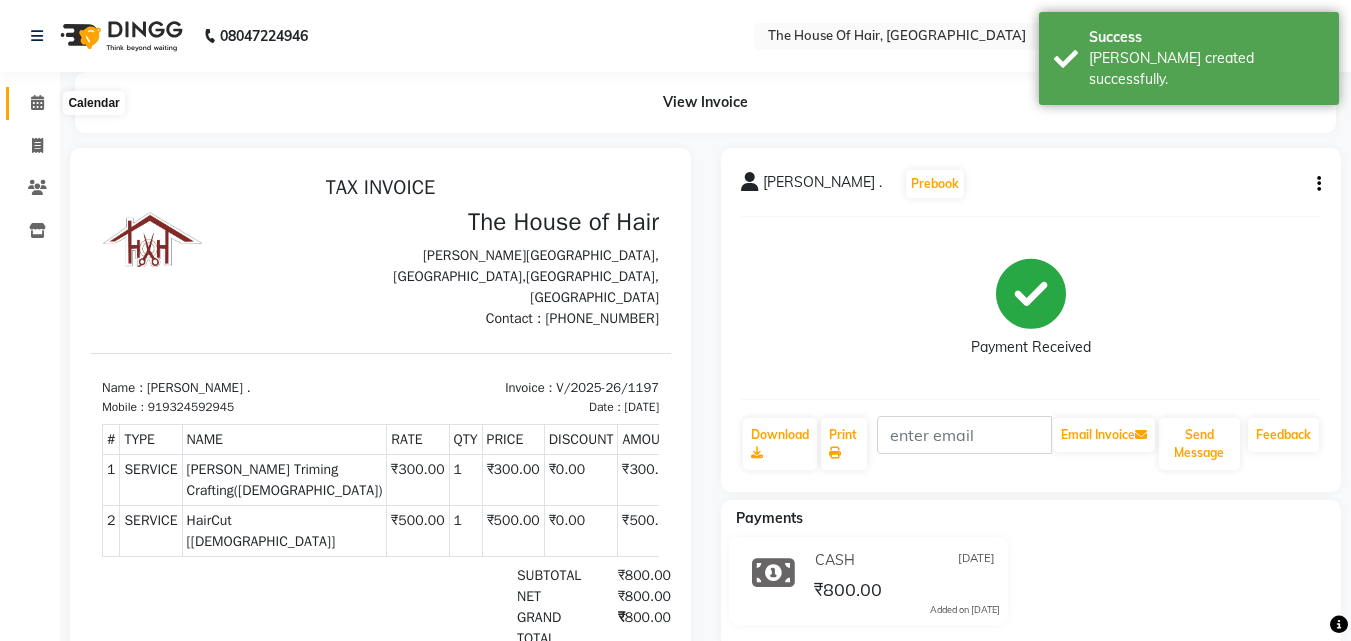 click 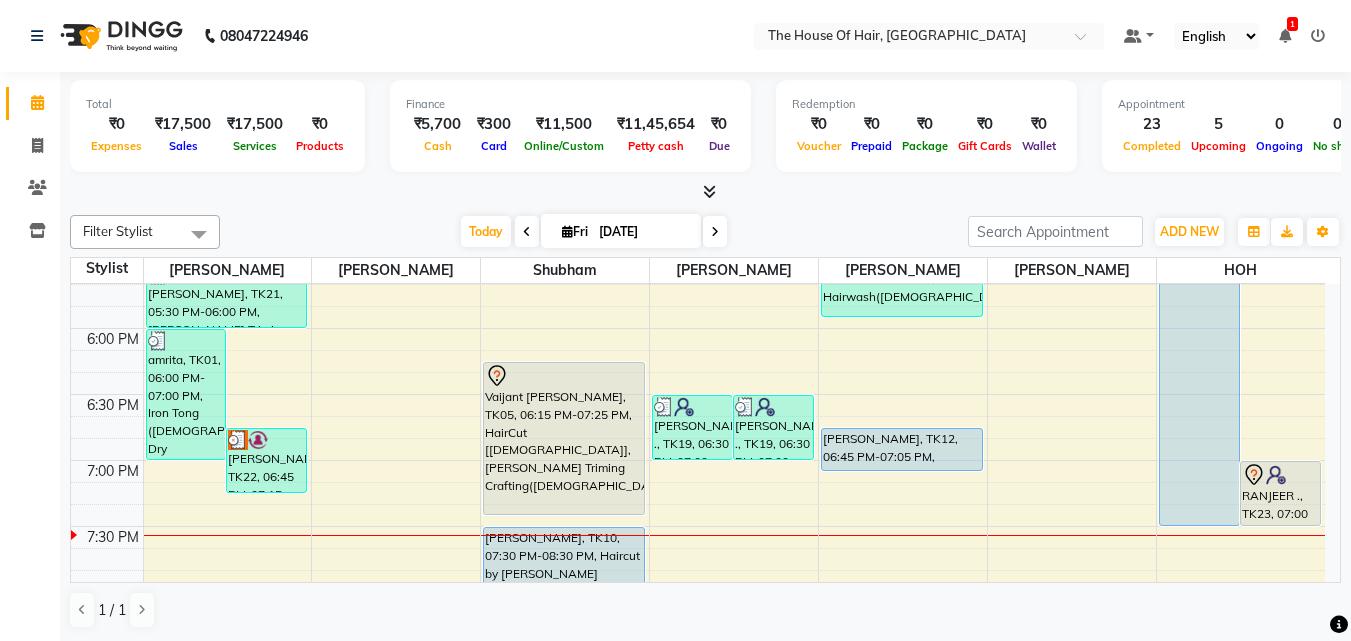 scroll, scrollTop: 1277, scrollLeft: 0, axis: vertical 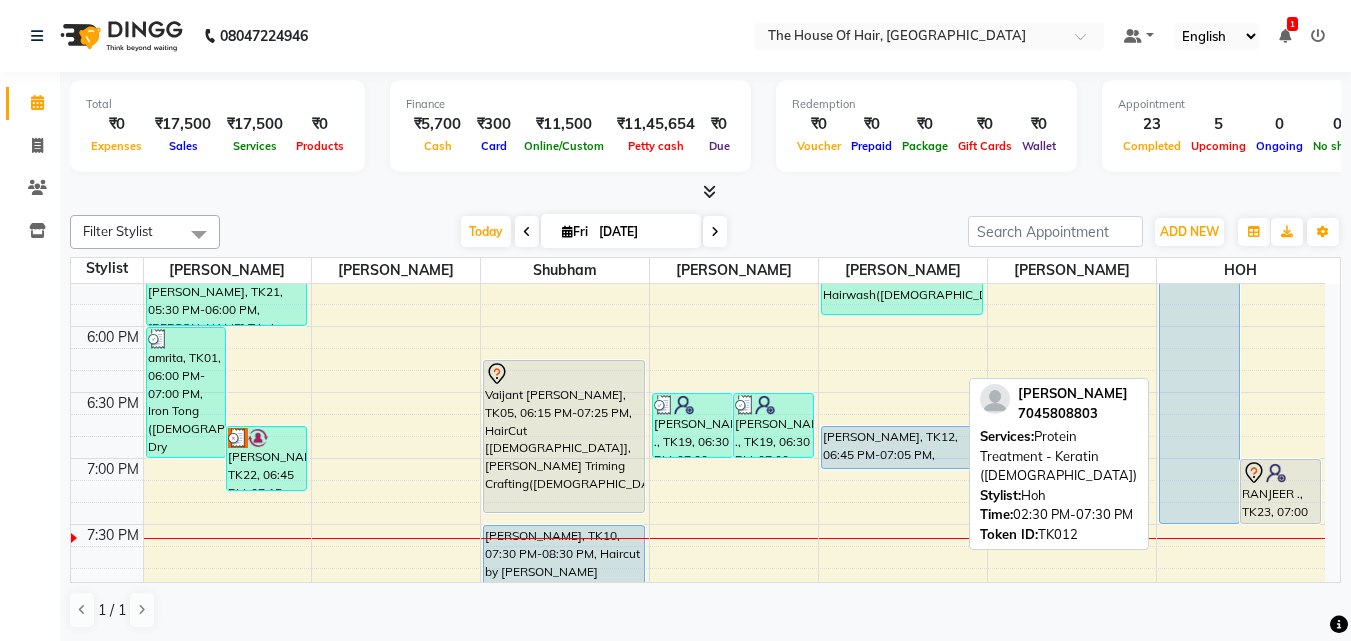 click on "[PERSON_NAME], TK12, 02:30 PM-07:30 PM, Protein Treatment - Keratin ([DEMOGRAPHIC_DATA])" at bounding box center [1199, 194] 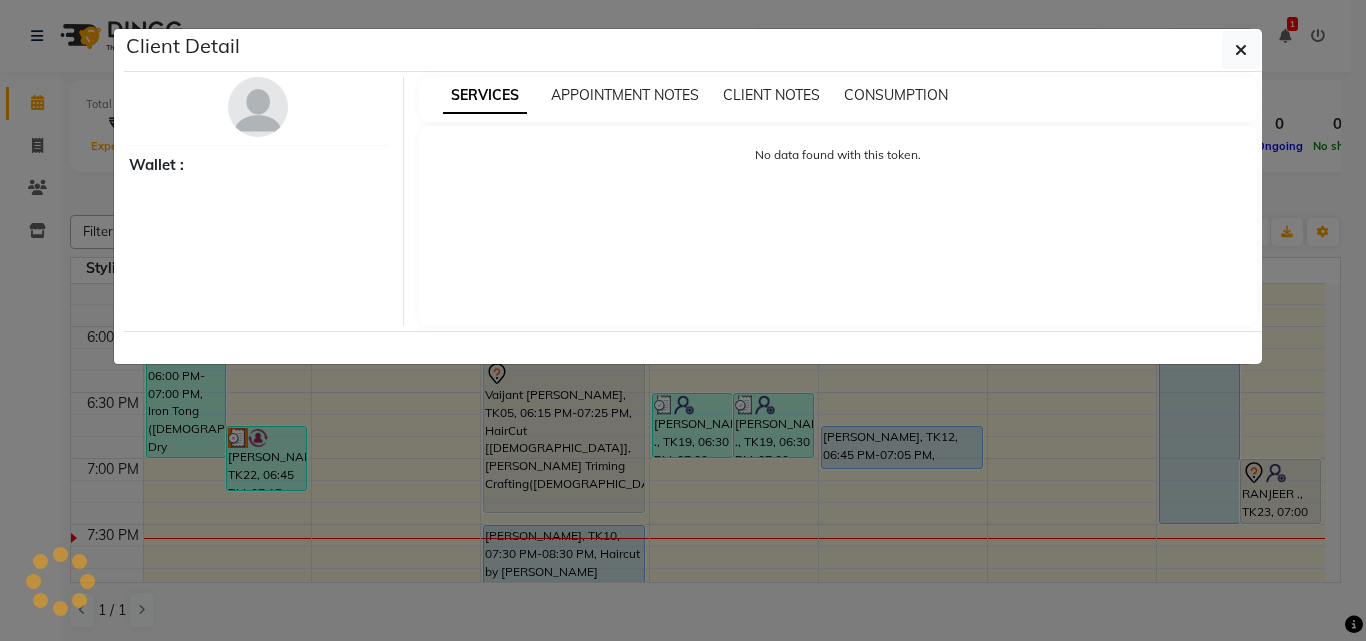 select on "5" 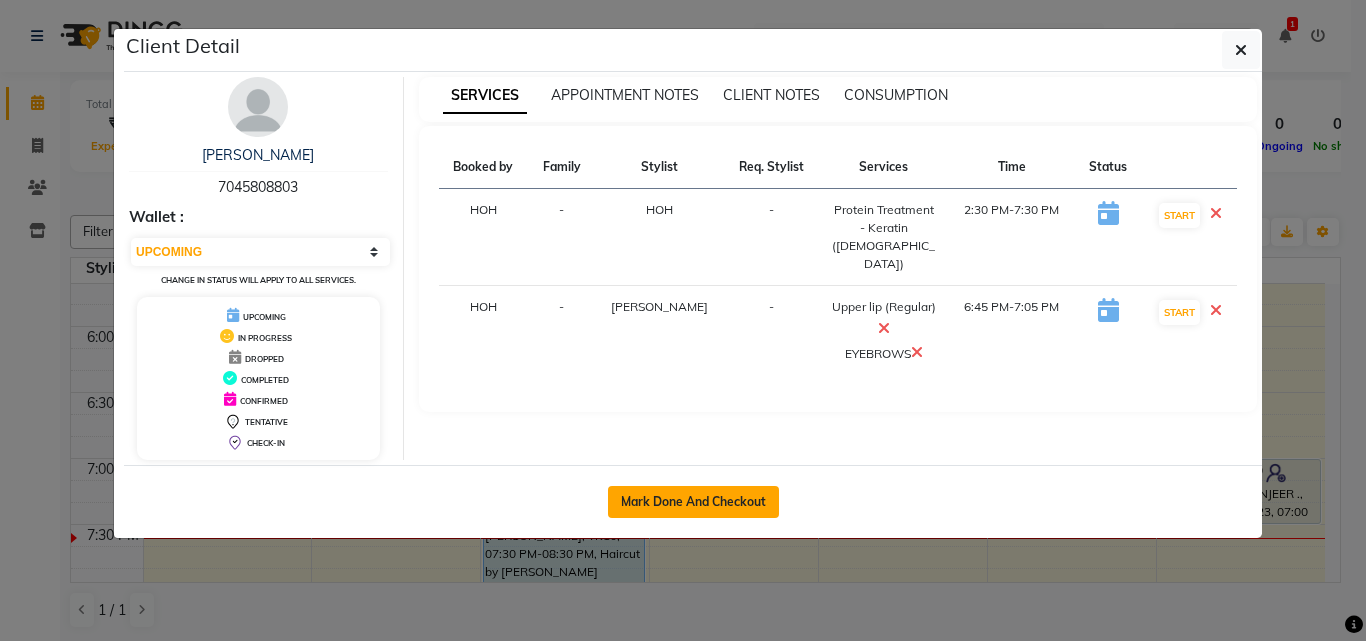 click on "Mark Done And Checkout" 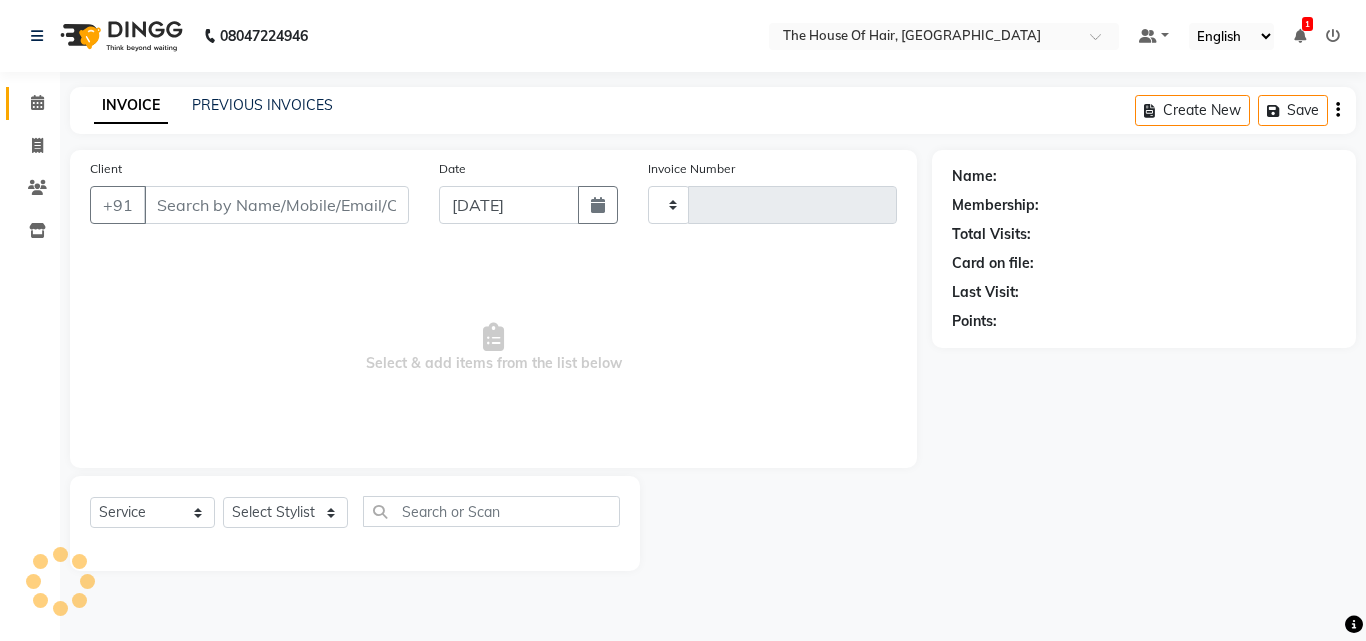 type on "1198" 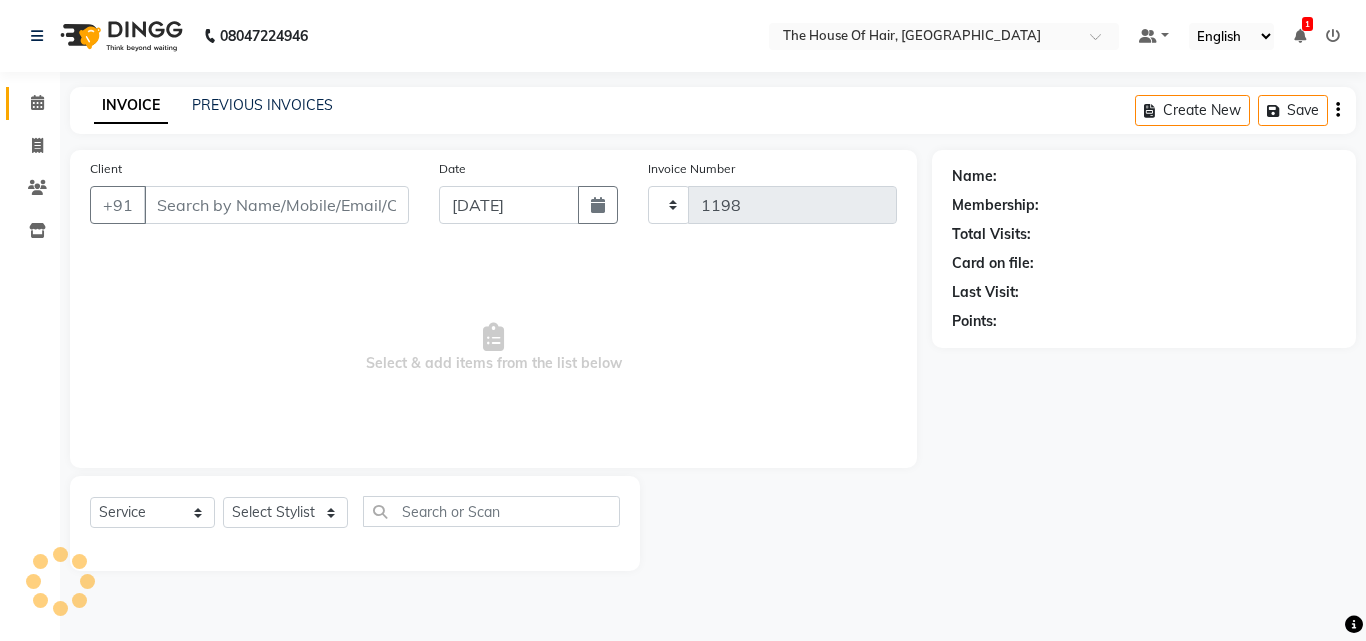 select on "5992" 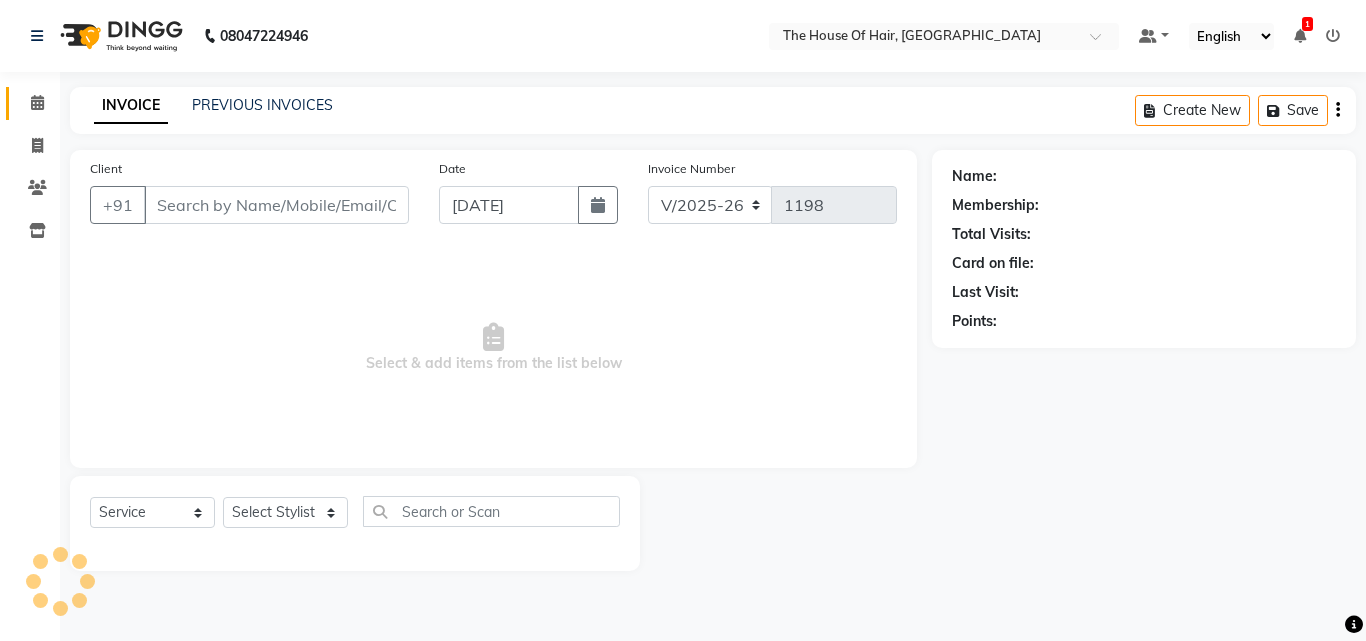 type on "7045808803" 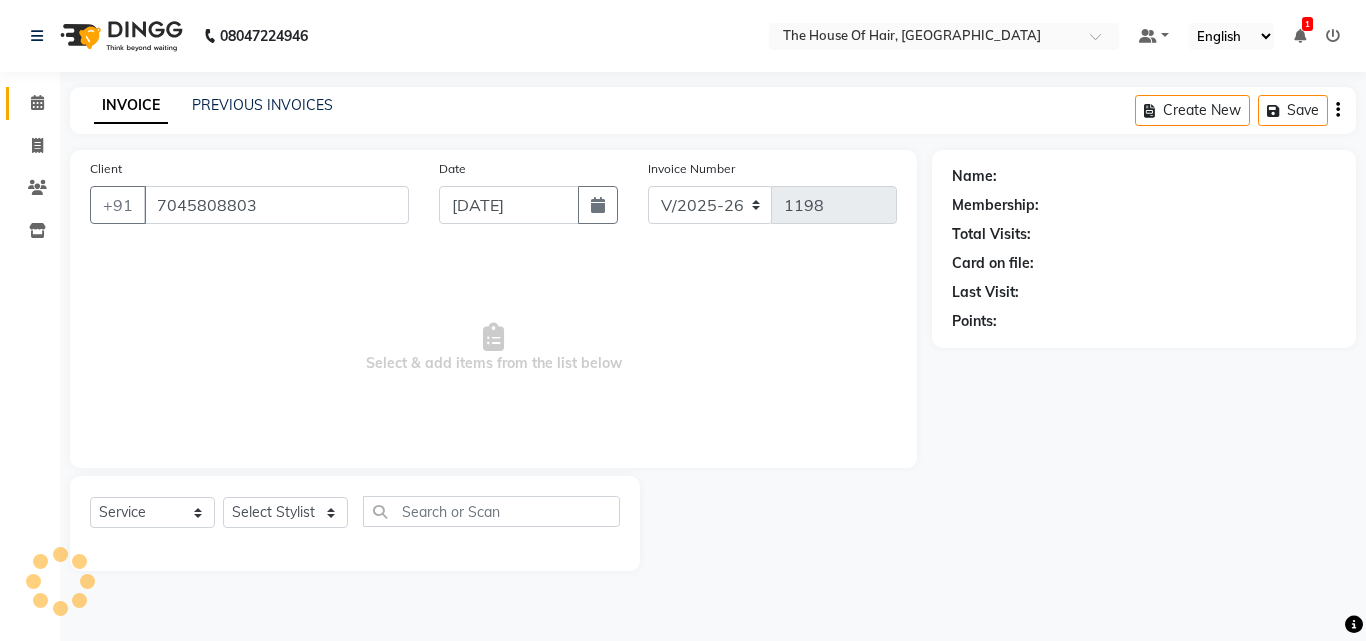 select on "64183" 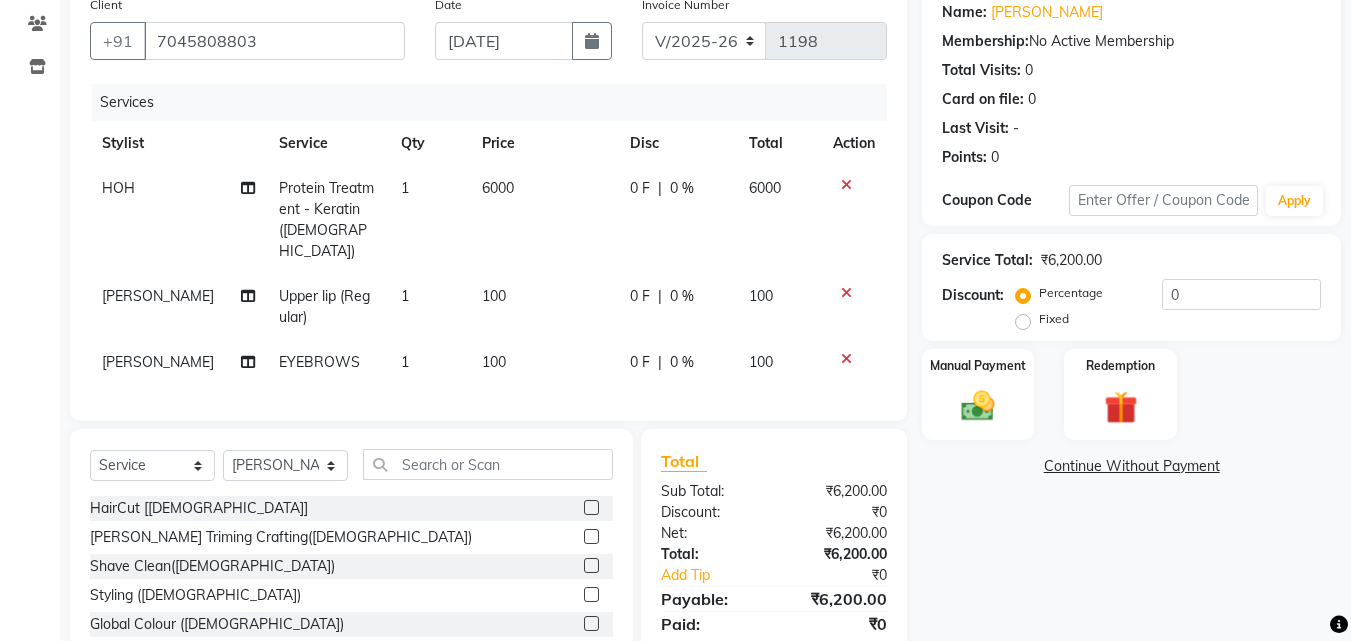 scroll, scrollTop: 57, scrollLeft: 0, axis: vertical 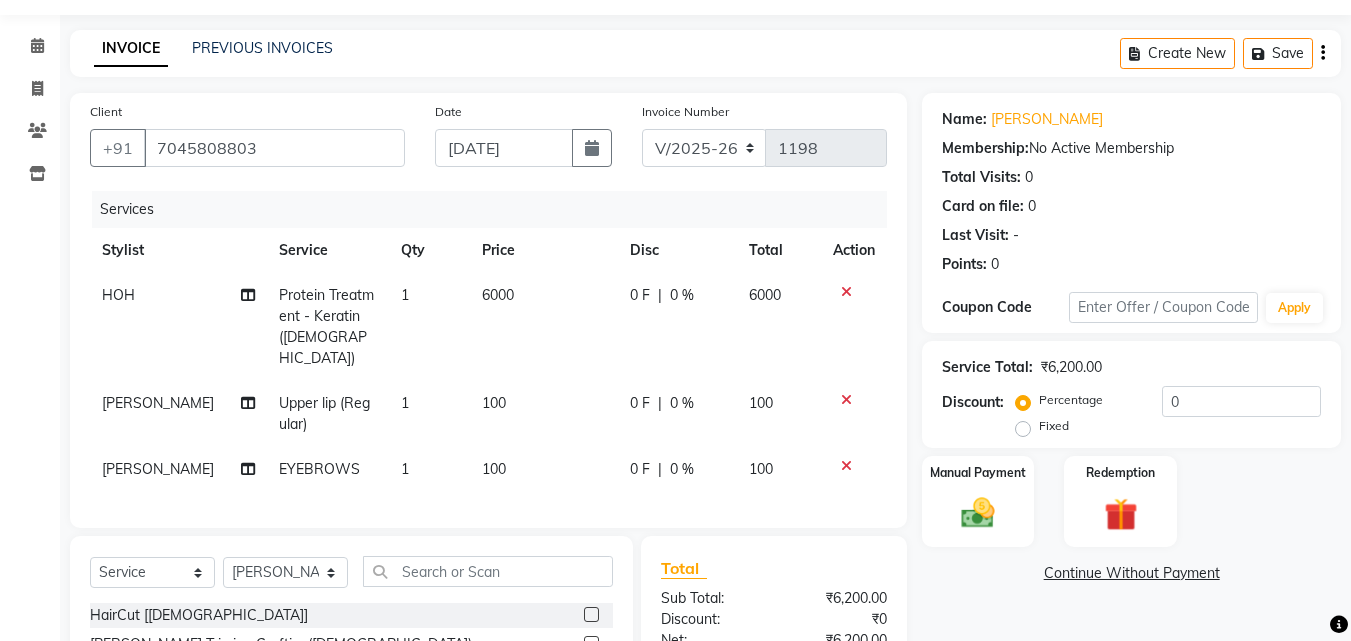 click on "100" 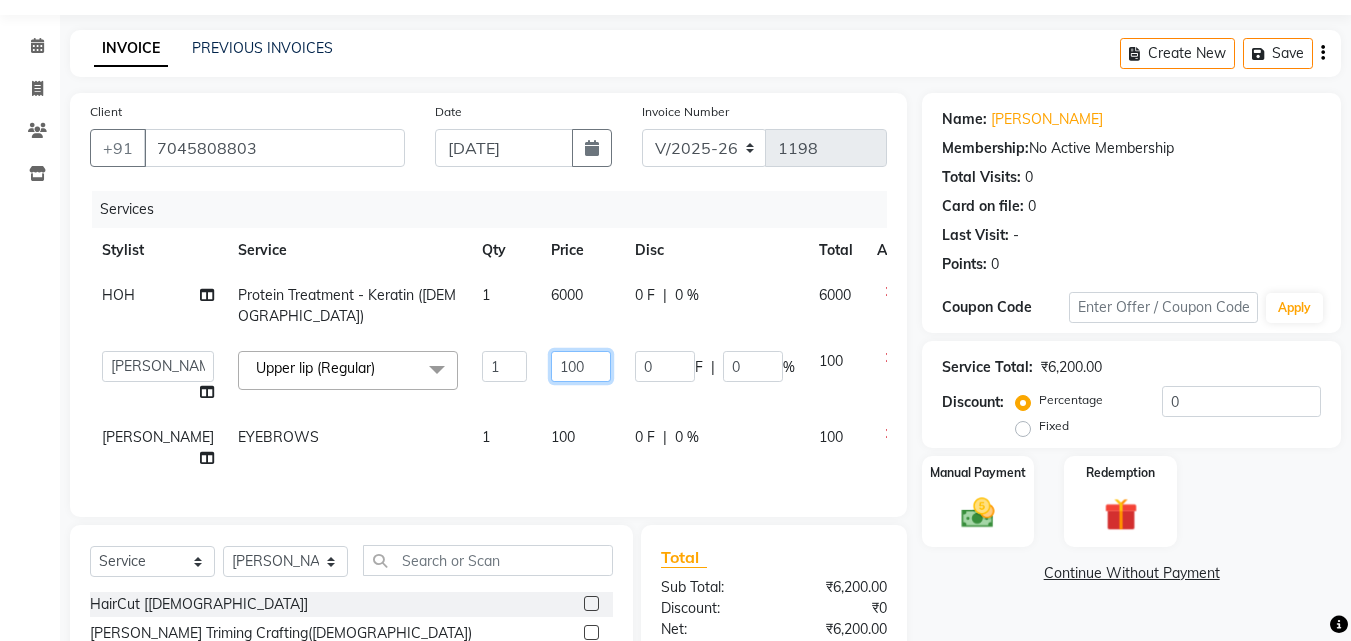 click on "100" 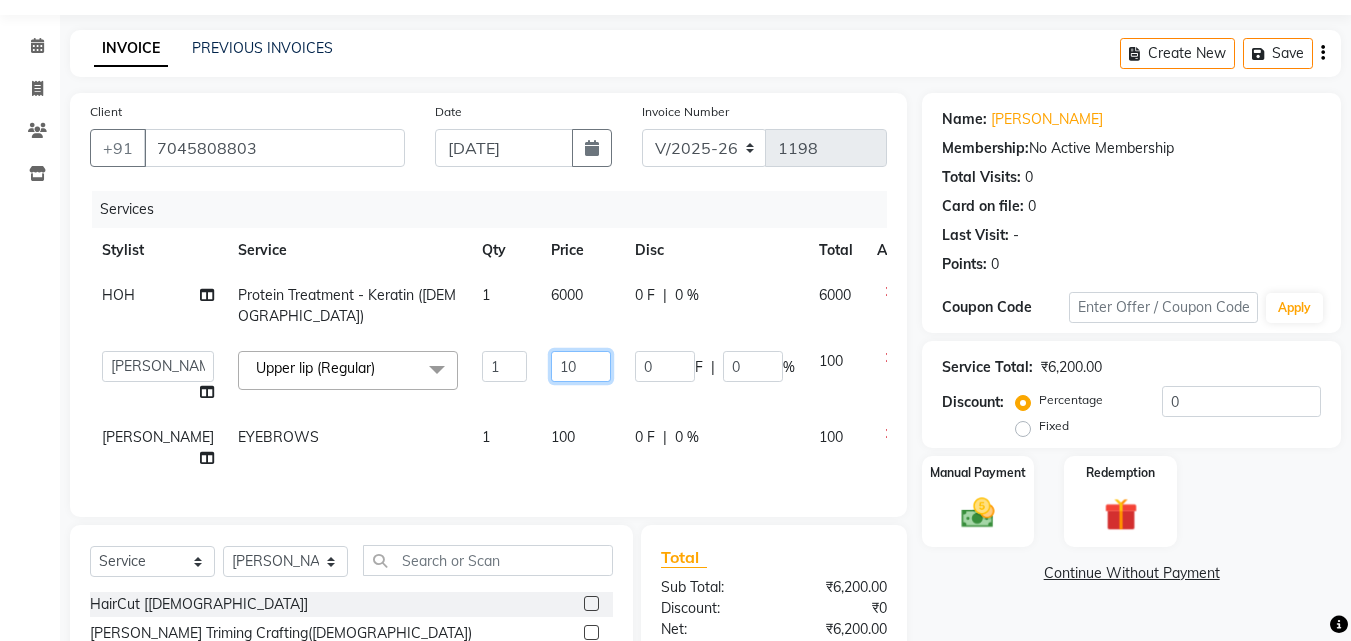type on "1" 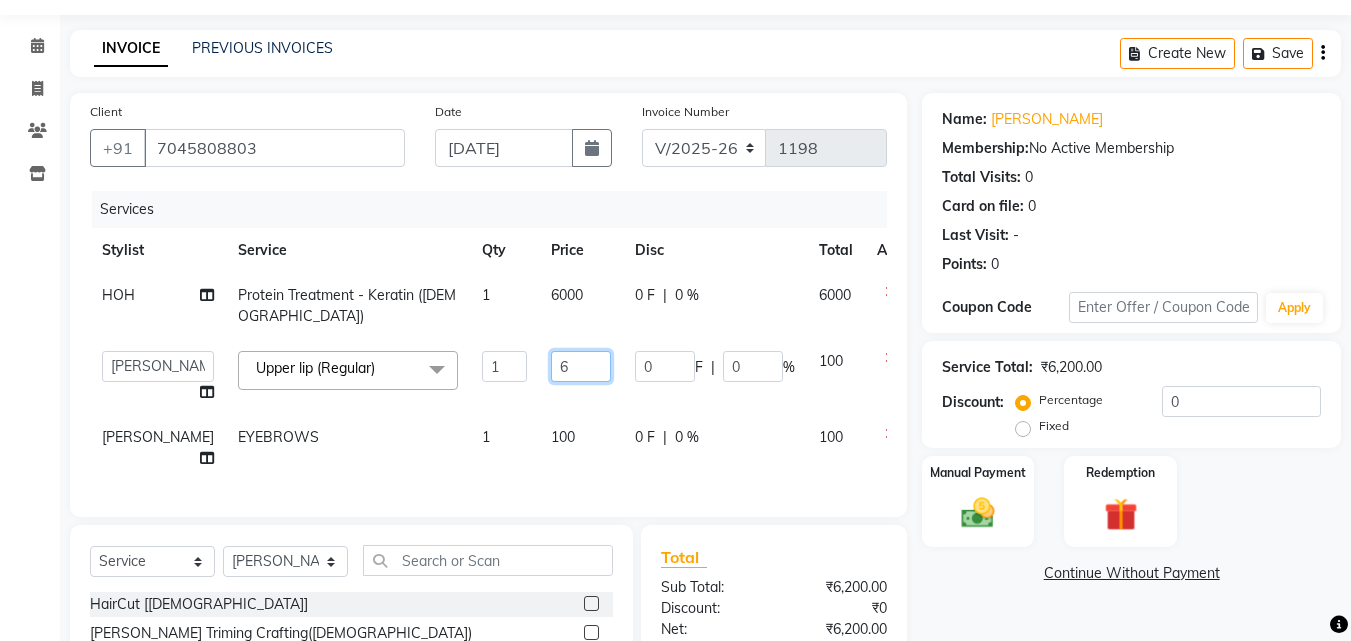 type on "60" 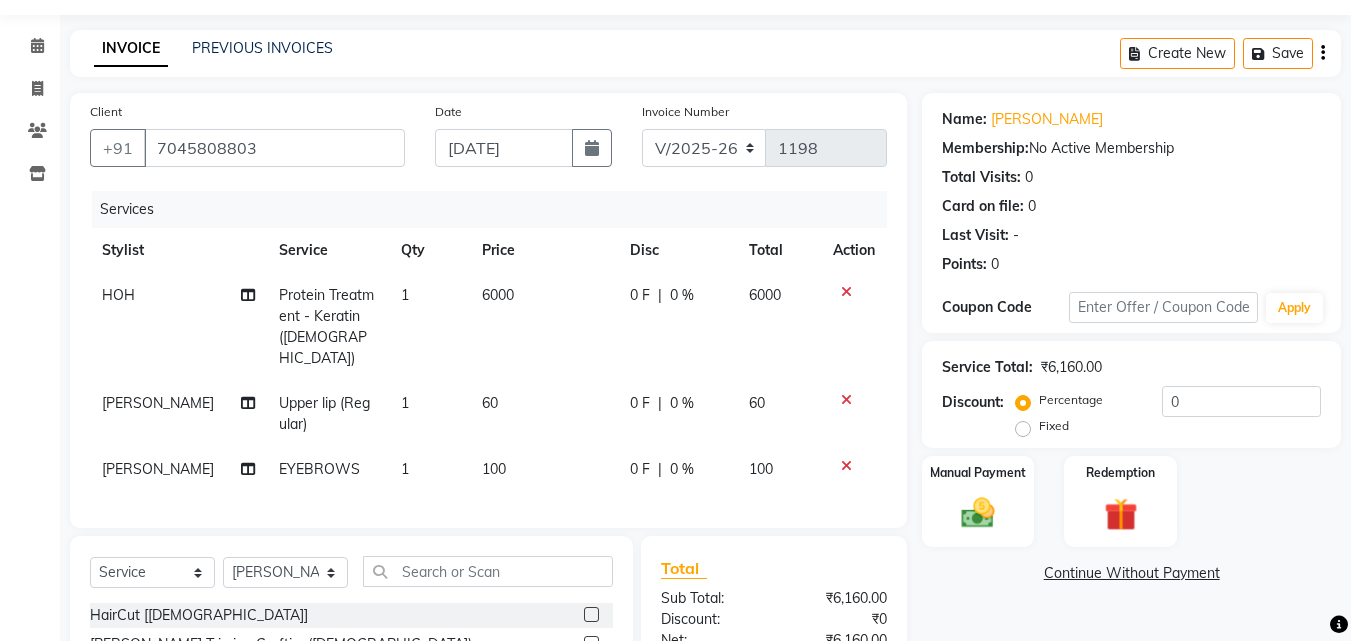 click on "6000" 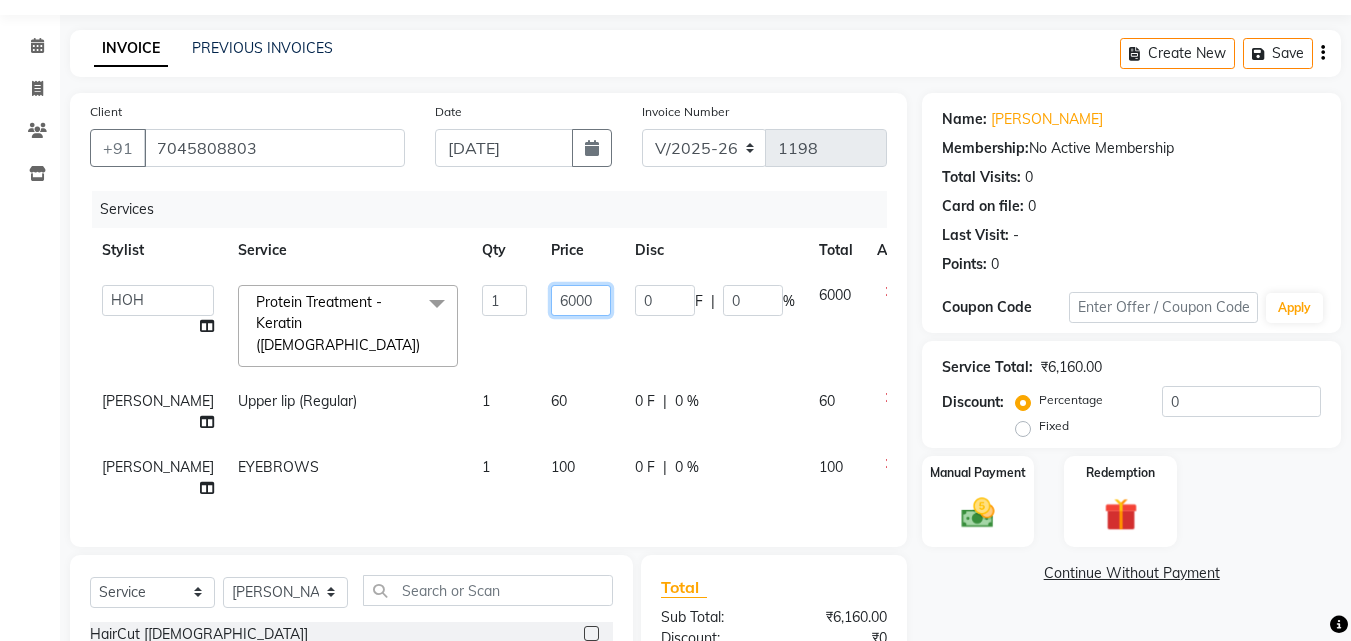 click on "6000" 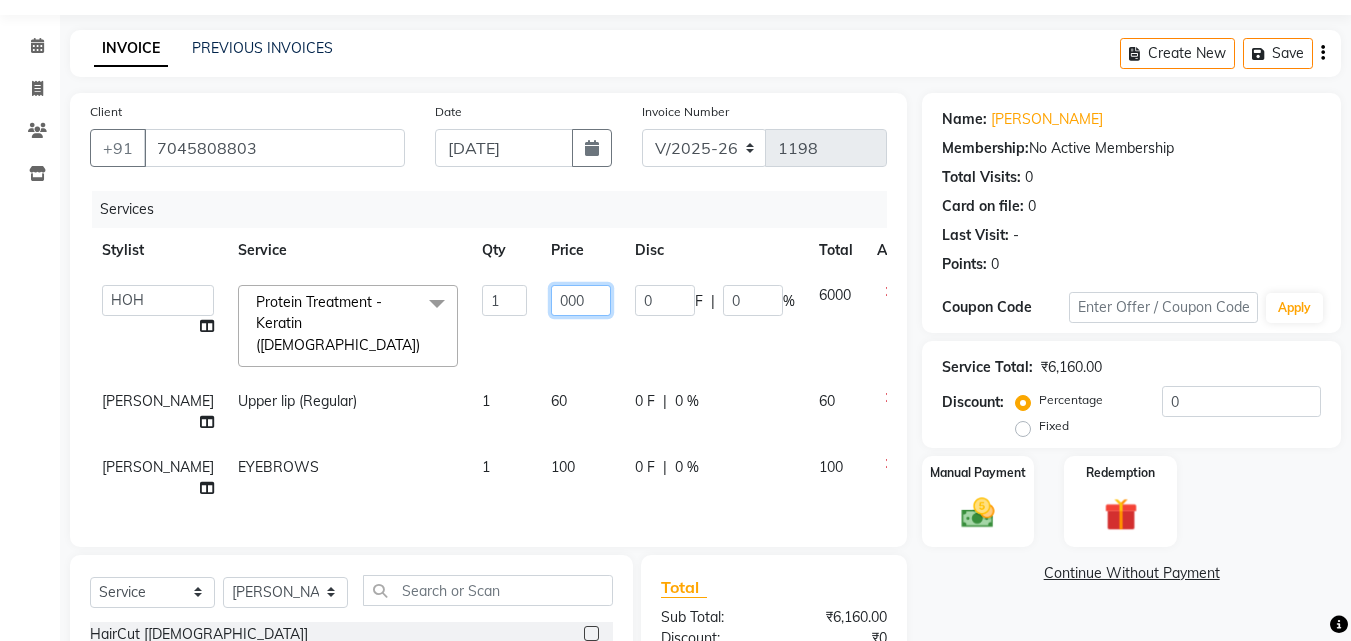 type on "7000" 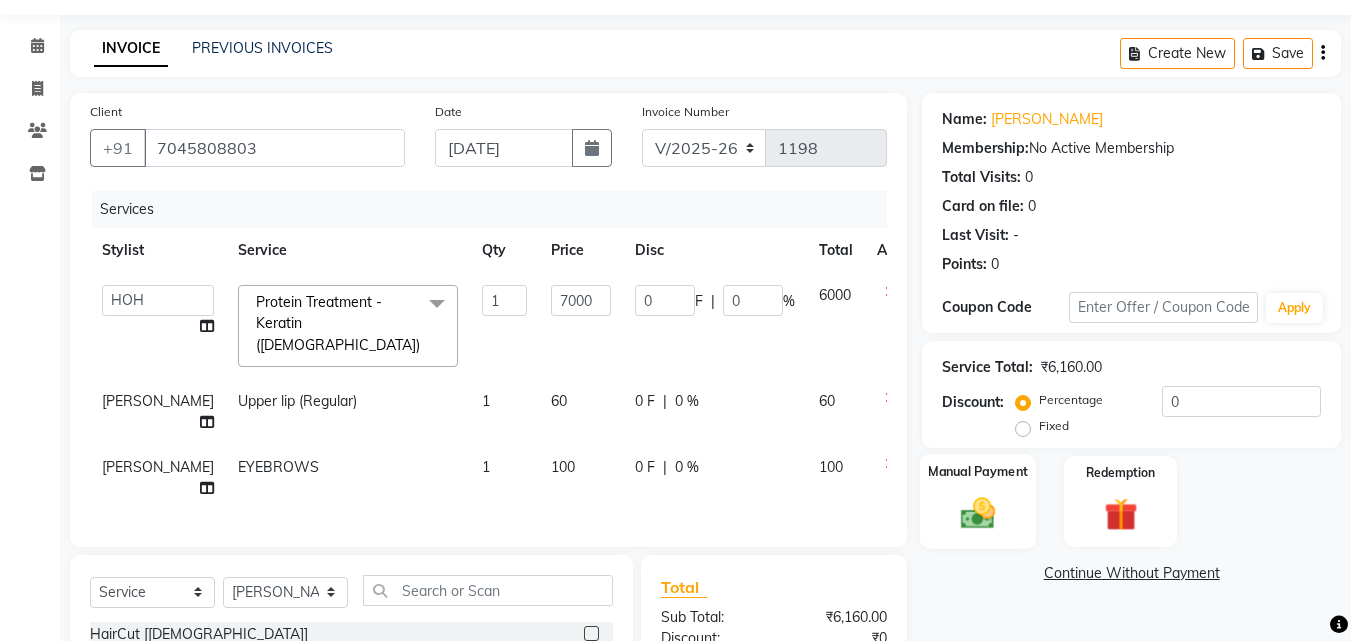 click 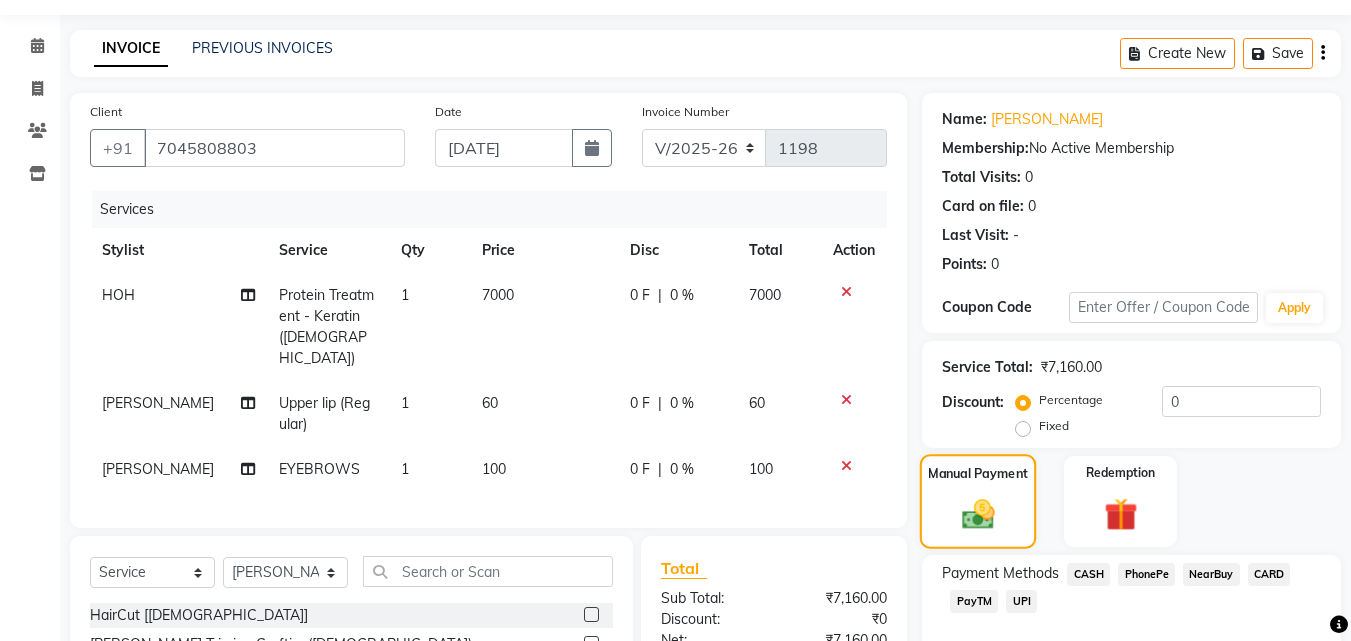 scroll, scrollTop: 271, scrollLeft: 0, axis: vertical 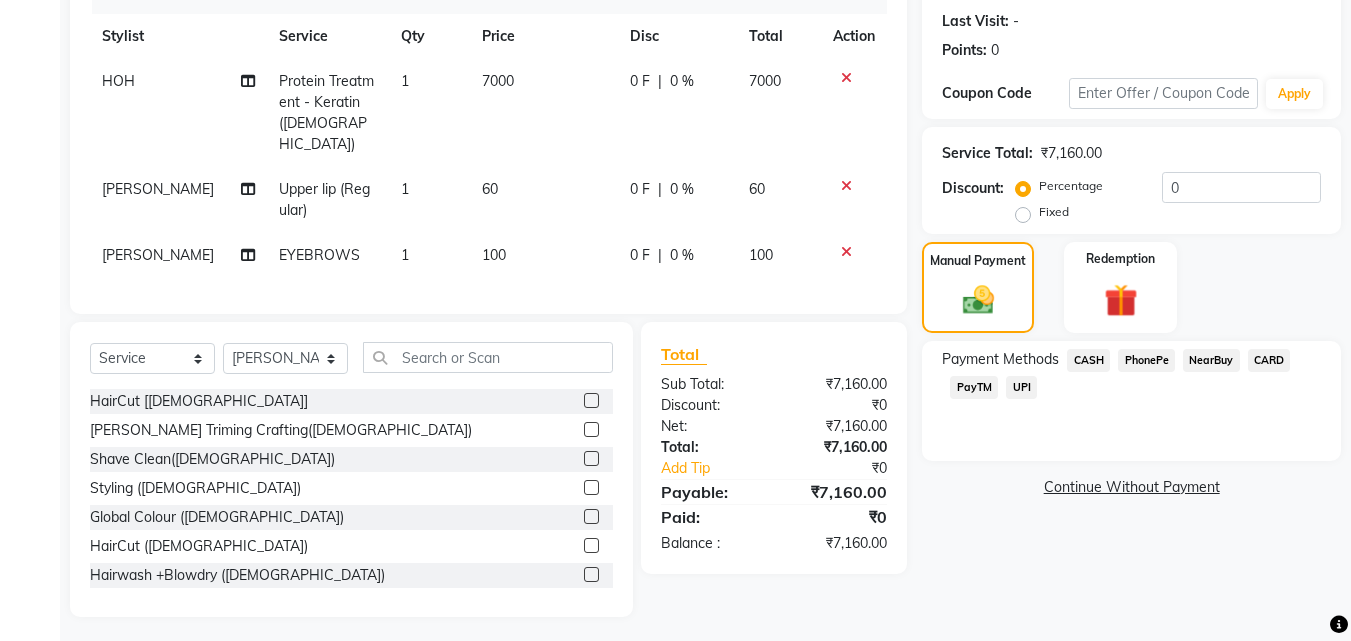 click on "UPI" 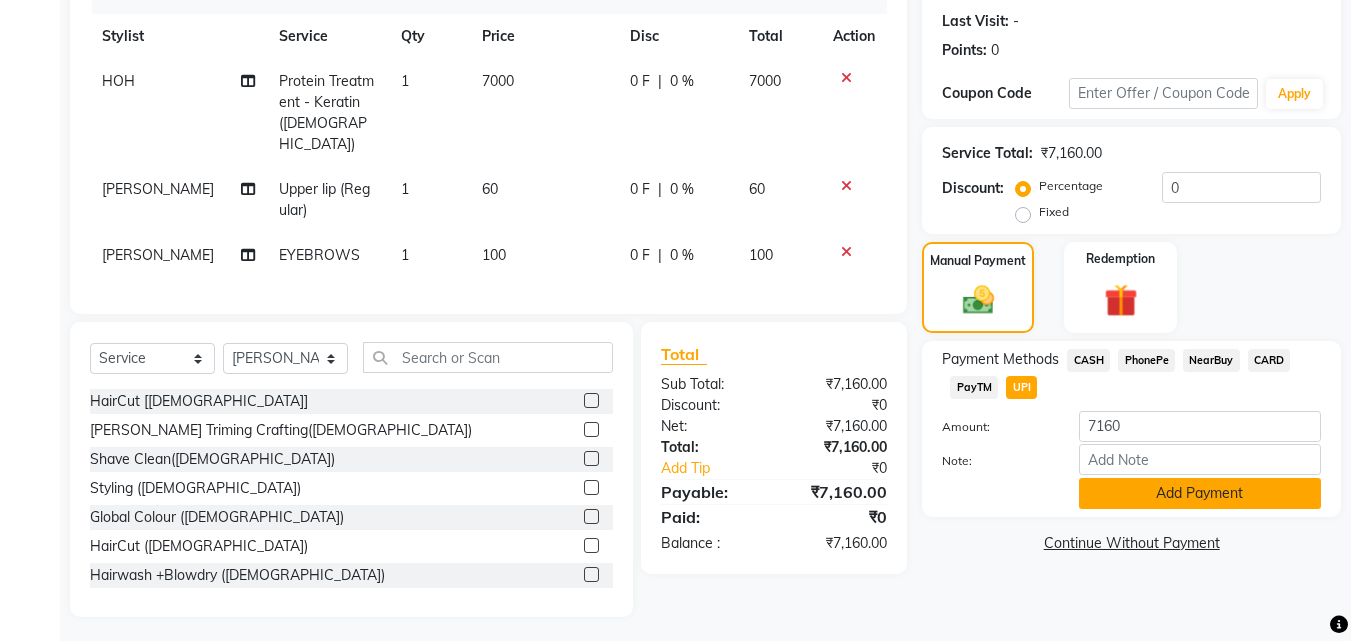click on "Add Payment" 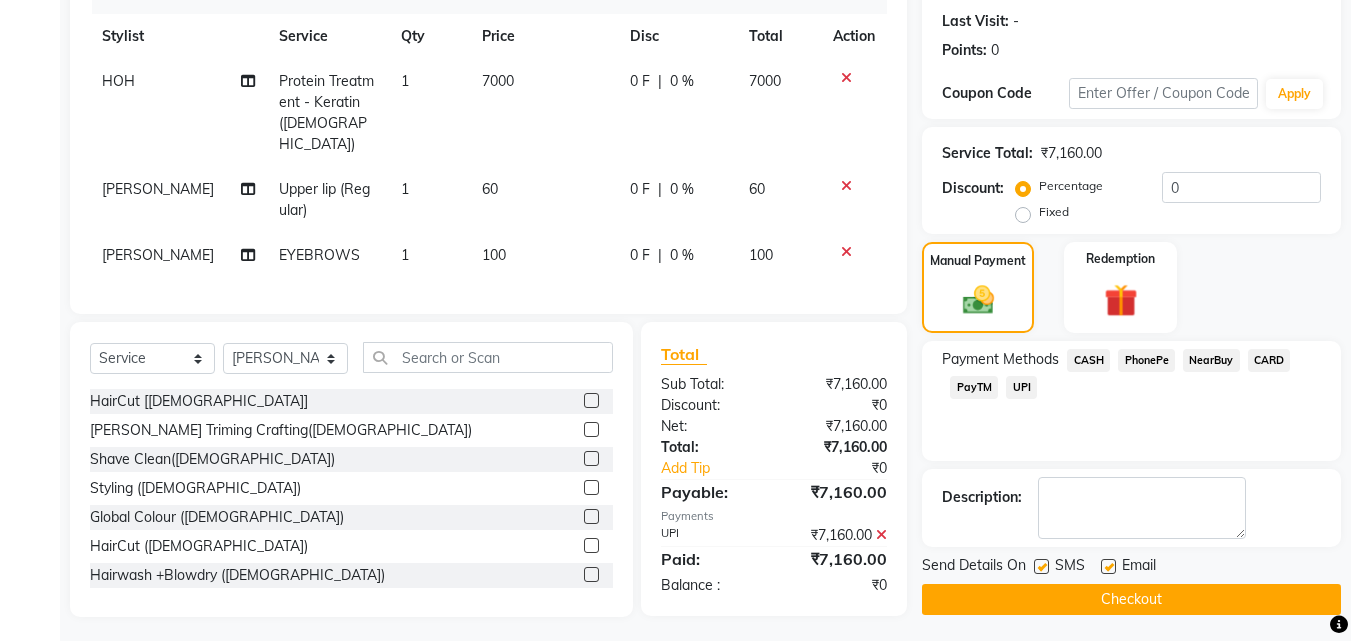 scroll, scrollTop: 275, scrollLeft: 0, axis: vertical 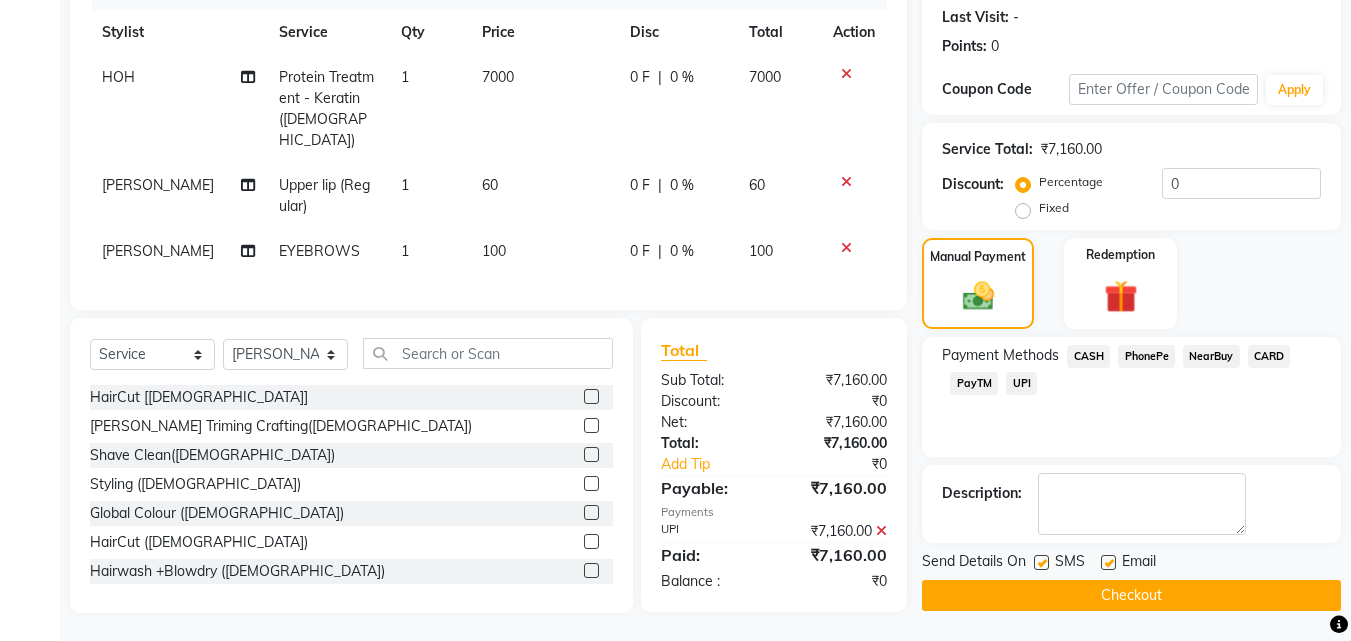 click on "Checkout" 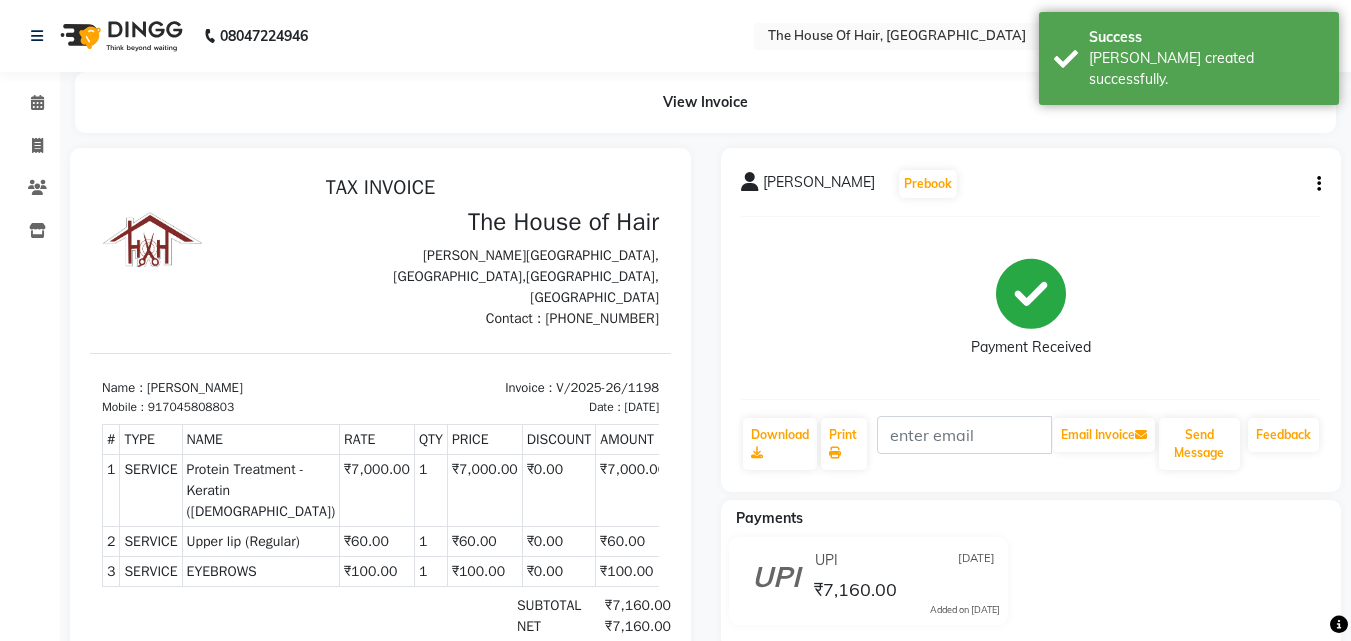 scroll, scrollTop: 0, scrollLeft: 0, axis: both 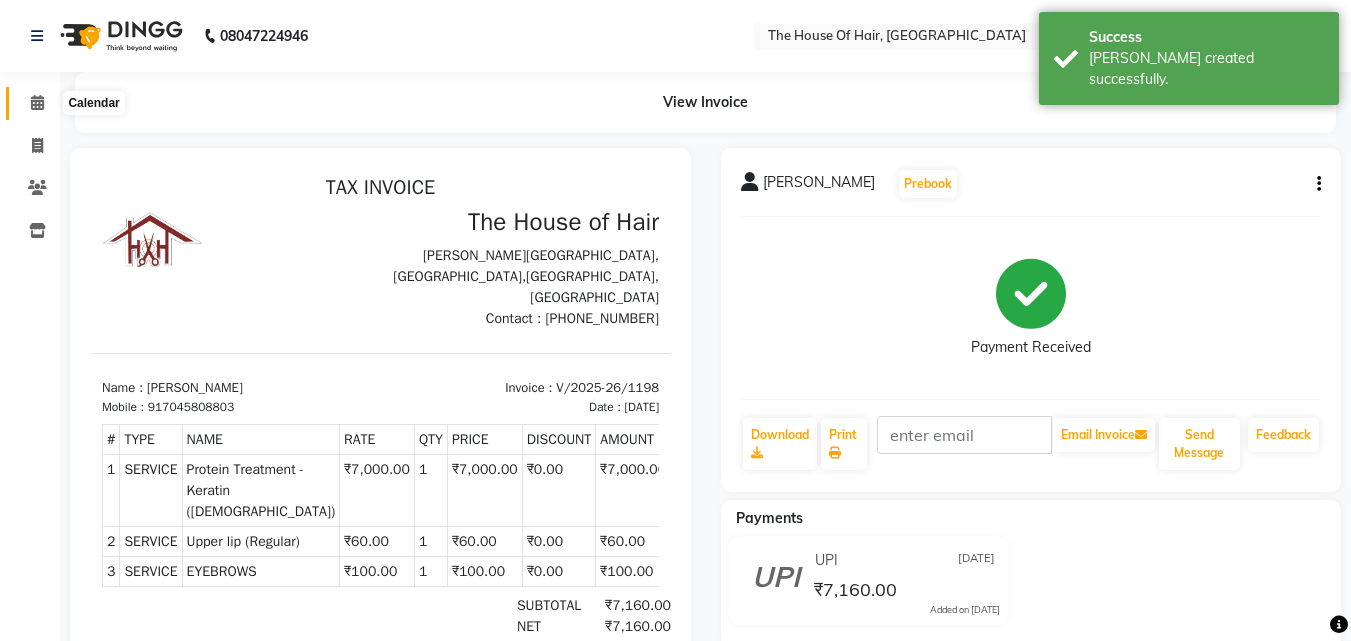 click 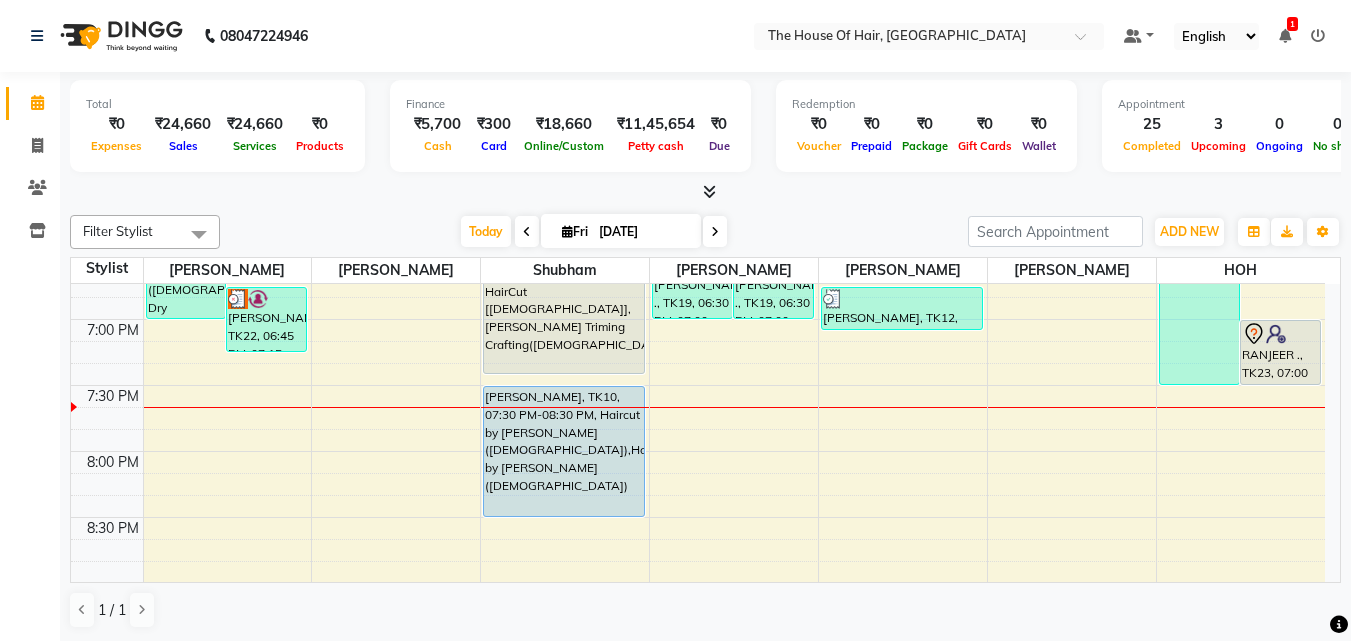 scroll, scrollTop: 1417, scrollLeft: 0, axis: vertical 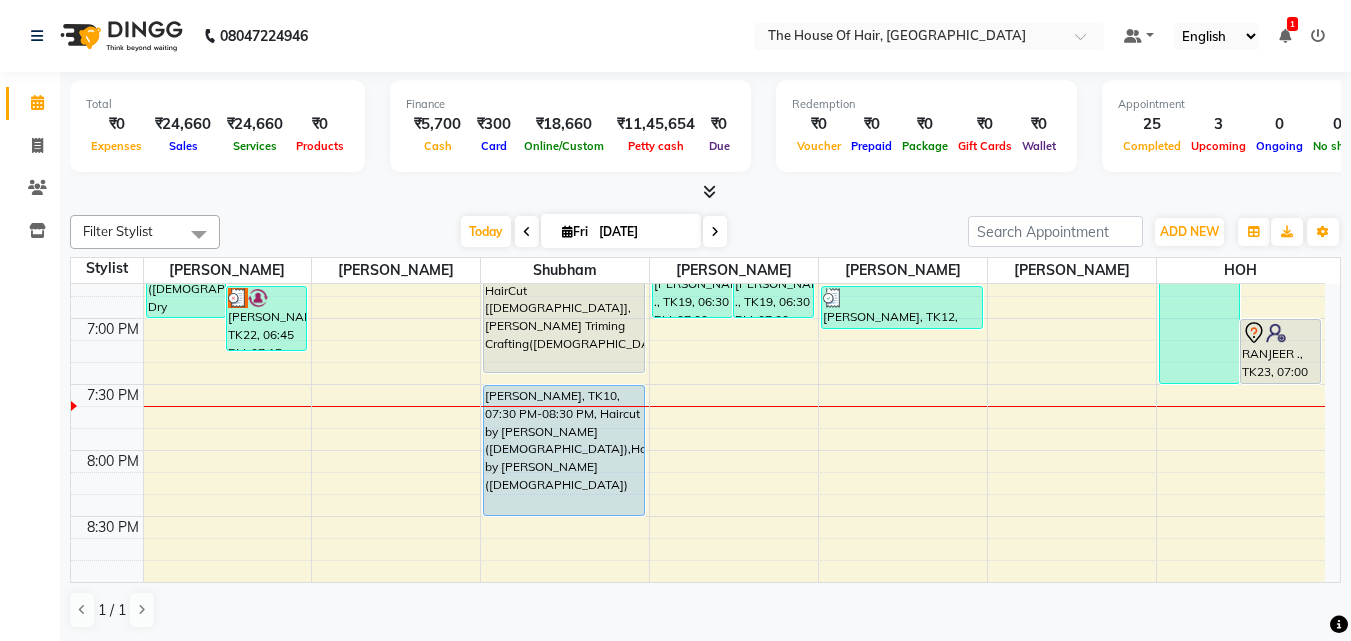 click on "8:00 AM 8:30 AM 9:00 AM 9:30 AM 10:00 AM 10:30 AM 11:00 AM 11:30 AM 12:00 PM 12:30 PM 1:00 PM 1:30 PM 2:00 PM 2:30 PM 3:00 PM 3:30 PM 4:00 PM 4:30 PM 5:00 PM 5:30 PM 6:00 PM 6:30 PM 7:00 PM 7:30 PM 8:00 PM 8:30 PM 9:00 PM 9:30 PM     amrita, TK01, 06:00 PM-07:00 PM, Iron Tong ([DEMOGRAPHIC_DATA]),Hairwash+Paddle Dry ([DEMOGRAPHIC_DATA])     [PERSON_NAME], TK22, 06:45 PM-07:15 PM, [PERSON_NAME] Triming Crafting([DEMOGRAPHIC_DATA])     Anand, TK06, 10:00 AM-10:50 AM, HairCut  [[DEMOGRAPHIC_DATA]],Head Massage ([DEMOGRAPHIC_DATA])     [PERSON_NAME], TK02, 11:30 AM-12:00 PM, [PERSON_NAME] Triming Crafting([DEMOGRAPHIC_DATA])     akash, TK03, 12:30 PM-01:00 PM, HairCut  [[DEMOGRAPHIC_DATA]]     akash, TK03, 01:00 PM-01:30 PM, [PERSON_NAME] Triming Crafting([DEMOGRAPHIC_DATA])     Vishawajeet Jadhav, TK14, 02:30 PM-03:30 PM, HairCut  [[DEMOGRAPHIC_DATA]],[PERSON_NAME] Triming Crafting([DEMOGRAPHIC_DATA])     [PERSON_NAME], TK21, 05:30 PM-06:00 PM, [PERSON_NAME] Triming Crafting([DEMOGRAPHIC_DATA])     [PERSON_NAME], TK11, 02:45 PM-04:15 PM, HairCut  [[DEMOGRAPHIC_DATA]],Global Colour ([DEMOGRAPHIC_DATA])     [PERSON_NAME], TK18, 03:45 PM-05:30 PM, Haircut by [PERSON_NAME] ([DEMOGRAPHIC_DATA]),[PERSON_NAME] Triming Crafting([DEMOGRAPHIC_DATA])" at bounding box center (698, -210) 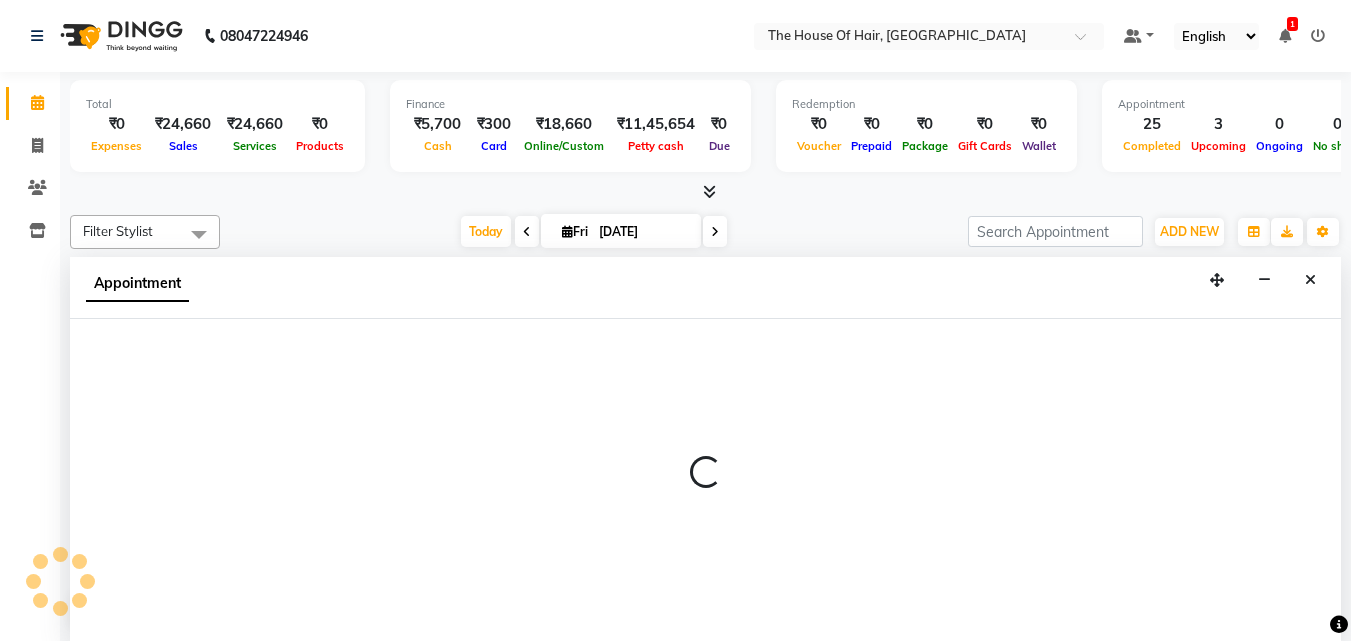 scroll, scrollTop: 1, scrollLeft: 0, axis: vertical 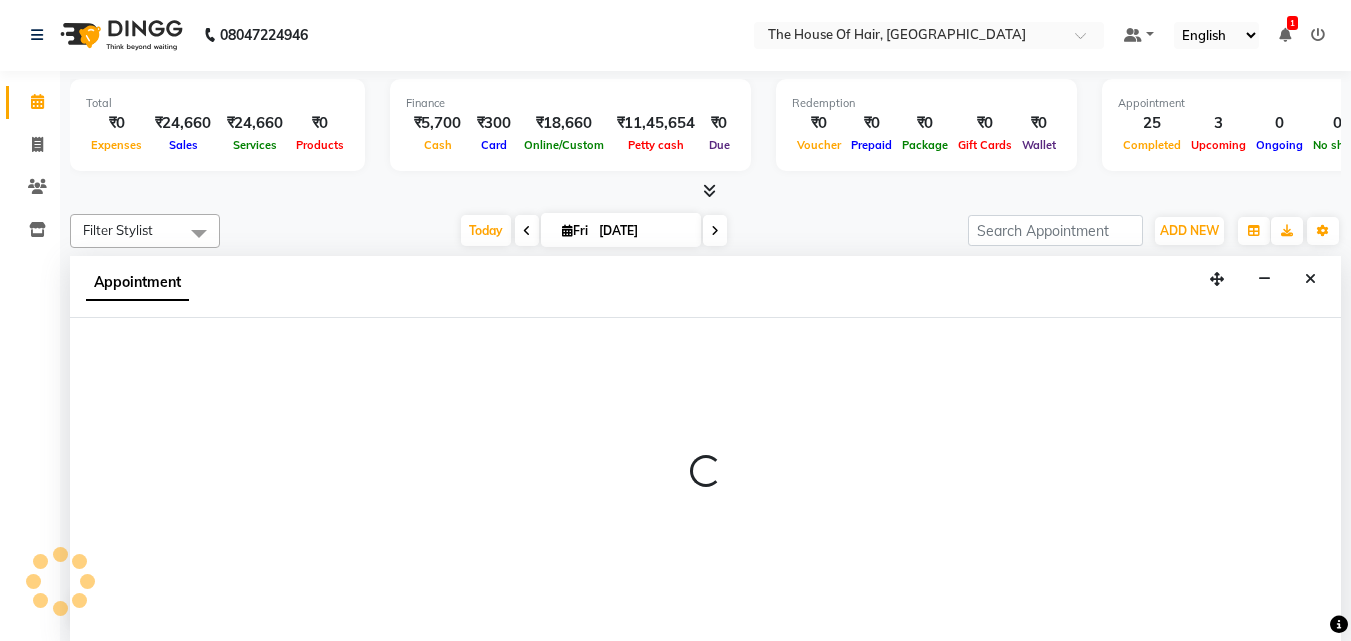 select on "57808" 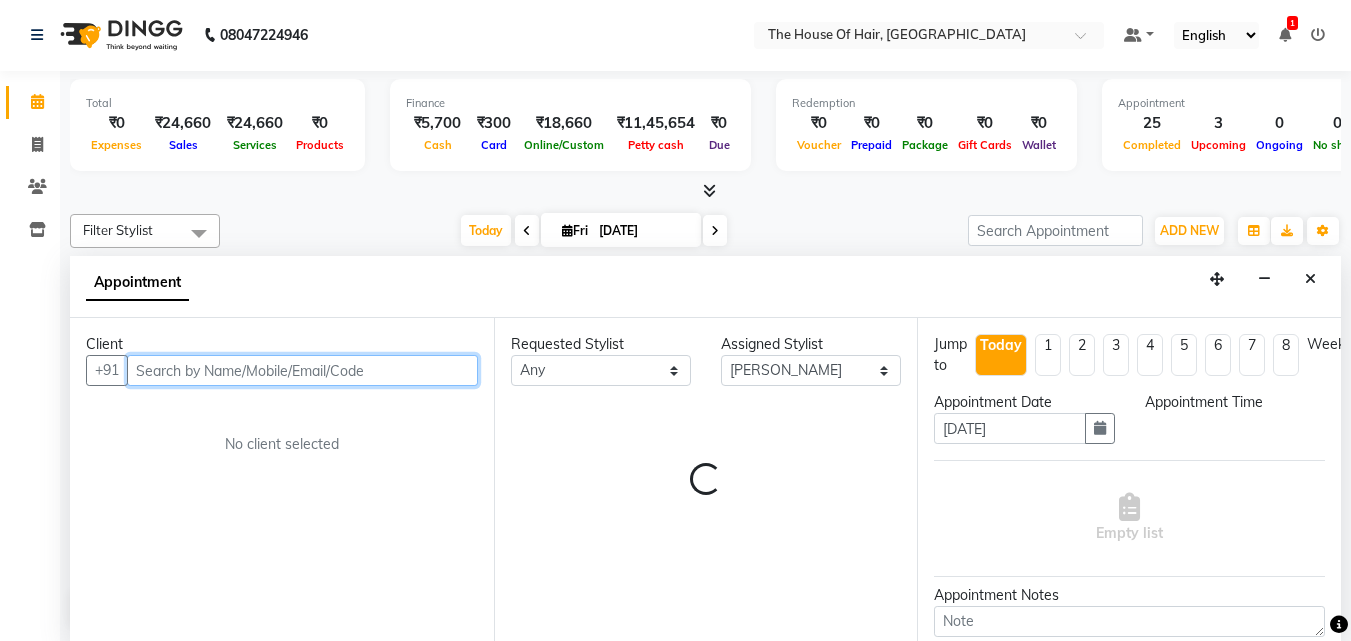 select on "1230" 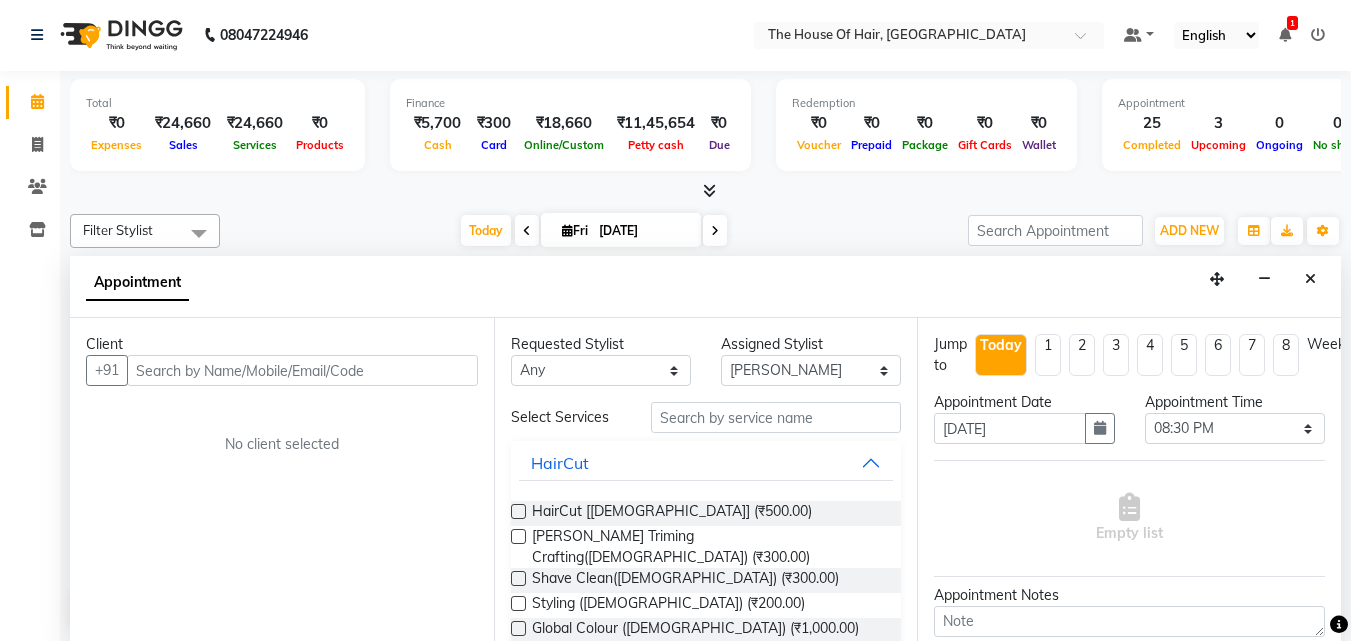 click at bounding box center (518, 536) 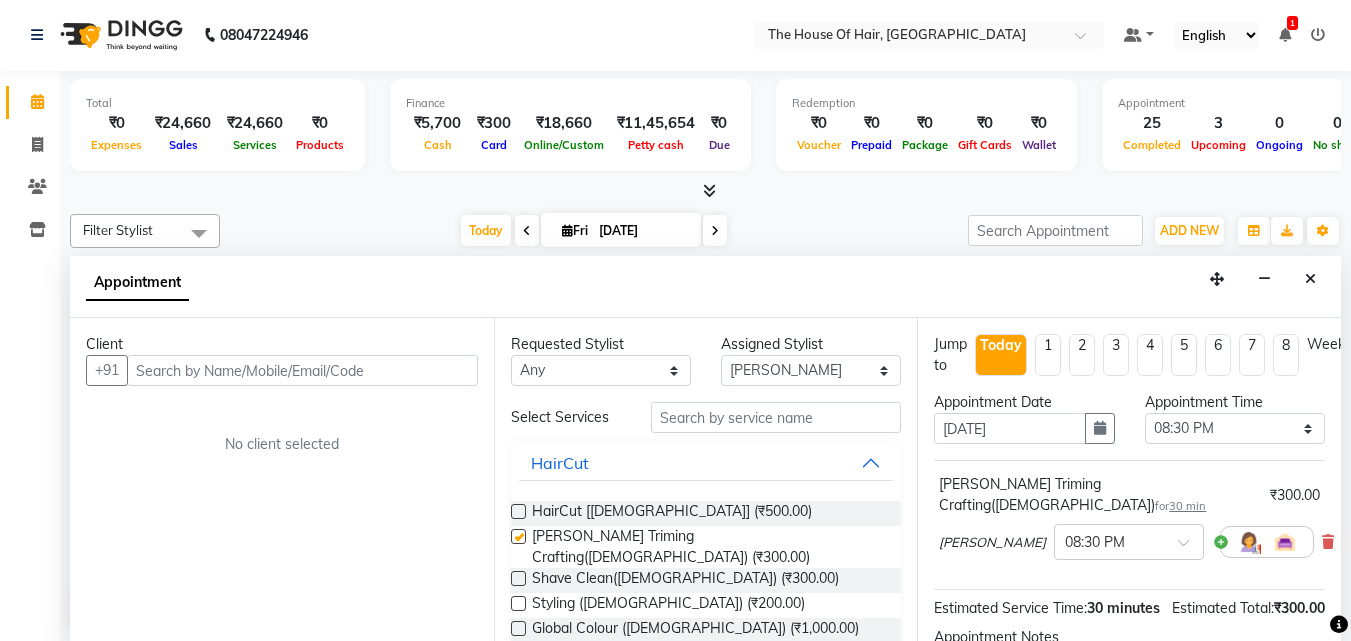 checkbox on "false" 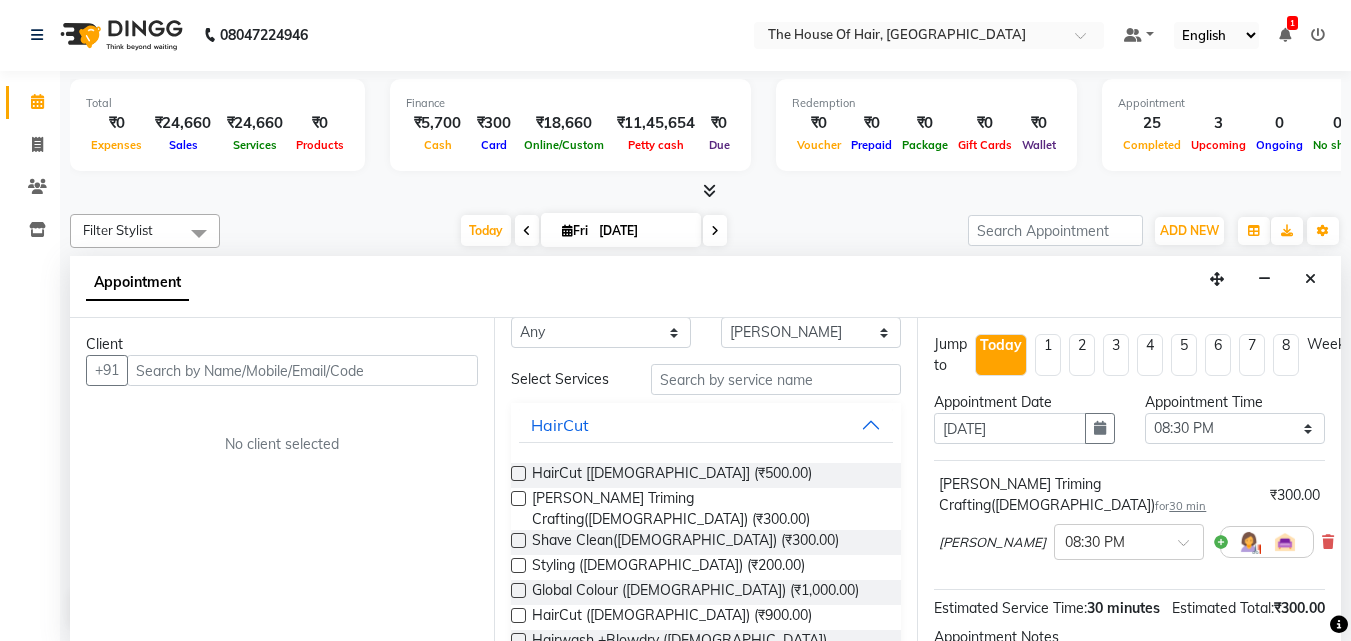 scroll, scrollTop: 35, scrollLeft: 0, axis: vertical 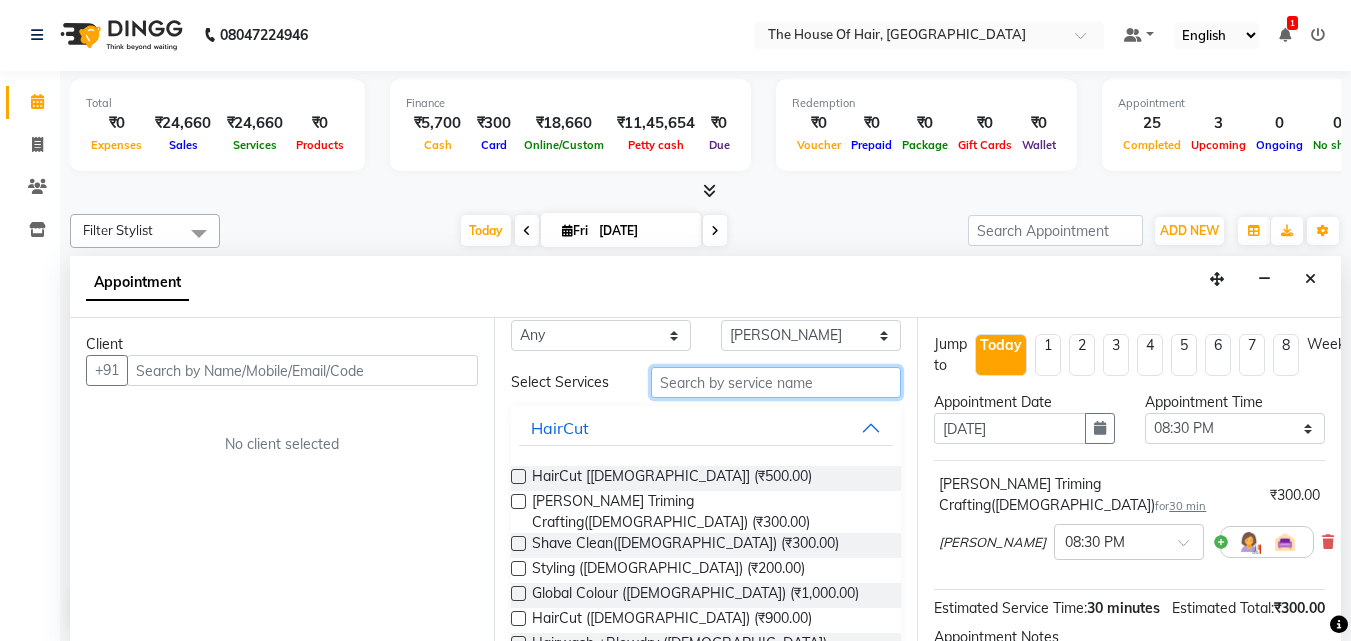 click at bounding box center (776, 382) 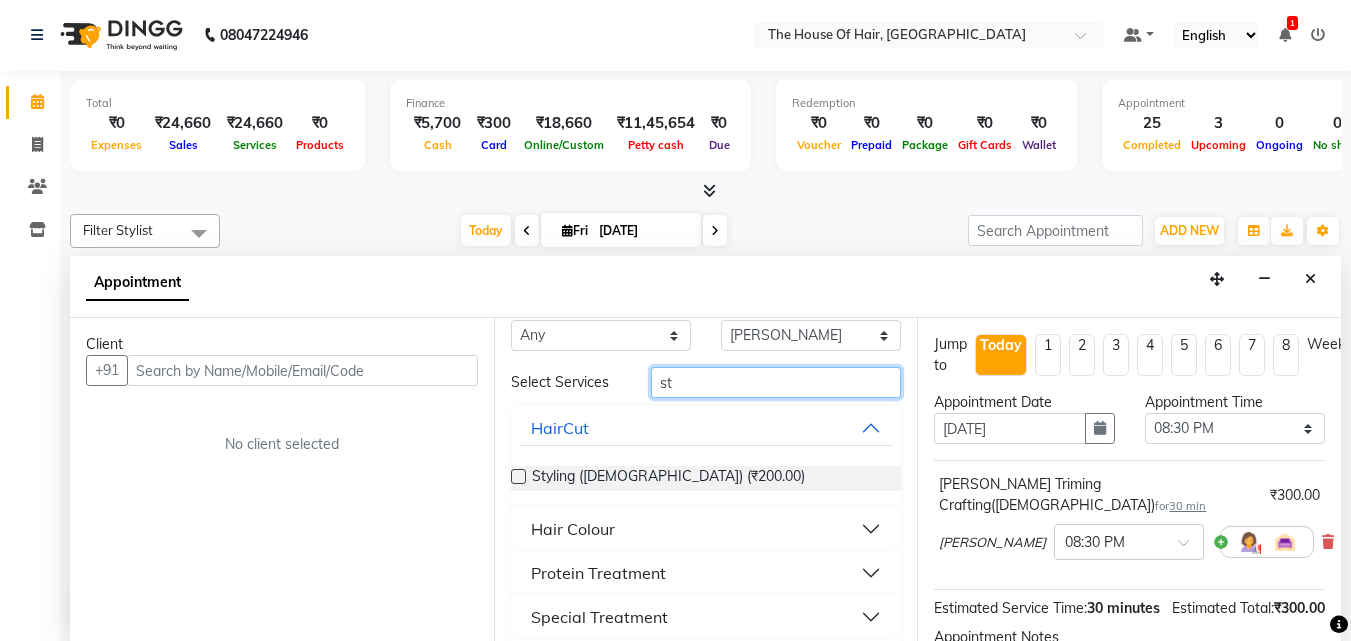 type on "st" 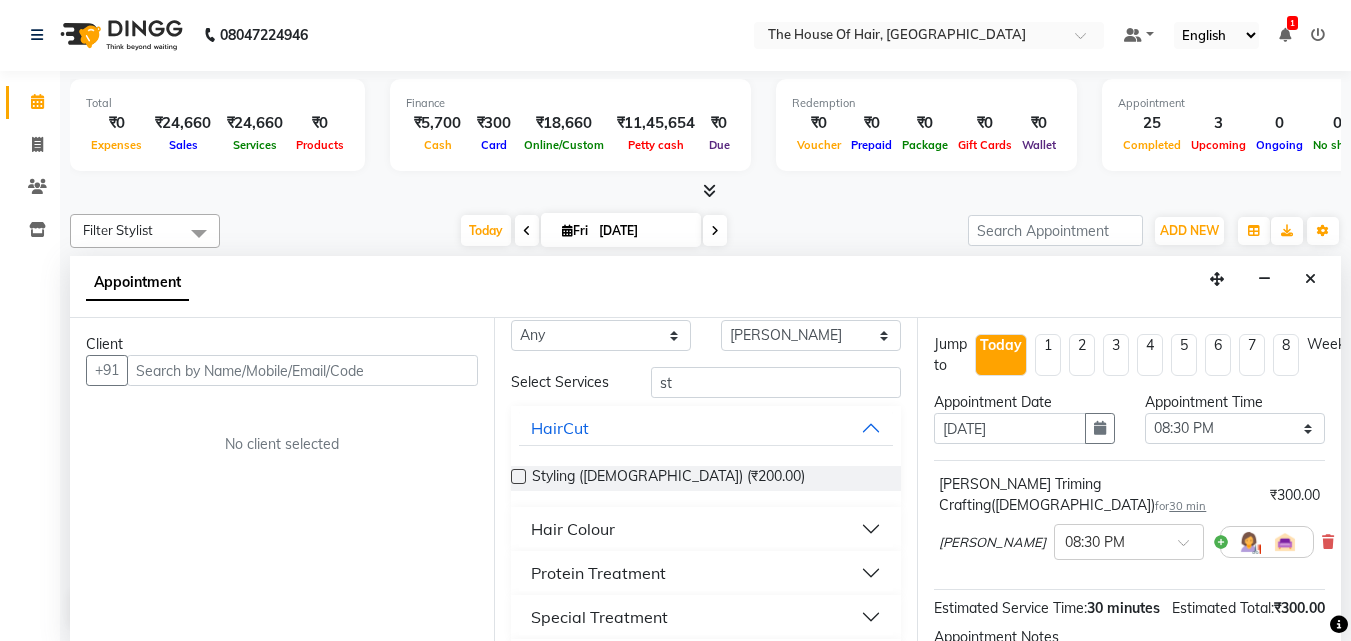 click at bounding box center [518, 476] 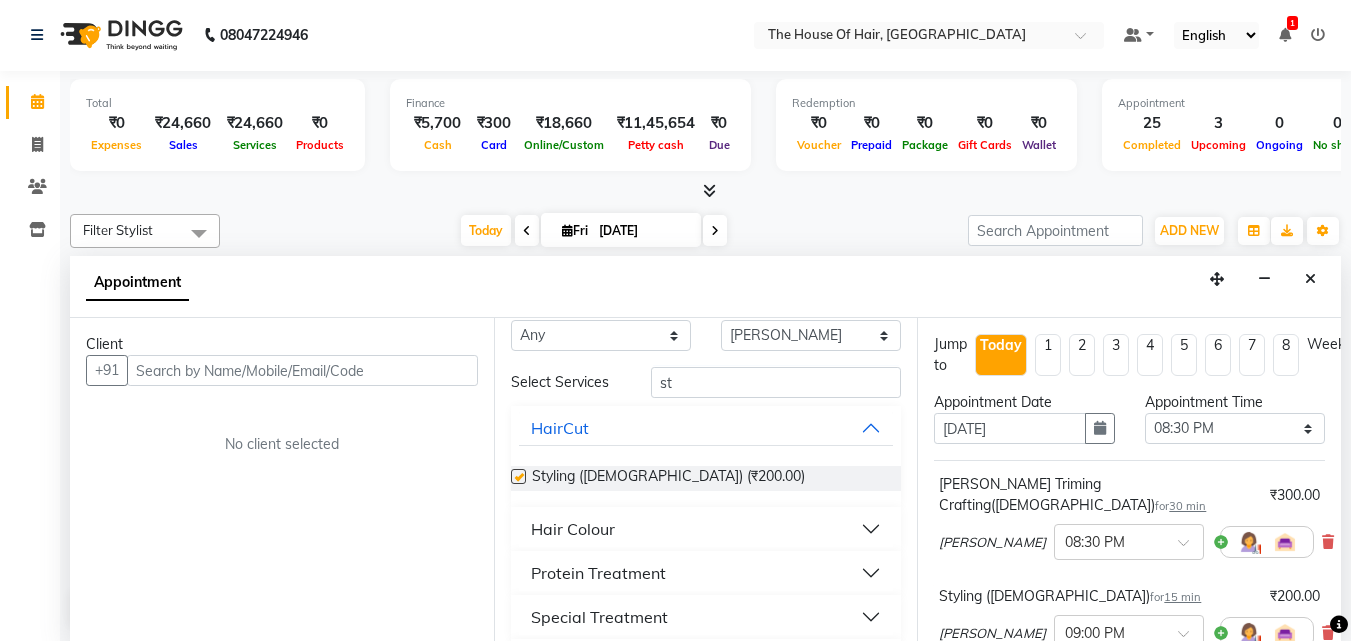 checkbox on "false" 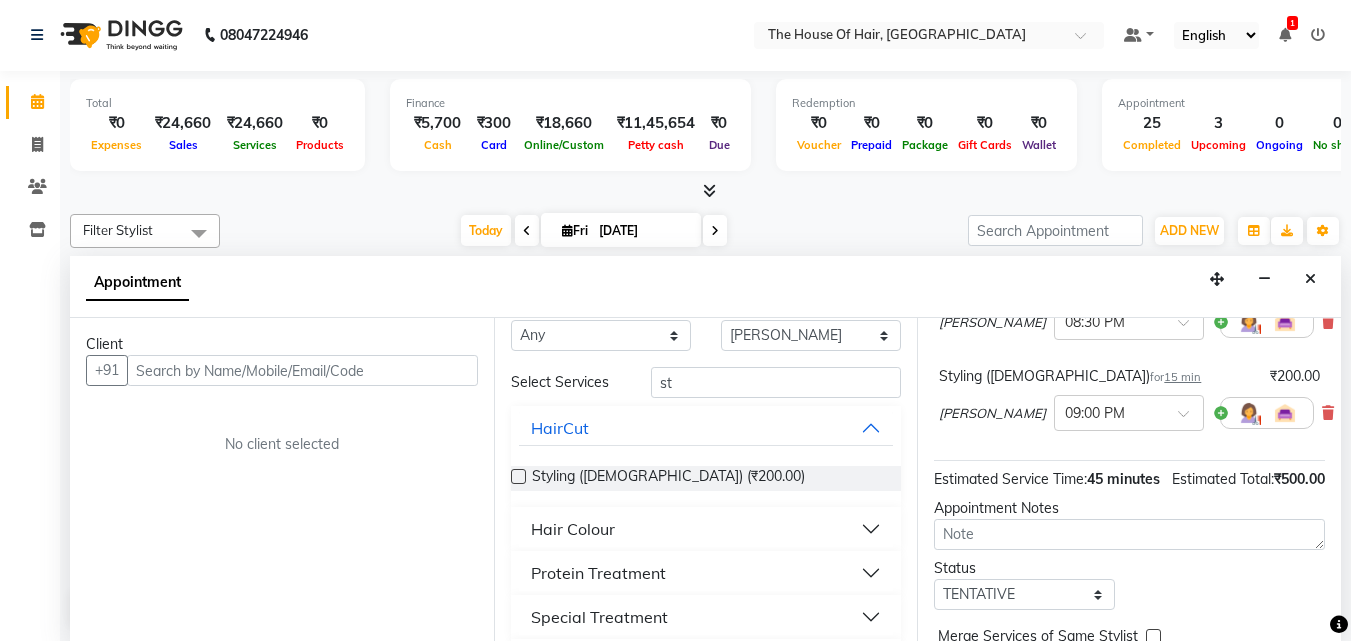 scroll, scrollTop: 332, scrollLeft: 0, axis: vertical 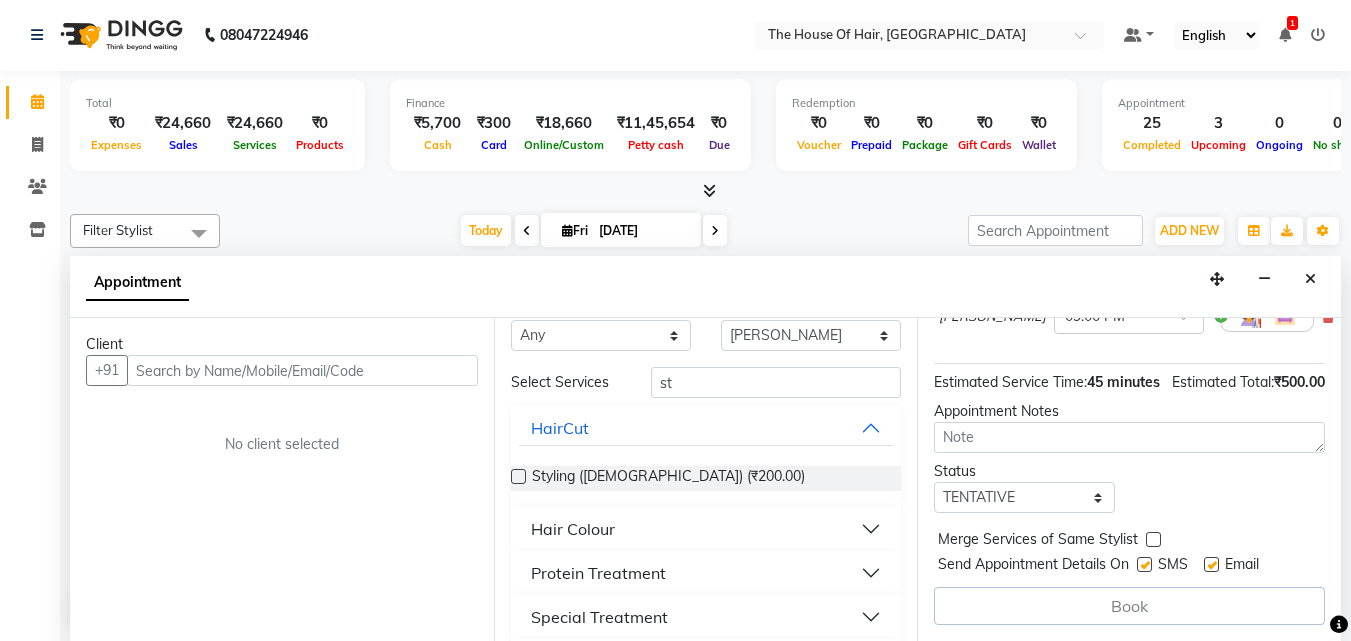 click at bounding box center [1153, 539] 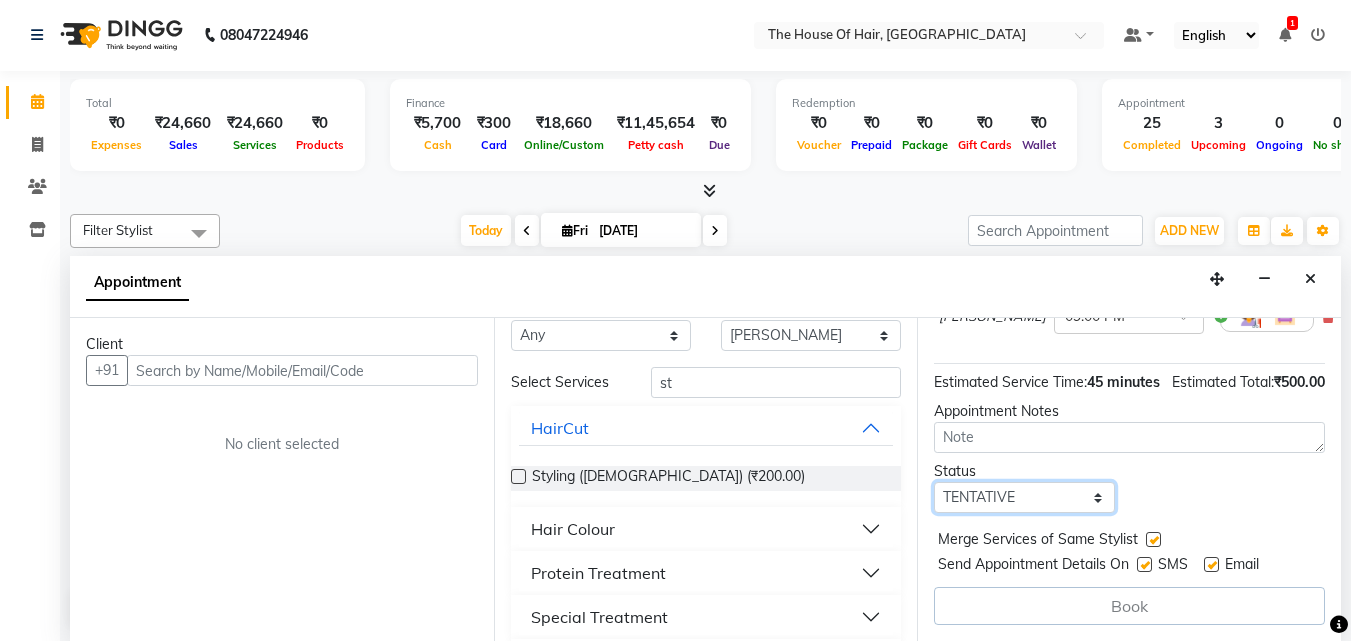 click on "Select TENTATIVE CONFIRM CHECK-IN UPCOMING" at bounding box center (1024, 497) 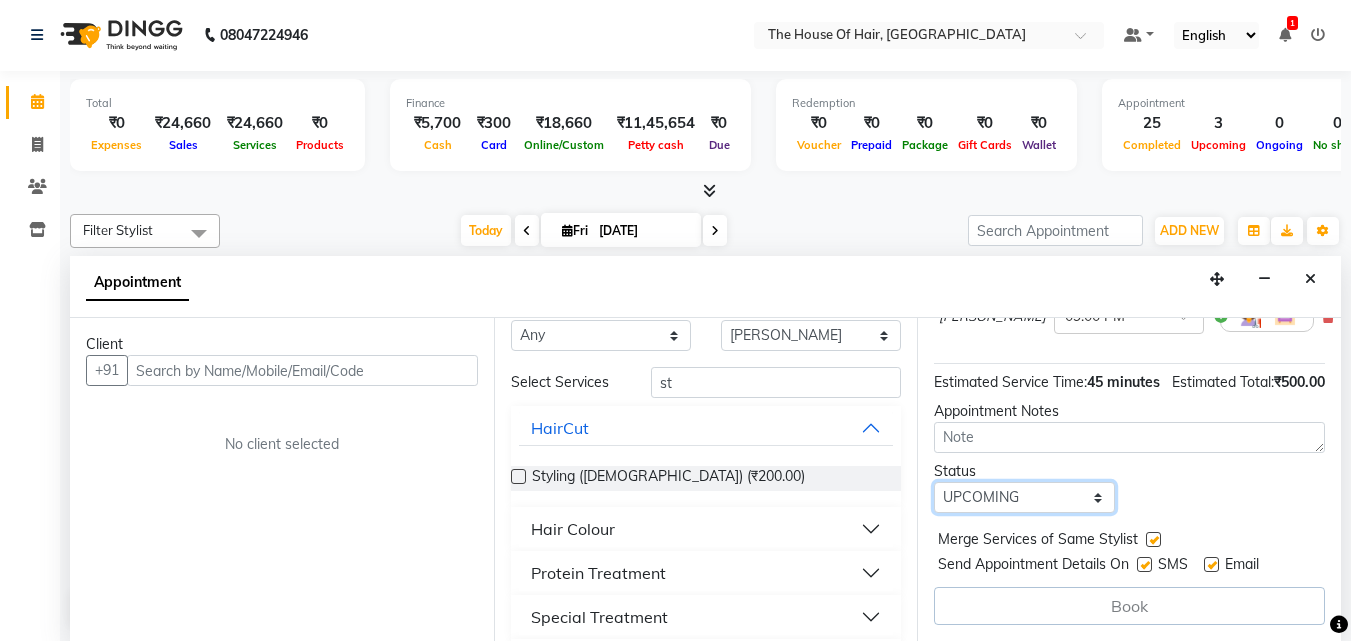 click on "Select TENTATIVE CONFIRM CHECK-IN UPCOMING" at bounding box center [1024, 497] 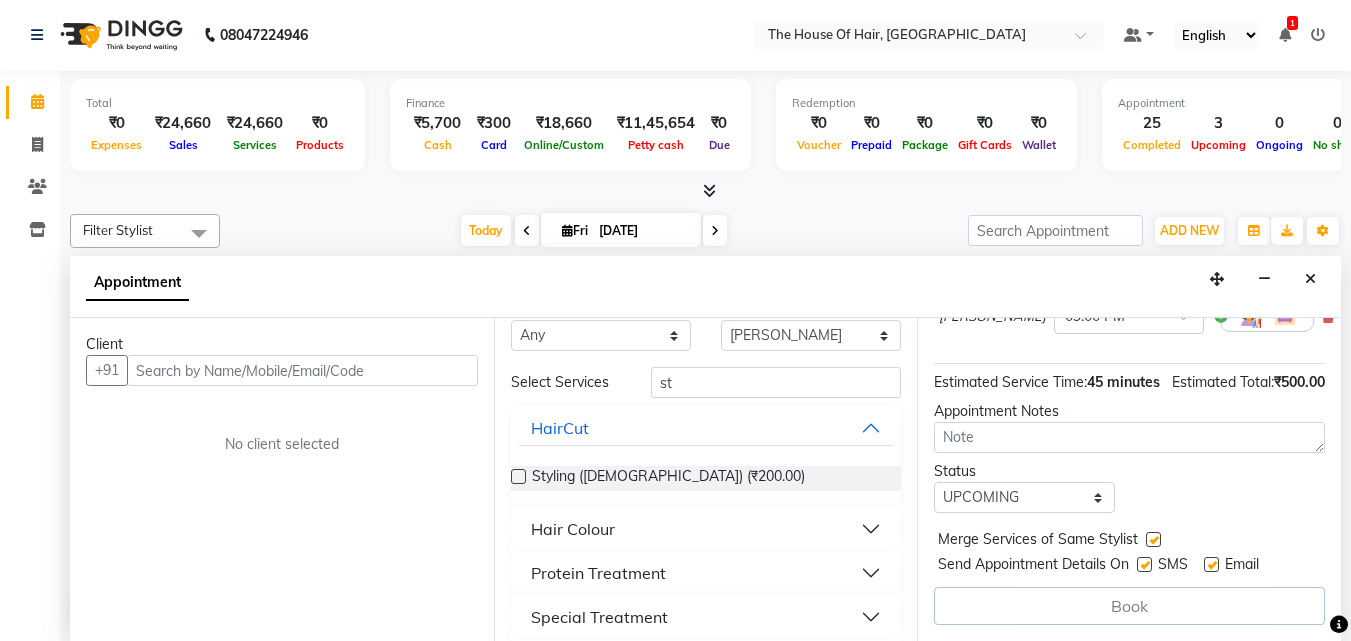 click on "Book" at bounding box center [1129, 606] 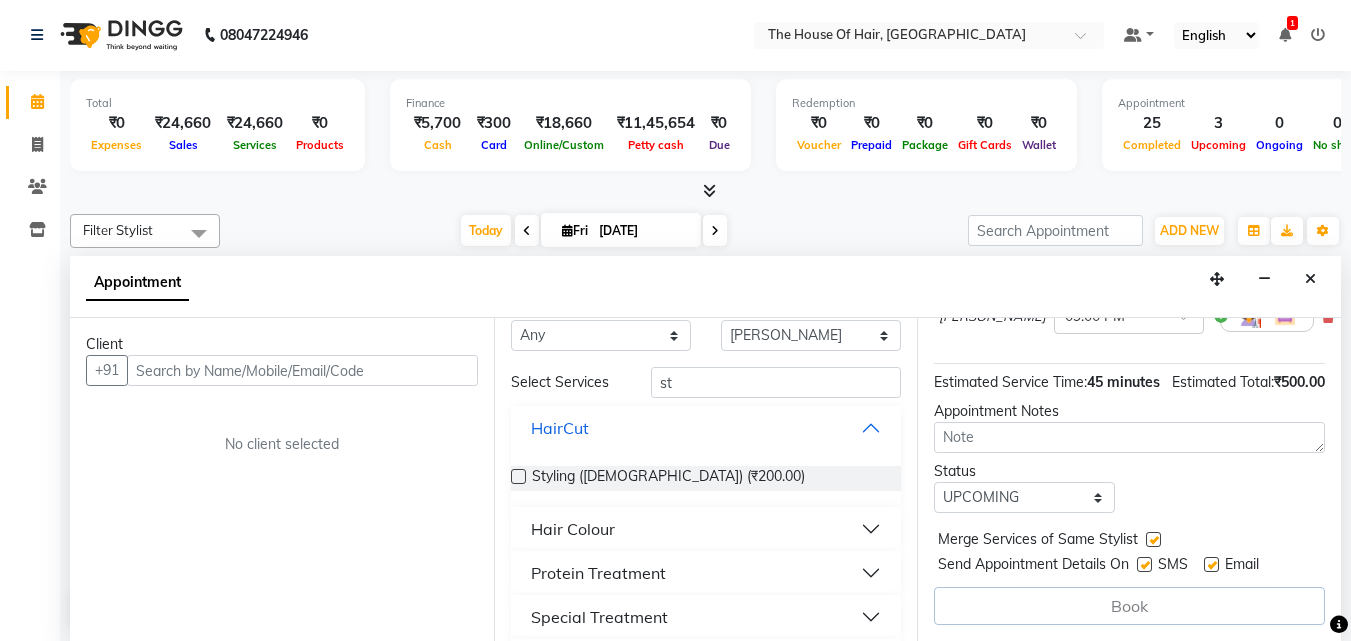click on "HairCut" at bounding box center (706, 428) 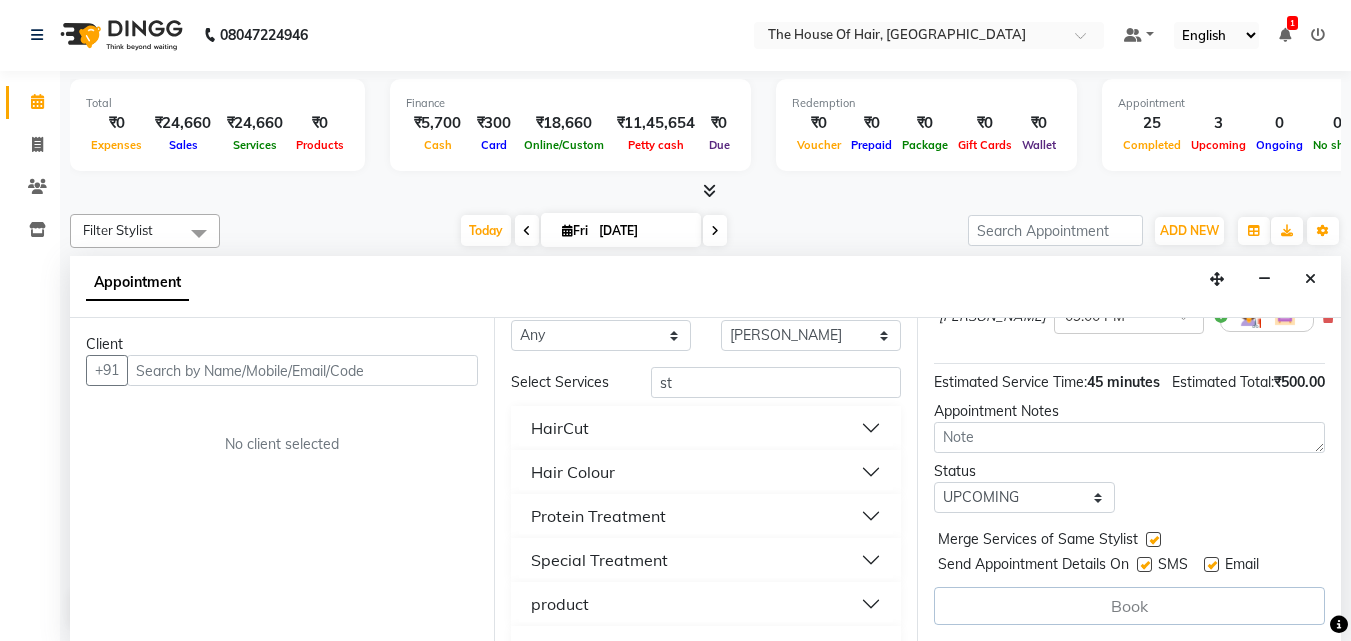 click on "Book" at bounding box center (1129, 606) 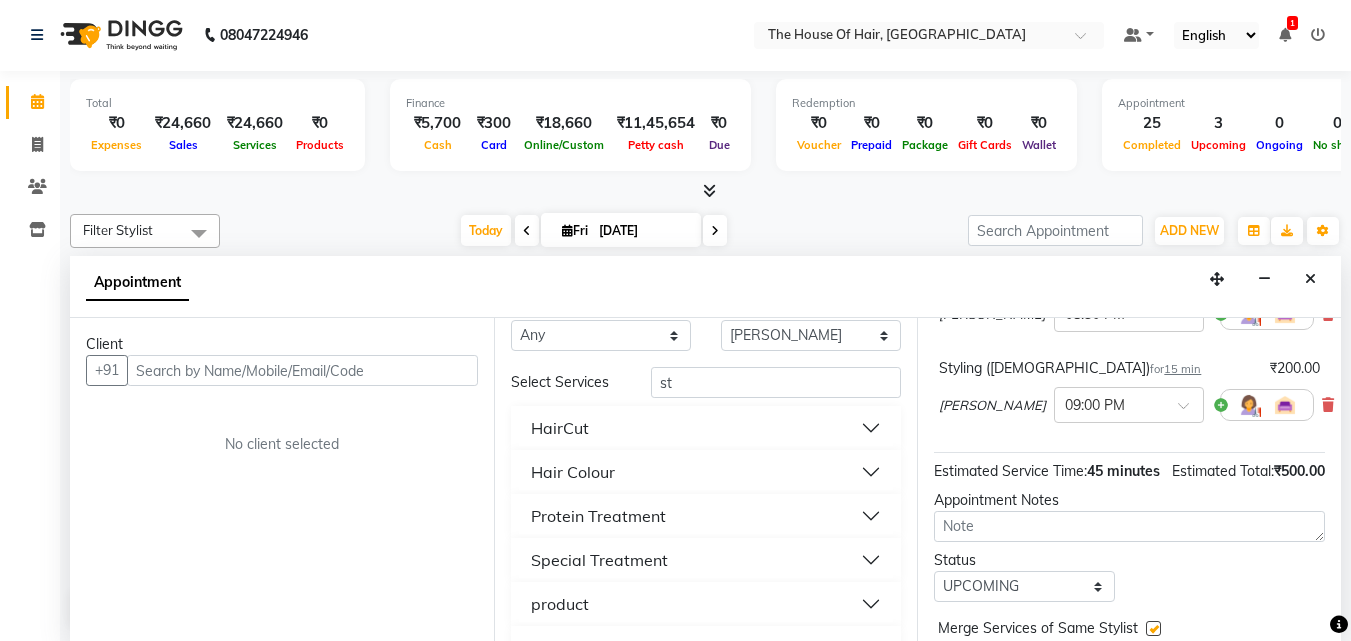 scroll, scrollTop: 332, scrollLeft: 0, axis: vertical 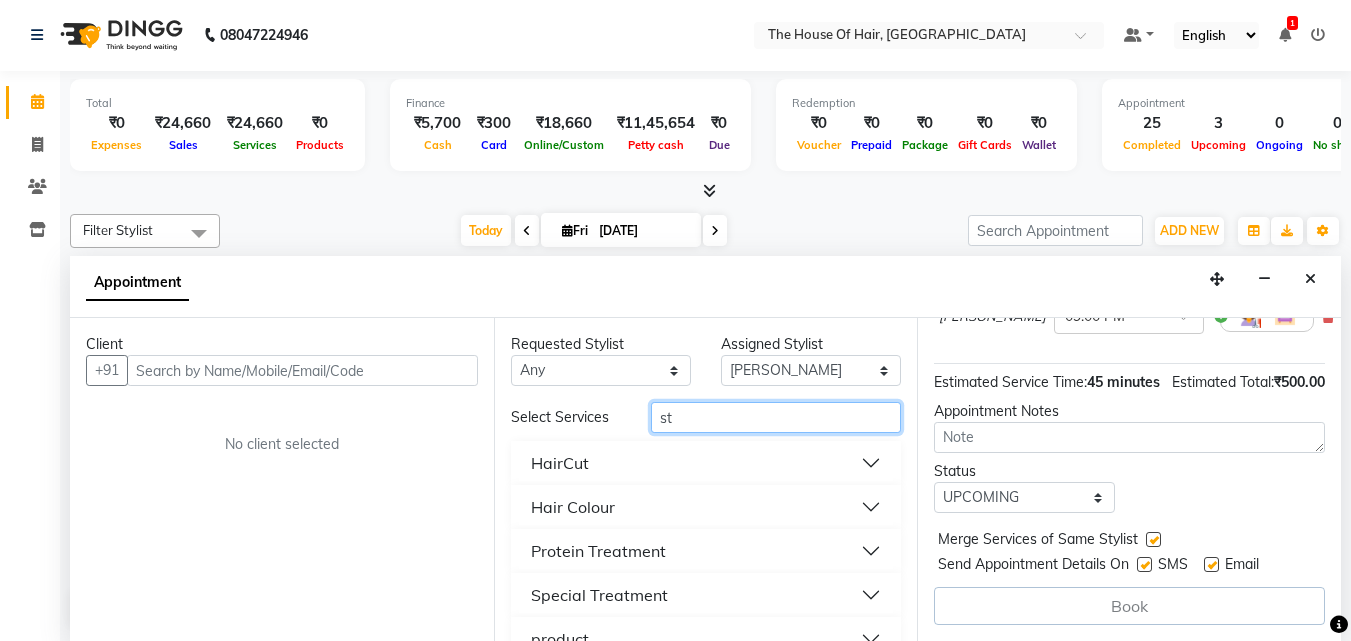 click on "st" at bounding box center (776, 417) 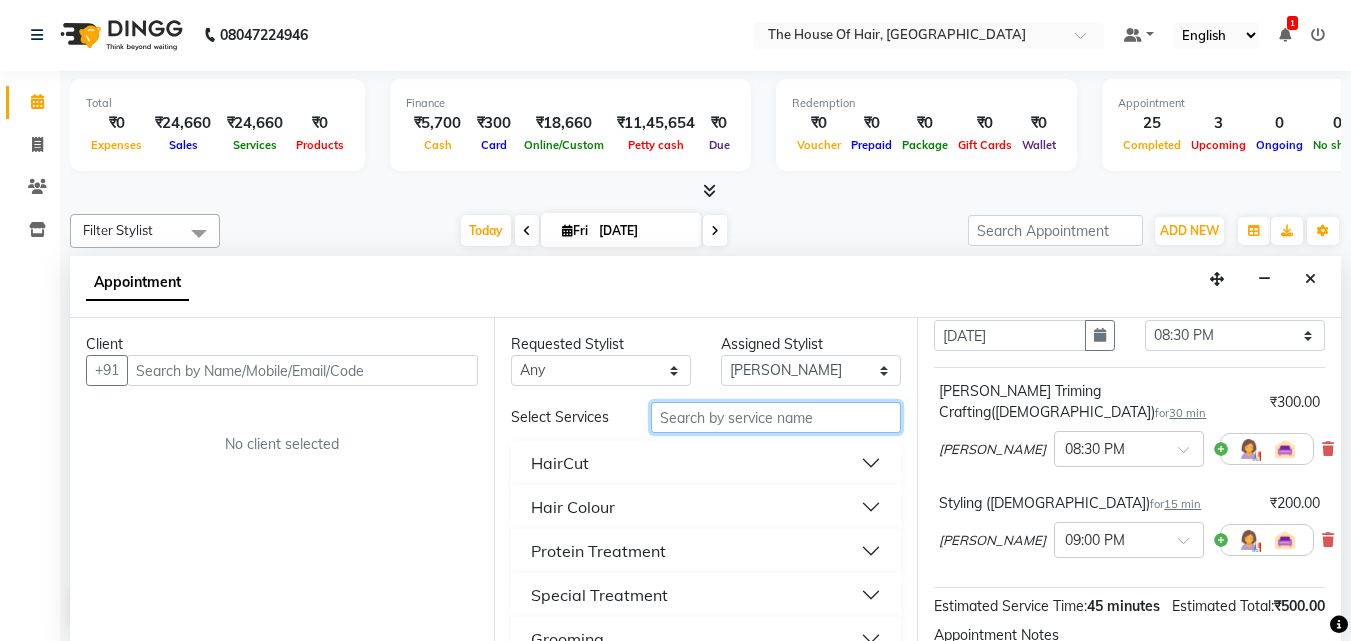 scroll, scrollTop: 0, scrollLeft: 0, axis: both 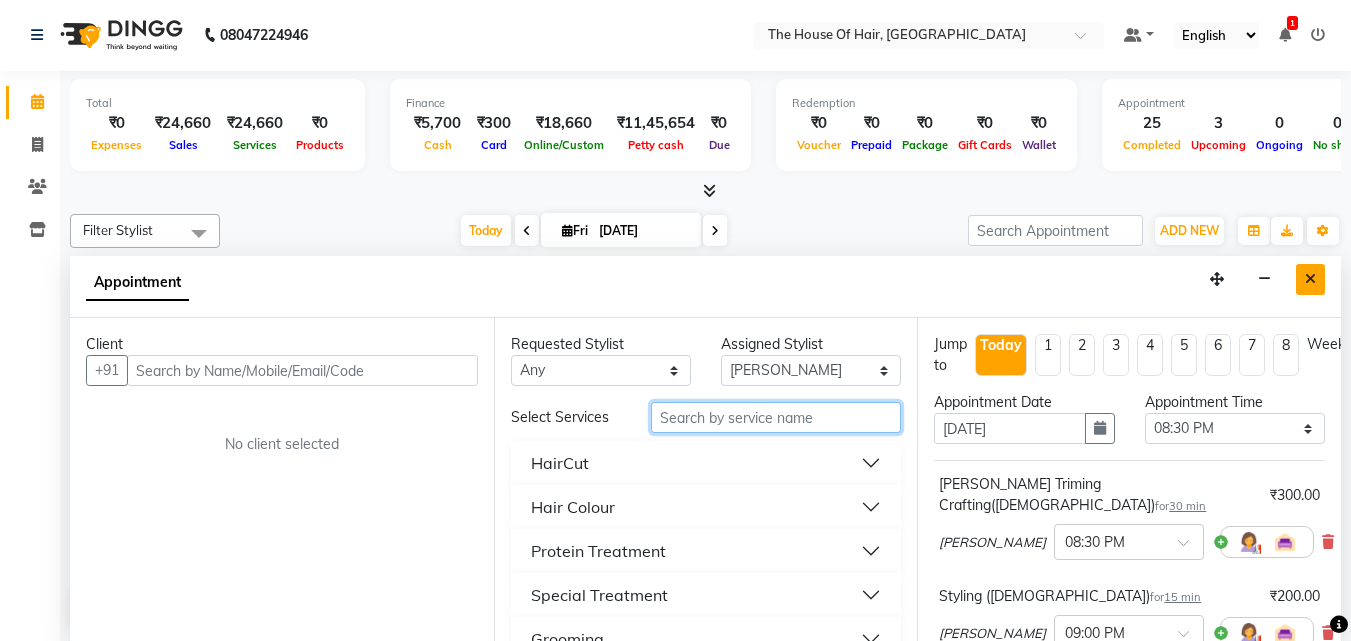type 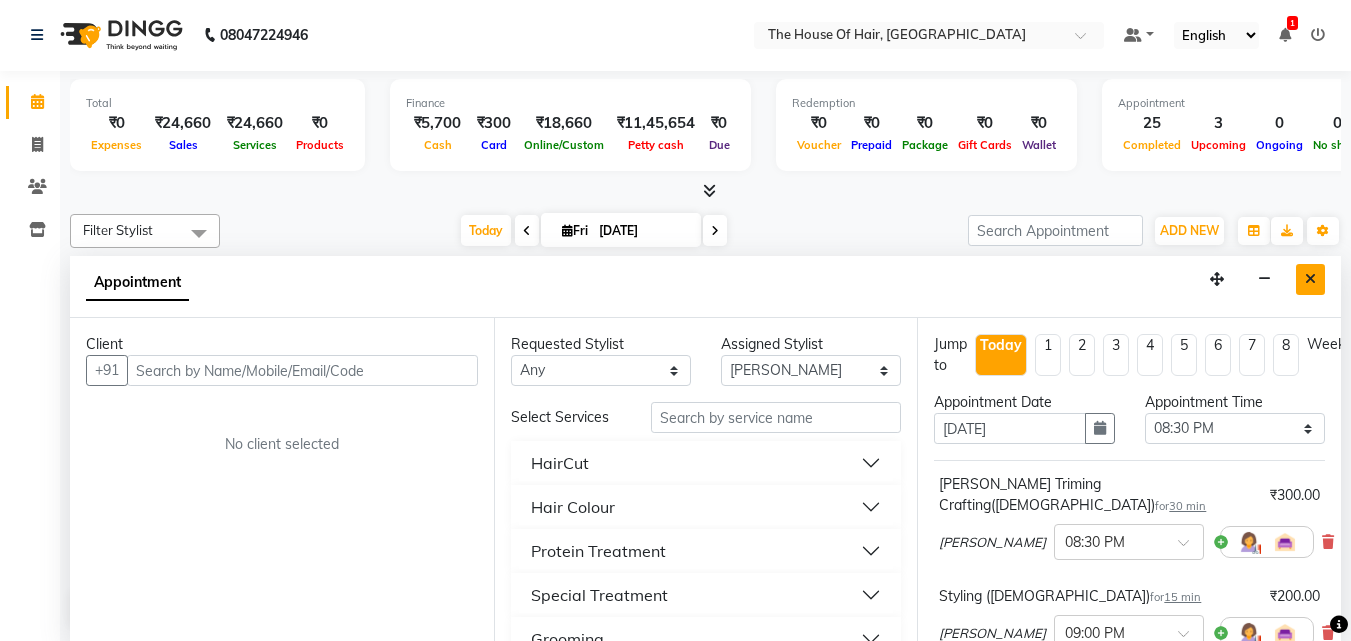 click at bounding box center [1310, 279] 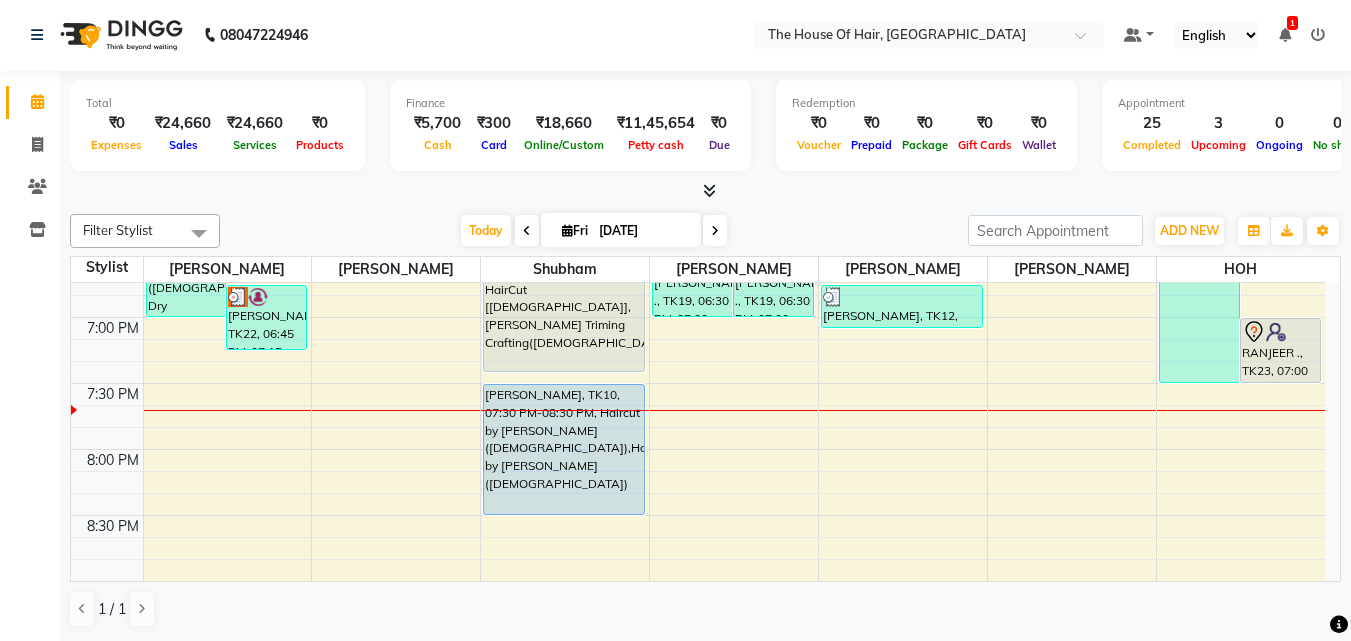 click on "8:00 AM 8:30 AM 9:00 AM 9:30 AM 10:00 AM 10:30 AM 11:00 AM 11:30 AM 12:00 PM 12:30 PM 1:00 PM 1:30 PM 2:00 PM 2:30 PM 3:00 PM 3:30 PM 4:00 PM 4:30 PM 5:00 PM 5:30 PM 6:00 PM 6:30 PM 7:00 PM 7:30 PM 8:00 PM 8:30 PM 9:00 PM 9:30 PM     amrita, TK01, 06:00 PM-07:00 PM, Iron Tong ([DEMOGRAPHIC_DATA]),Hairwash+Paddle Dry ([DEMOGRAPHIC_DATA])     [PERSON_NAME], TK22, 06:45 PM-07:15 PM, [PERSON_NAME] Triming Crafting([DEMOGRAPHIC_DATA])     Anand, TK06, 10:00 AM-10:50 AM, HairCut  [[DEMOGRAPHIC_DATA]],Head Massage ([DEMOGRAPHIC_DATA])     [PERSON_NAME], TK02, 11:30 AM-12:00 PM, [PERSON_NAME] Triming Crafting([DEMOGRAPHIC_DATA])     akash, TK03, 12:30 PM-01:00 PM, HairCut  [[DEMOGRAPHIC_DATA]]     akash, TK03, 01:00 PM-01:30 PM, [PERSON_NAME] Triming Crafting([DEMOGRAPHIC_DATA])     Vishawajeet Jadhav, TK14, 02:30 PM-03:30 PM, HairCut  [[DEMOGRAPHIC_DATA]],[PERSON_NAME] Triming Crafting([DEMOGRAPHIC_DATA])     [PERSON_NAME], TK21, 05:30 PM-06:00 PM, [PERSON_NAME] Triming Crafting([DEMOGRAPHIC_DATA])     [PERSON_NAME], TK11, 02:45 PM-04:15 PM, HairCut  [[DEMOGRAPHIC_DATA]],Global Colour ([DEMOGRAPHIC_DATA])     [PERSON_NAME], TK18, 03:45 PM-05:30 PM, Haircut by [PERSON_NAME] ([DEMOGRAPHIC_DATA]),[PERSON_NAME] Triming Crafting([DEMOGRAPHIC_DATA])" at bounding box center (698, -211) 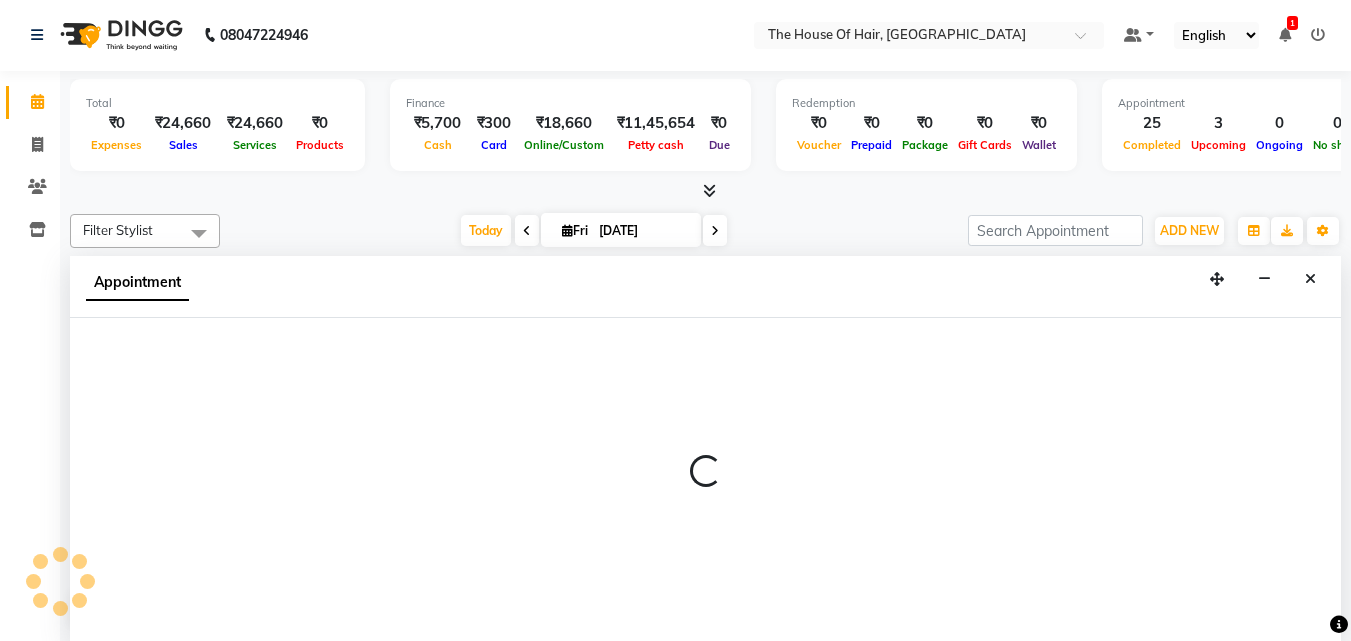 select on "57808" 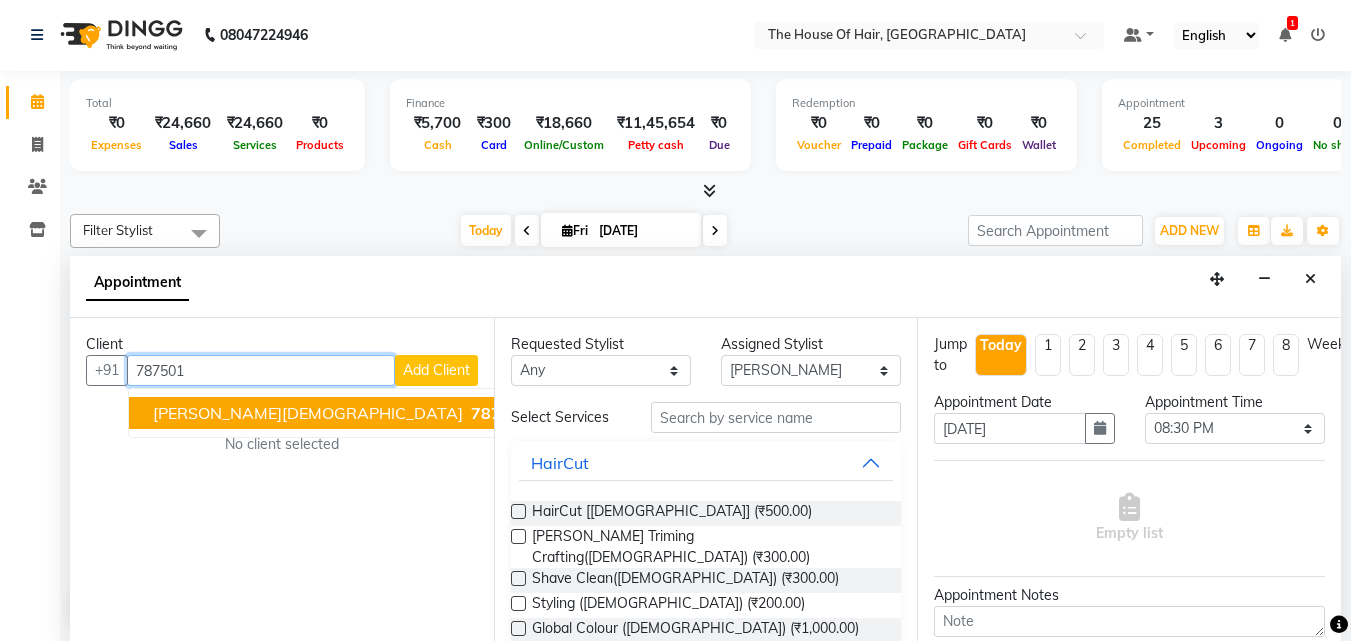 click on "[PERSON_NAME]   787501 7111" at bounding box center (362, 413) 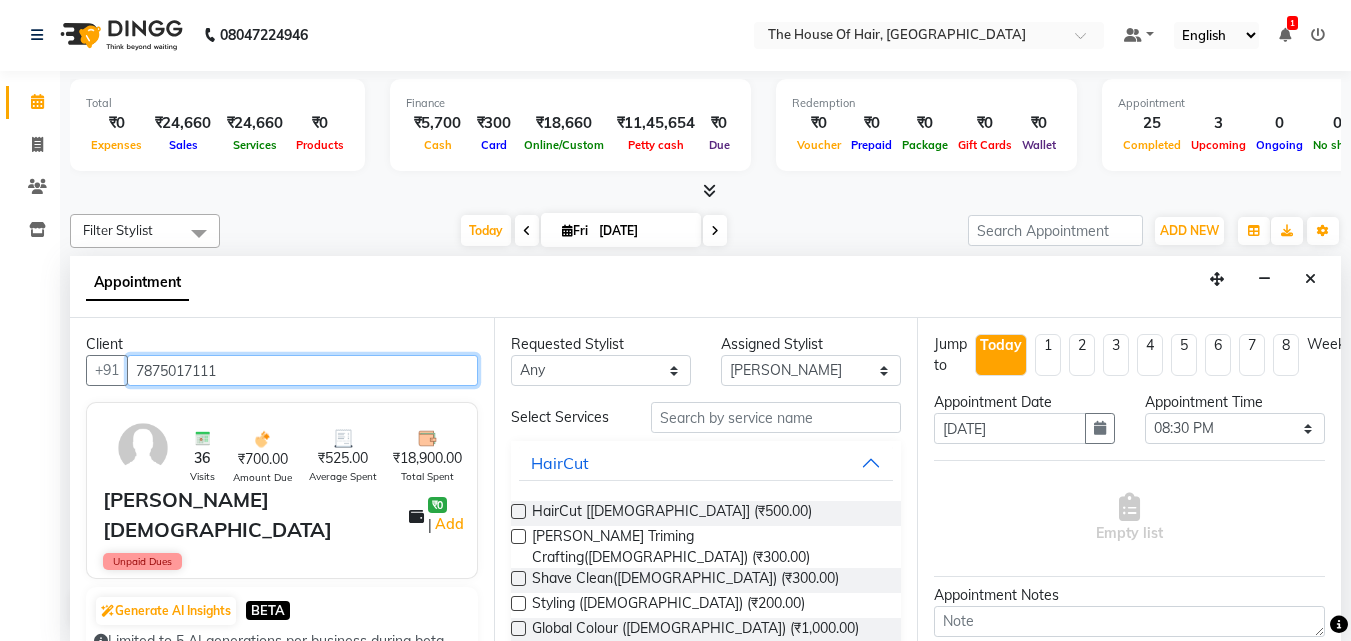 type on "7875017111" 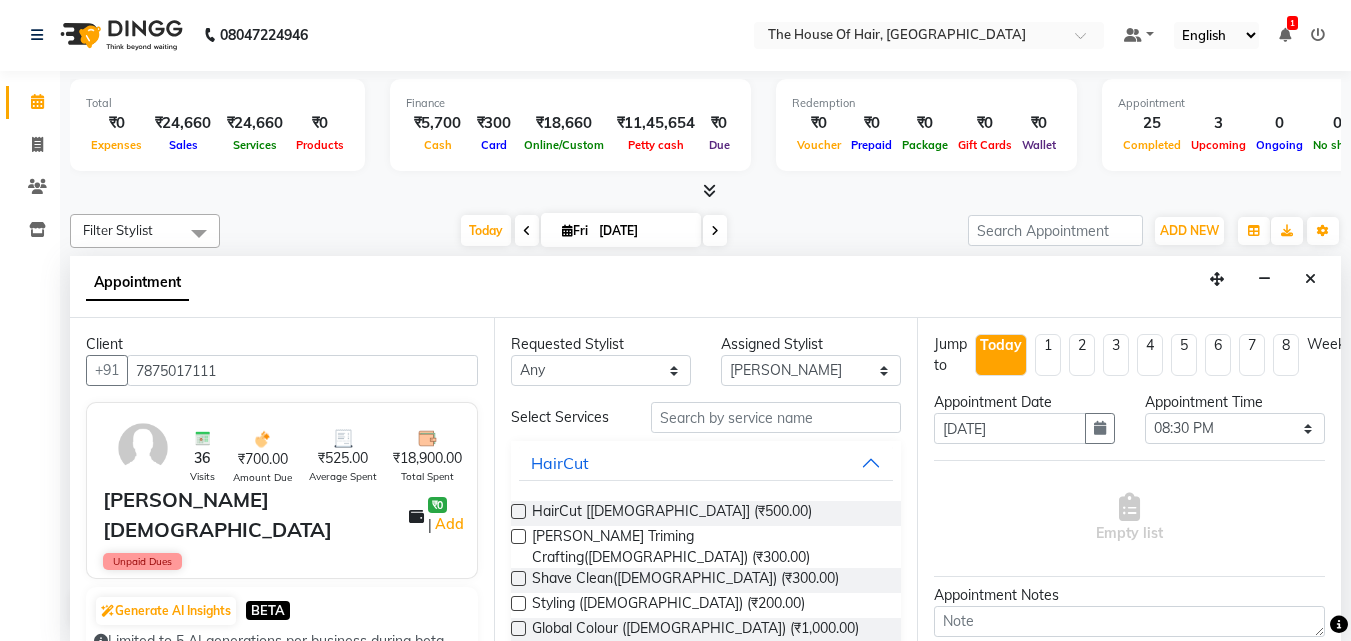 click at bounding box center [518, 536] 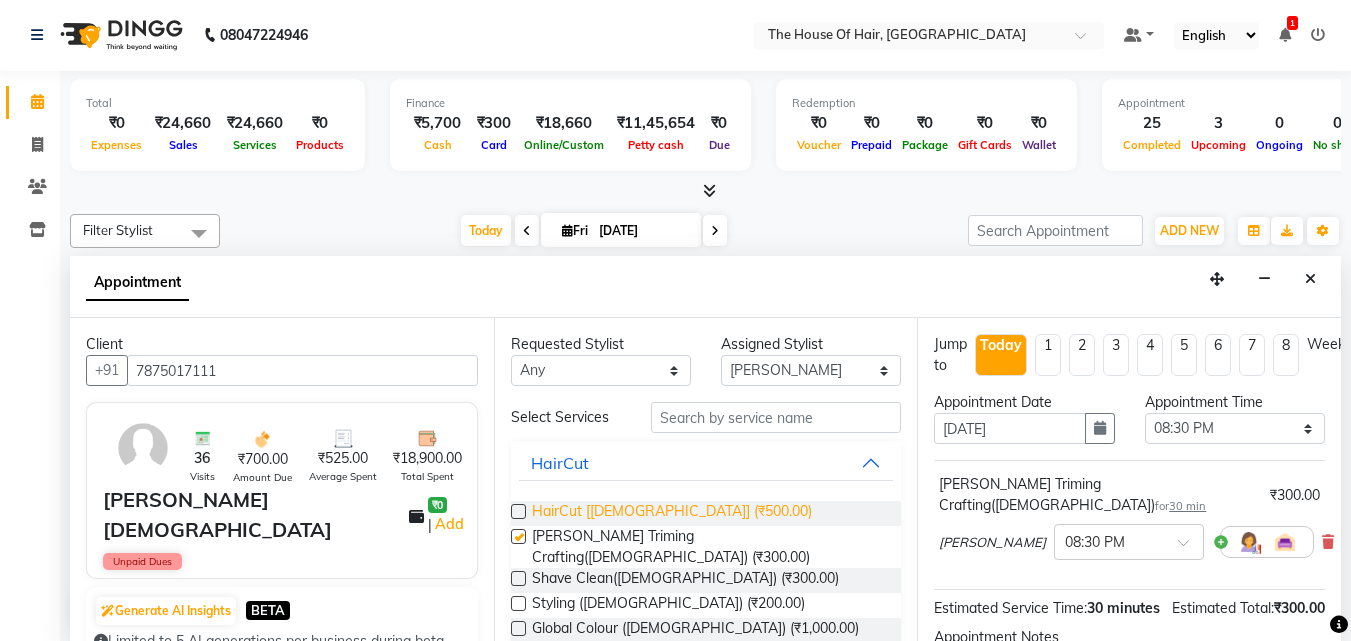 checkbox on "false" 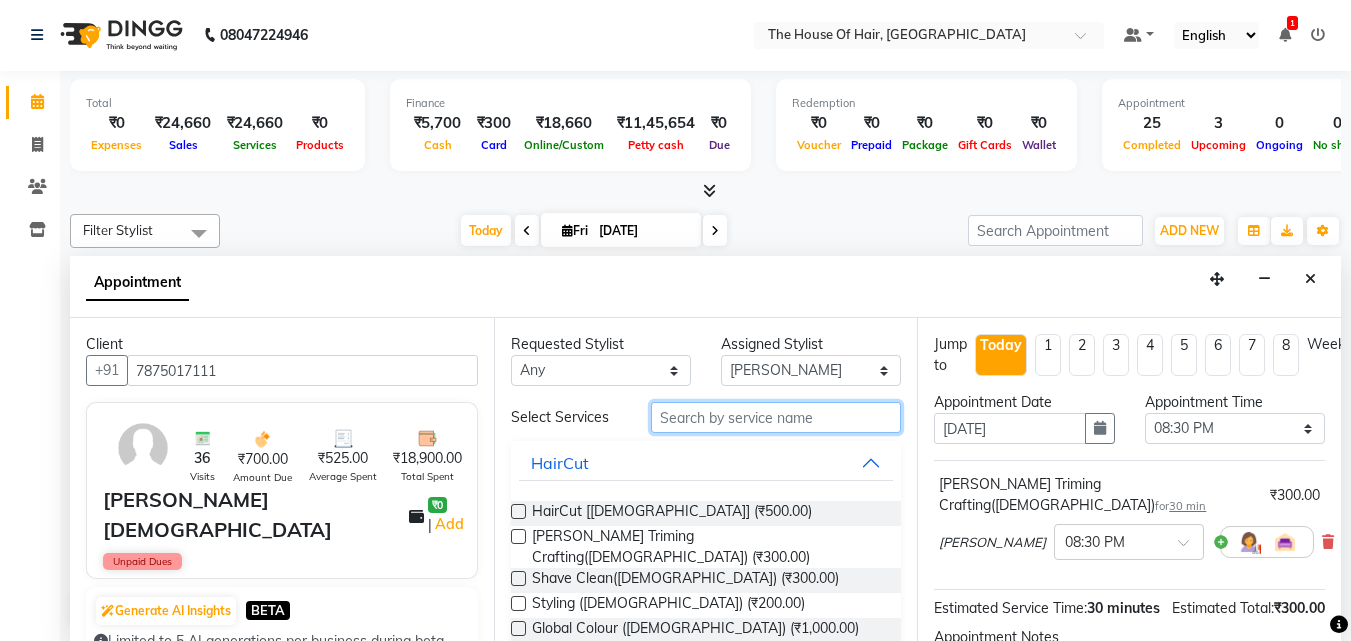 click at bounding box center (776, 417) 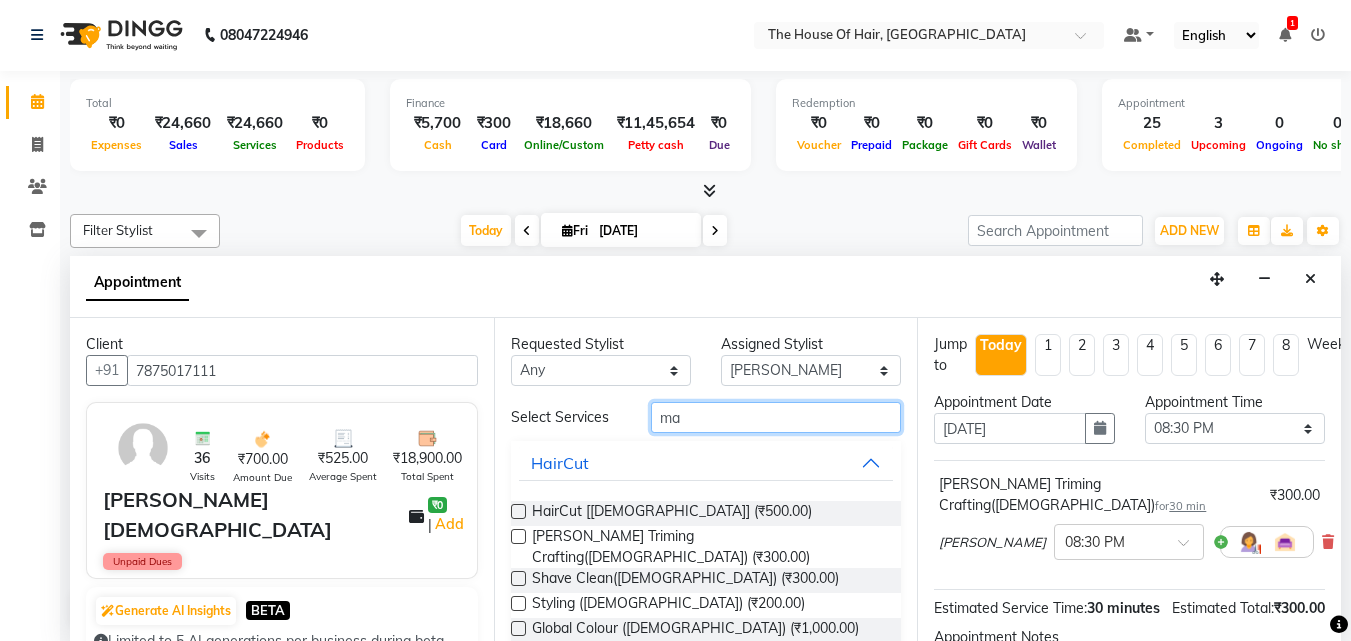 type on "m" 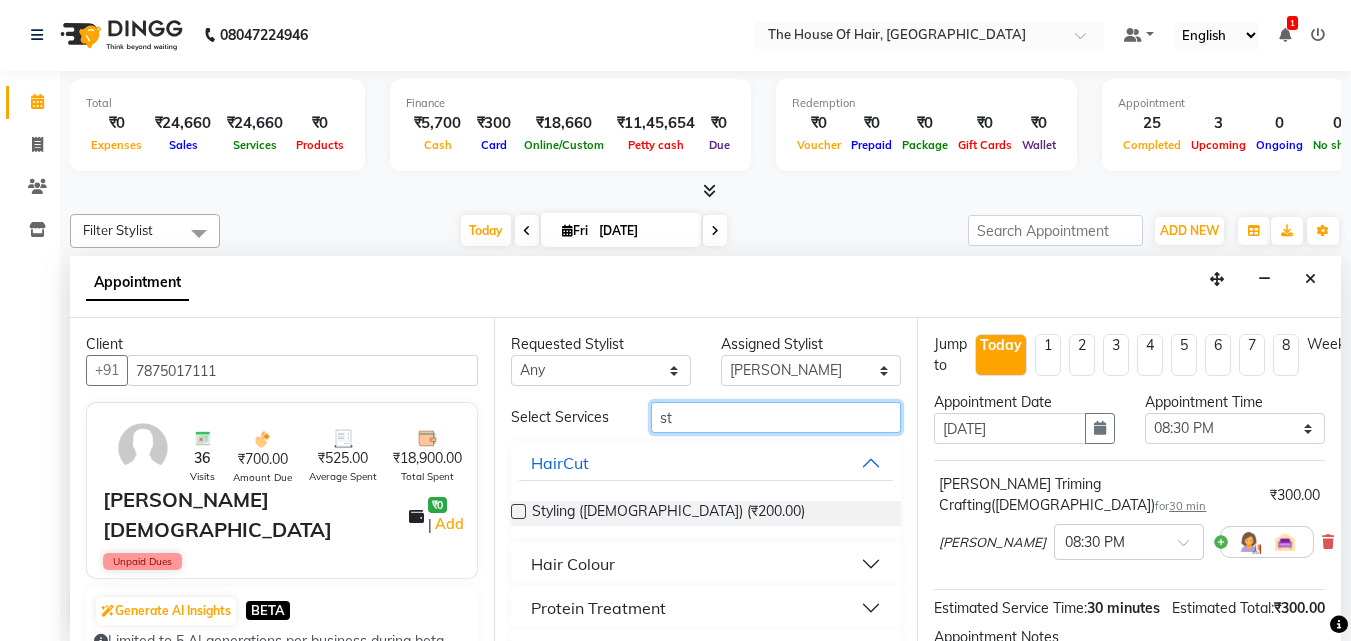 type on "st" 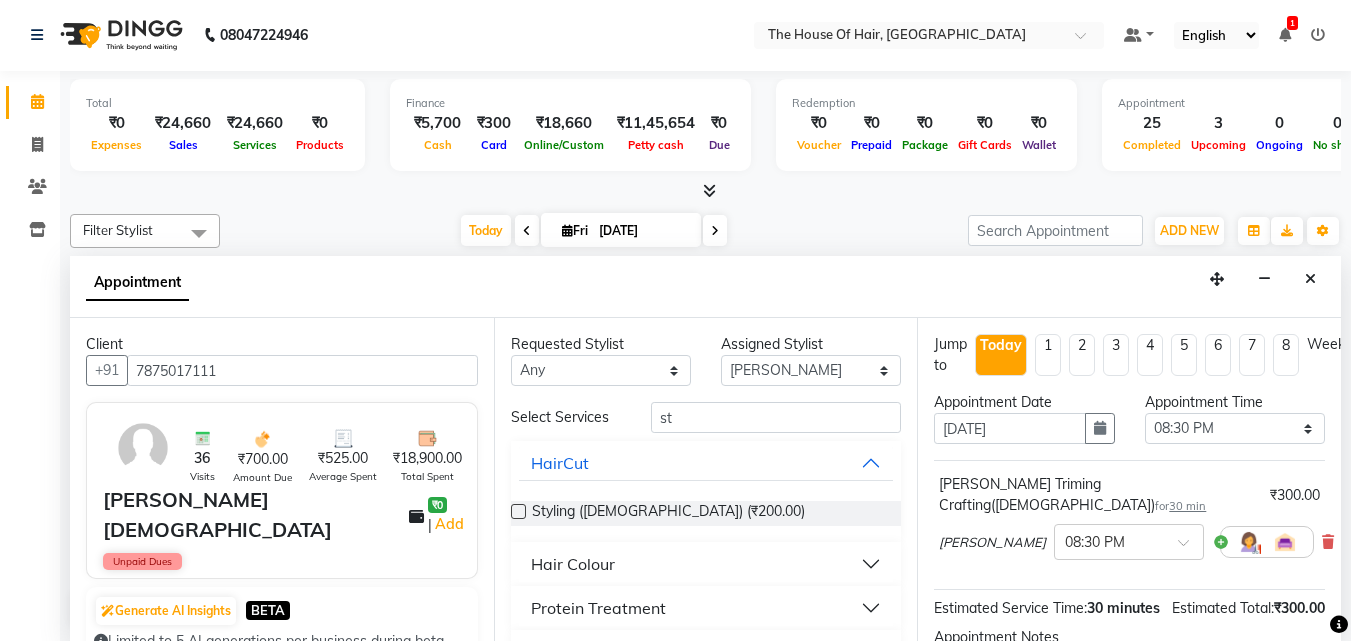 click at bounding box center [518, 511] 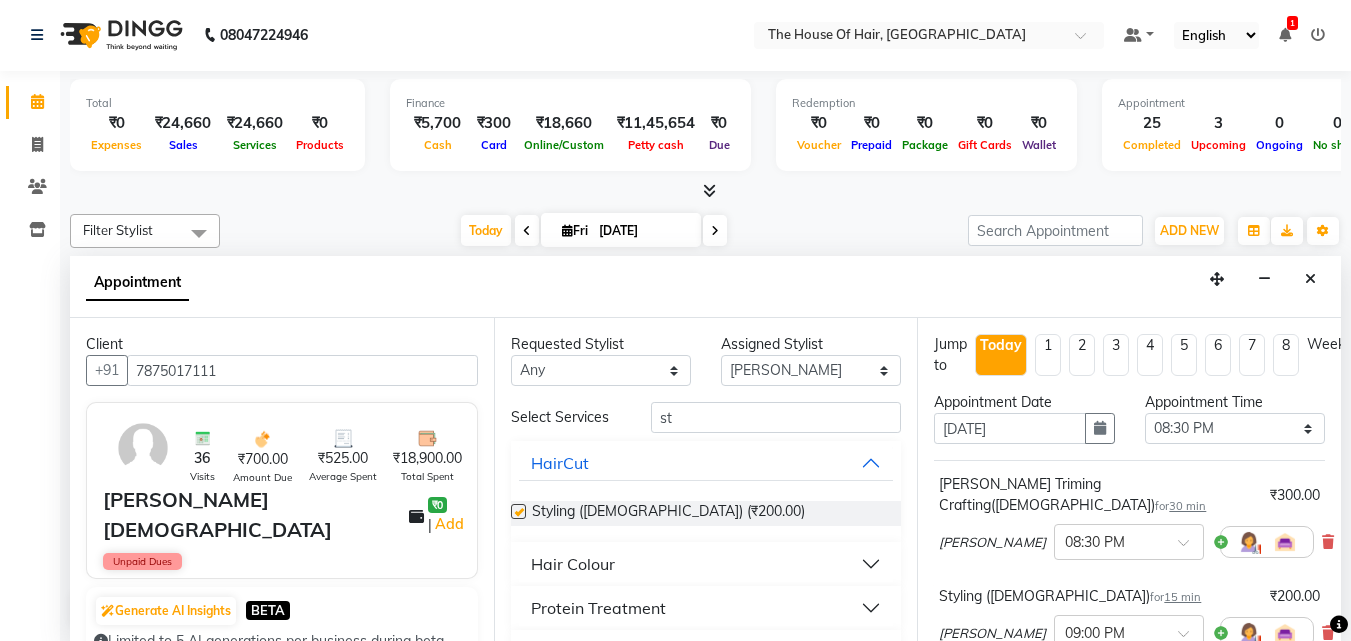 checkbox on "false" 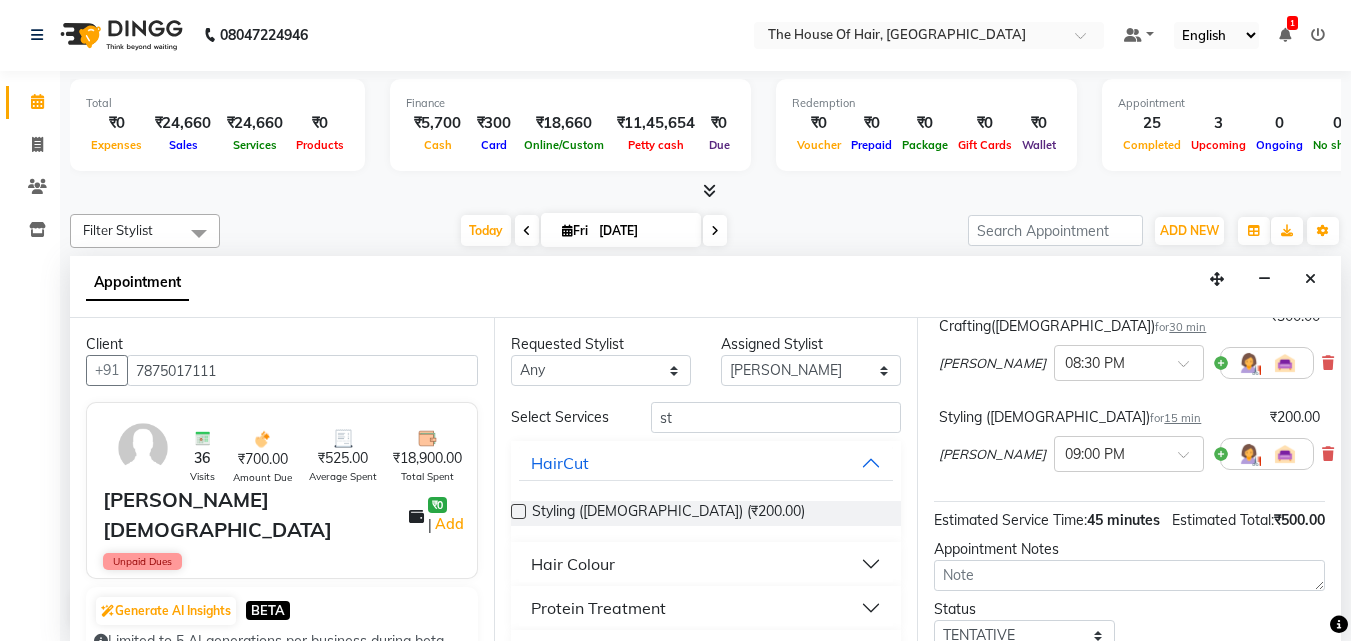 scroll, scrollTop: 319, scrollLeft: 0, axis: vertical 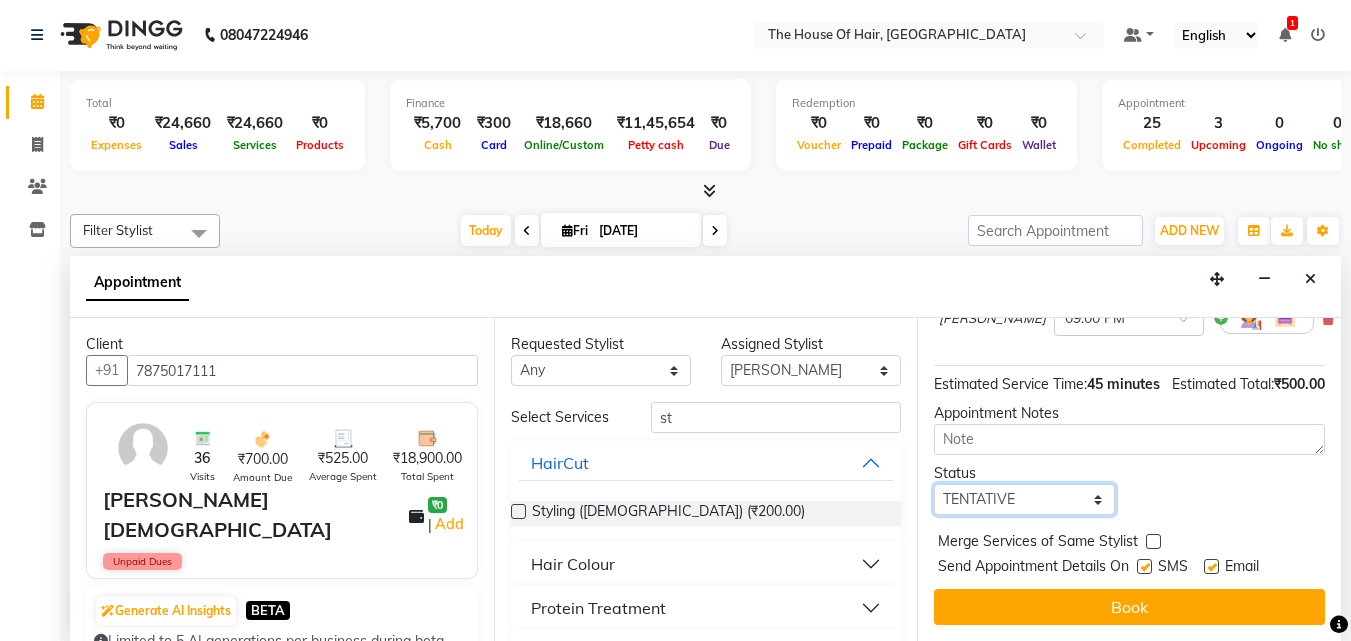 click on "Select TENTATIVE CONFIRM CHECK-IN UPCOMING" at bounding box center (1024, 499) 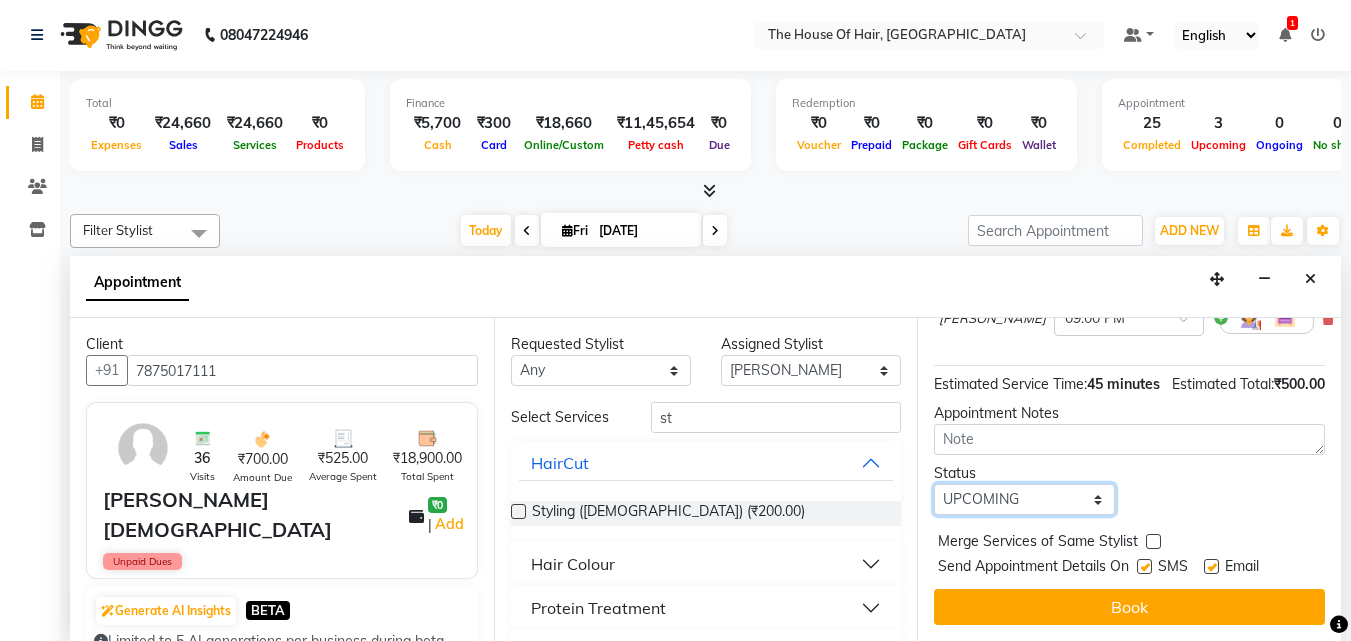 click on "Select TENTATIVE CONFIRM CHECK-IN UPCOMING" at bounding box center [1024, 499] 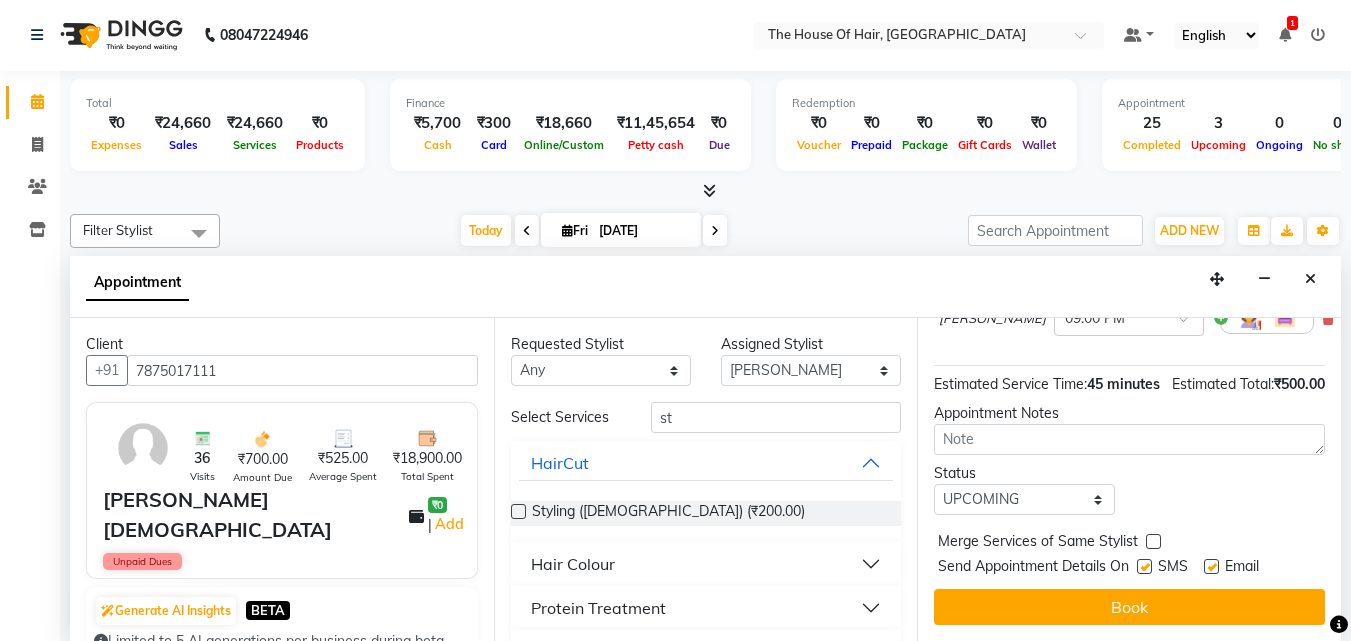 click at bounding box center [1153, 541] 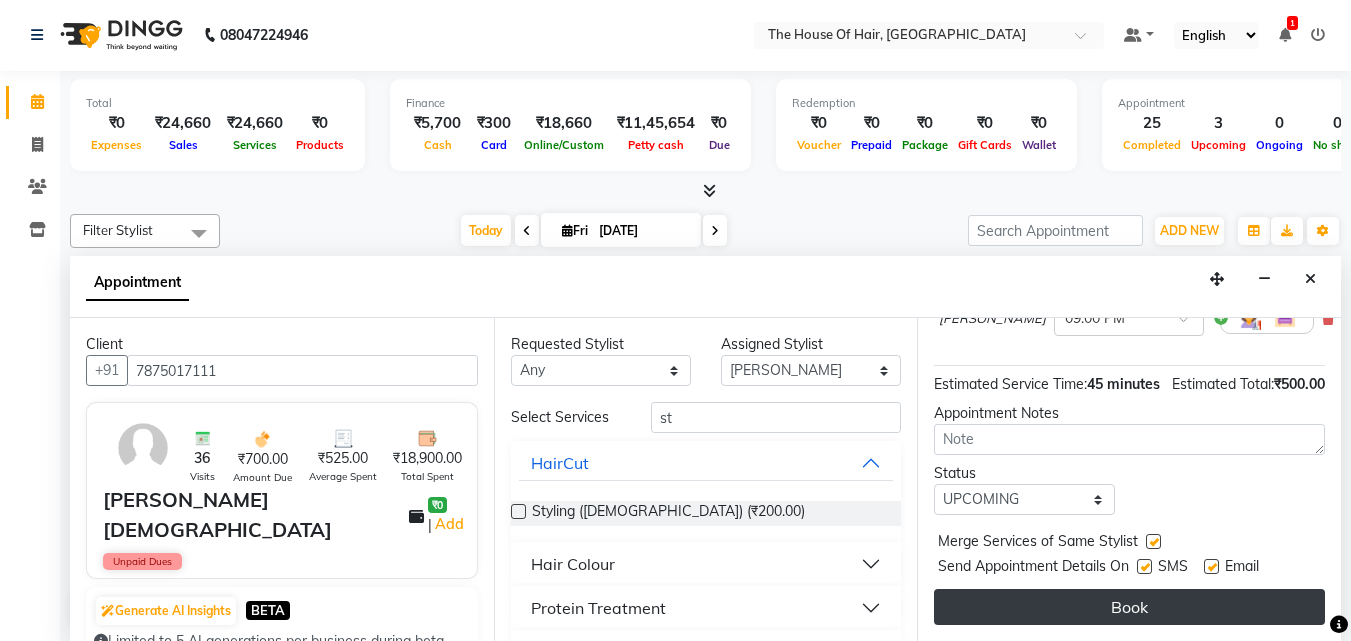 click on "Book" at bounding box center [1129, 607] 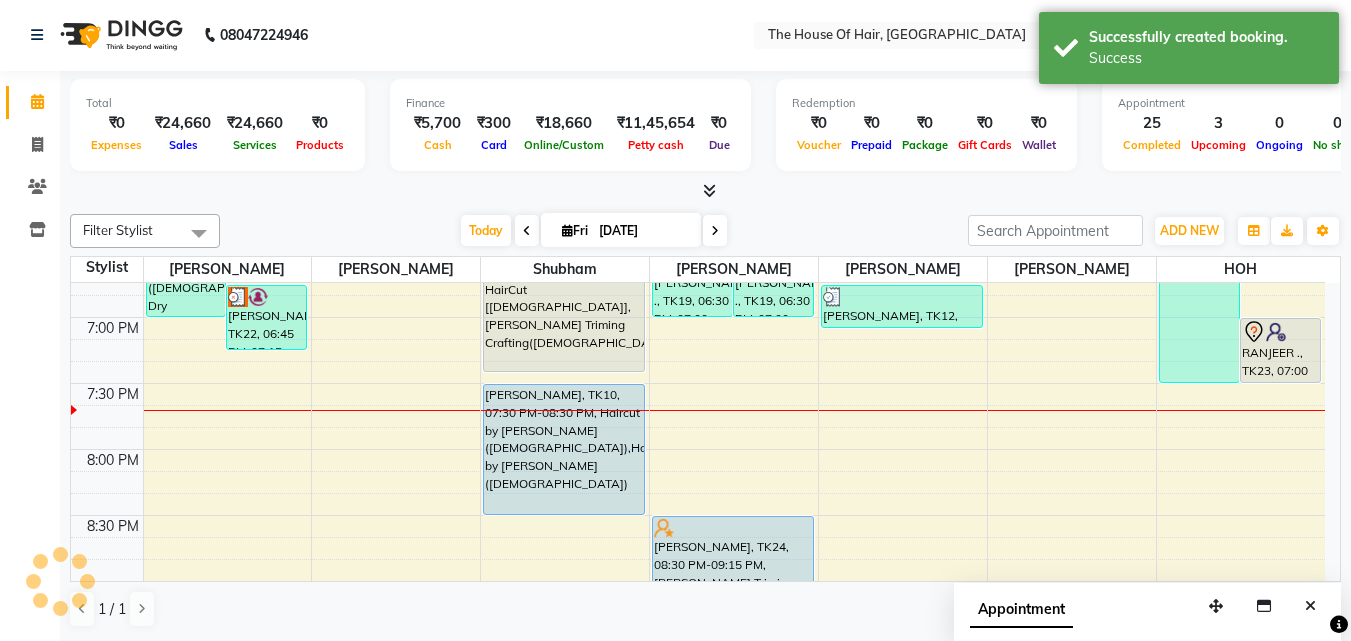 scroll, scrollTop: 0, scrollLeft: 0, axis: both 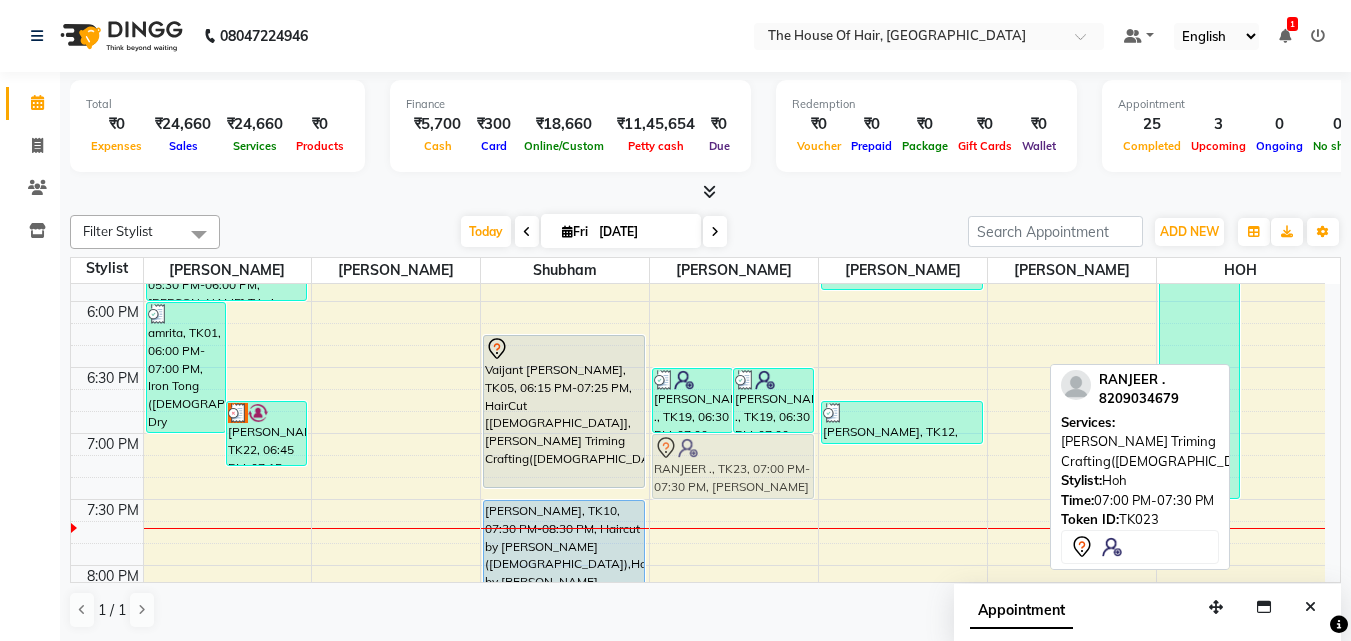 drag, startPoint x: 1280, startPoint y: 460, endPoint x: 748, endPoint y: 461, distance: 532.0009 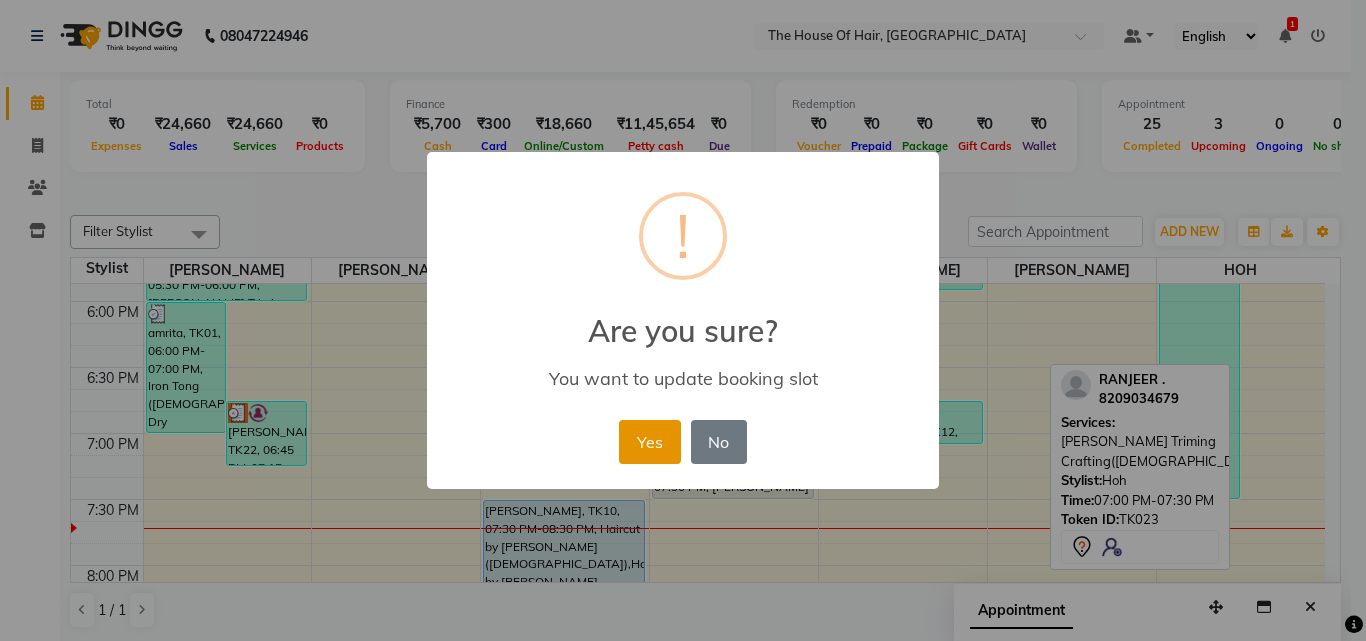 click on "Yes" at bounding box center (649, 442) 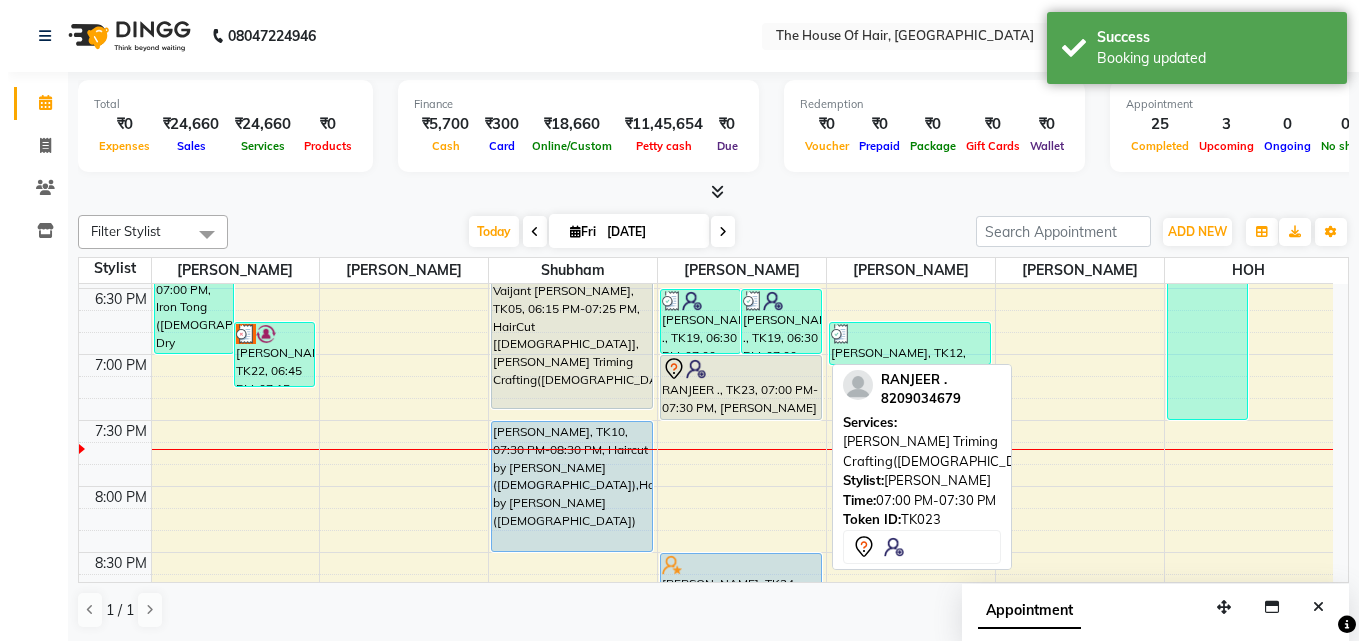 scroll, scrollTop: 1388, scrollLeft: 0, axis: vertical 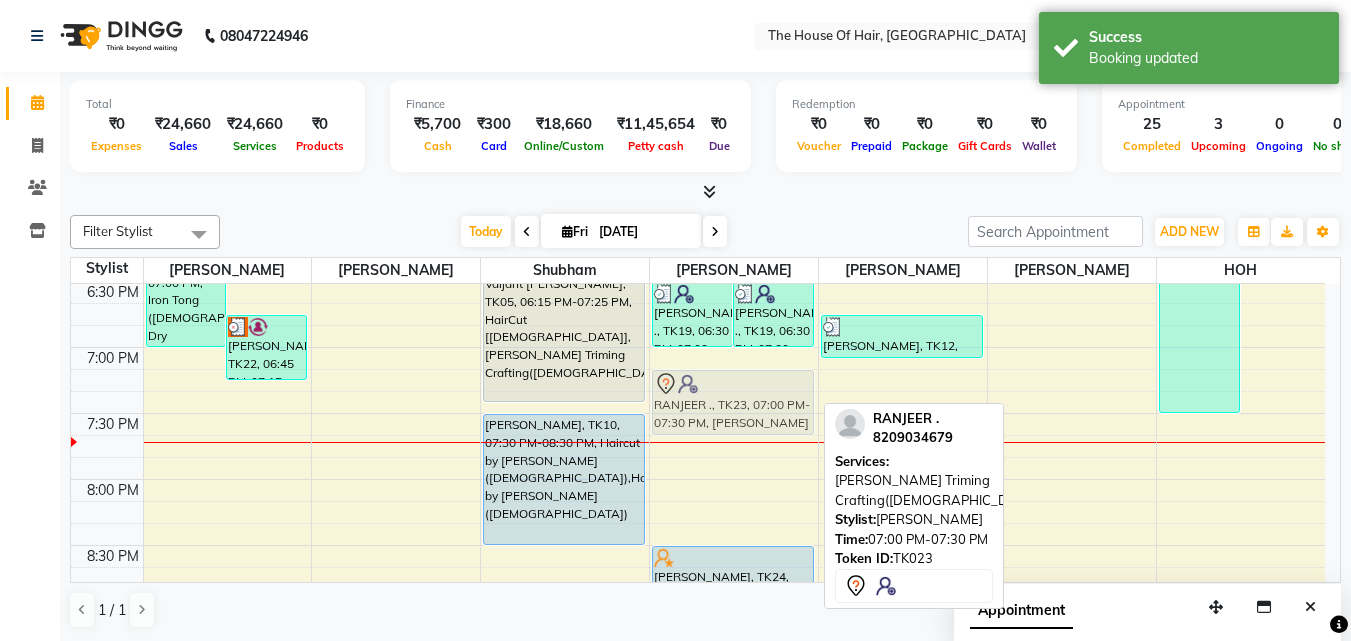 drag, startPoint x: 727, startPoint y: 381, endPoint x: 721, endPoint y: 407, distance: 26.683329 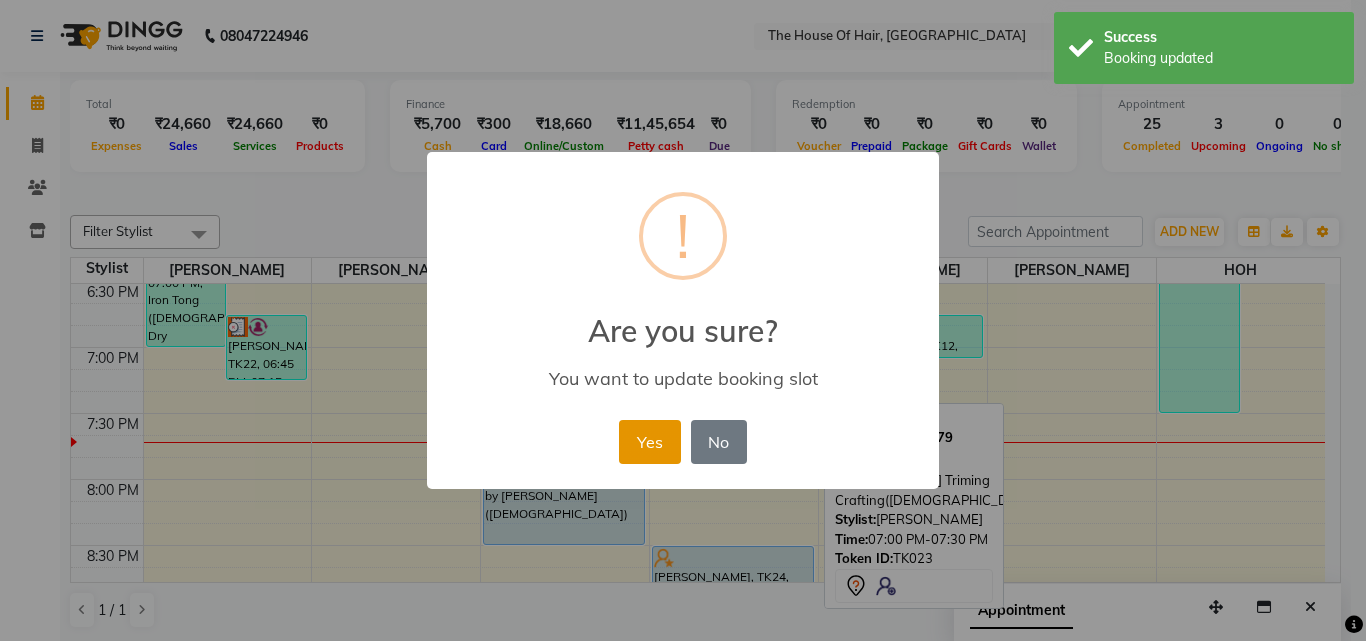 click on "Yes" at bounding box center [649, 442] 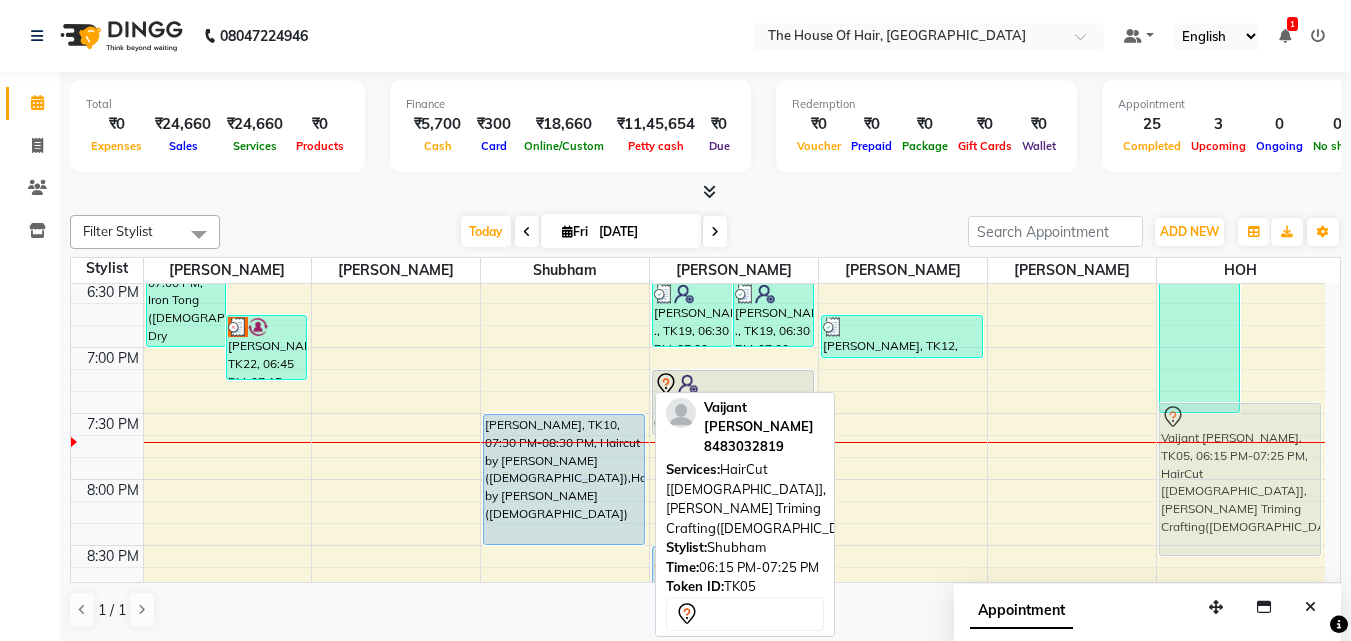 drag, startPoint x: 552, startPoint y: 369, endPoint x: 1274, endPoint y: 540, distance: 741.9737 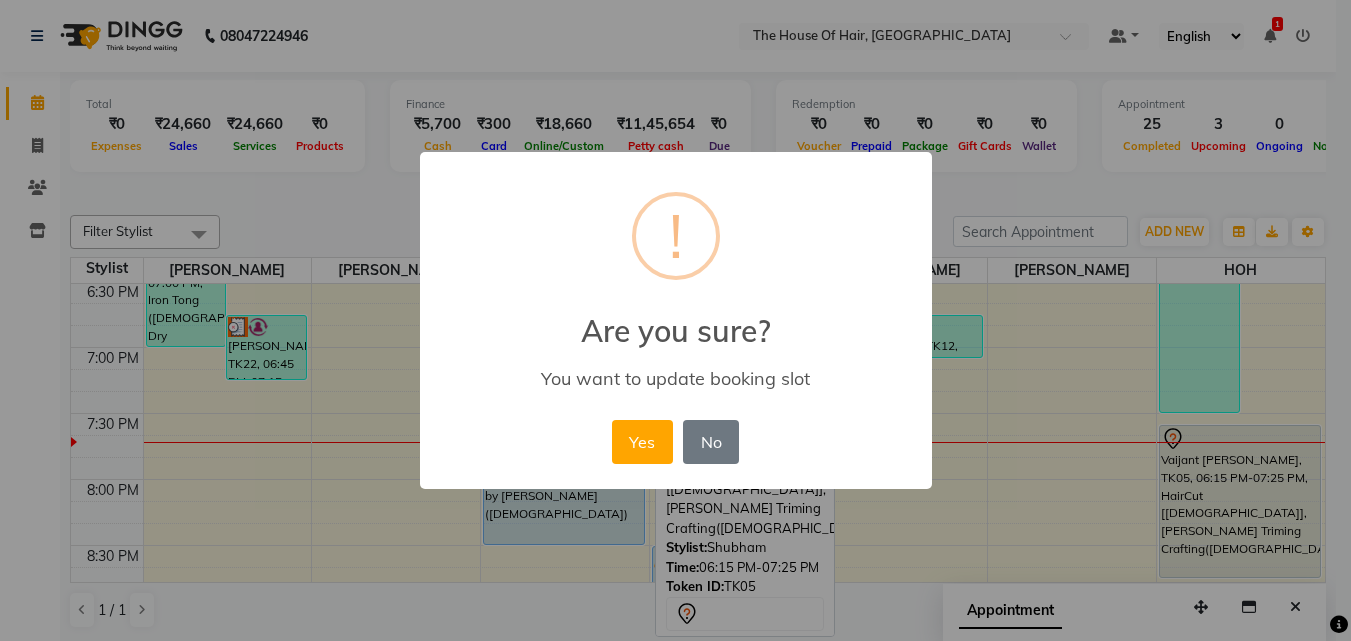 scroll, scrollTop: 1389, scrollLeft: 0, axis: vertical 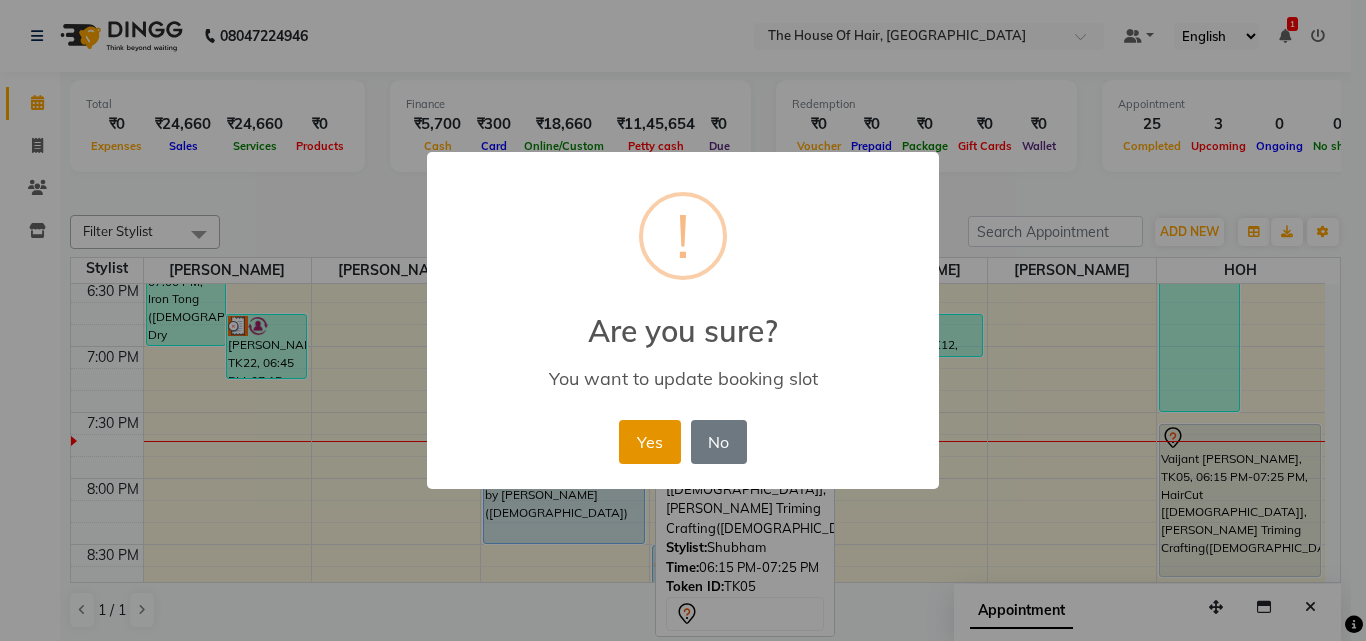 click on "Yes" at bounding box center (649, 442) 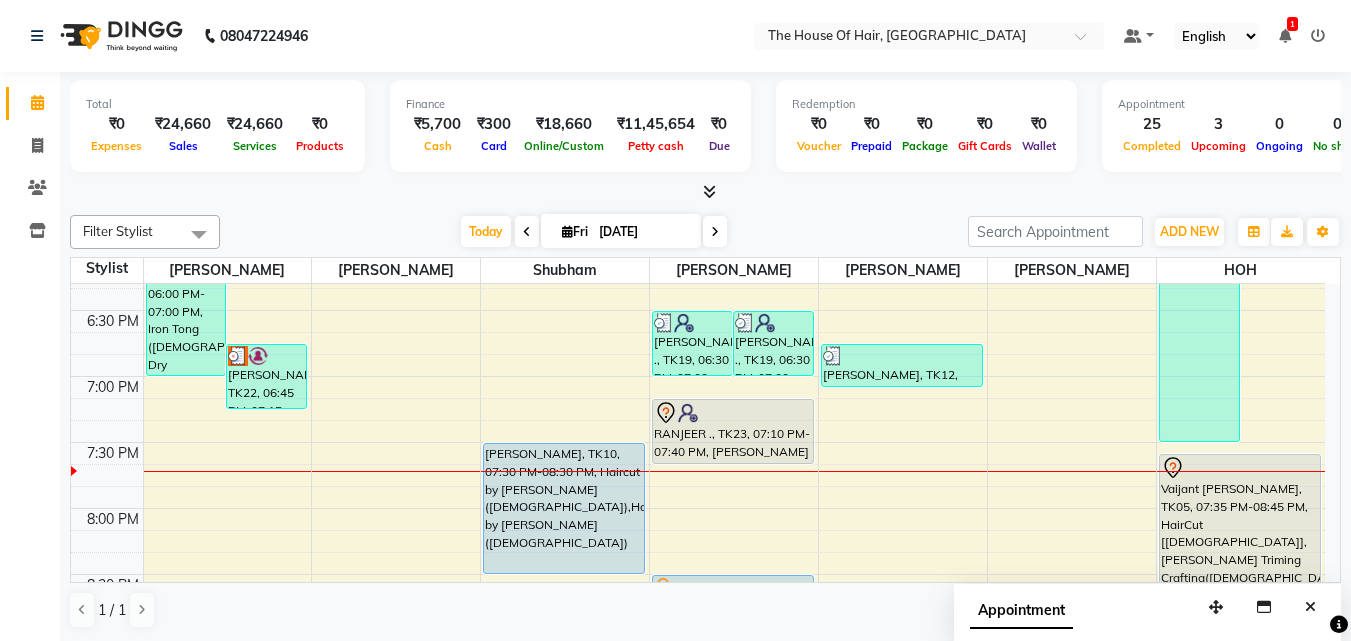 scroll, scrollTop: 1343, scrollLeft: 0, axis: vertical 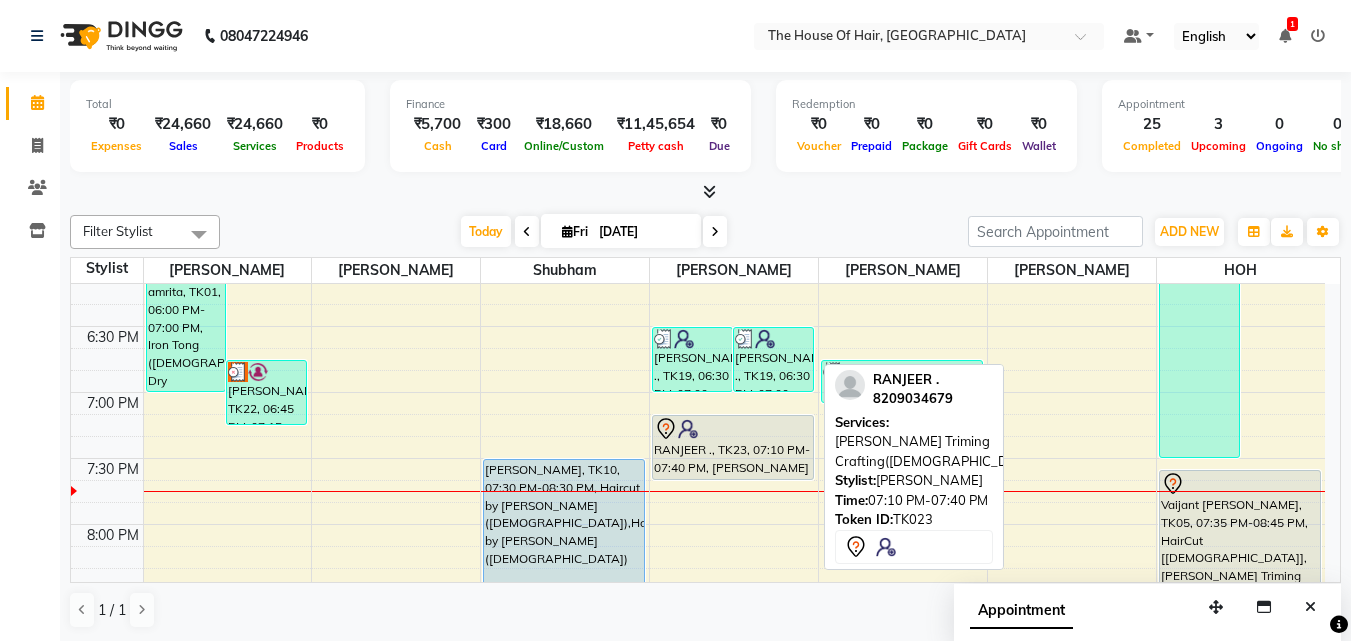 click at bounding box center (733, 429) 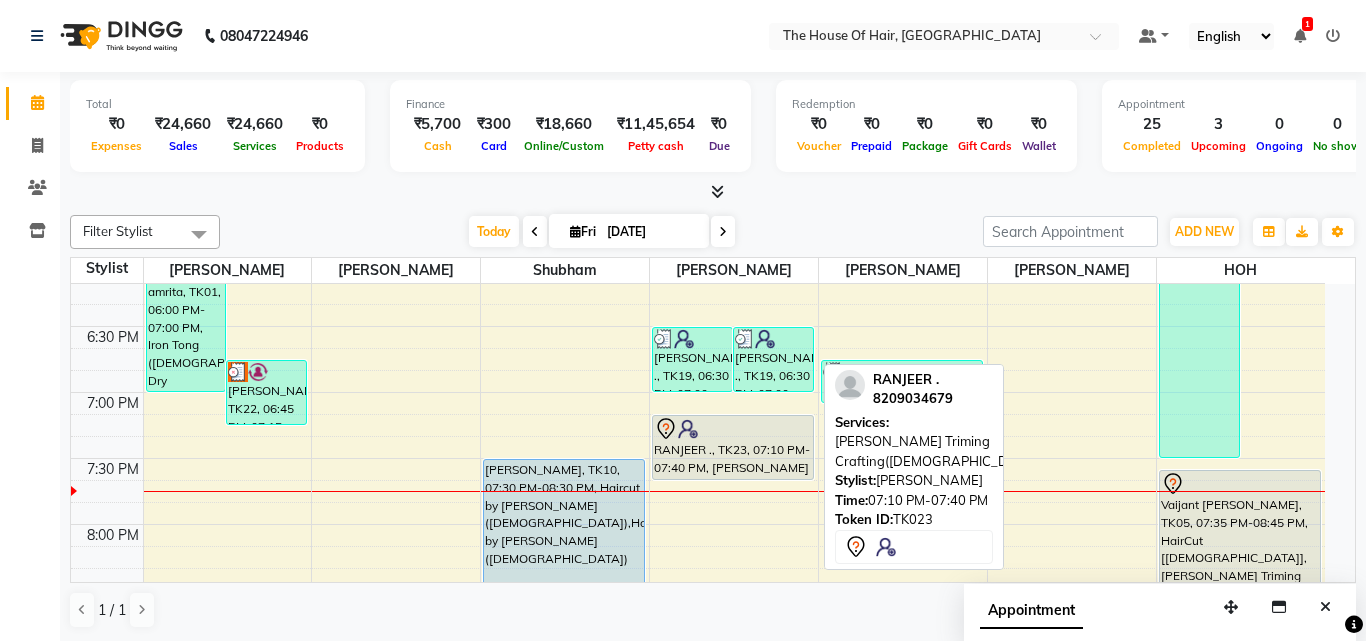 select on "7" 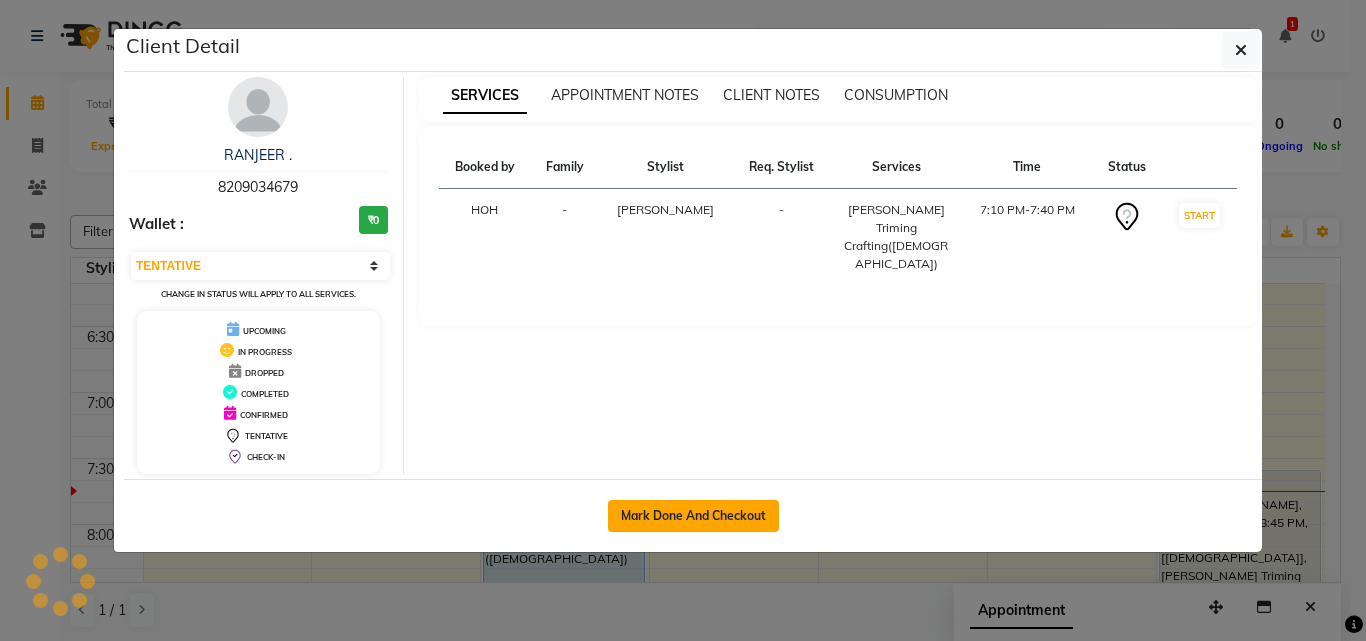 click on "Mark Done And Checkout" 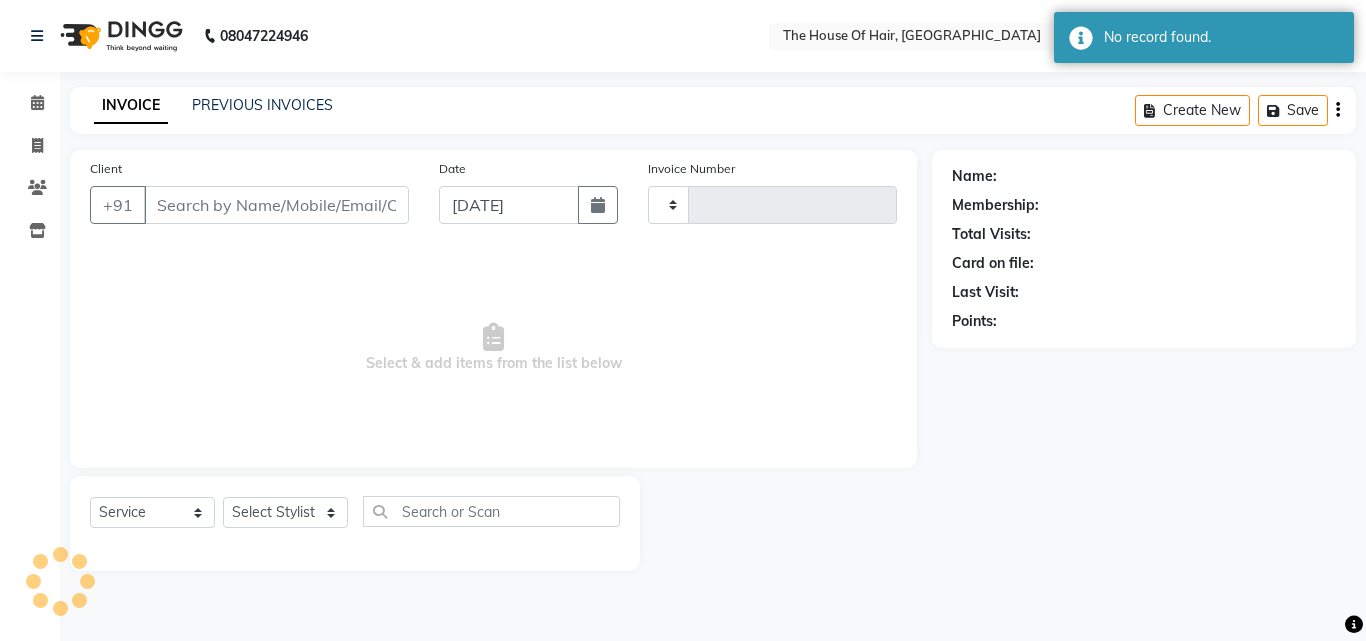 type on "1199" 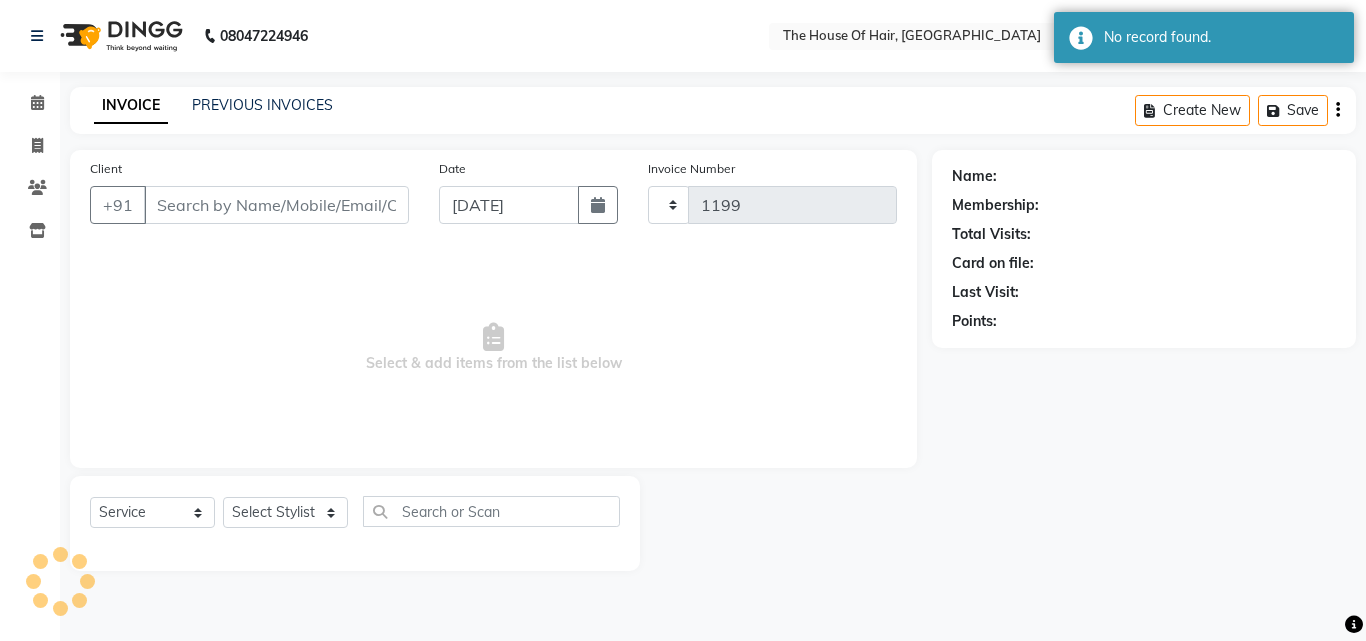 select on "5992" 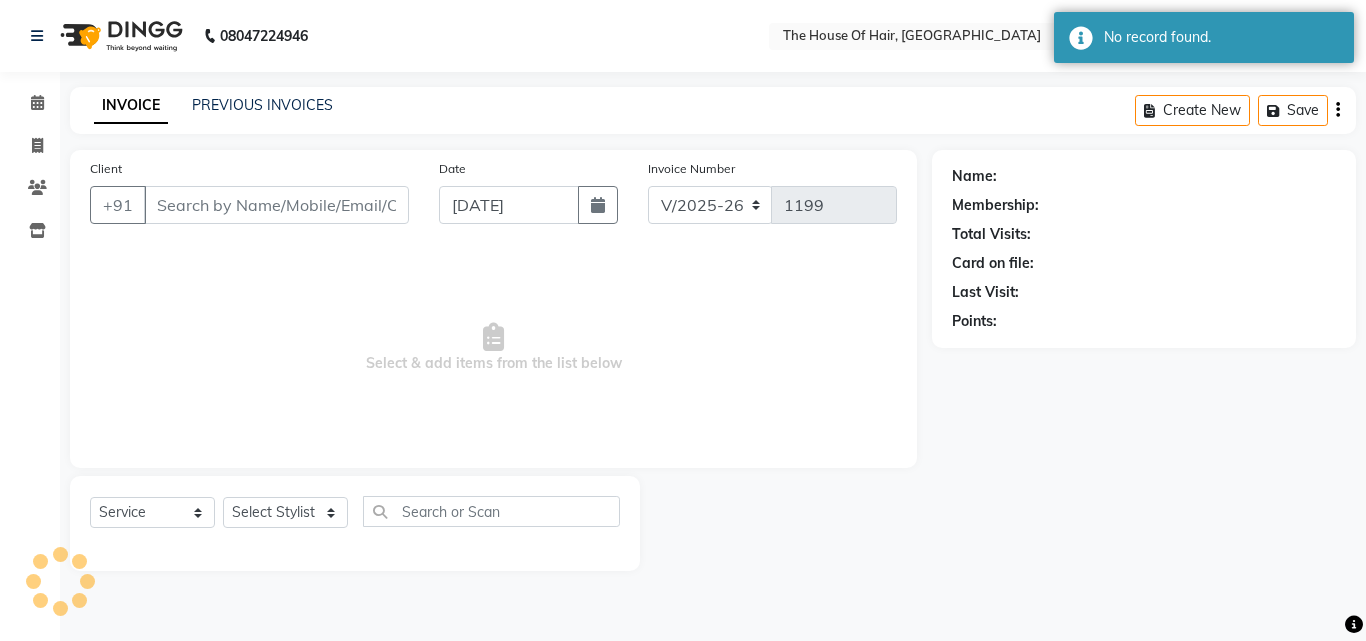 type on "8209034679" 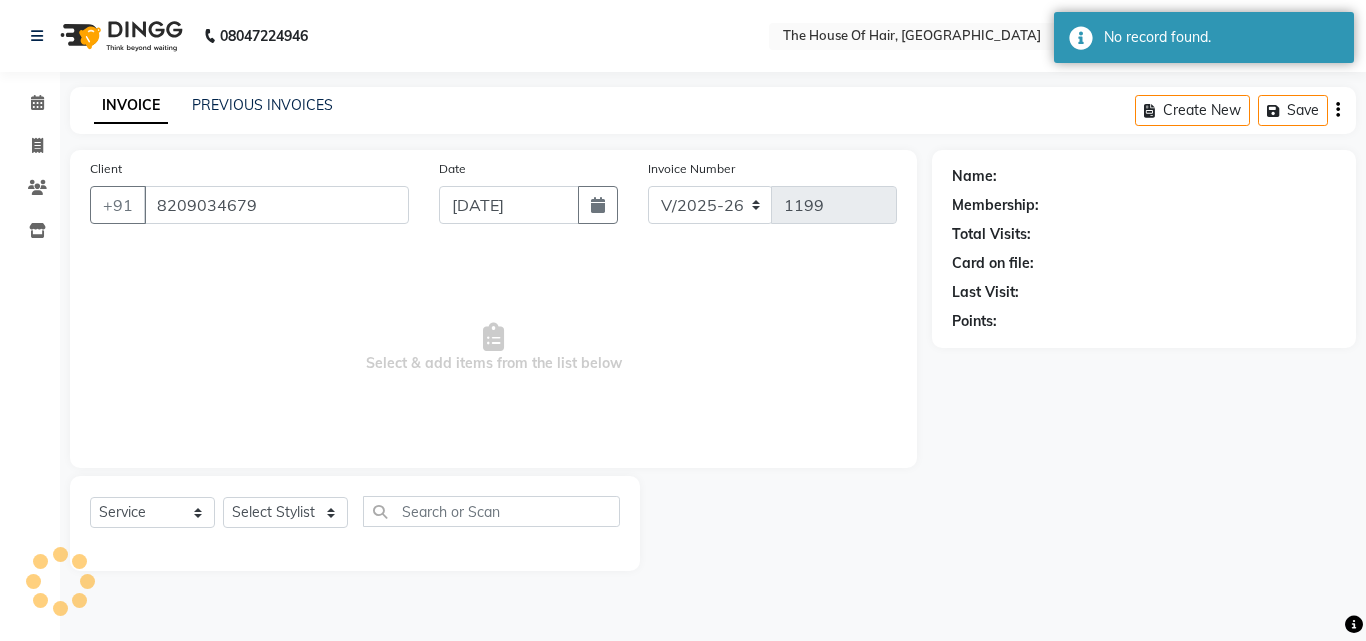 select on "57808" 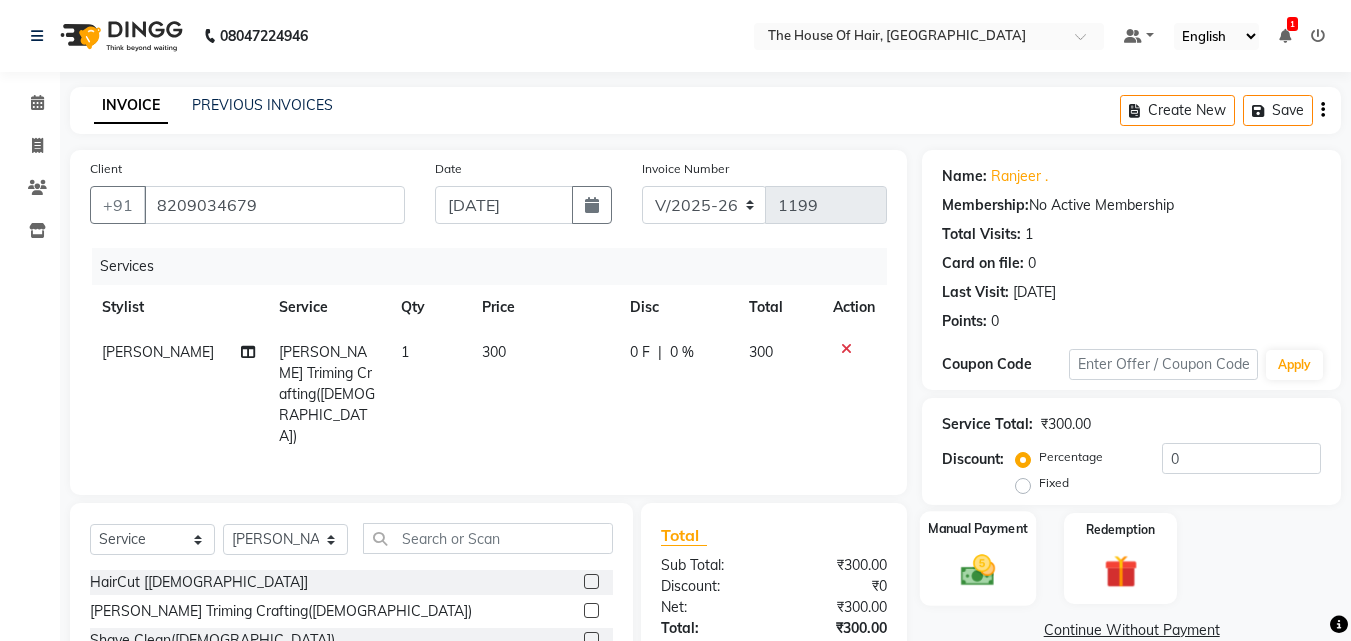 click 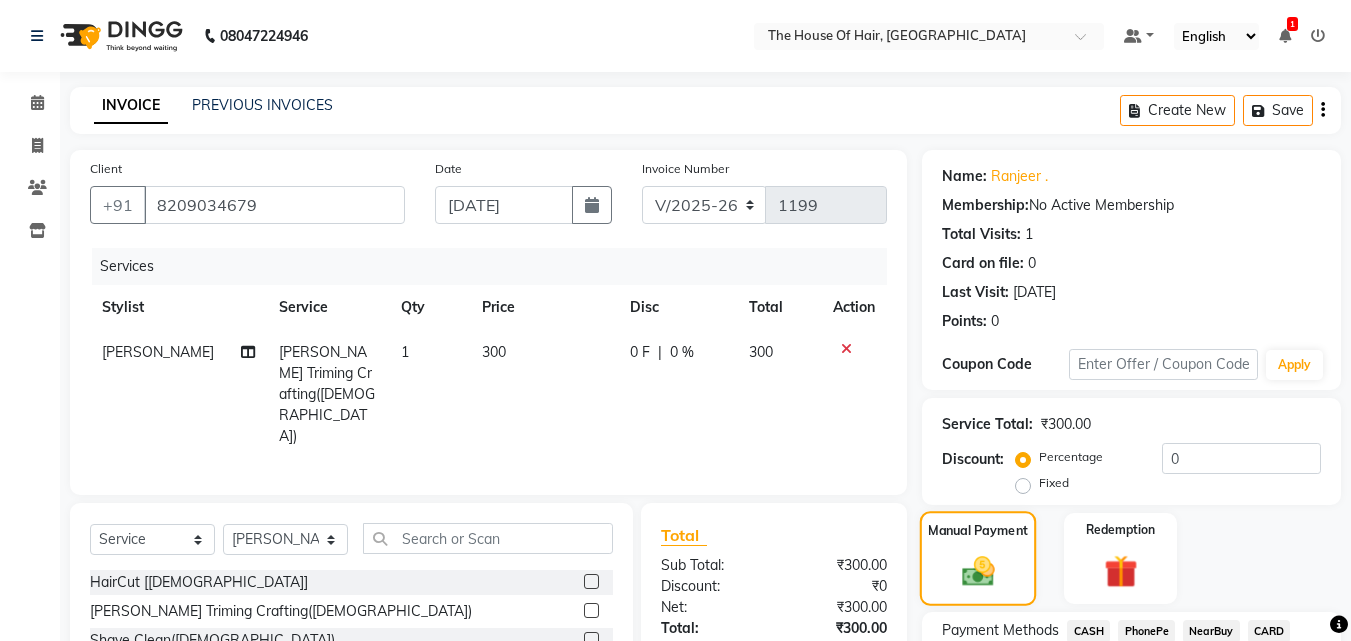 scroll, scrollTop: 162, scrollLeft: 0, axis: vertical 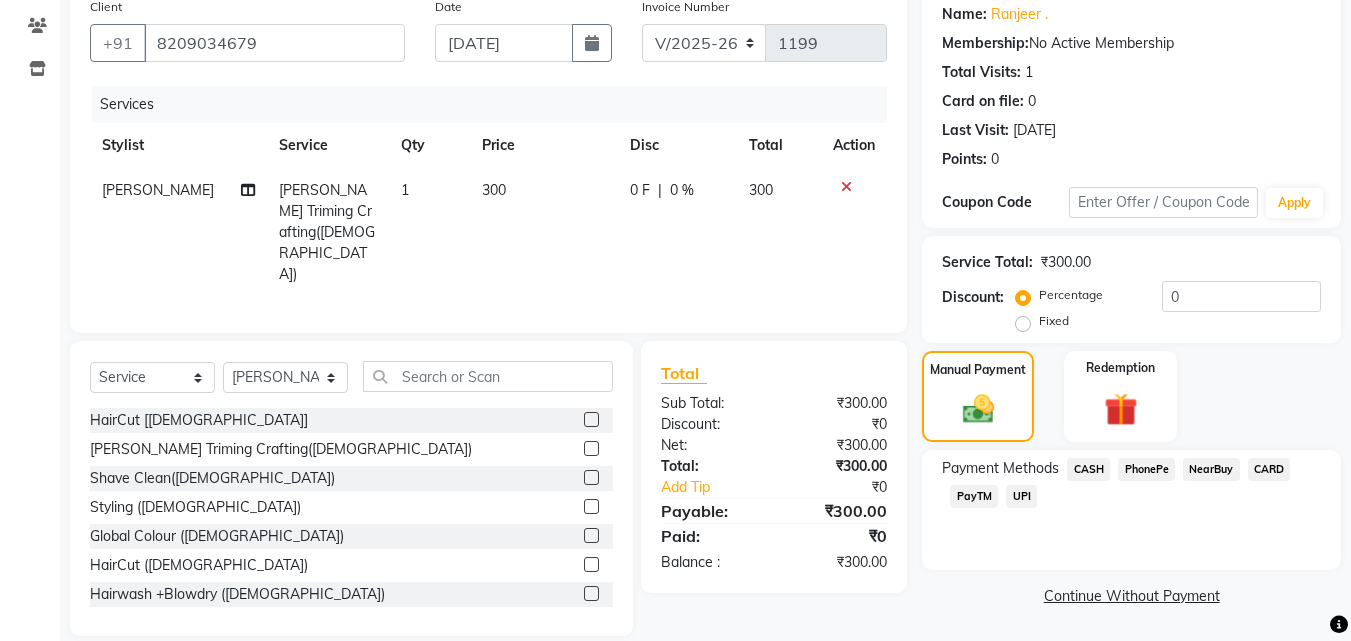 click on "UPI" 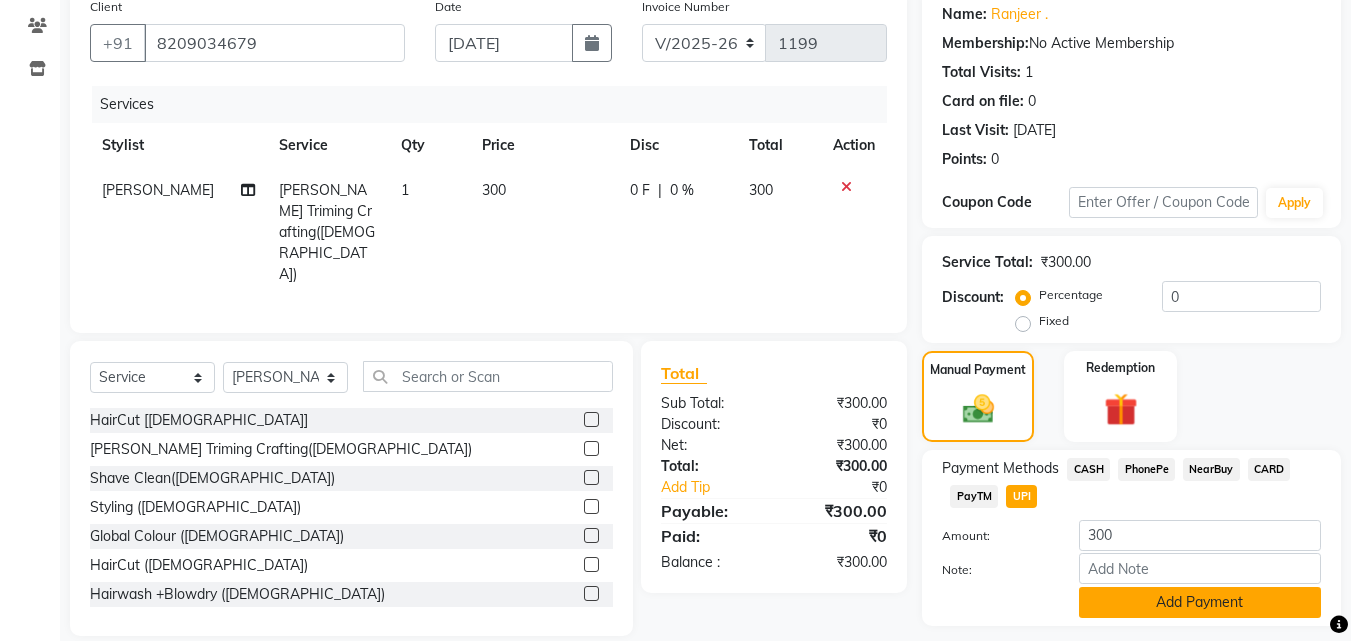 click on "Add Payment" 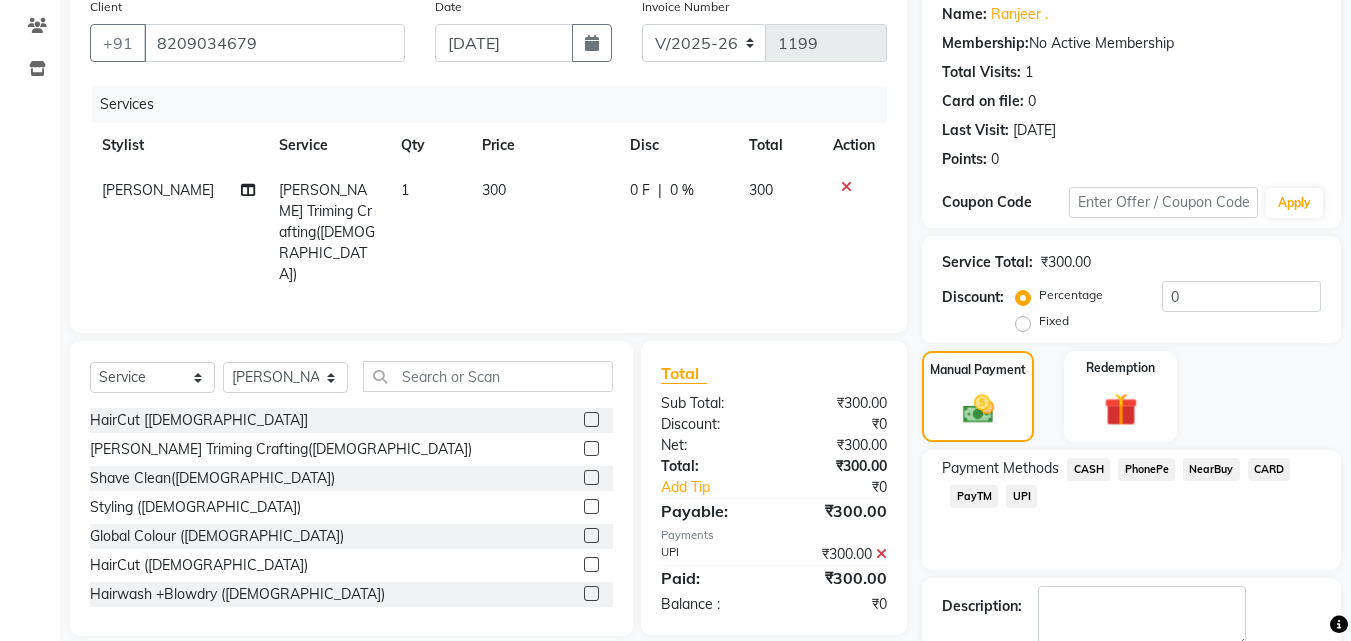scroll, scrollTop: 275, scrollLeft: 0, axis: vertical 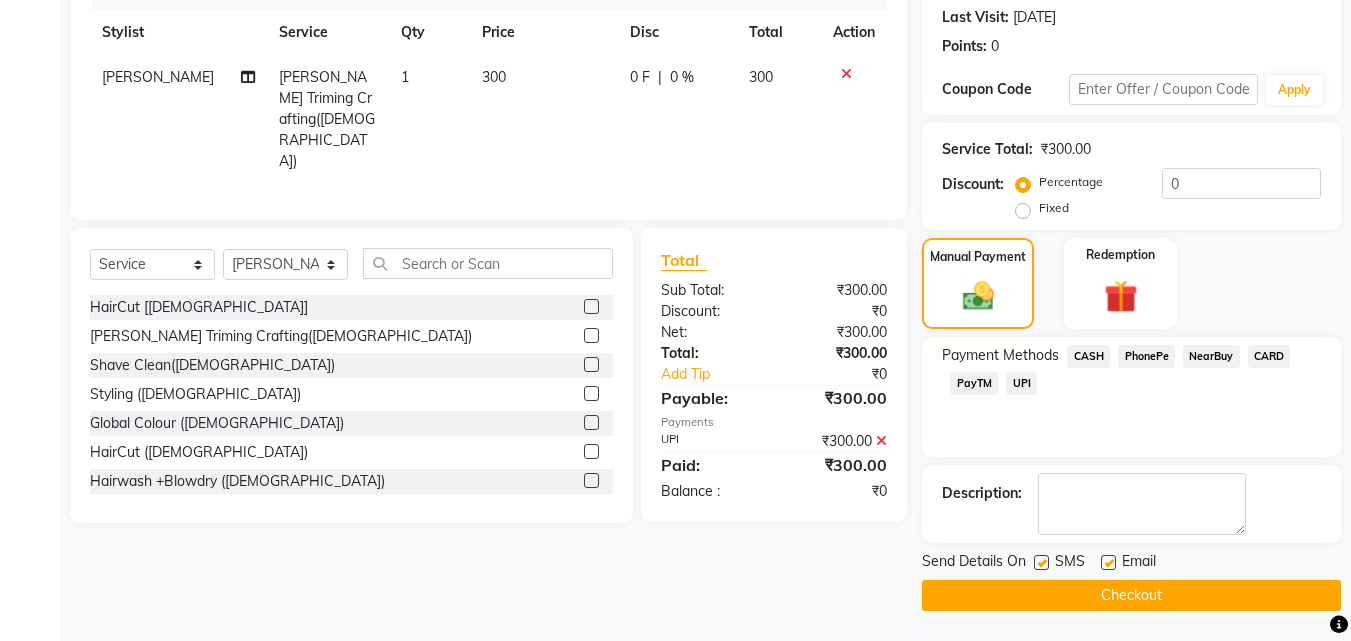 click on "Checkout" 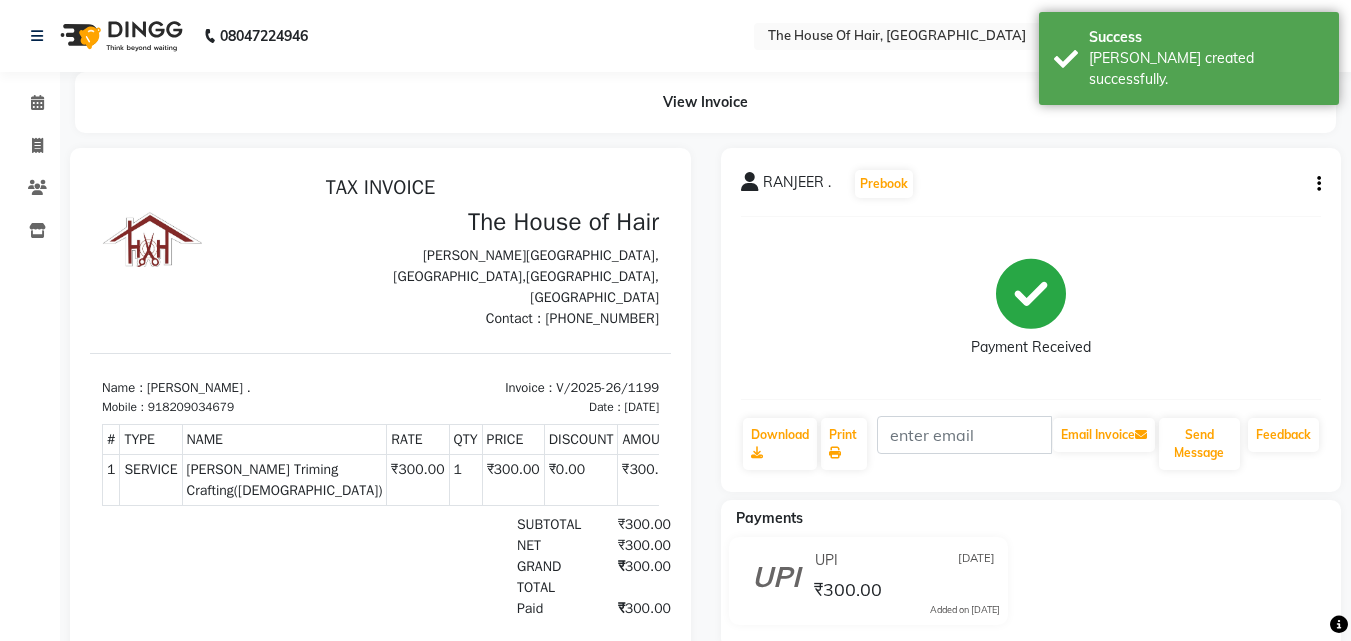 scroll, scrollTop: 0, scrollLeft: 0, axis: both 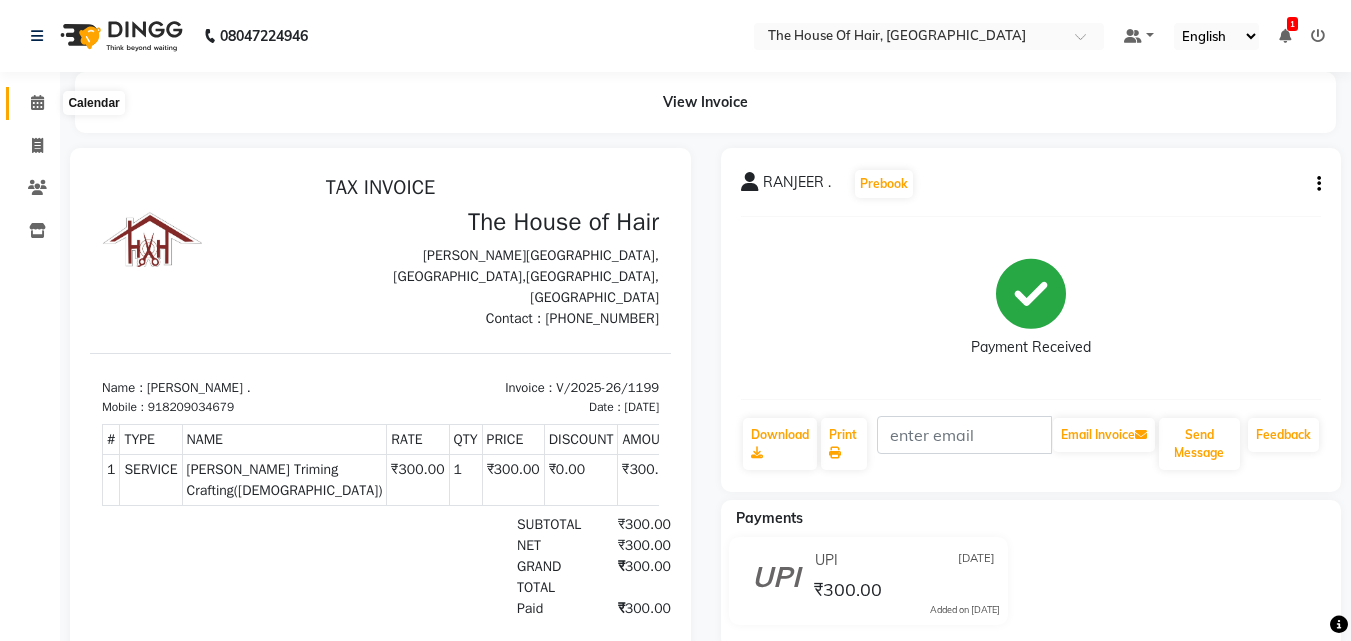 click 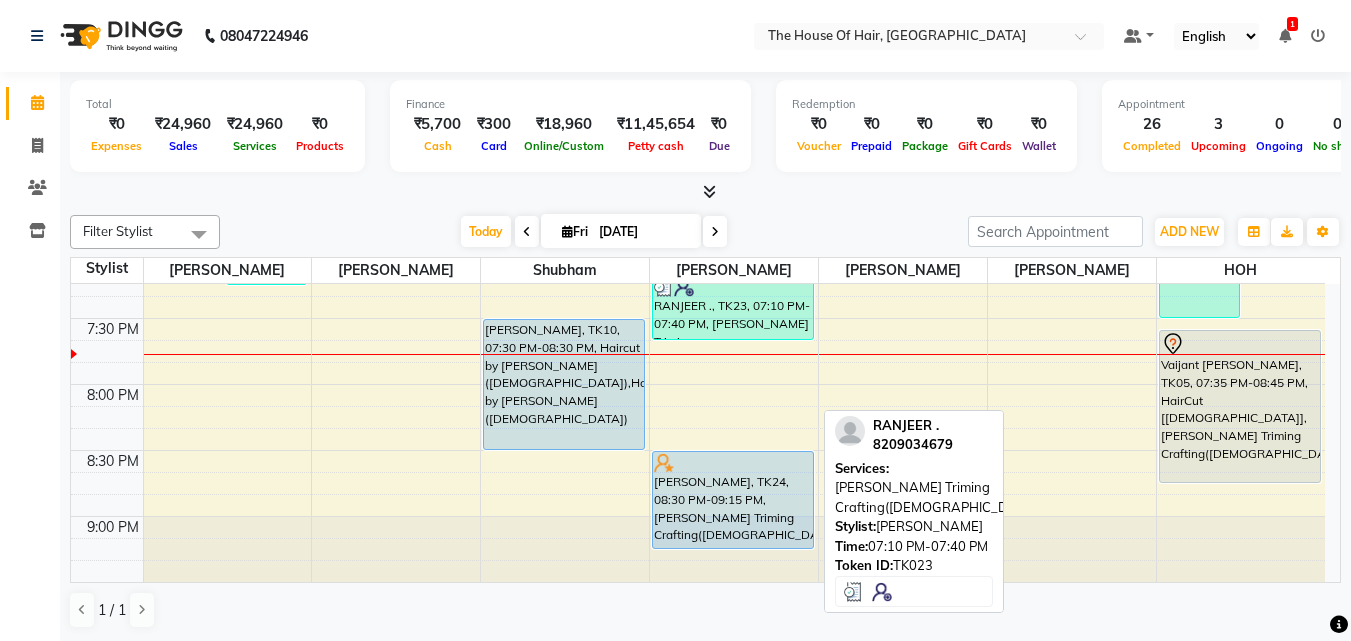 scroll, scrollTop: 1484, scrollLeft: 0, axis: vertical 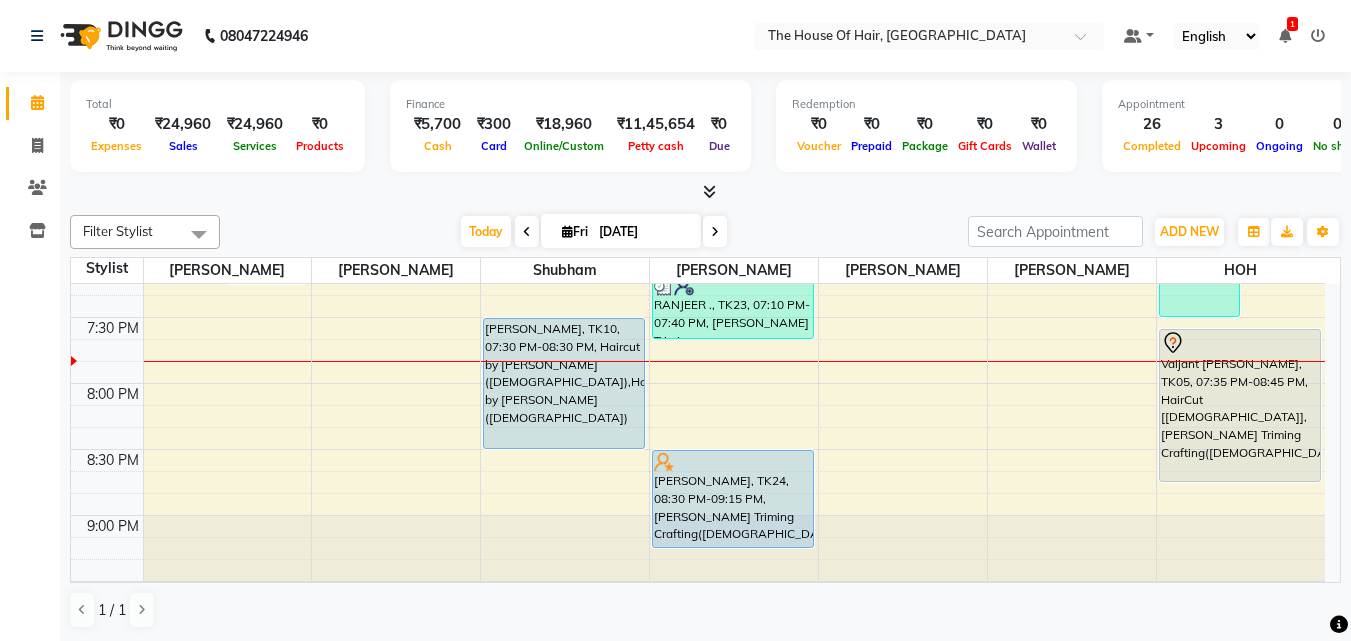click at bounding box center (715, 232) 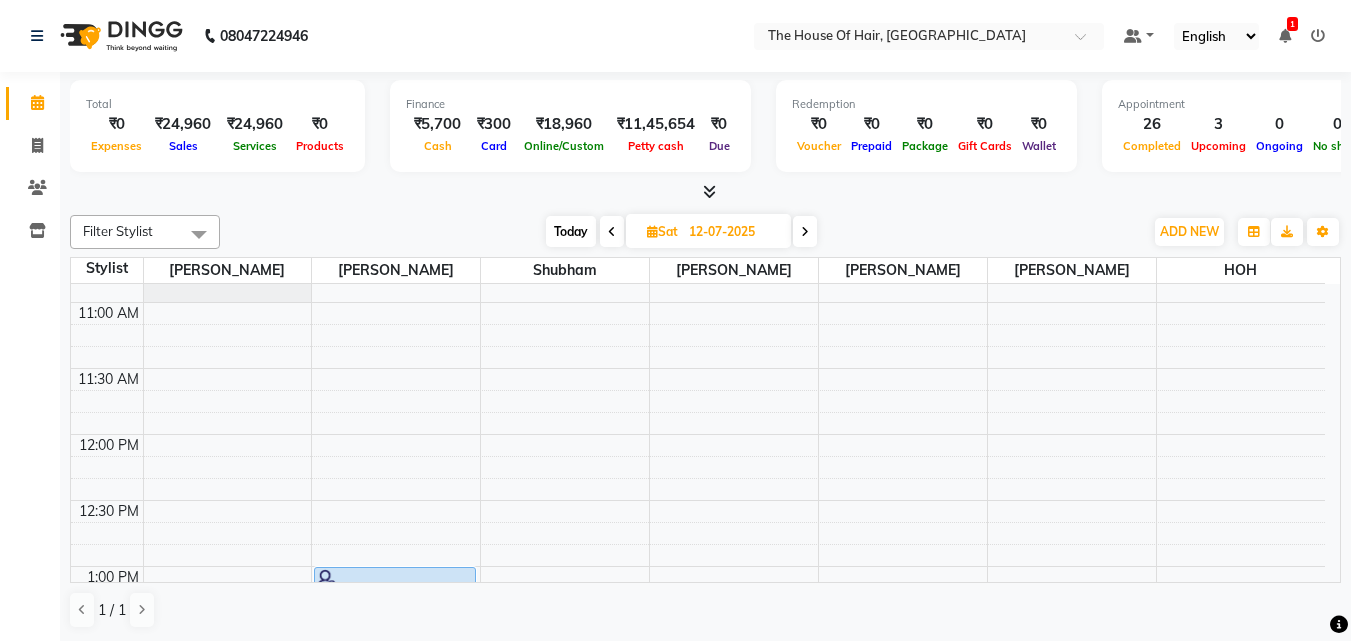 scroll, scrollTop: 448, scrollLeft: 0, axis: vertical 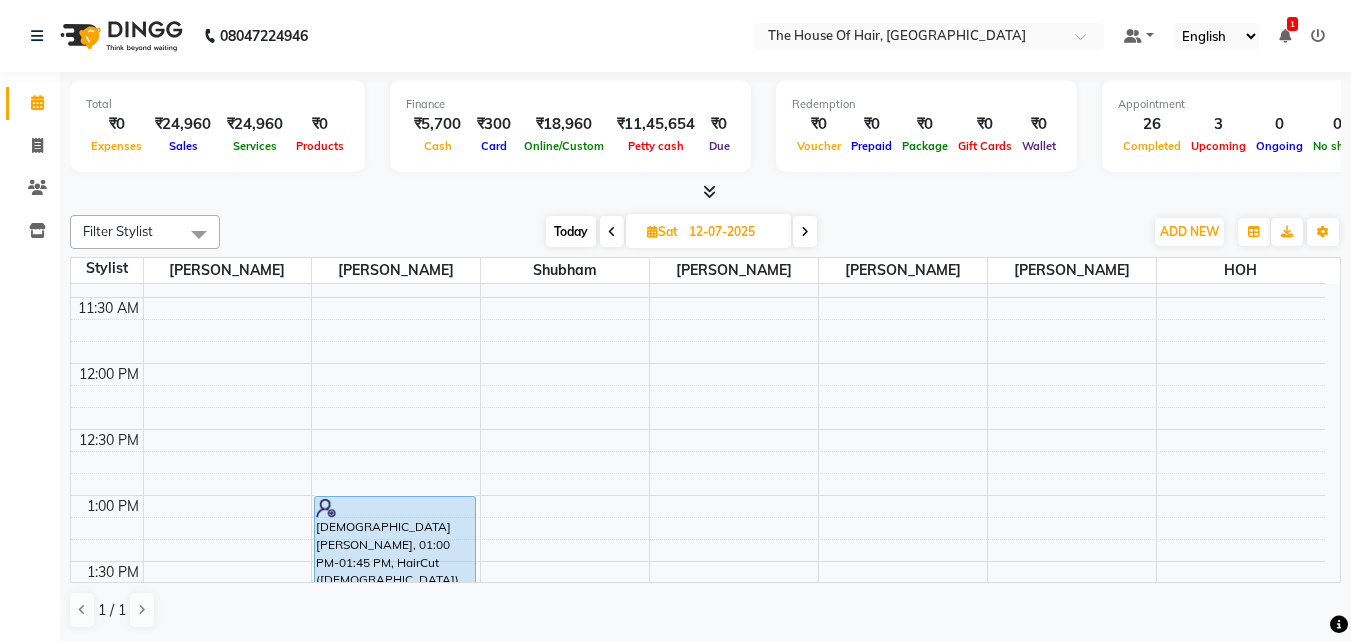 click on "8:00 AM 8:30 AM 9:00 AM 9:30 AM 10:00 AM 10:30 AM 11:00 AM 11:30 AM 12:00 PM 12:30 PM 1:00 PM 1:30 PM 2:00 PM 2:30 PM 3:00 PM 3:30 PM 4:00 PM 4:30 PM 5:00 PM 5:30 PM 6:00 PM 6:30 PM 7:00 PM 7:30 PM 8:00 PM 8:30 PM 9:00 PM 9:30 PM     [PERSON_NAME], 01:00 PM-01:45 PM, HairCut ([DEMOGRAPHIC_DATA])             amrita, 04:30 PM-05:00 PM, Iron Tong ([DEMOGRAPHIC_DATA])" at bounding box center [698, 759] 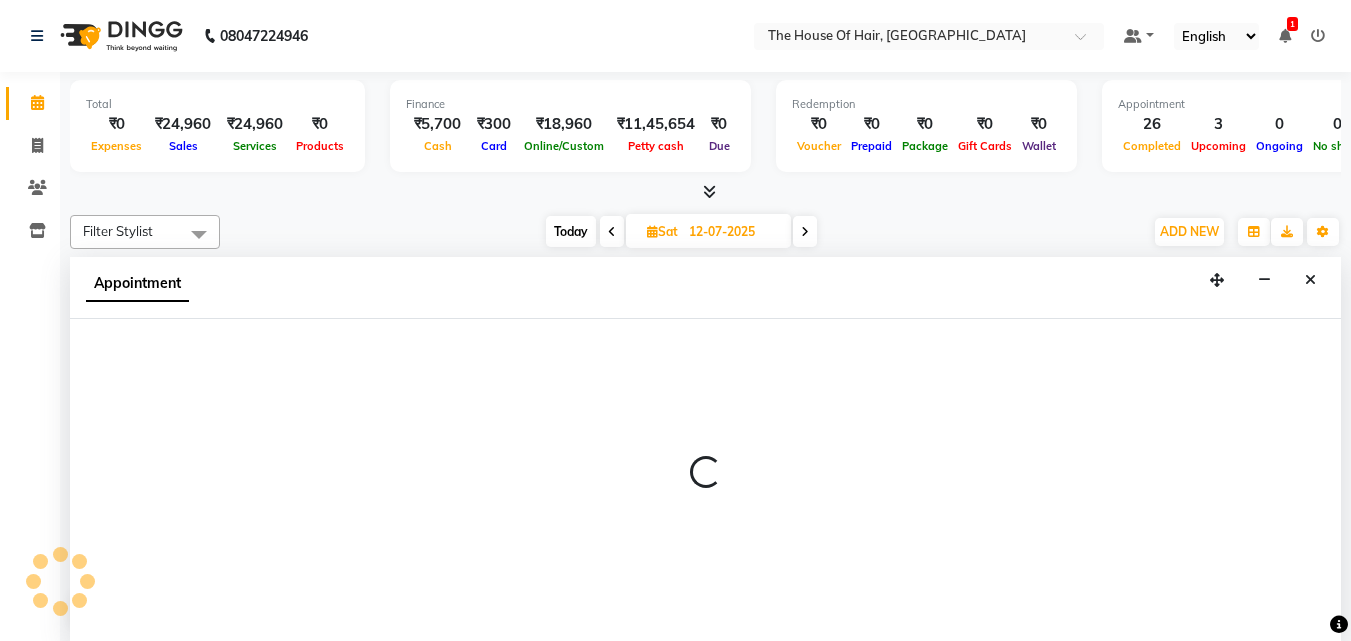 select on "80392" 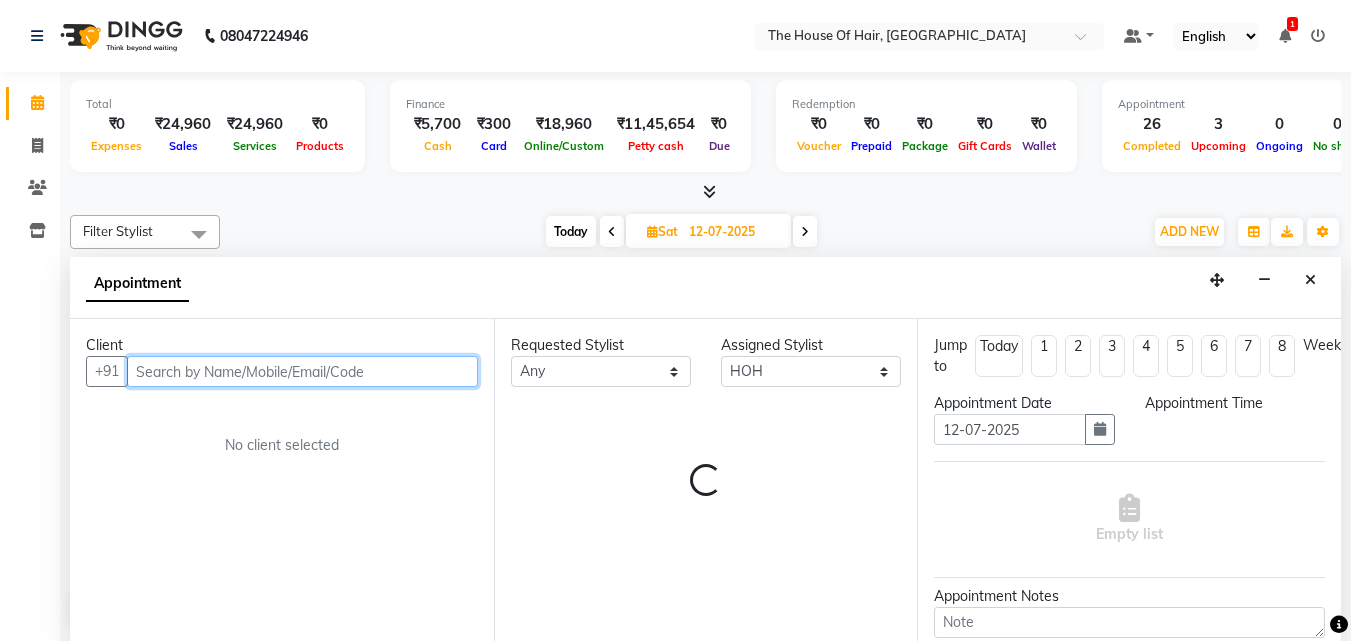 select on "720" 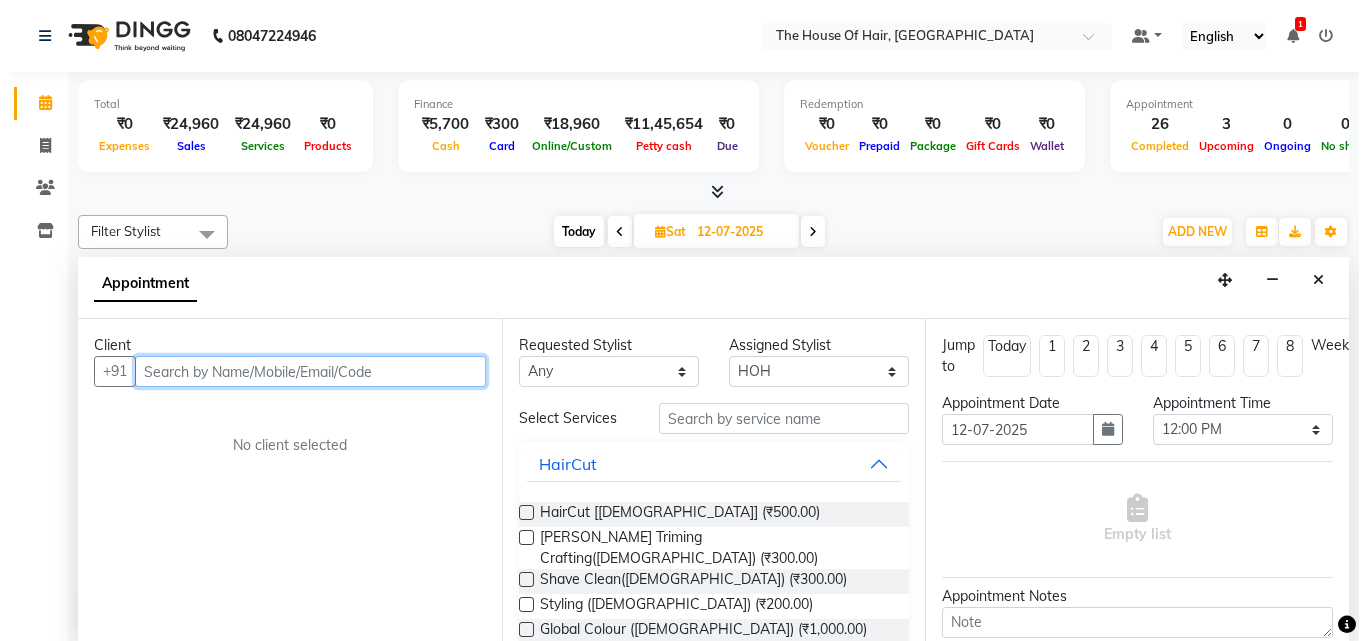 scroll, scrollTop: 1, scrollLeft: 0, axis: vertical 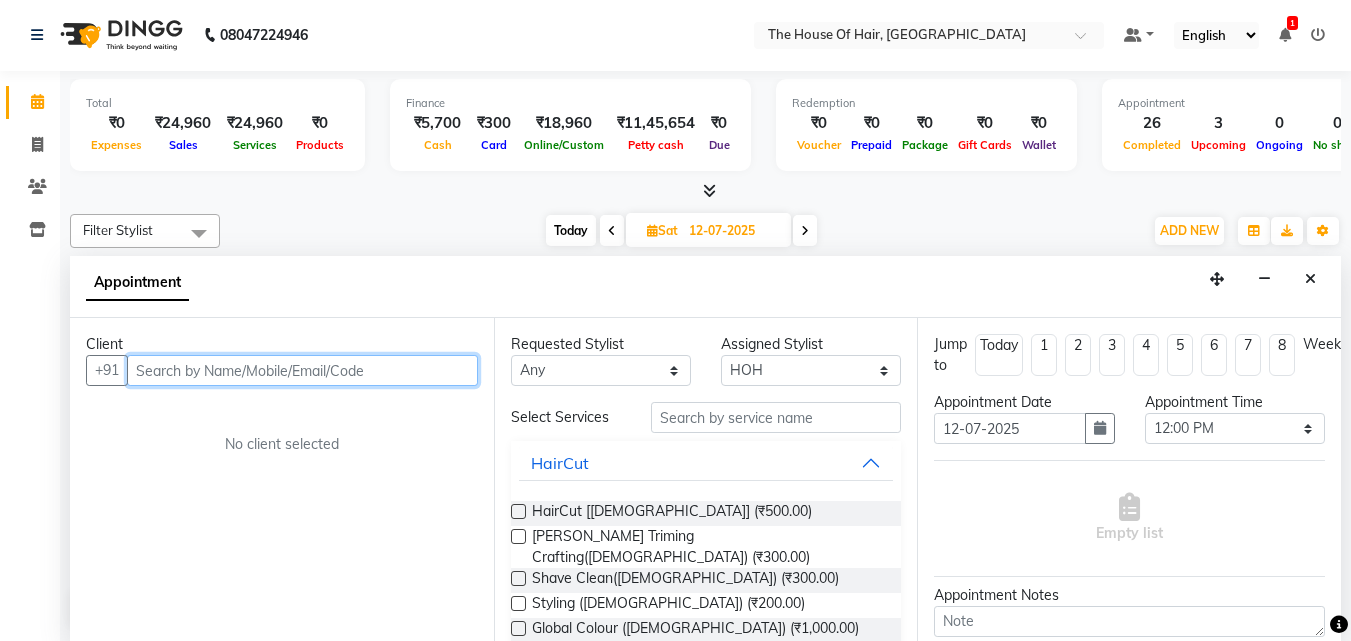 click at bounding box center (302, 370) 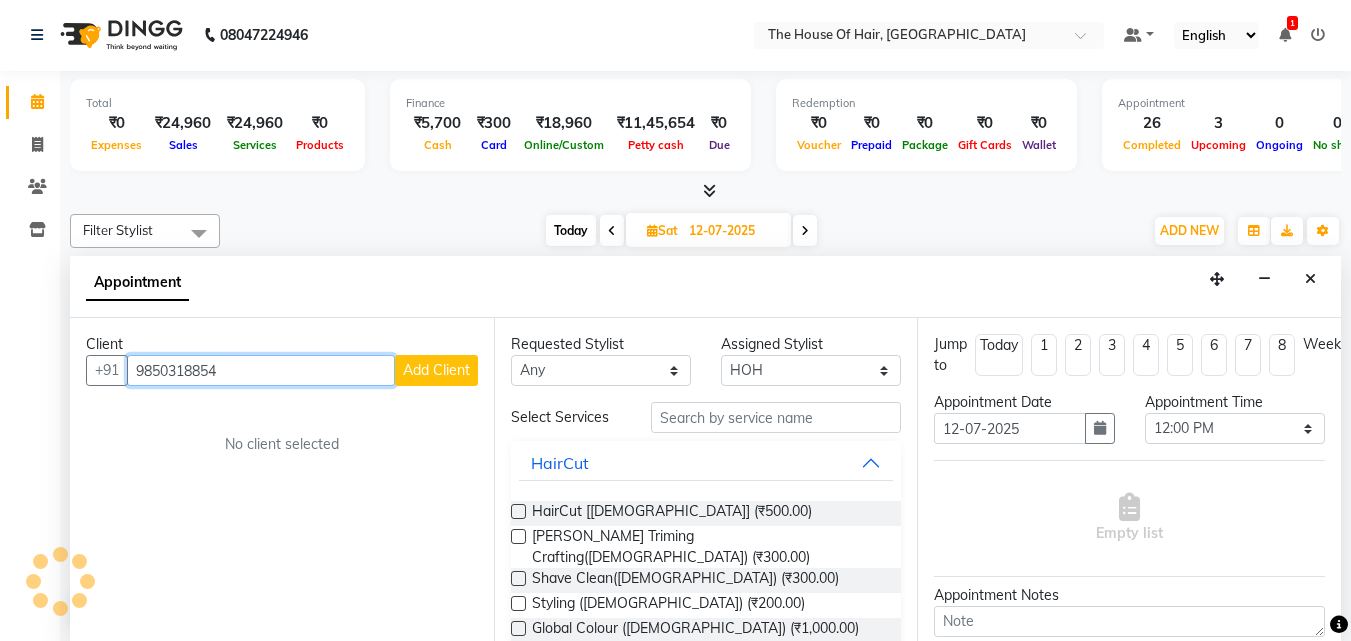 type on "9850318854" 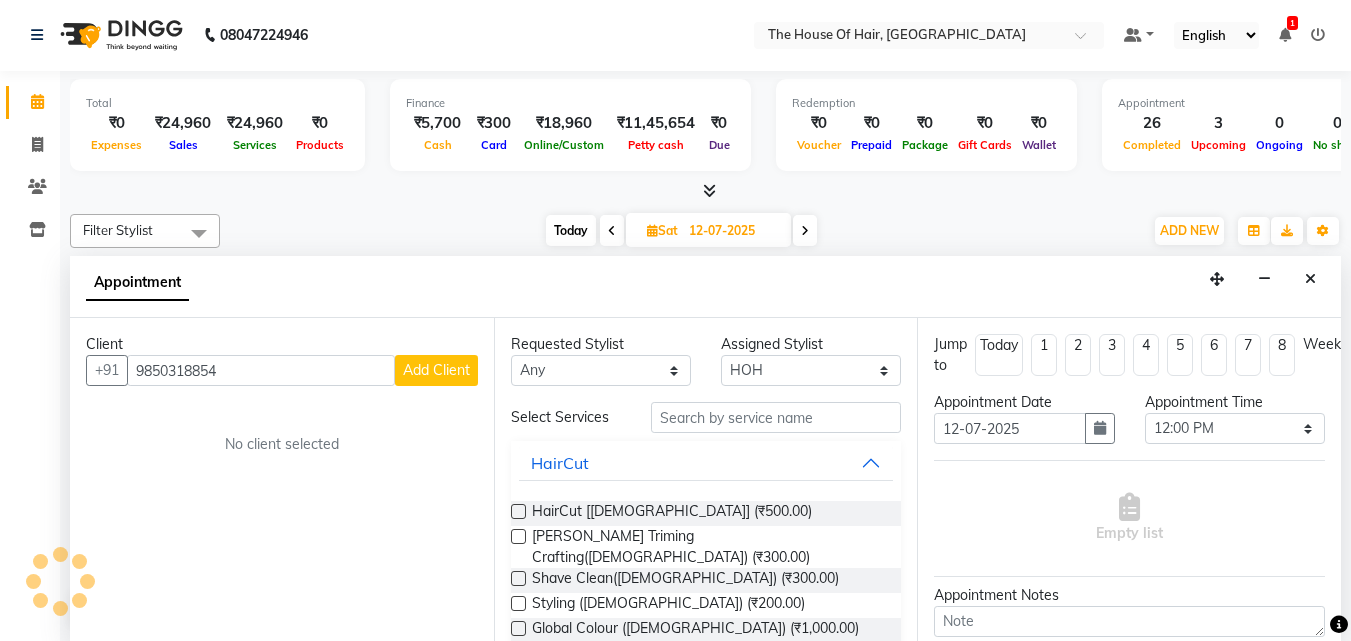 click on "Add Client" at bounding box center [436, 370] 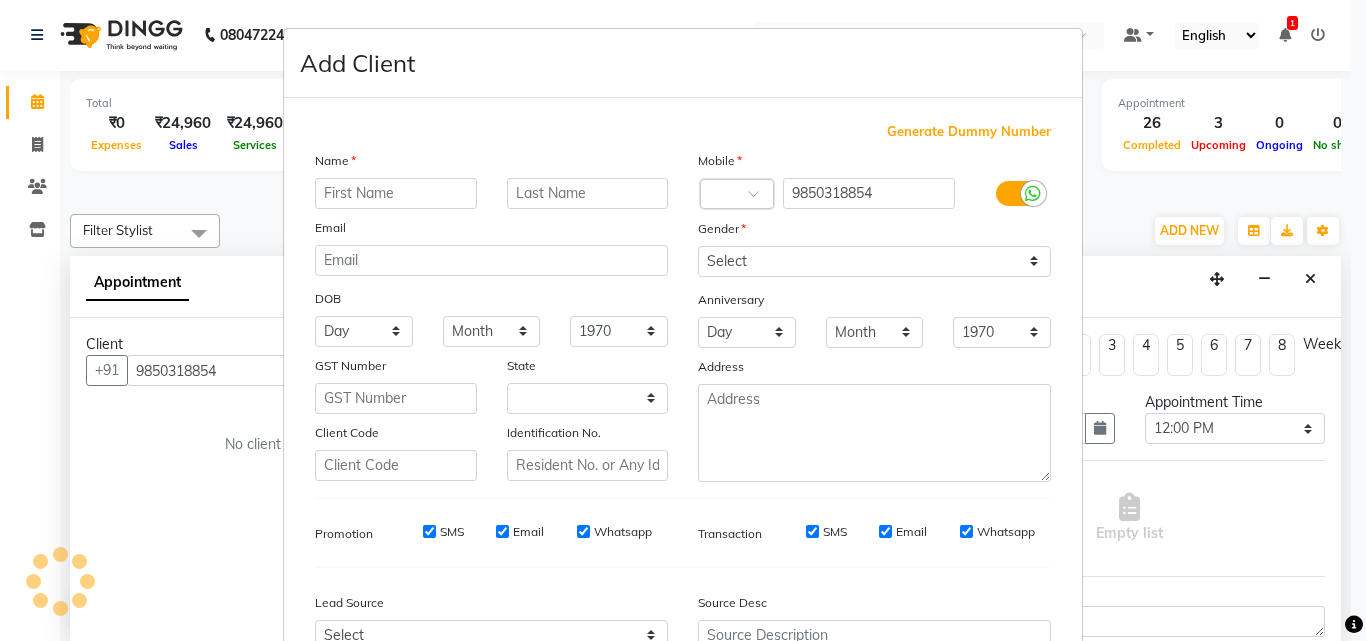 select on "22" 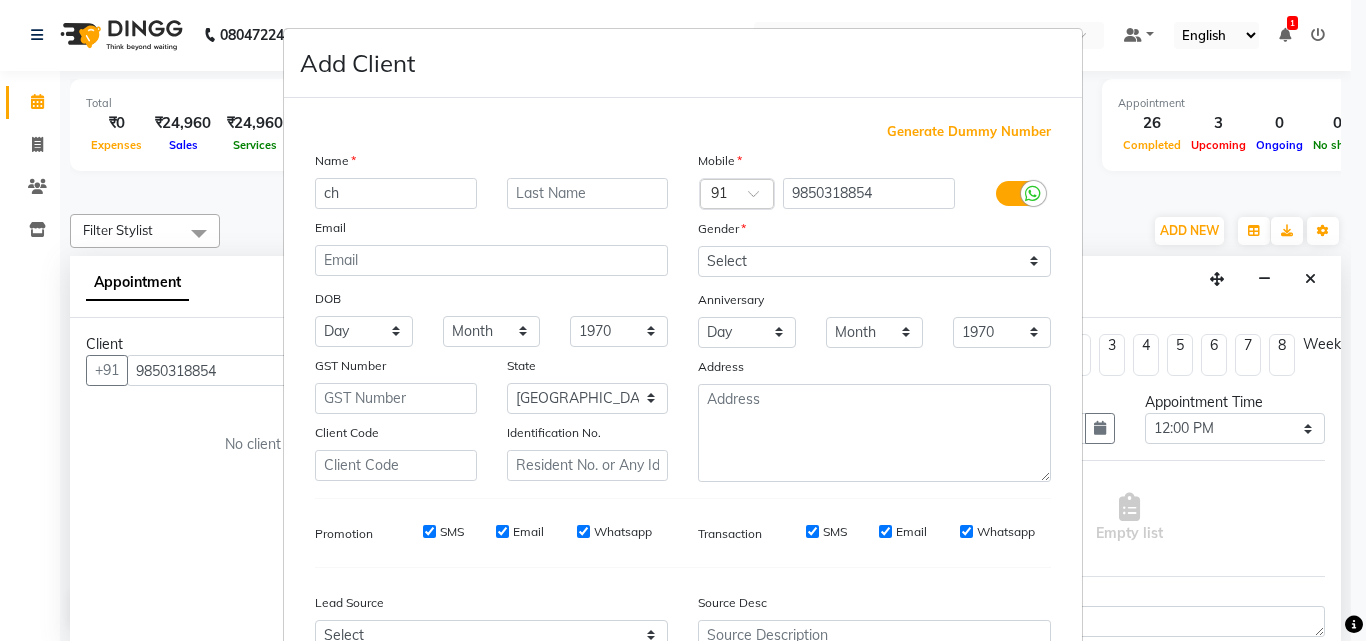 type on "c" 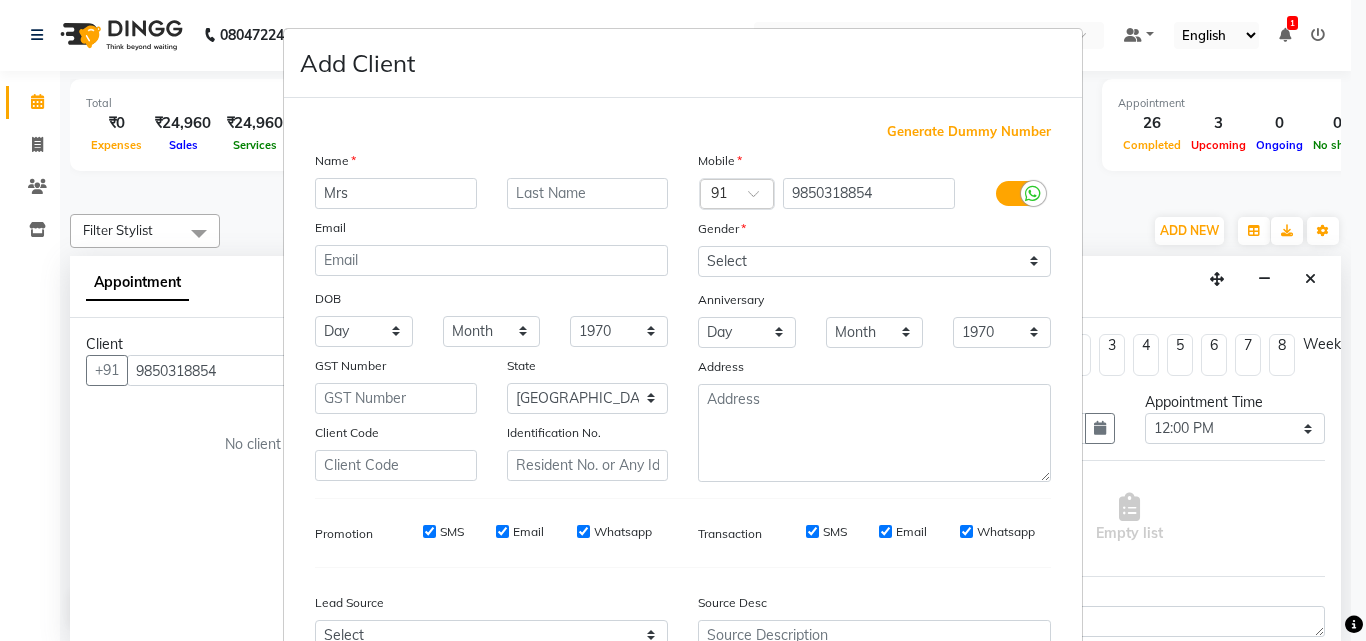 type on "Mrs" 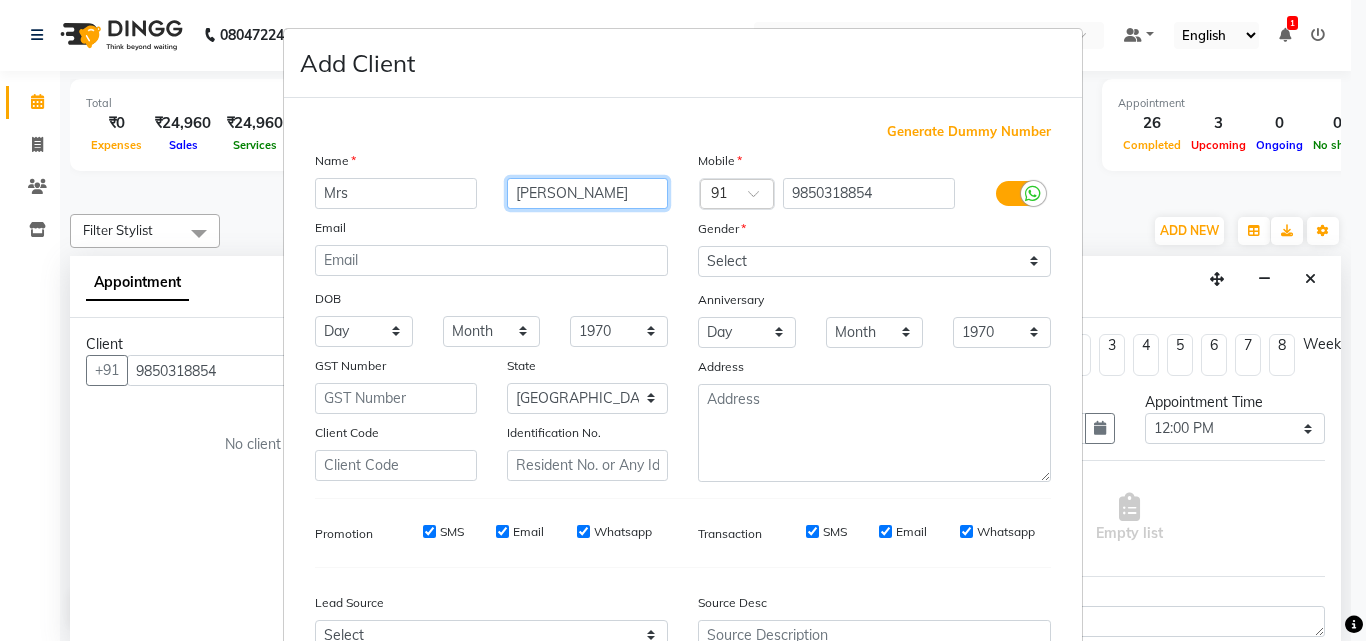 type on "[PERSON_NAME]" 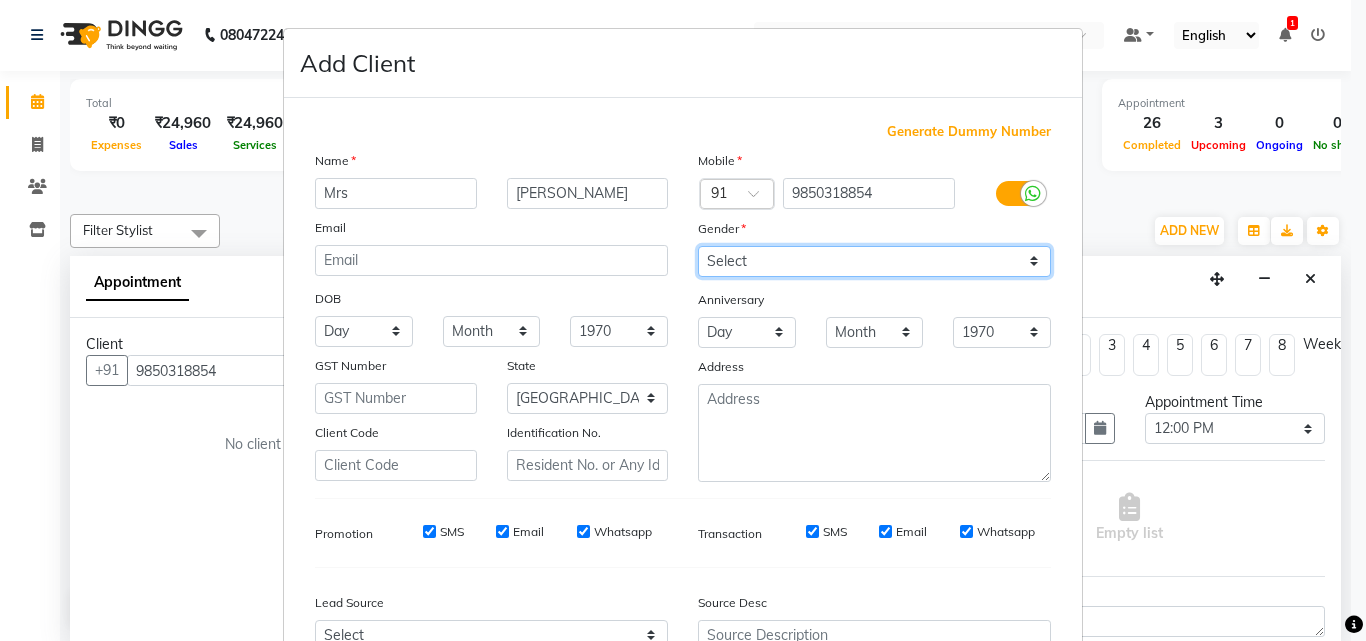 click on "Select [DEMOGRAPHIC_DATA] [DEMOGRAPHIC_DATA] Other Prefer Not To Say" at bounding box center [874, 261] 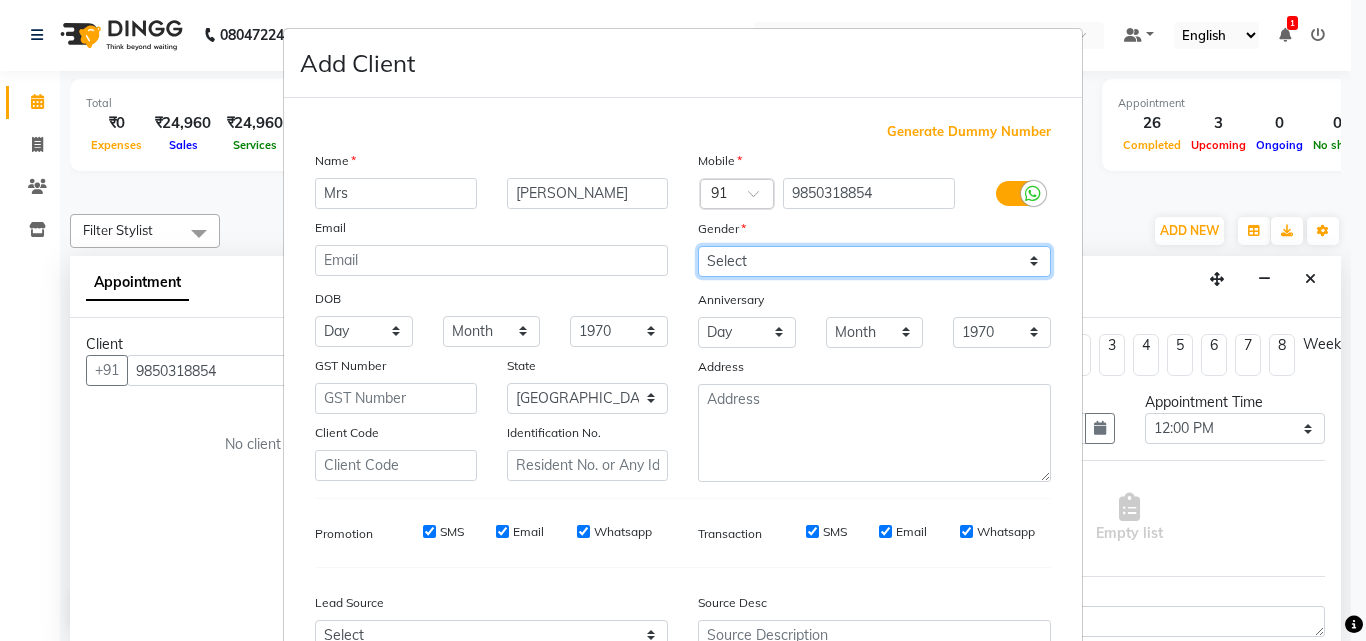select on "[DEMOGRAPHIC_DATA]" 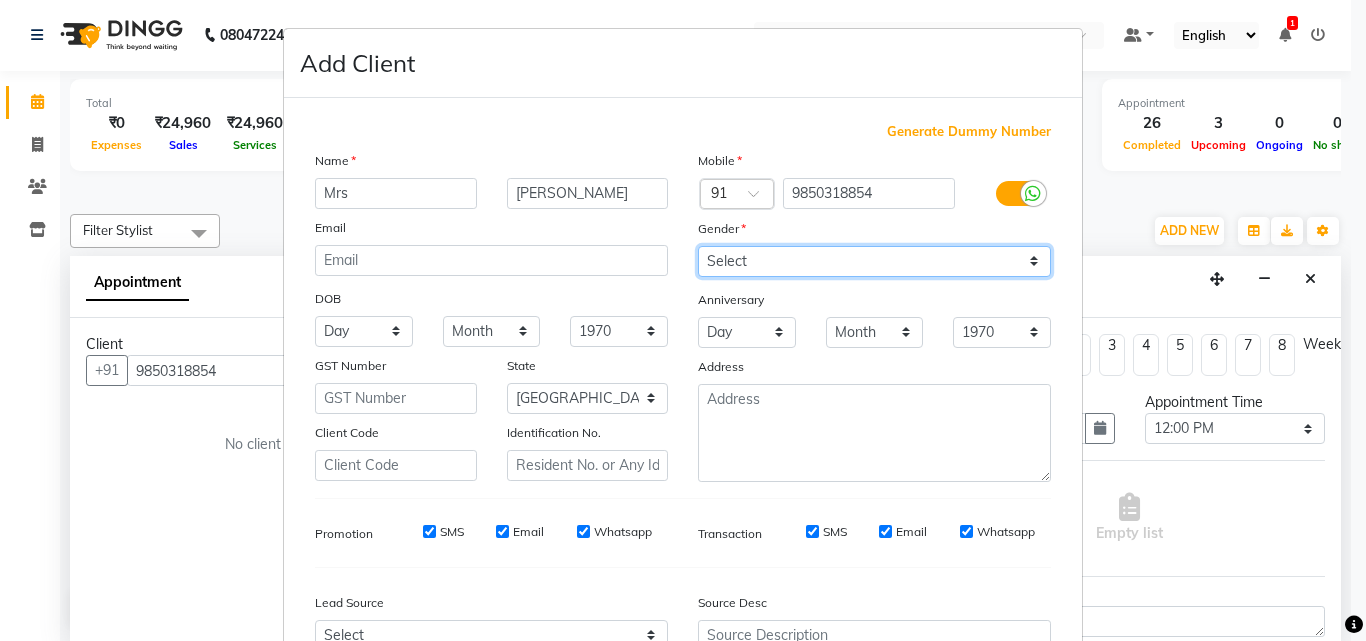 click on "Select [DEMOGRAPHIC_DATA] [DEMOGRAPHIC_DATA] Other Prefer Not To Say" at bounding box center (874, 261) 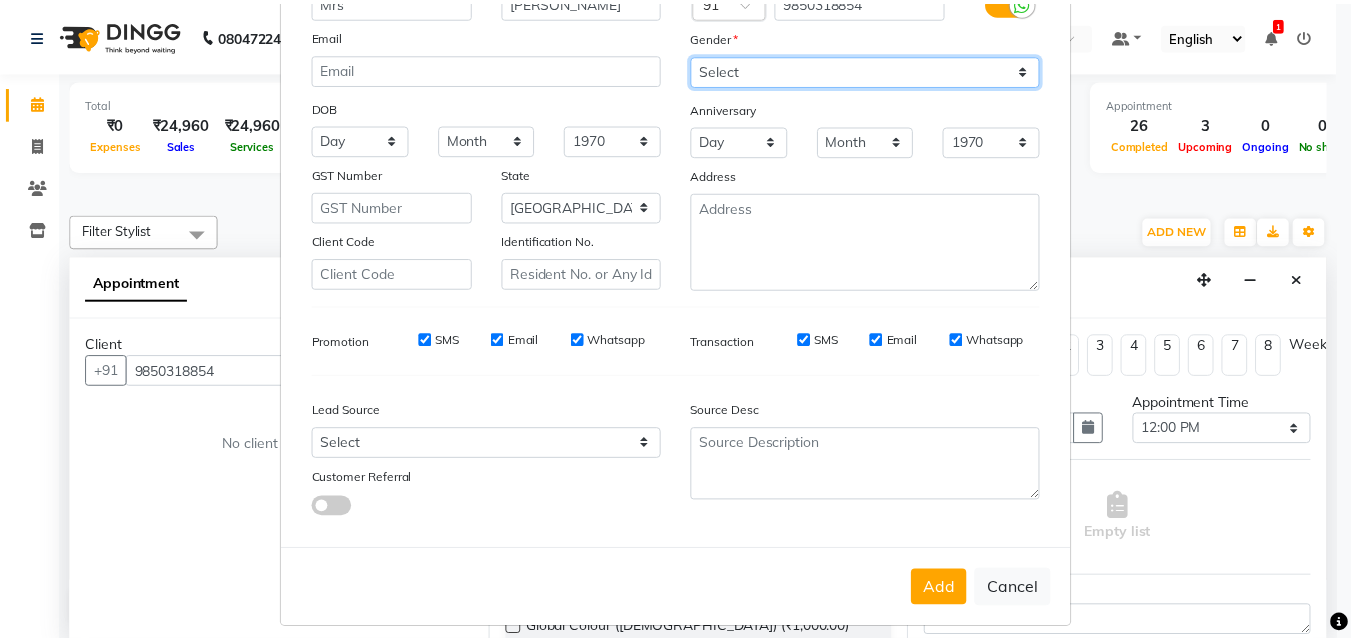 scroll, scrollTop: 208, scrollLeft: 0, axis: vertical 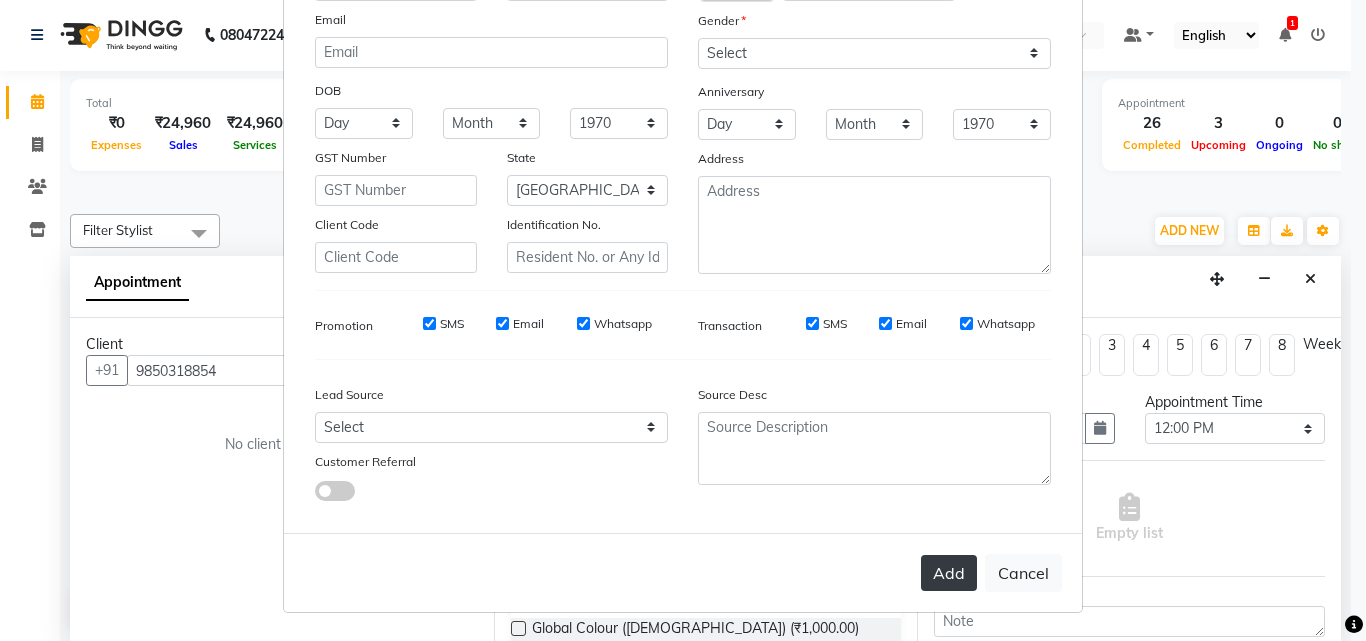 click on "Add" at bounding box center [949, 573] 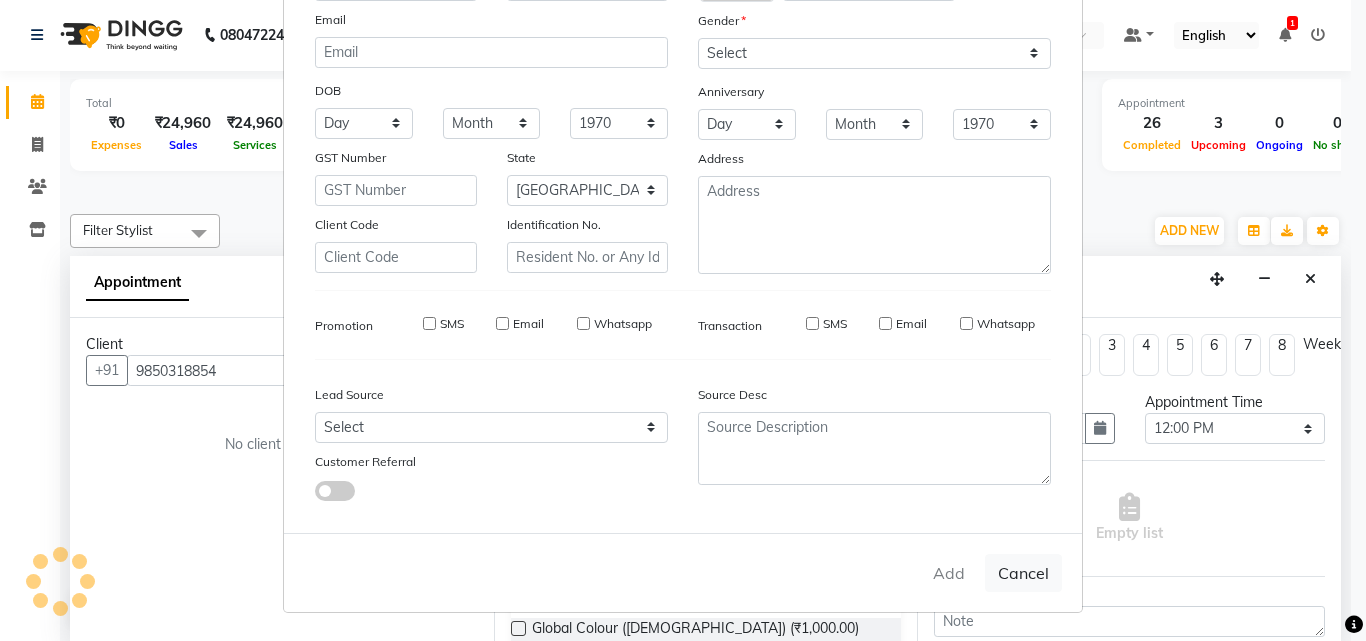 type 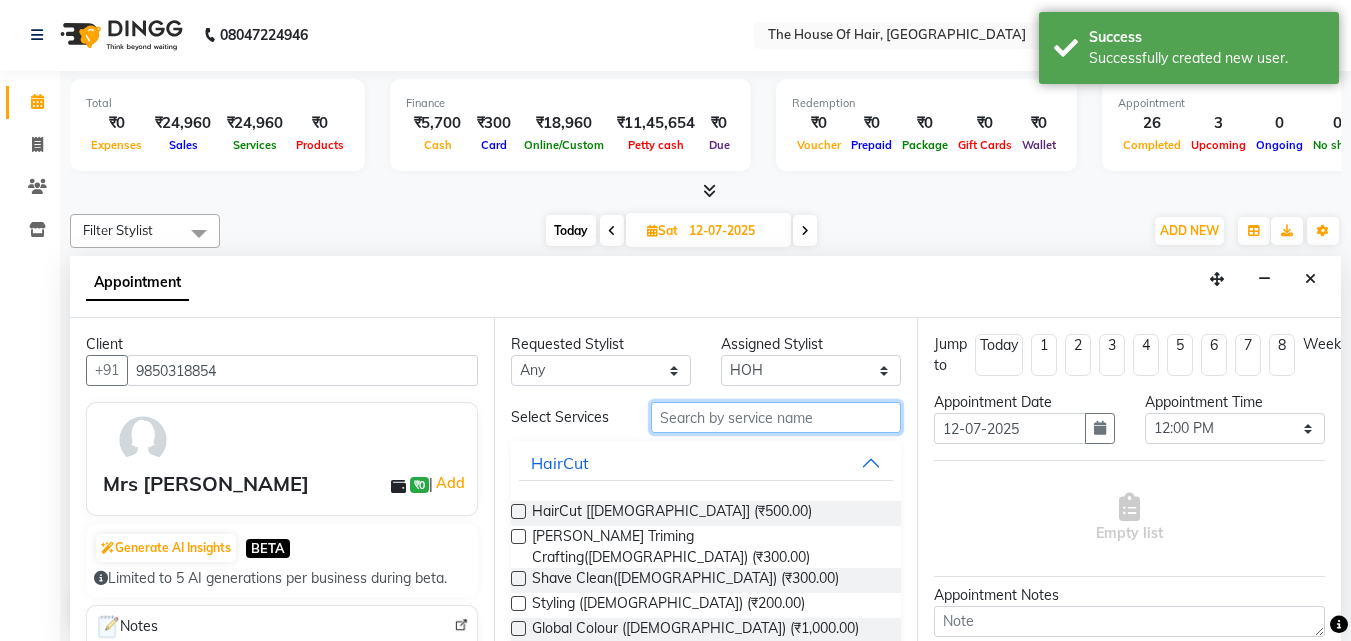 click at bounding box center [776, 417] 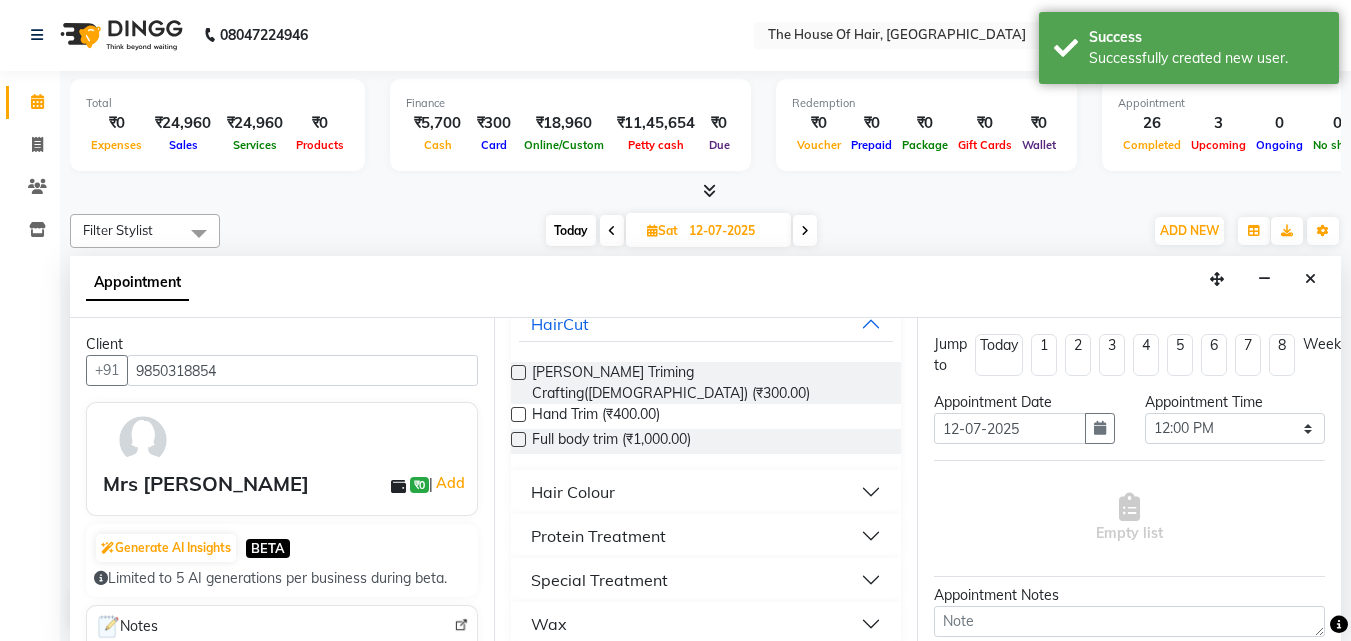 scroll, scrollTop: 187, scrollLeft: 0, axis: vertical 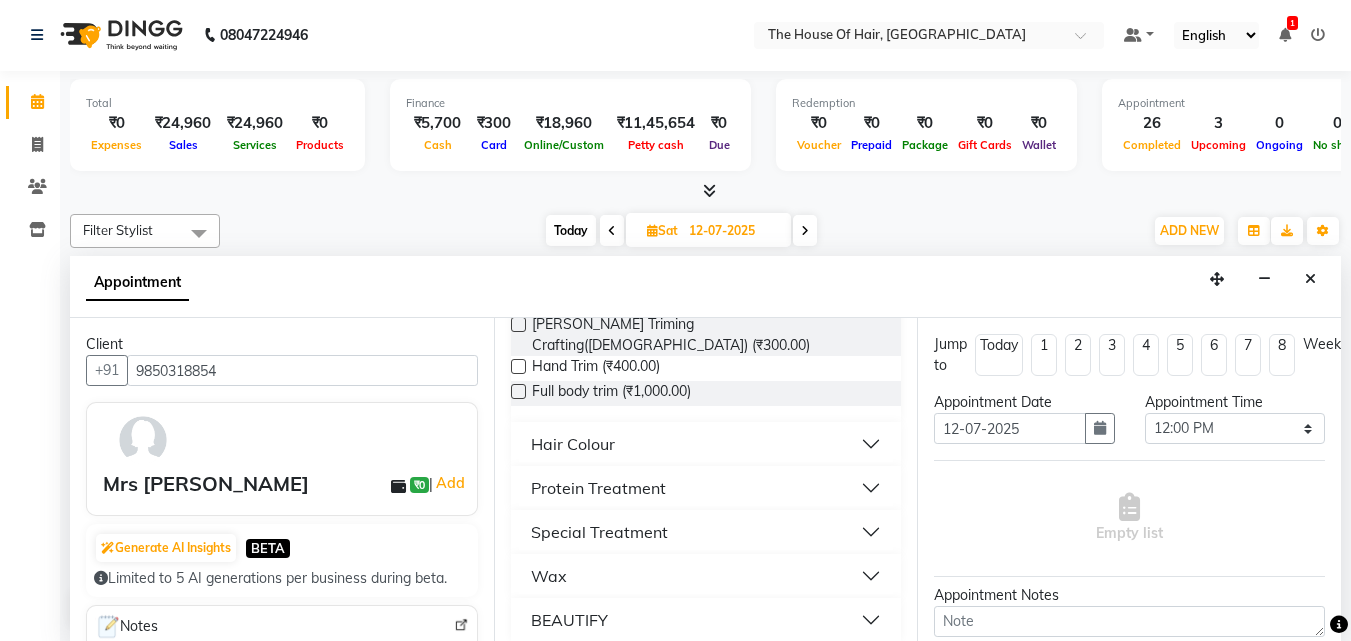 type on "tr" 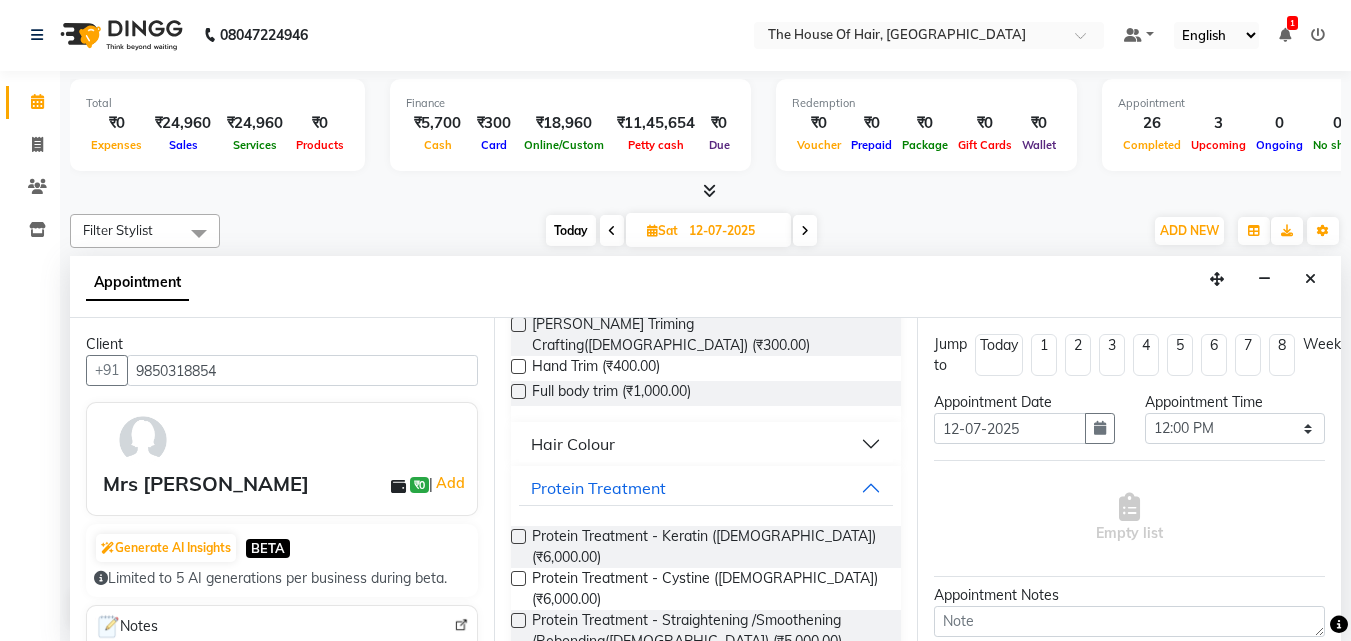 click at bounding box center [518, 578] 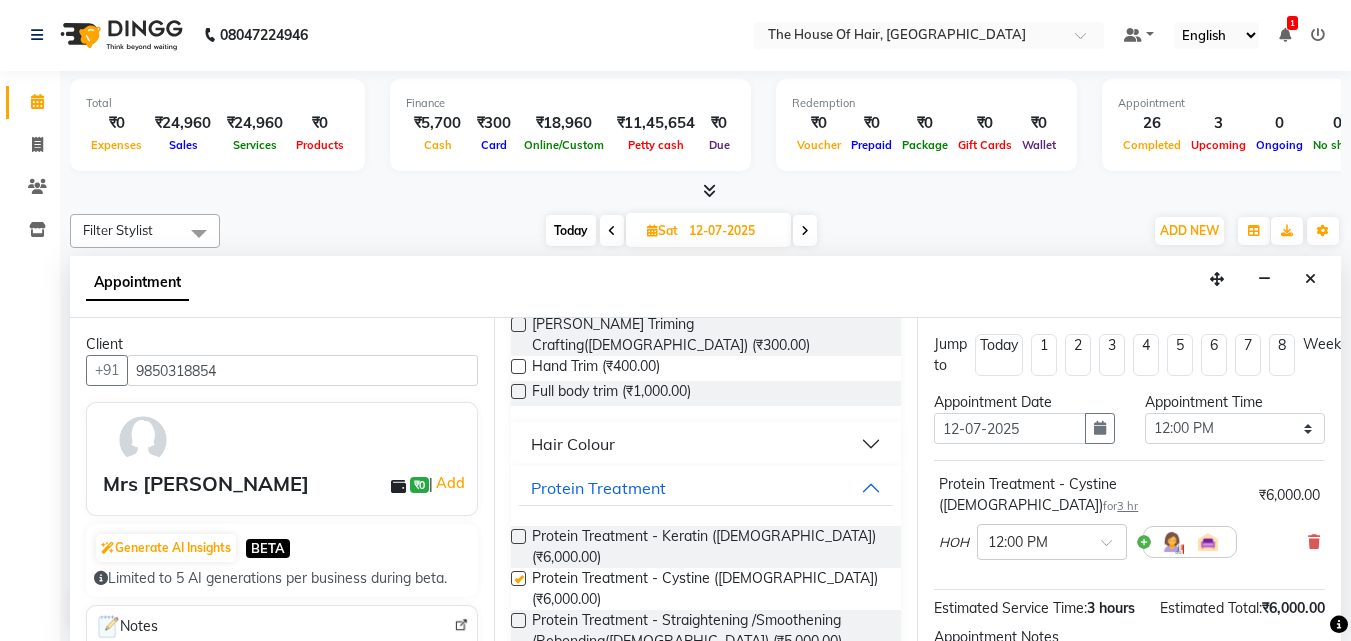 checkbox on "false" 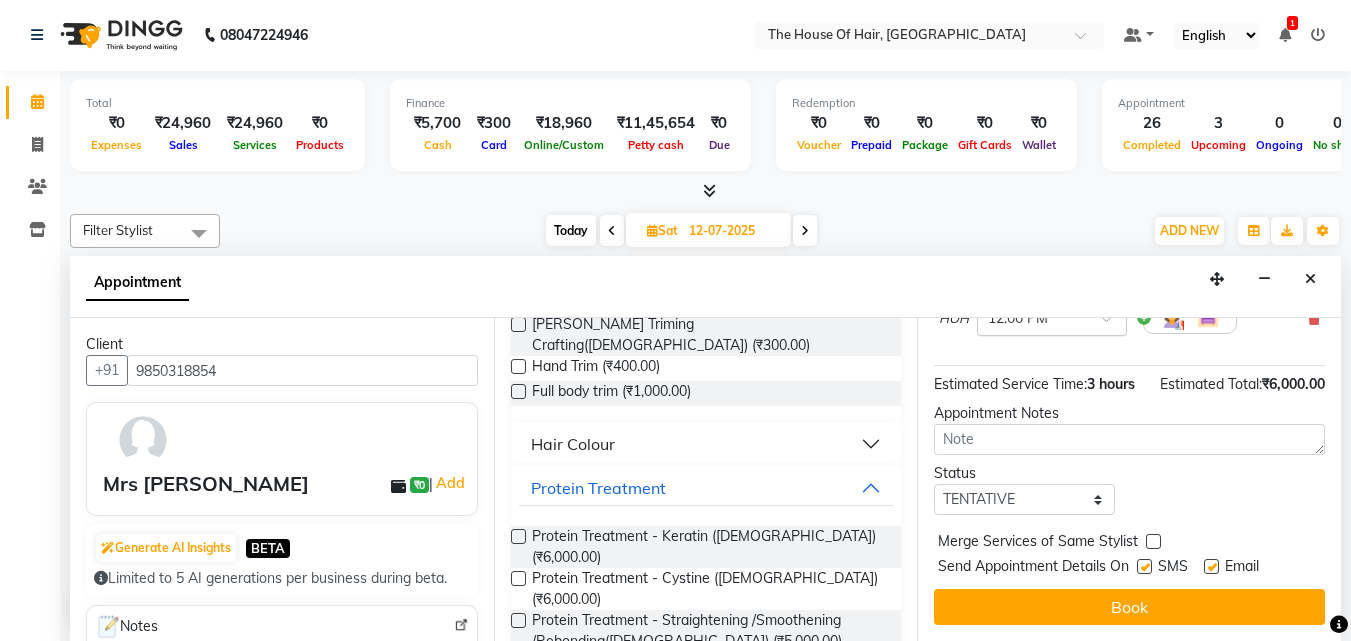 scroll, scrollTop: 238, scrollLeft: 0, axis: vertical 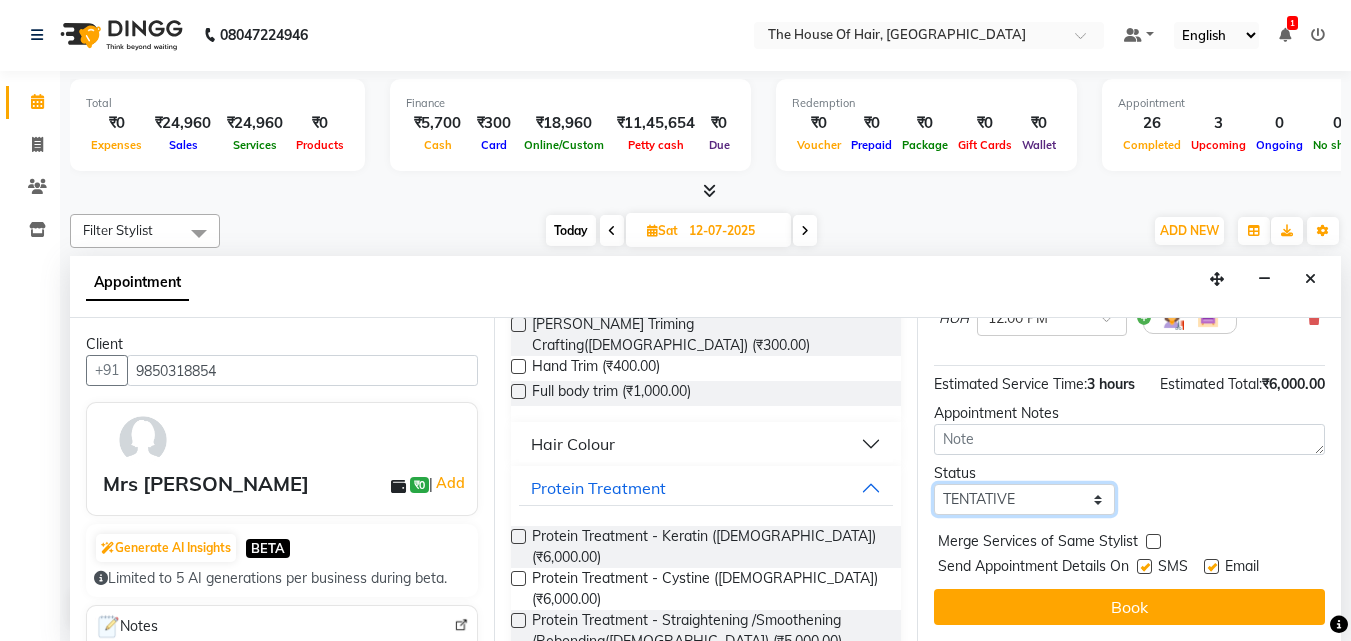 click on "Select TENTATIVE CONFIRM UPCOMING" at bounding box center (1024, 499) 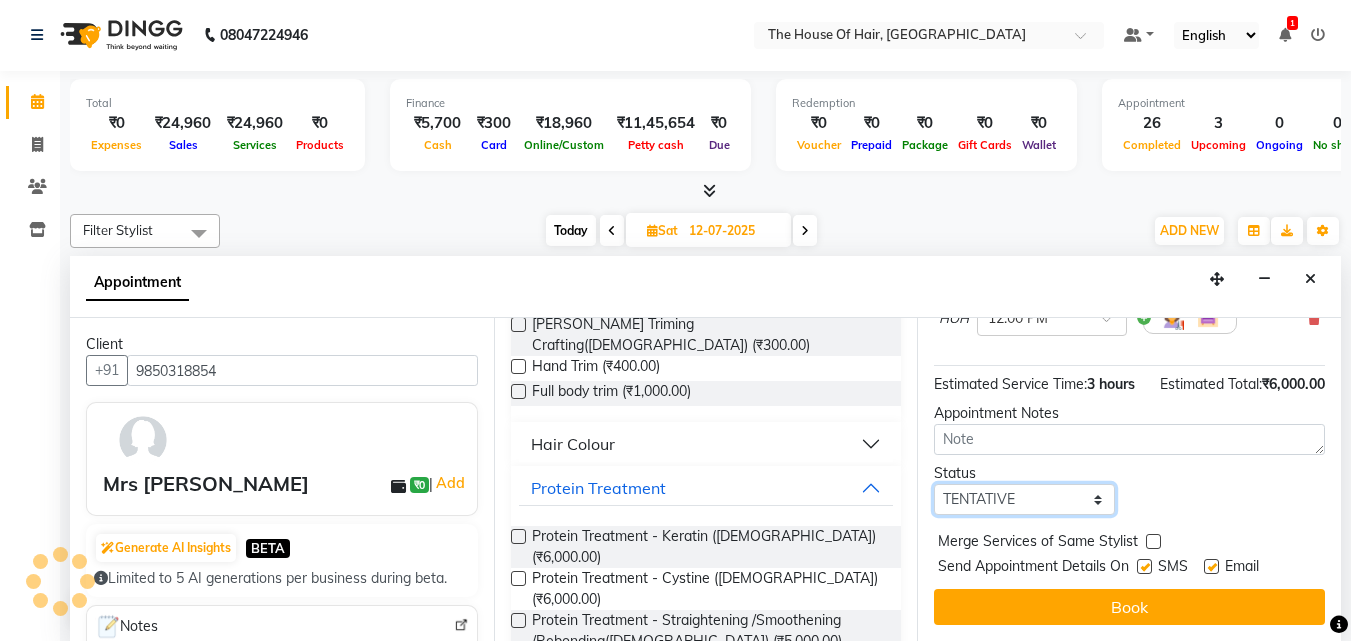select on "upcoming" 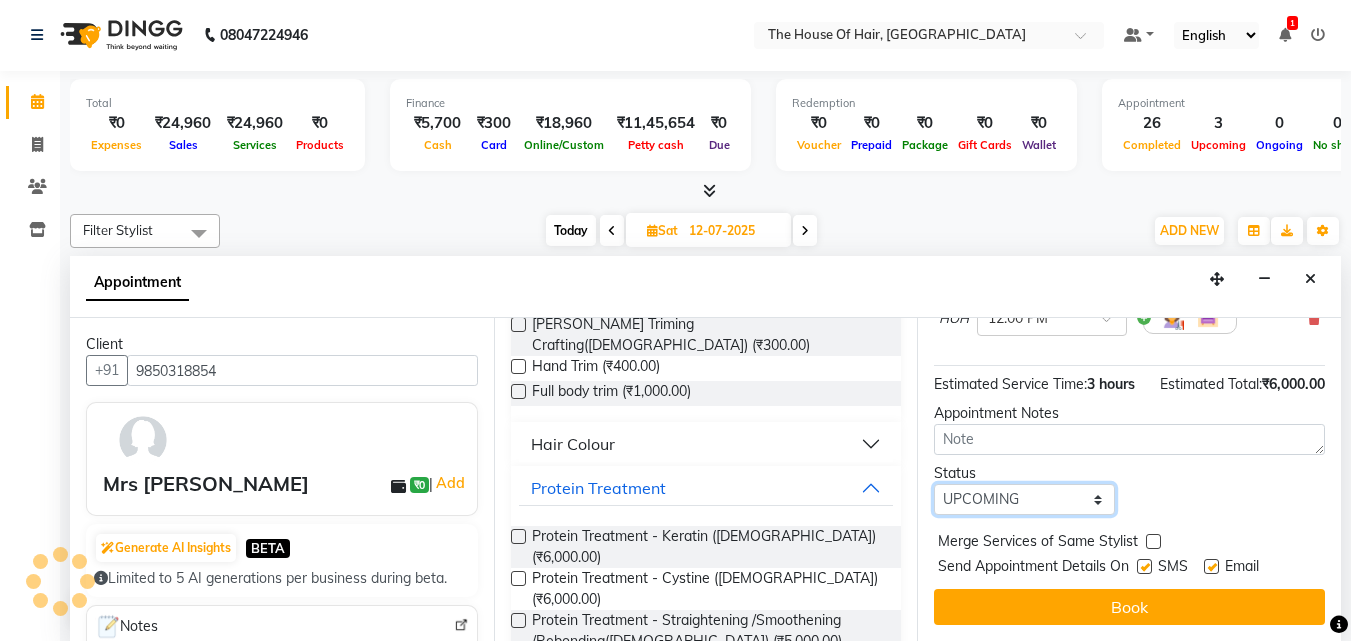 click on "Select TENTATIVE CONFIRM UPCOMING" at bounding box center [1024, 499] 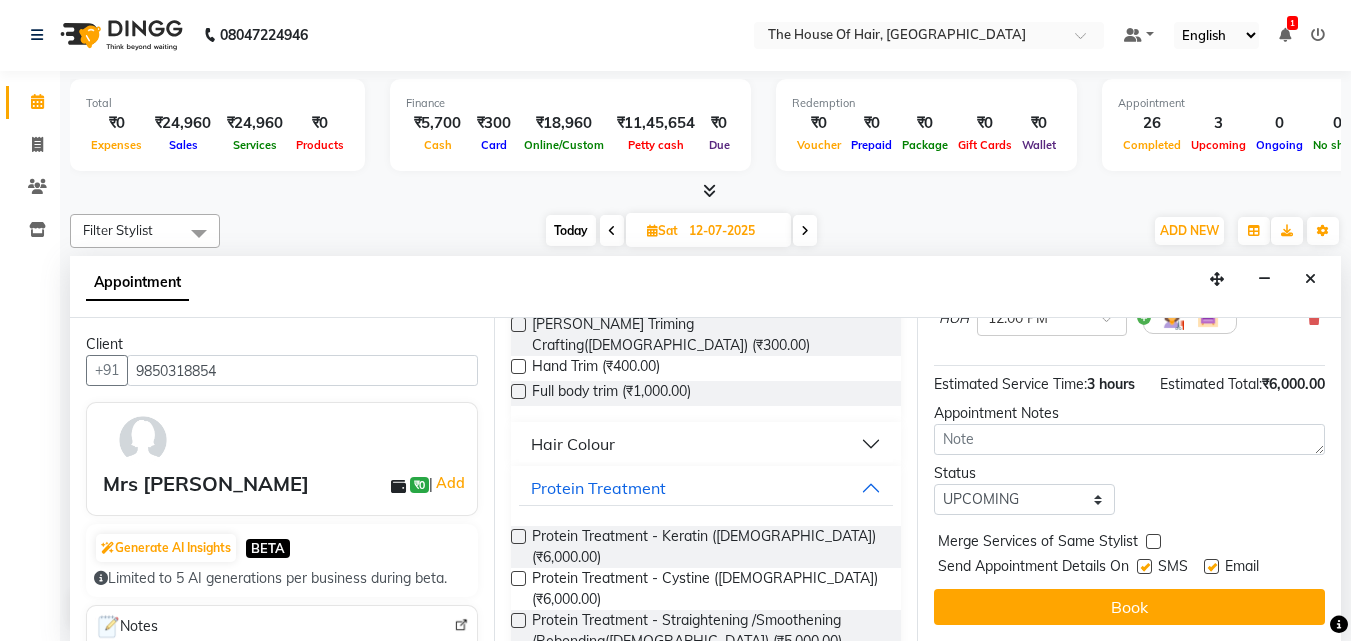 click at bounding box center (1153, 541) 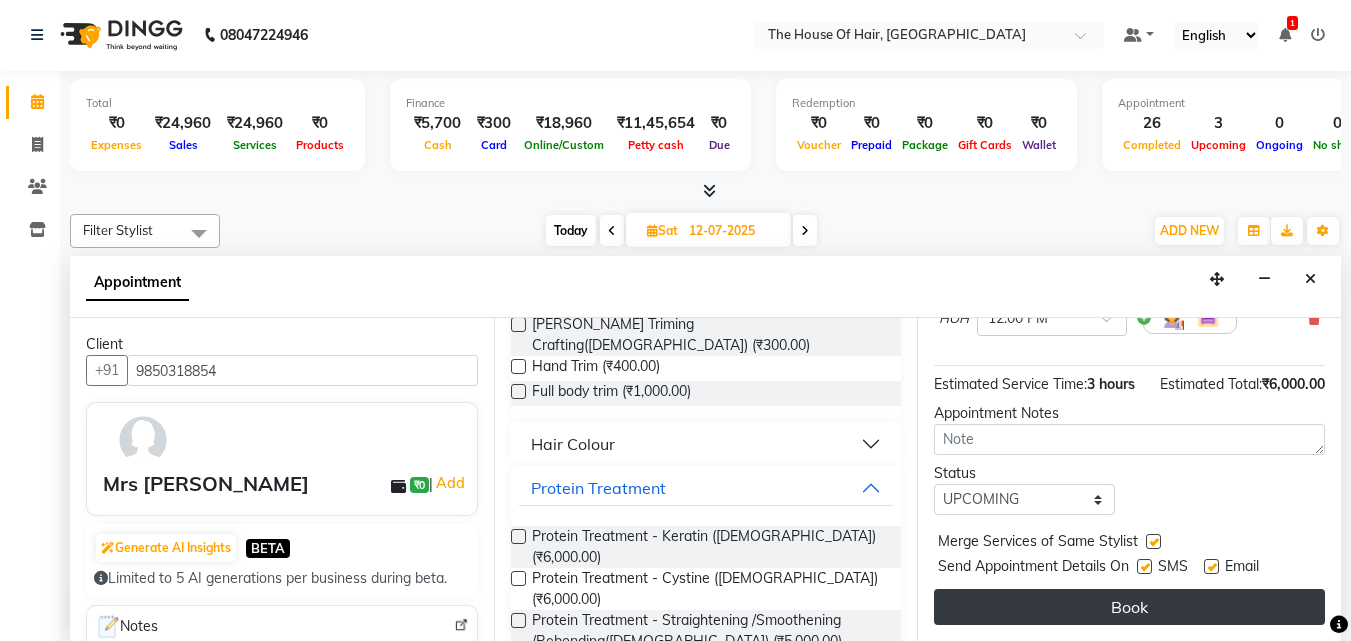 click on "Book" at bounding box center (1129, 607) 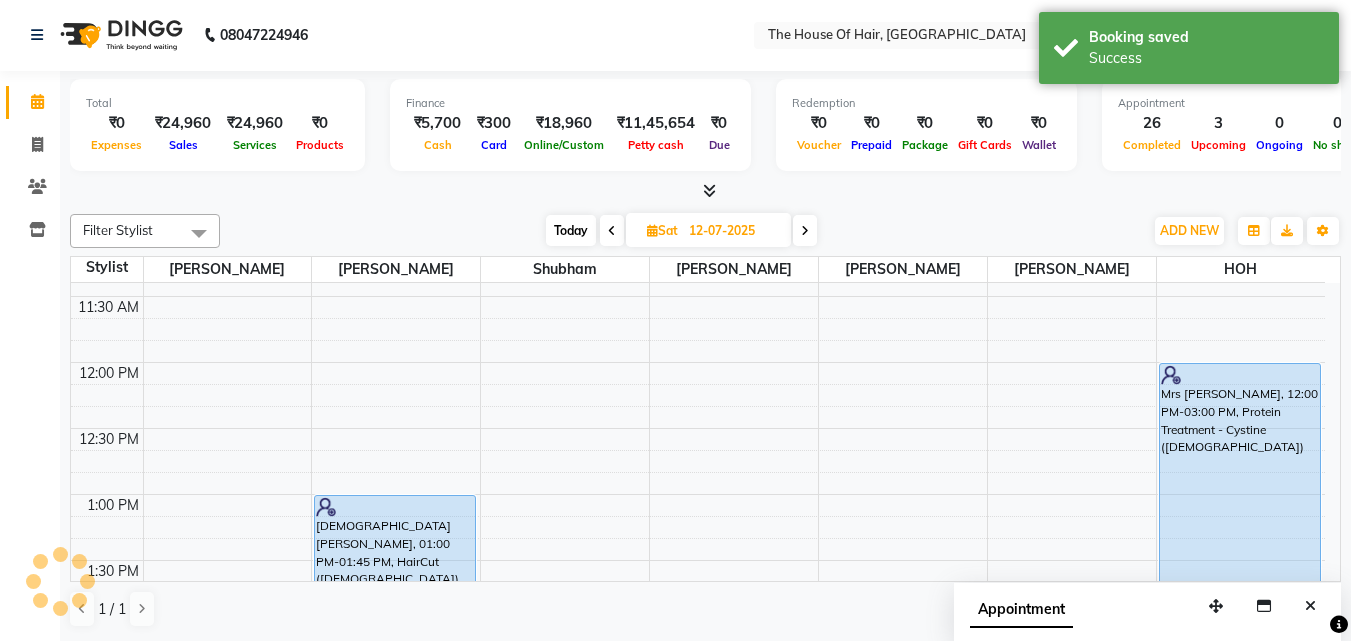 scroll, scrollTop: 0, scrollLeft: 0, axis: both 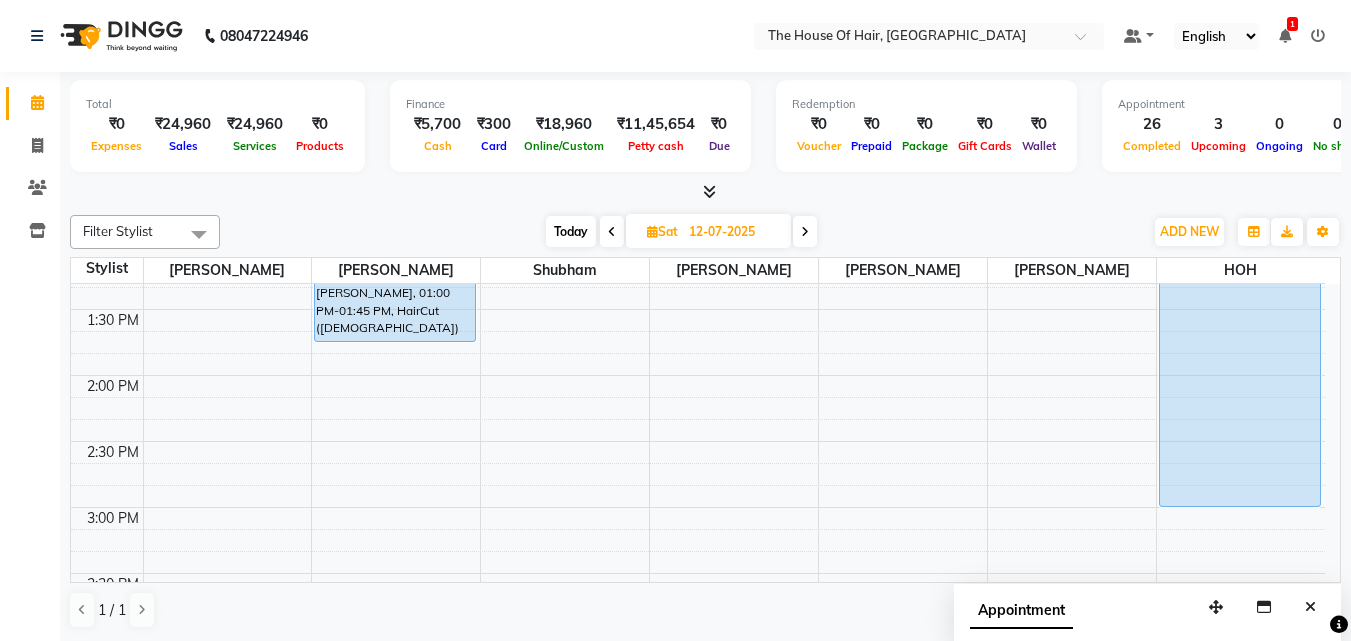 click at bounding box center (612, 231) 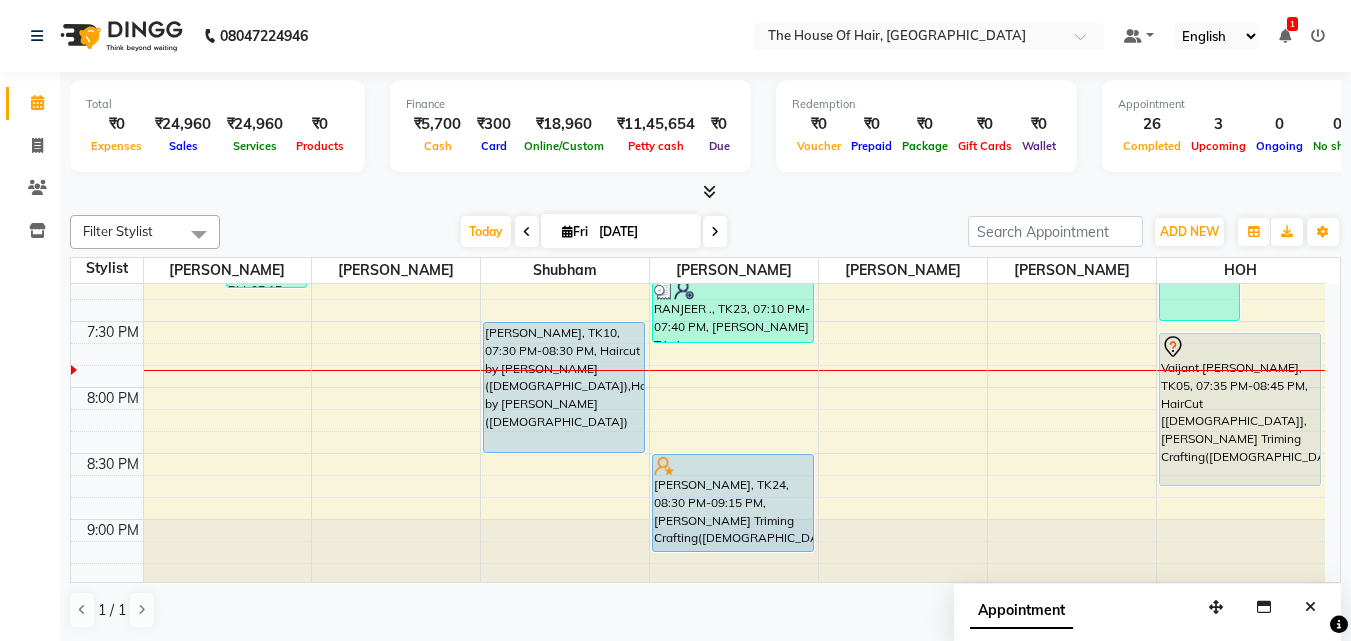 scroll, scrollTop: 1482, scrollLeft: 0, axis: vertical 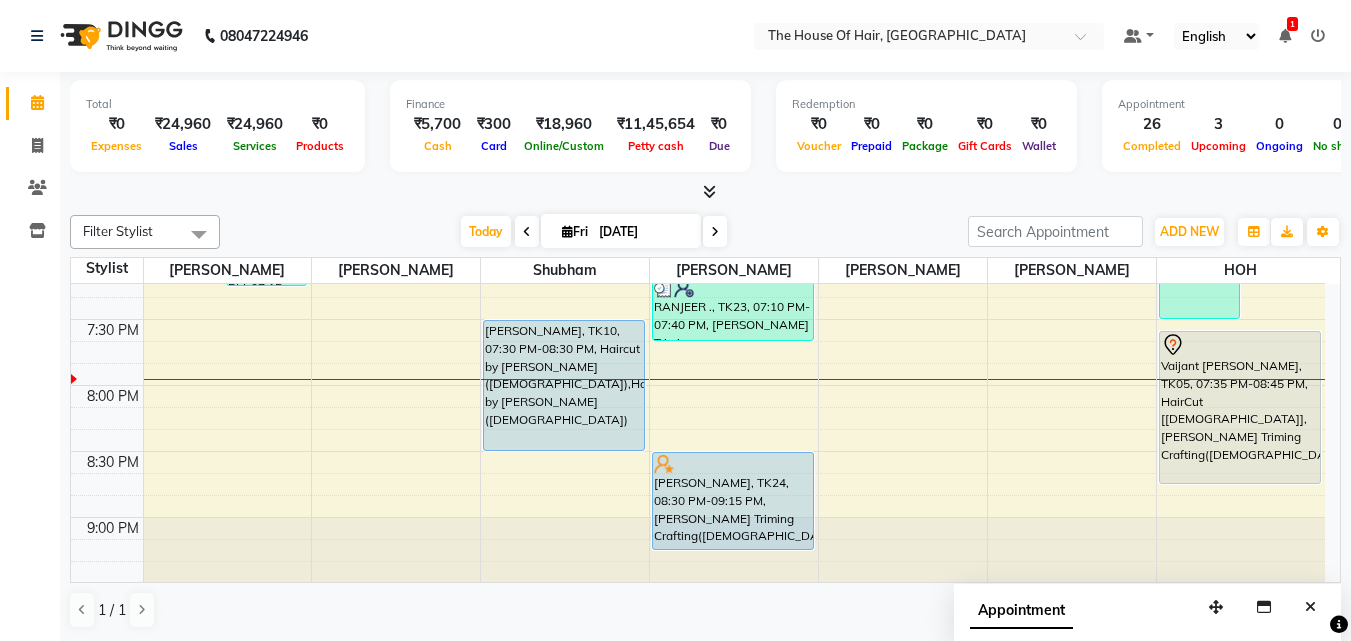 click at bounding box center (715, 231) 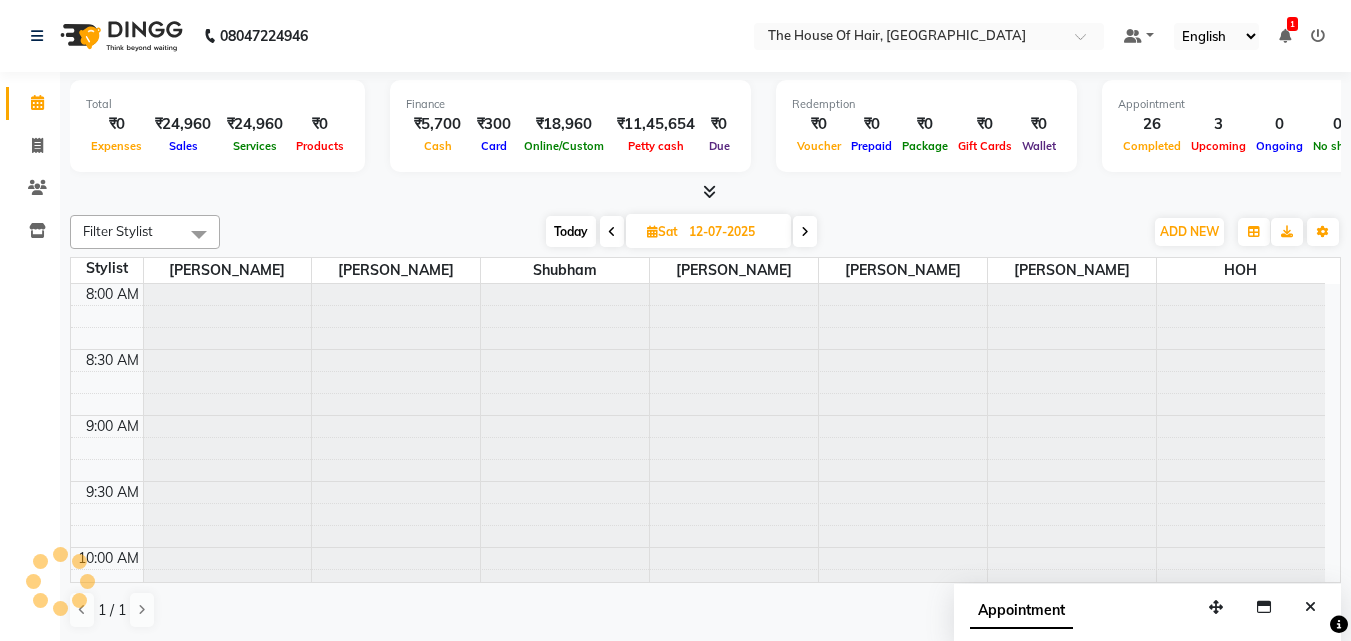scroll, scrollTop: 1453, scrollLeft: 0, axis: vertical 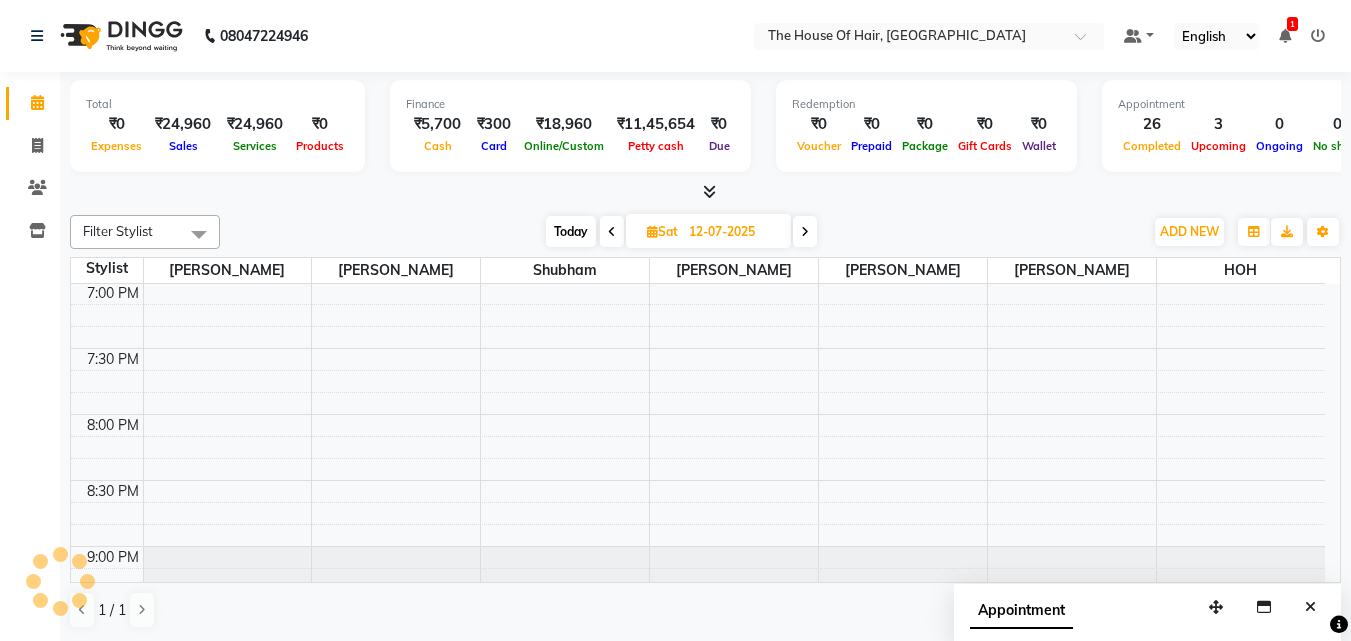 click on "12-07-2025" at bounding box center [733, 232] 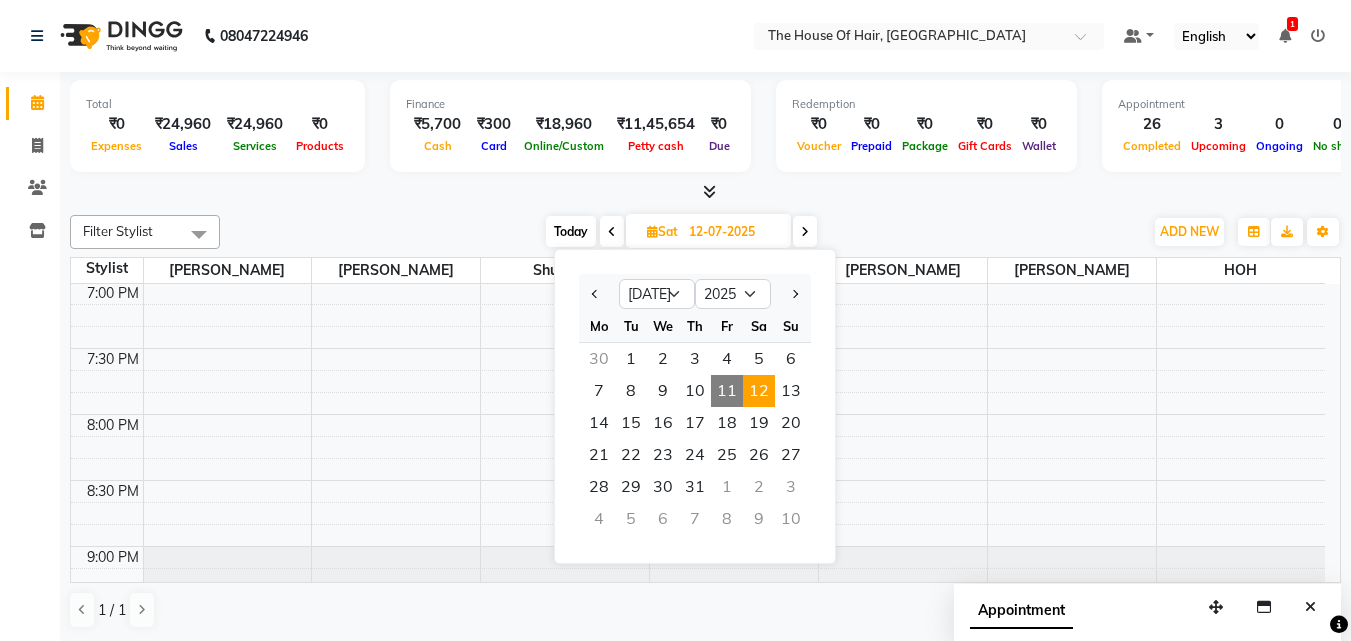 click at bounding box center (612, 231) 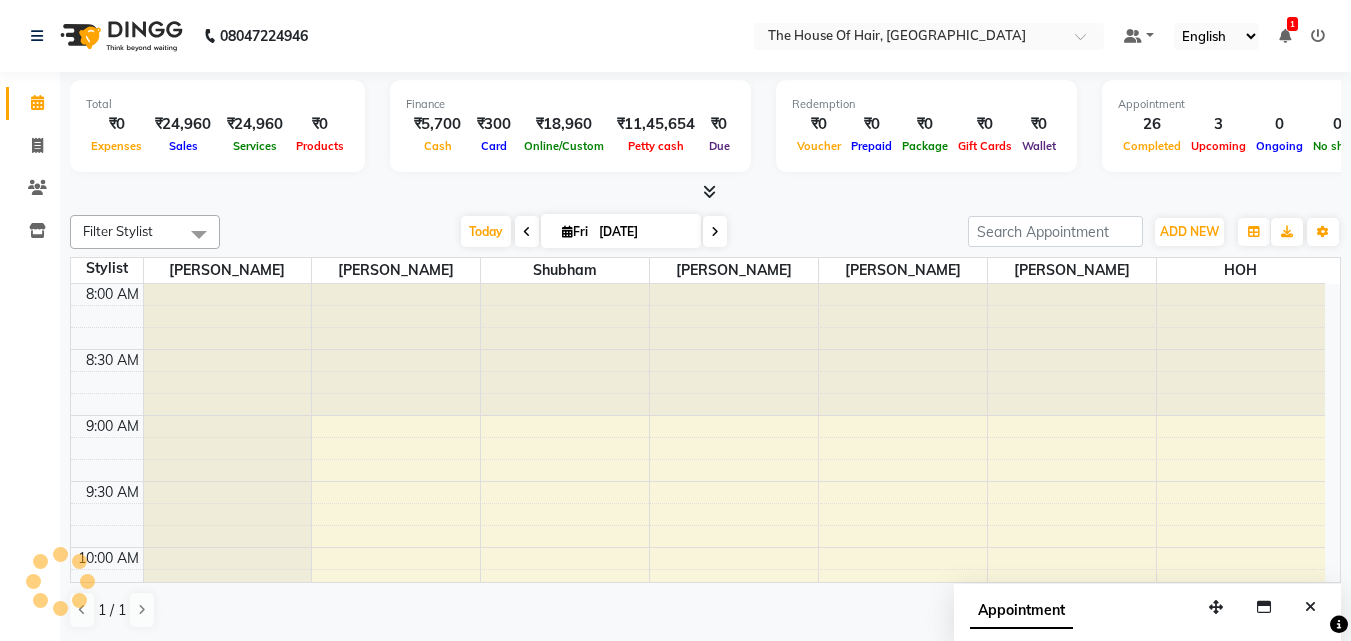 scroll, scrollTop: 1453, scrollLeft: 0, axis: vertical 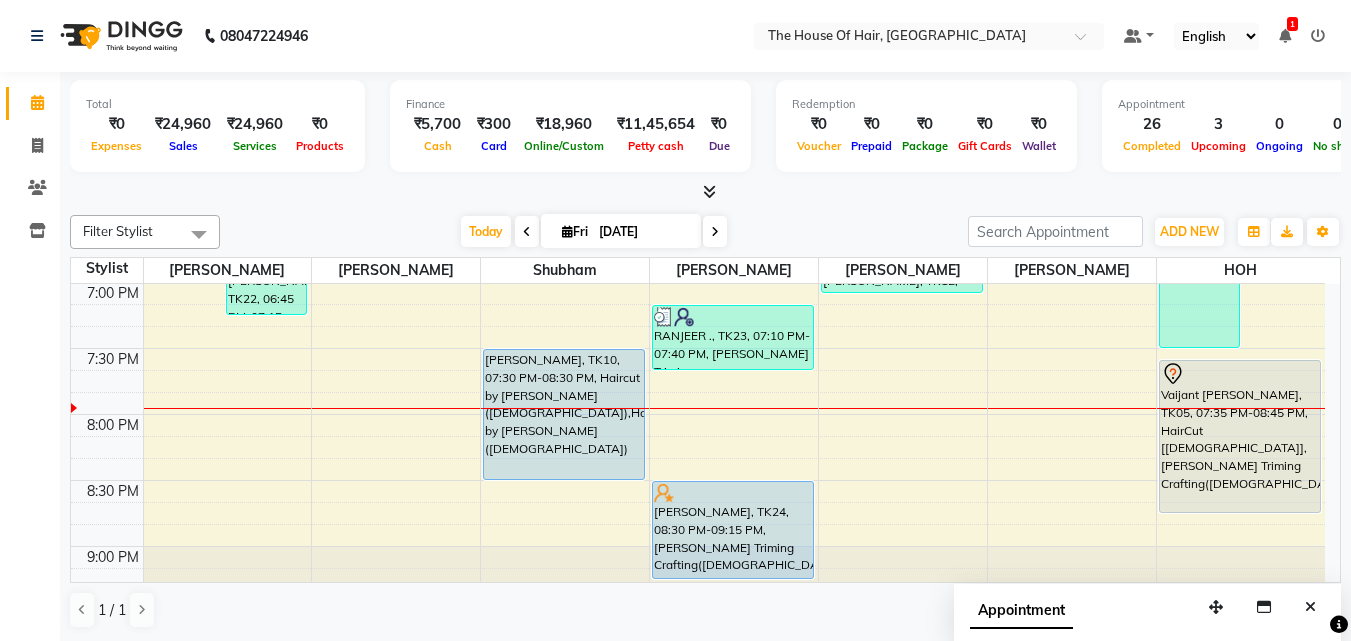 click at bounding box center (715, 231) 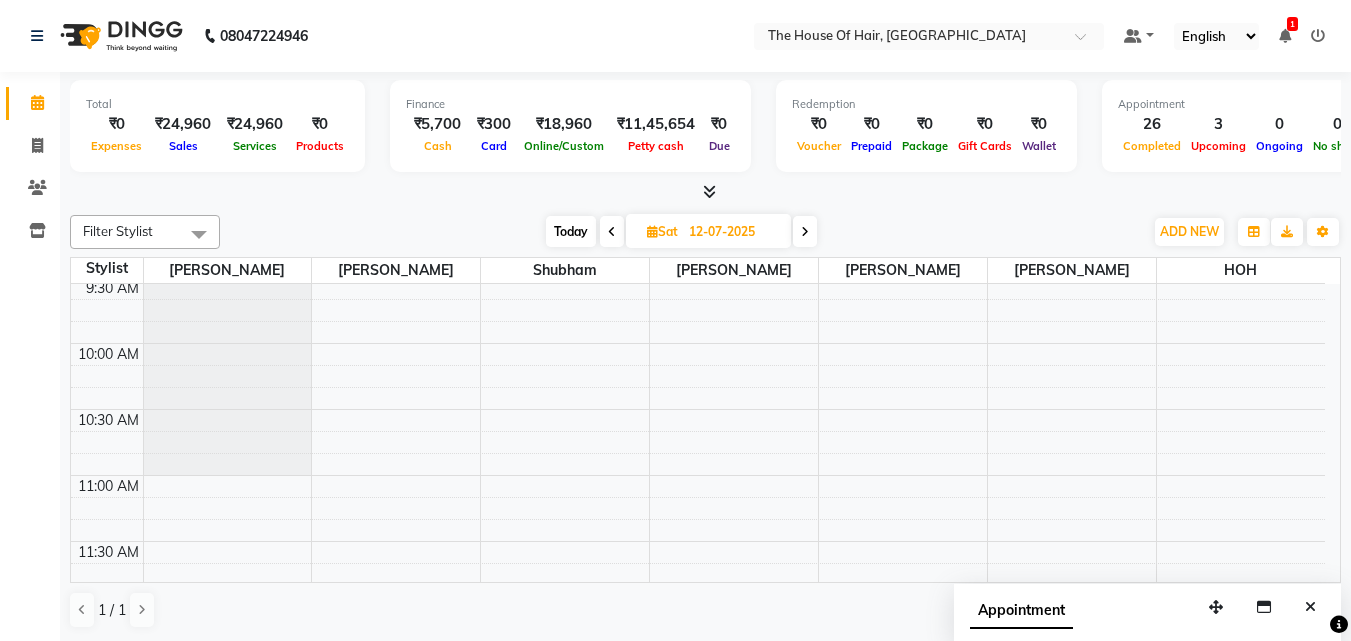 scroll, scrollTop: 183, scrollLeft: 0, axis: vertical 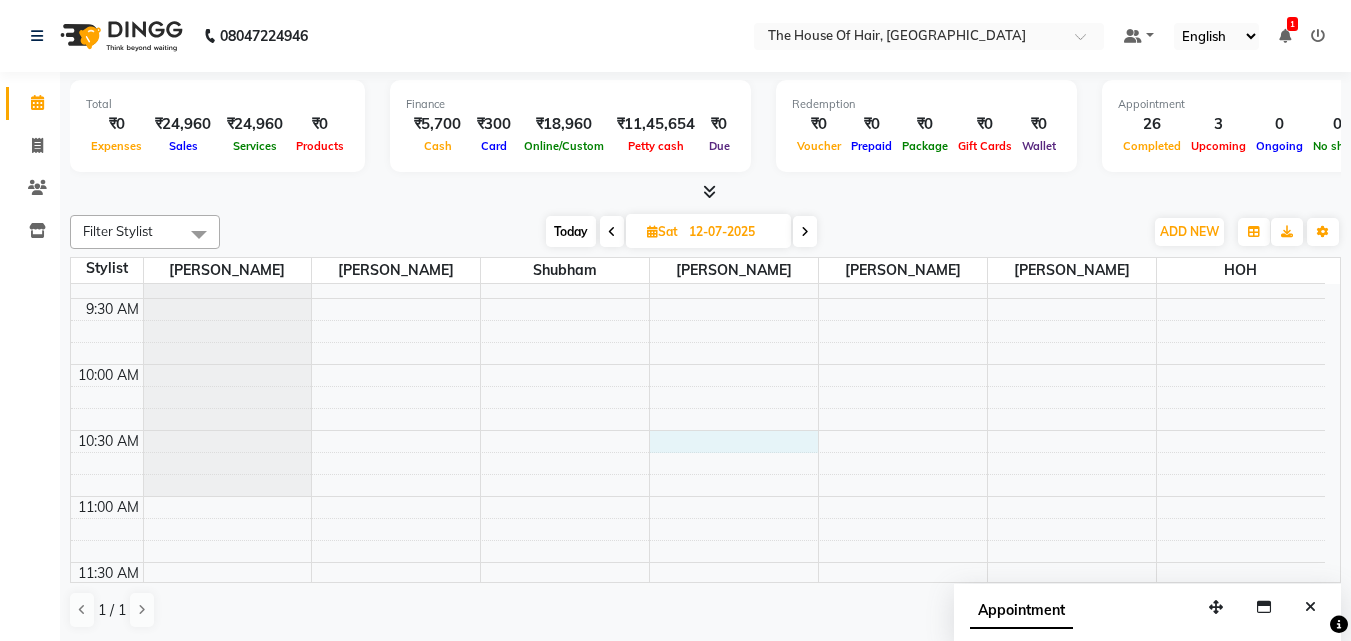 click on "8:00 AM 8:30 AM 9:00 AM 9:30 AM 10:00 AM 10:30 AM 11:00 AM 11:30 AM 12:00 PM 12:30 PM 1:00 PM 1:30 PM 2:00 PM 2:30 PM 3:00 PM 3:30 PM 4:00 PM 4:30 PM 5:00 PM 5:30 PM 6:00 PM 6:30 PM 7:00 PM 7:30 PM 8:00 PM 8:30 PM 9:00 PM 9:30 PM     [PERSON_NAME], 01:00 PM-01:45 PM, HairCut ([DEMOGRAPHIC_DATA])             amrita, 04:30 PM-05:00 PM, Iron Tong ([DEMOGRAPHIC_DATA])     Mrs [PERSON_NAME], 12:00 PM-03:00 PM, Protein Treatment - Cystine ([DEMOGRAPHIC_DATA])" at bounding box center [698, 1024] 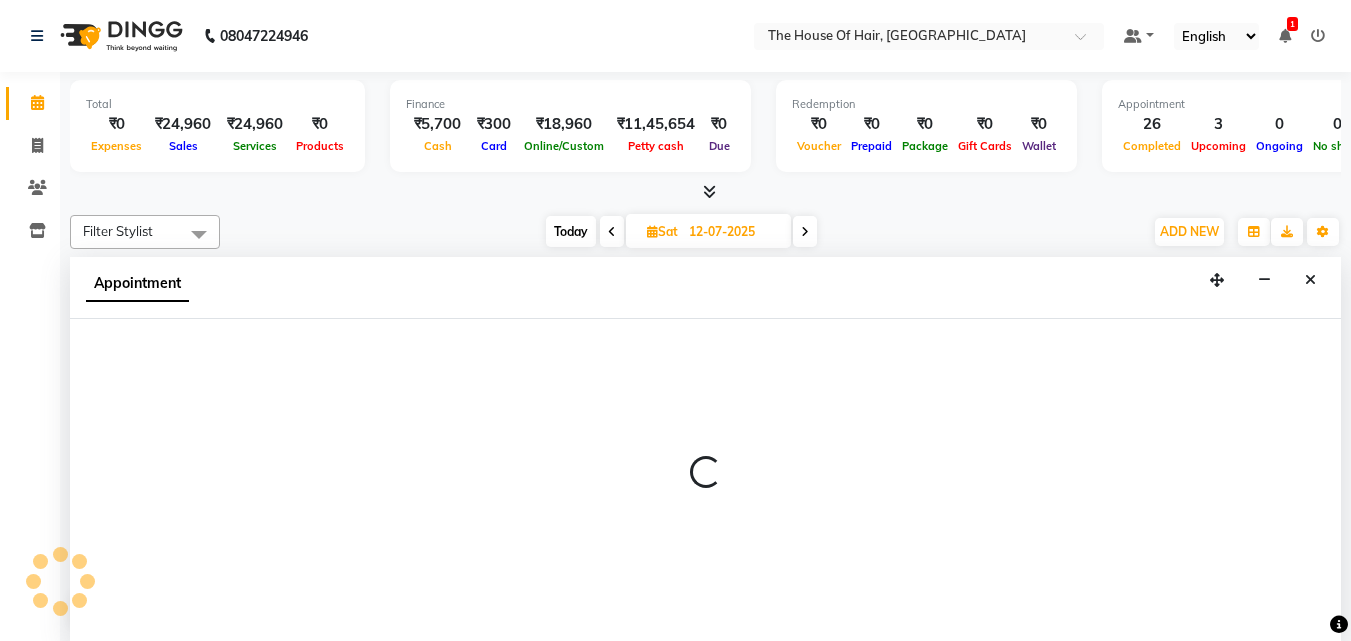 scroll, scrollTop: 1, scrollLeft: 0, axis: vertical 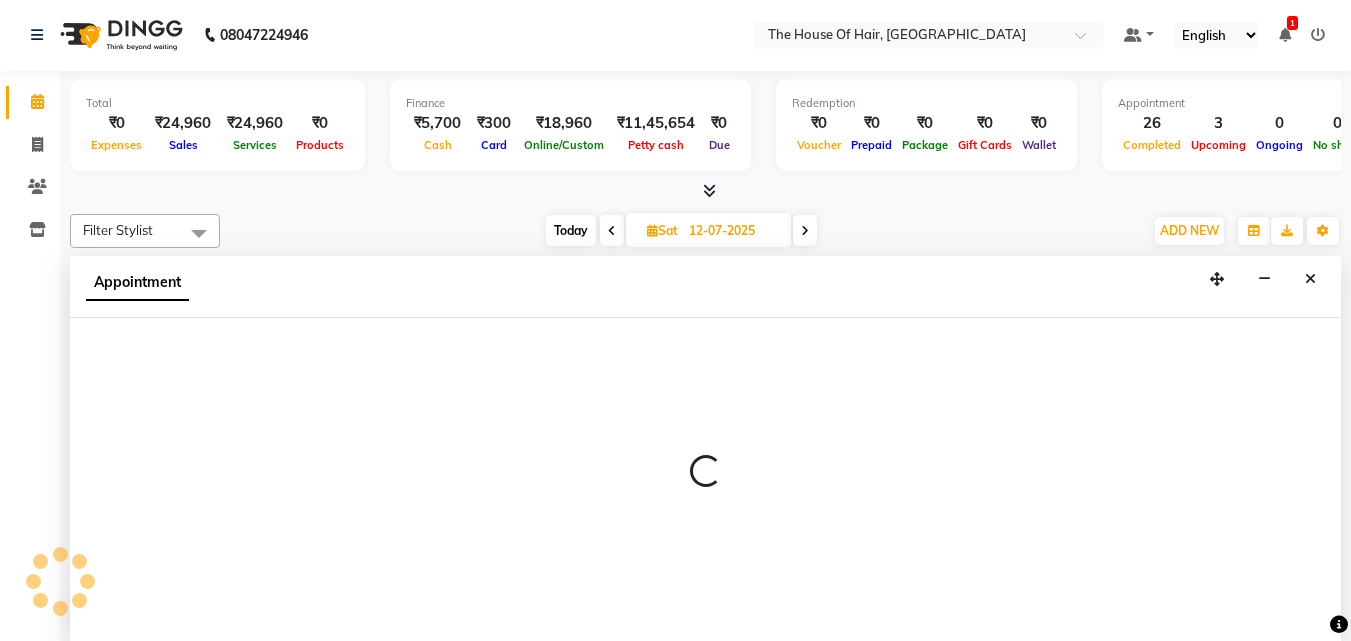 select on "57808" 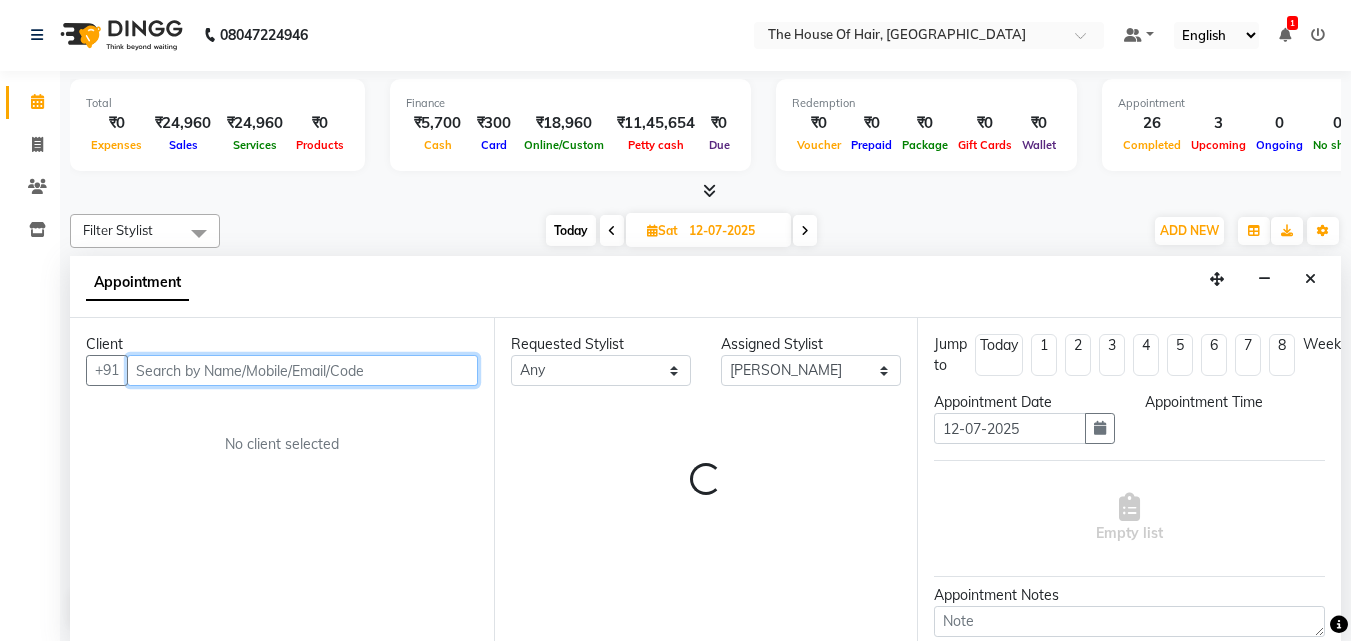 select on "630" 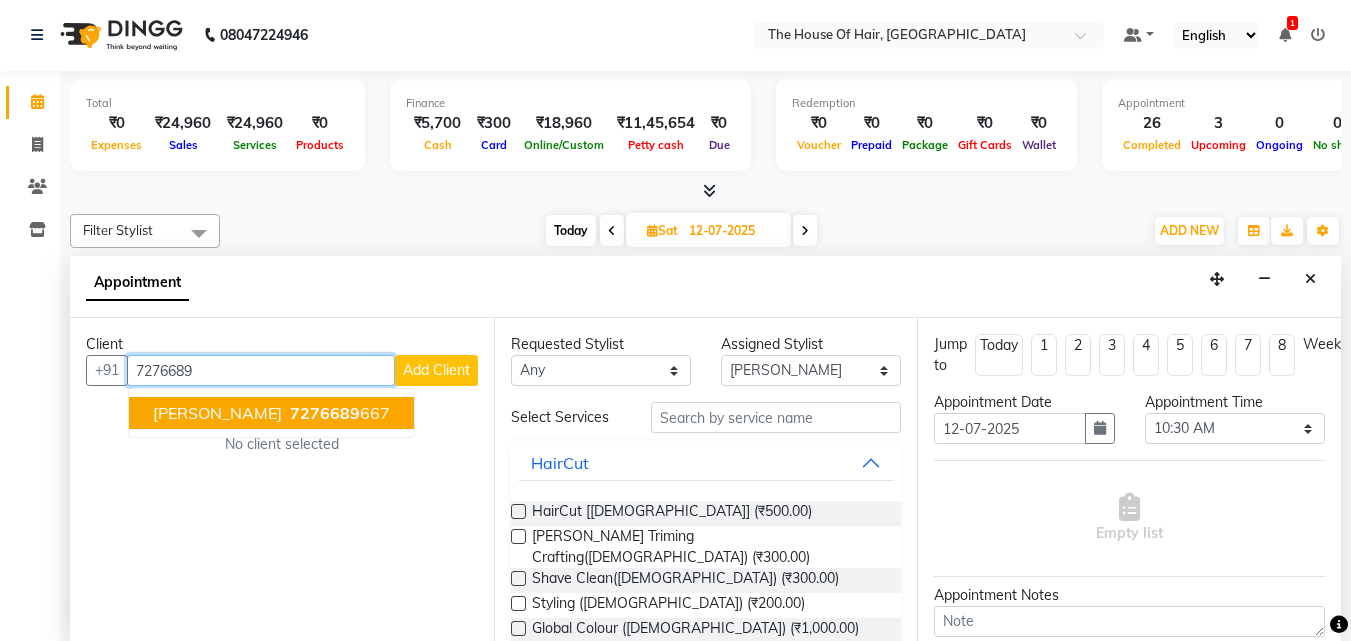click on "7276689" at bounding box center (325, 413) 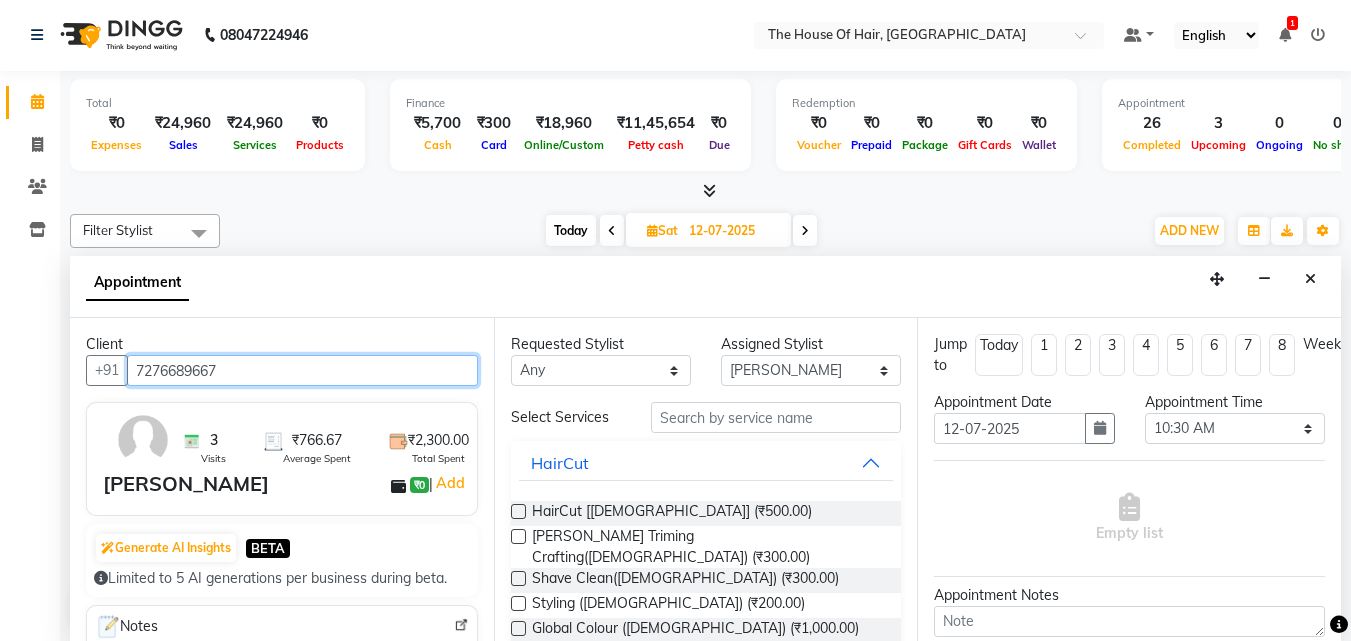type on "7276689667" 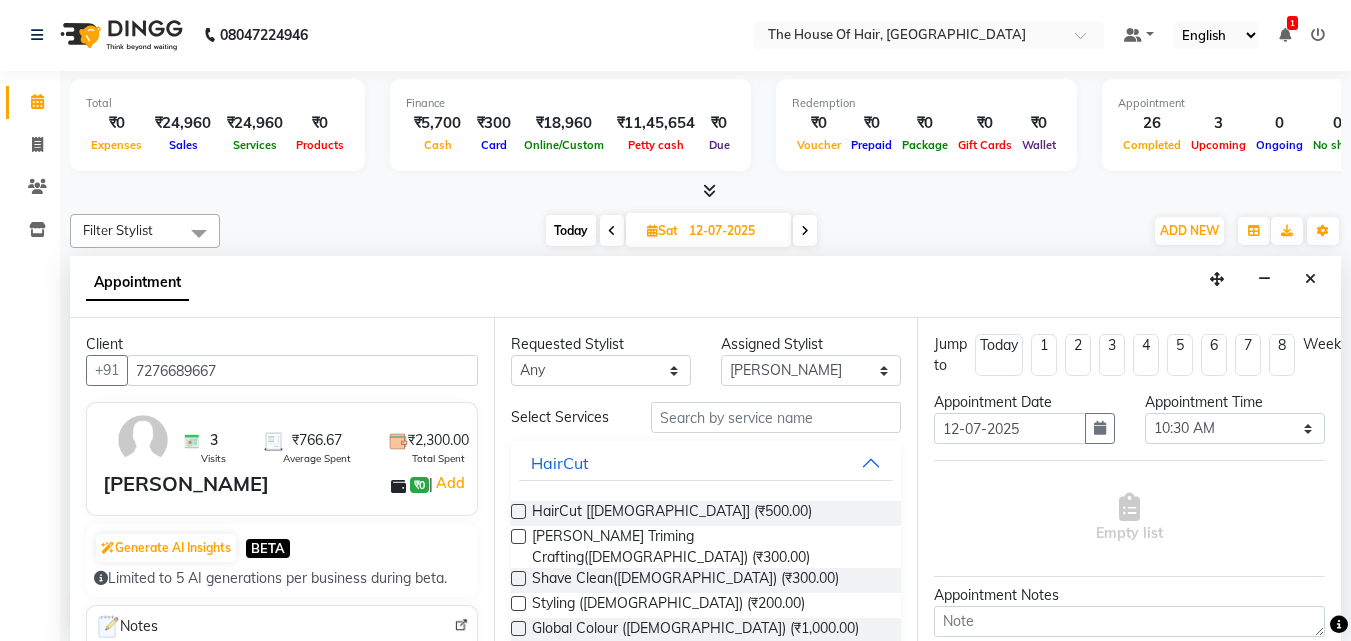 click at bounding box center (518, 511) 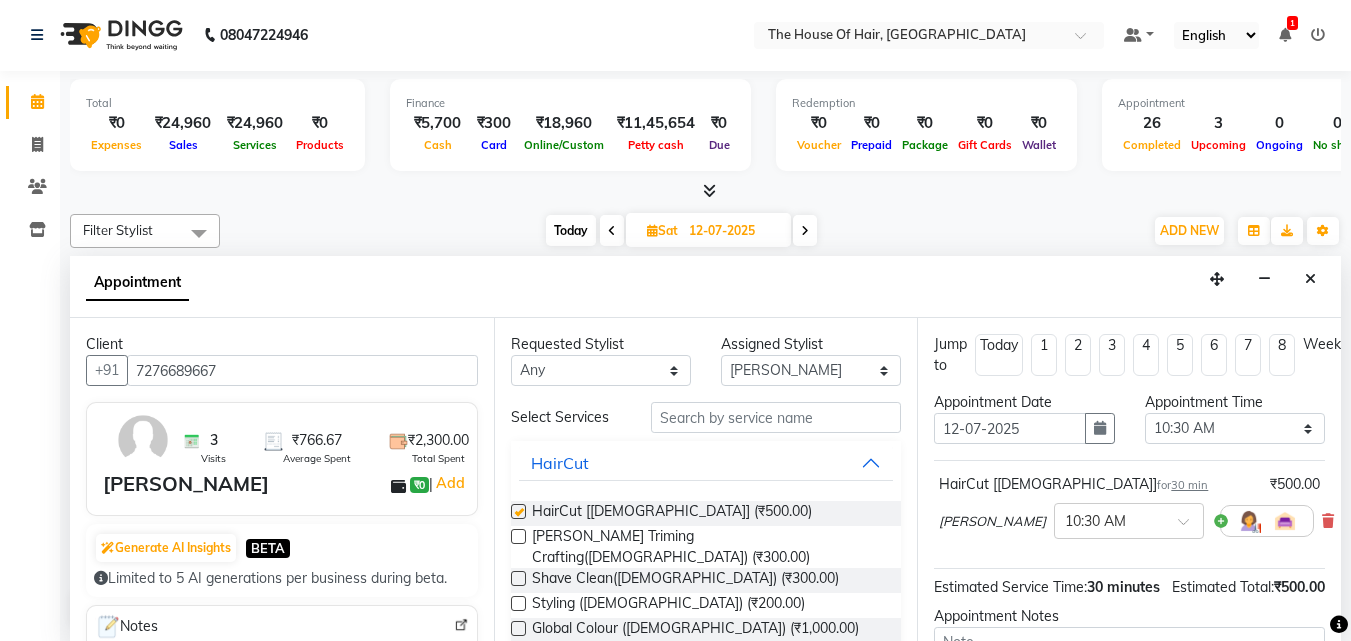 checkbox on "false" 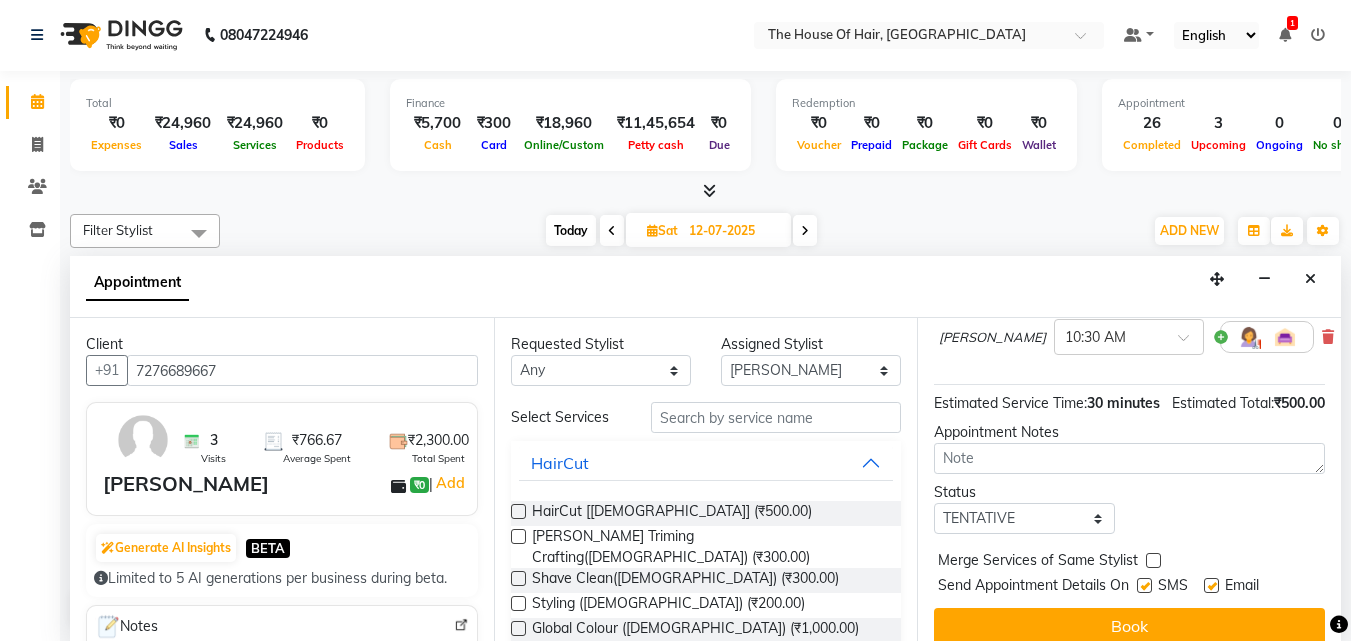 scroll, scrollTop: 239, scrollLeft: 0, axis: vertical 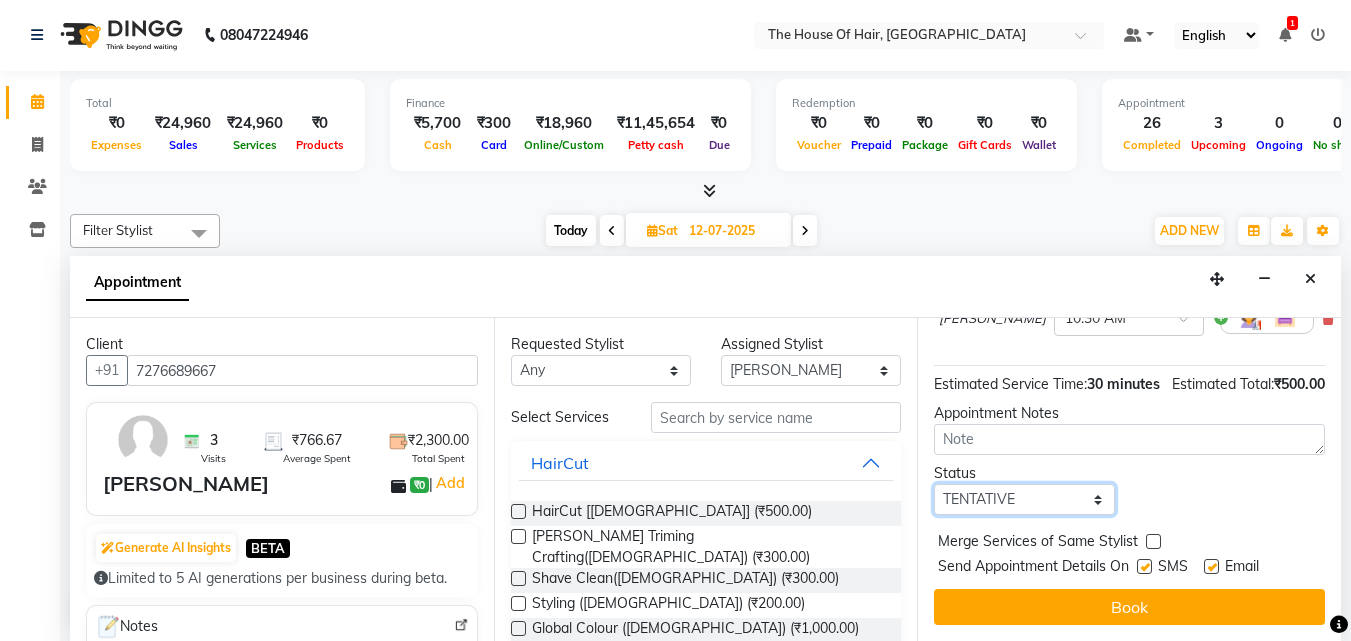 click on "Select TENTATIVE CONFIRM UPCOMING" at bounding box center [1024, 499] 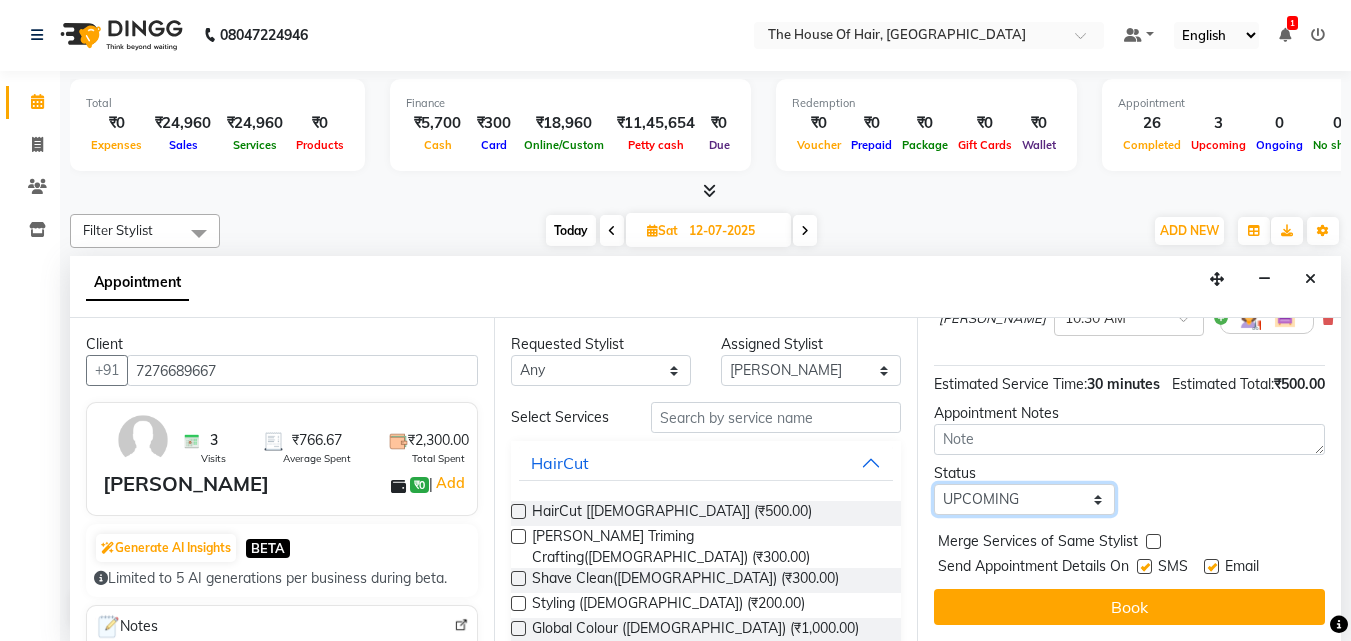 click on "Select TENTATIVE CONFIRM UPCOMING" at bounding box center [1024, 499] 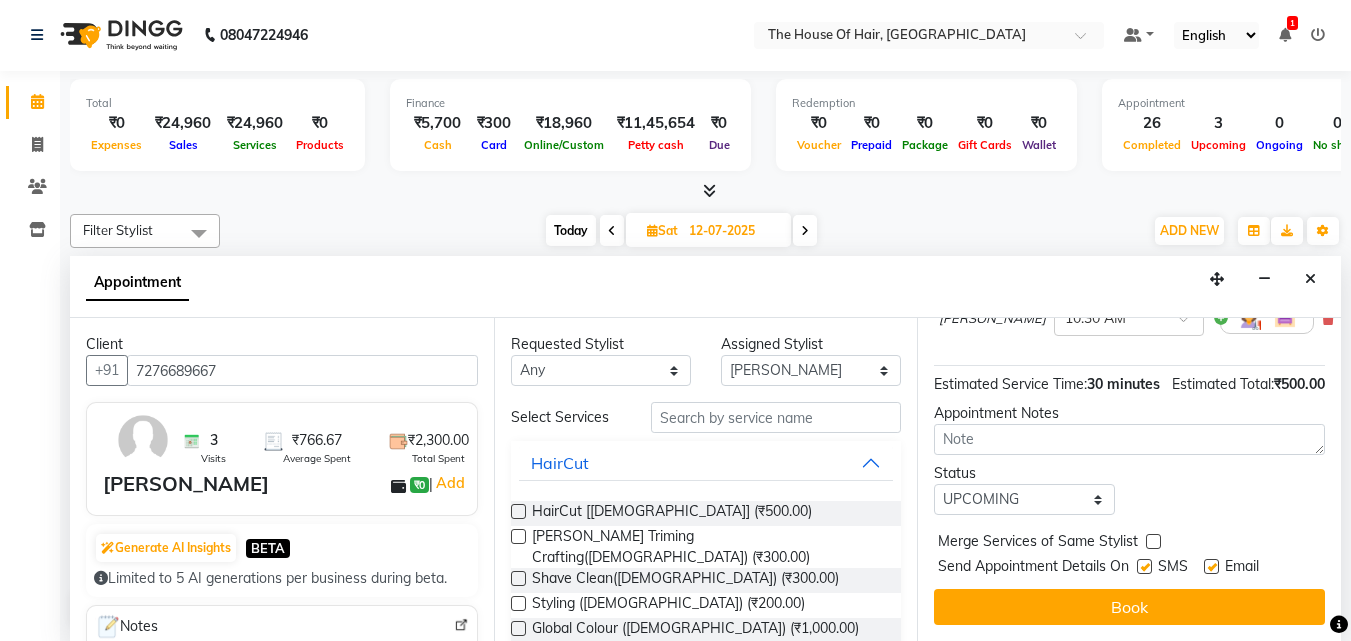 click at bounding box center [1153, 541] 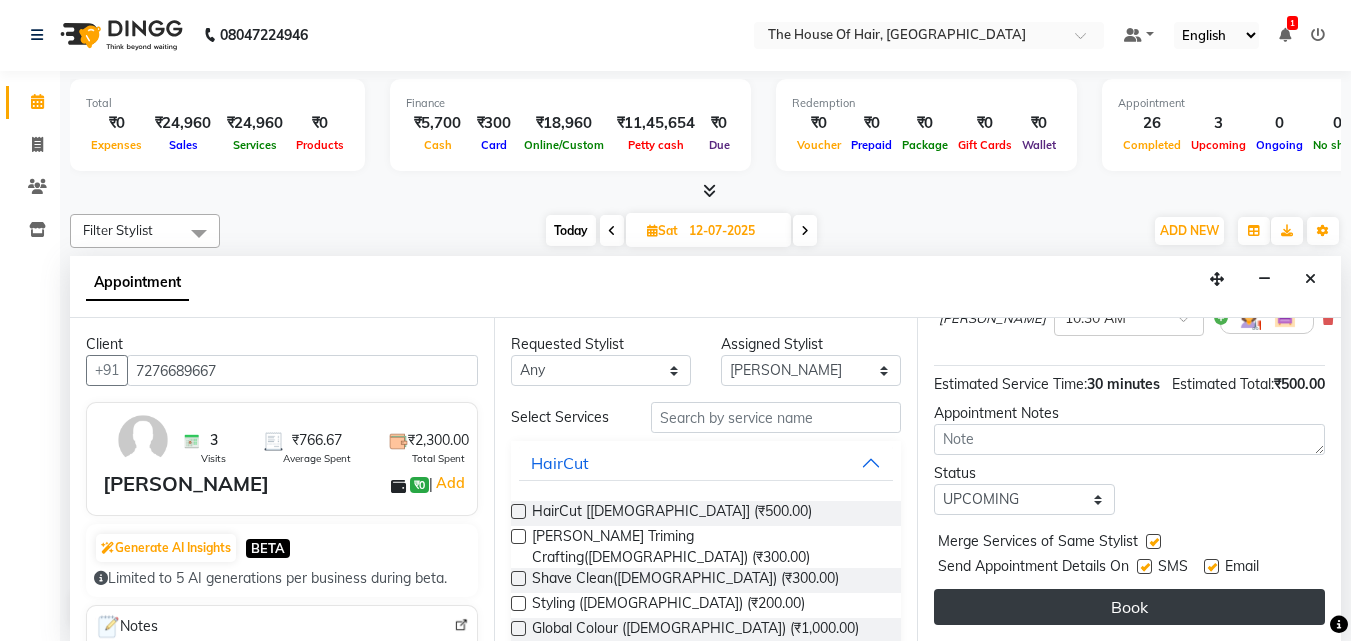 click on "Book" at bounding box center (1129, 607) 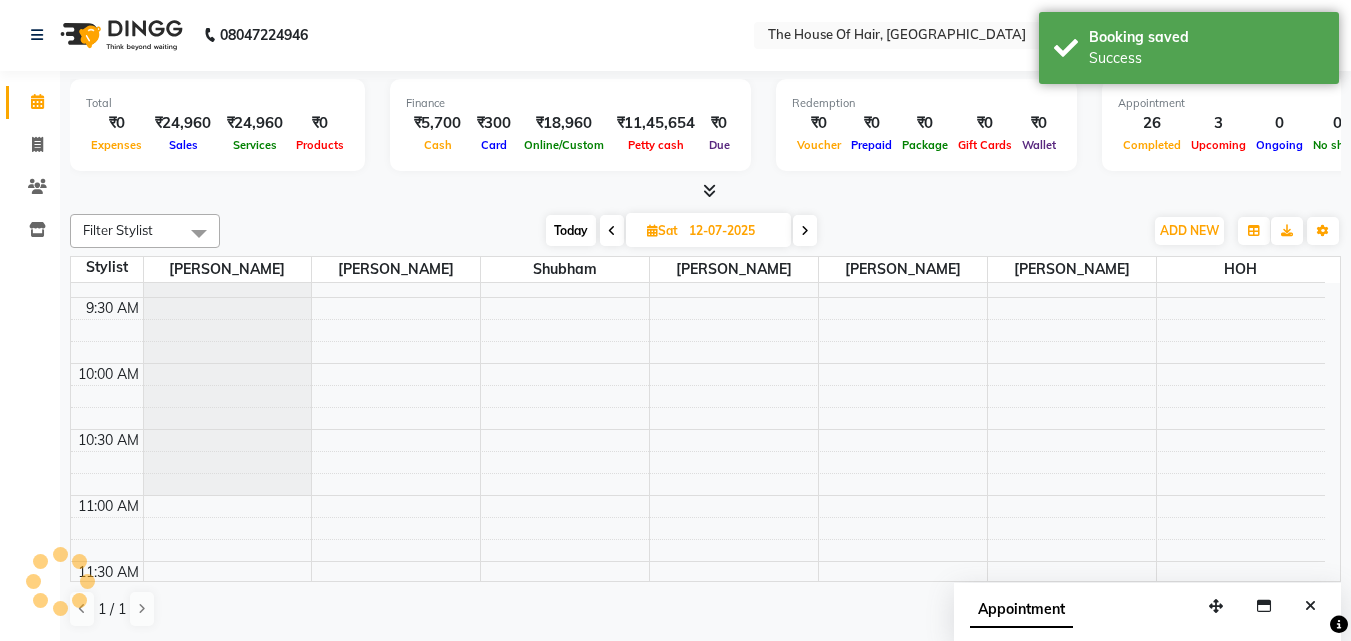 scroll, scrollTop: 0, scrollLeft: 0, axis: both 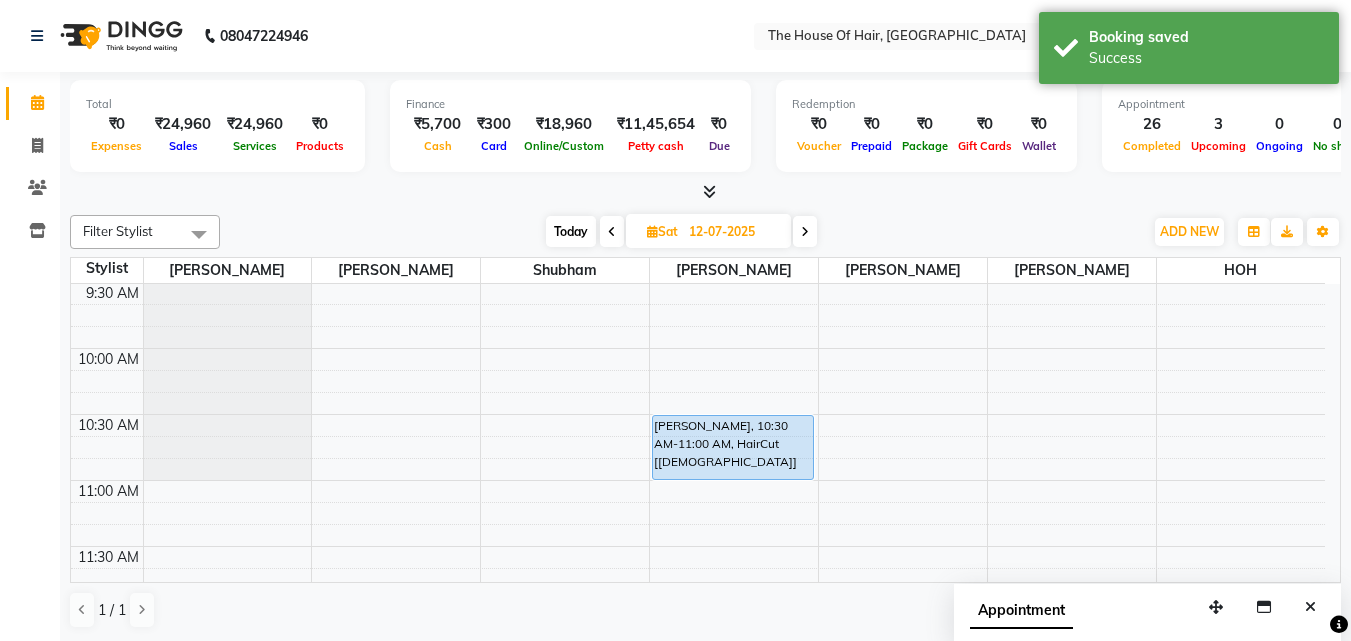 click at bounding box center (612, 232) 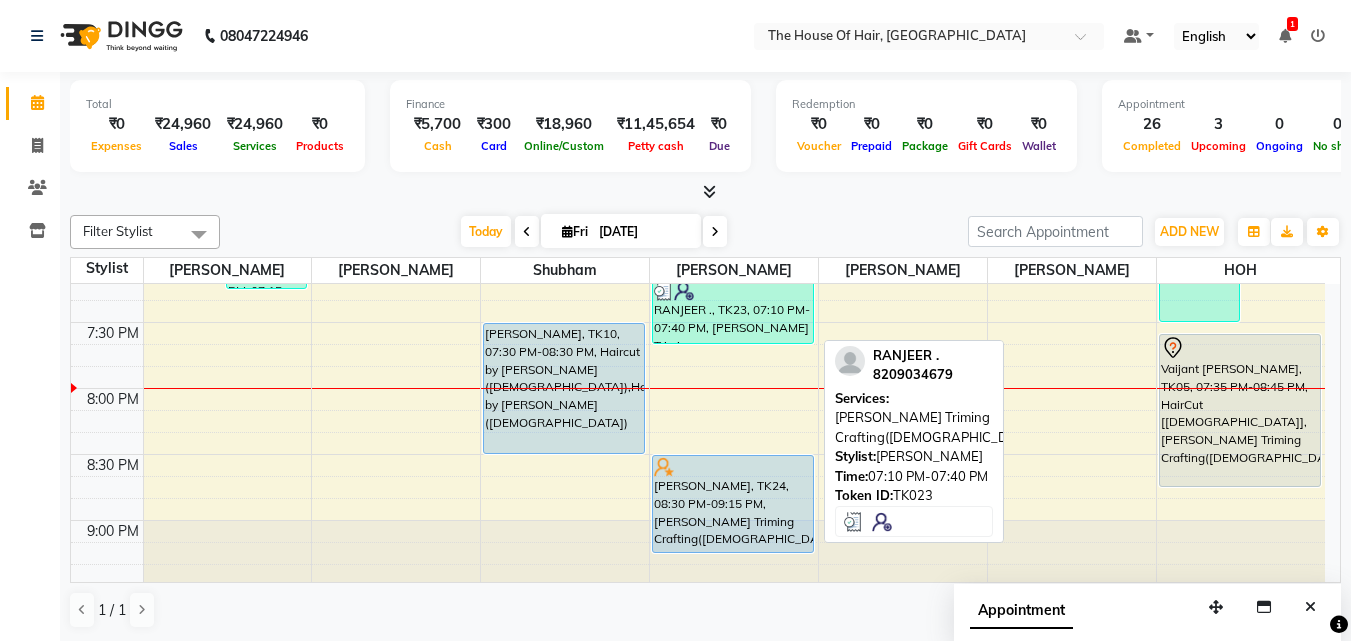 scroll, scrollTop: 1480, scrollLeft: 0, axis: vertical 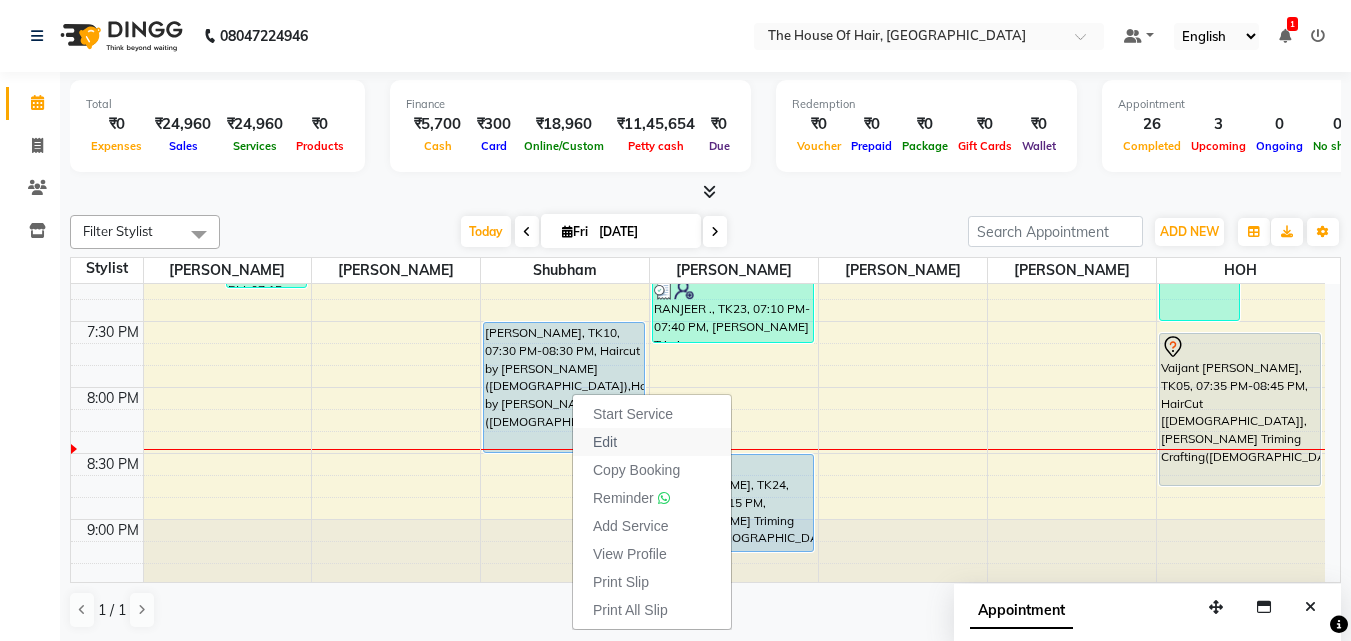 click on "Edit" at bounding box center [605, 442] 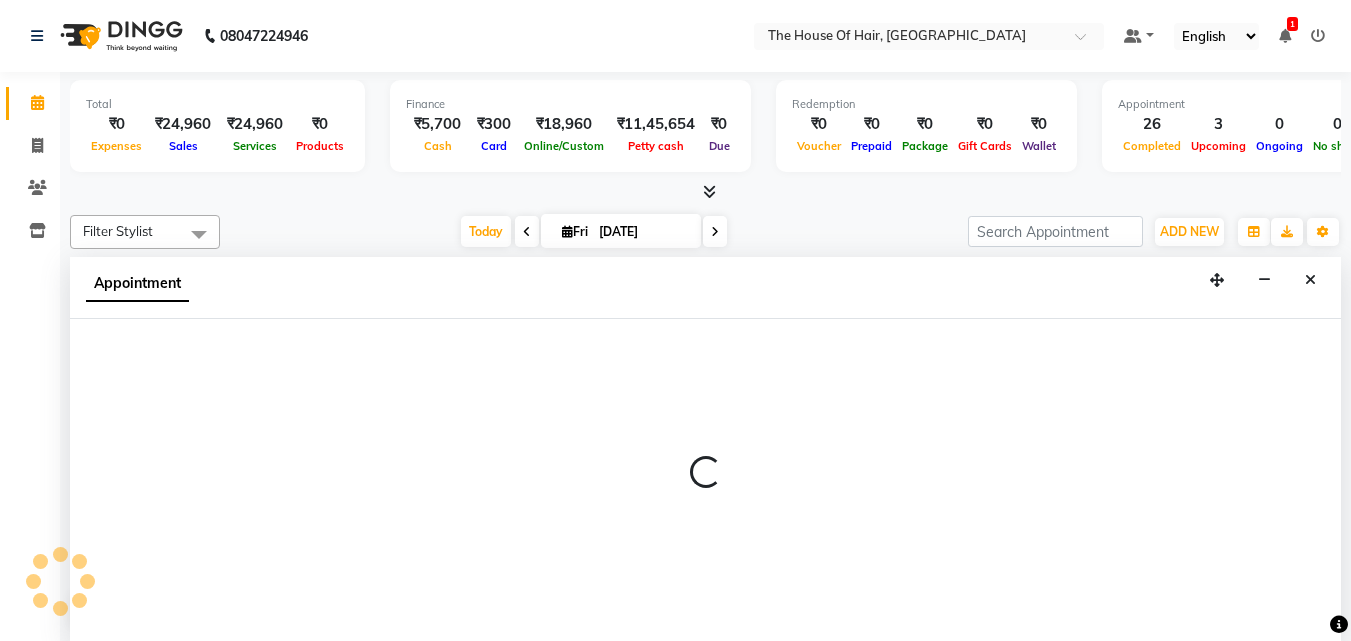 select on "tentative" 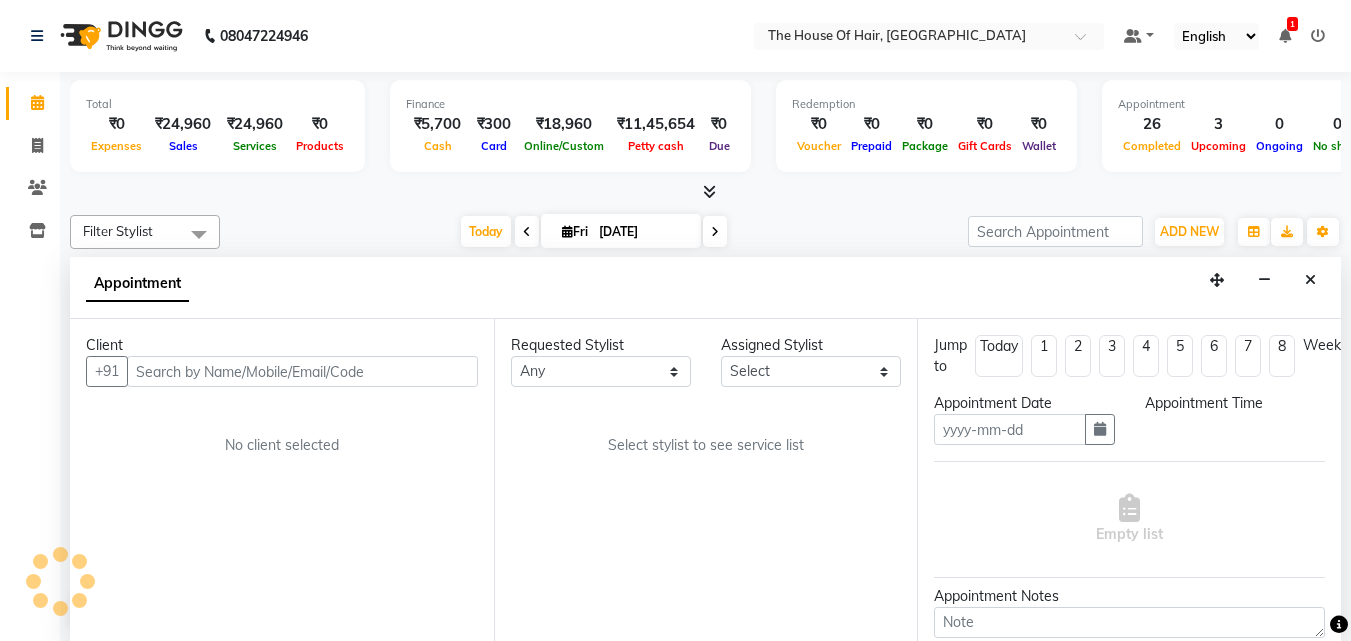 scroll, scrollTop: 1, scrollLeft: 0, axis: vertical 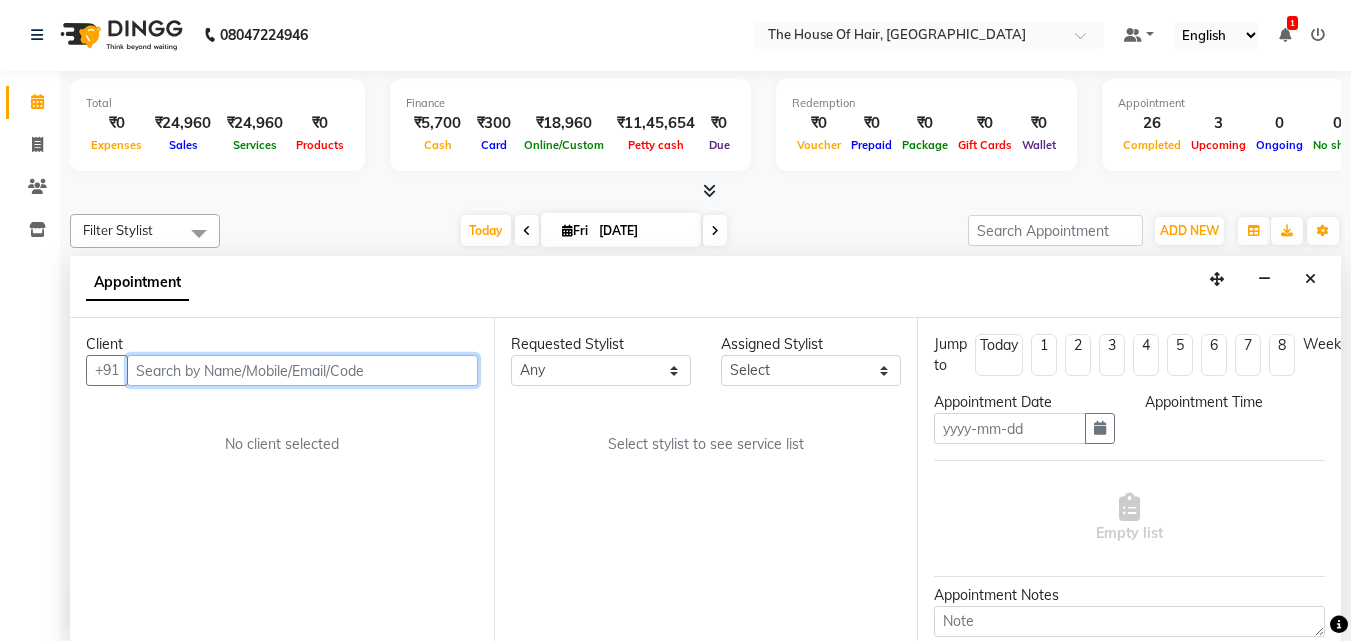 type on "[DATE]" 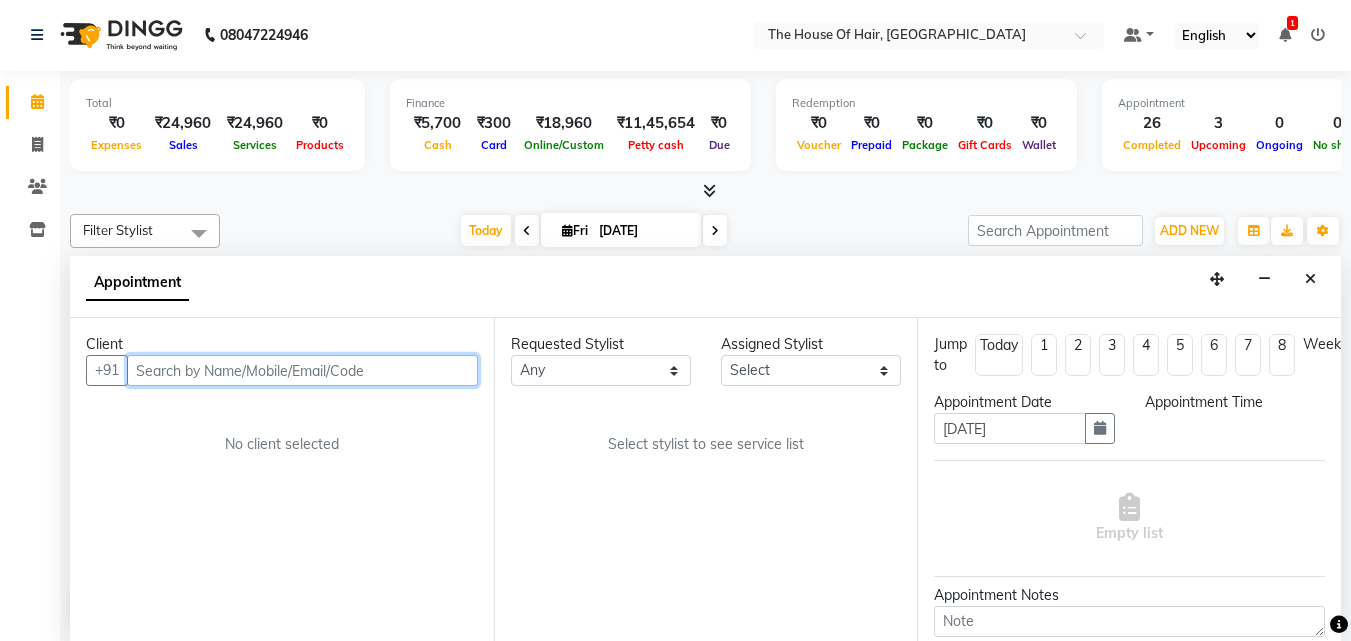 select on "upcoming" 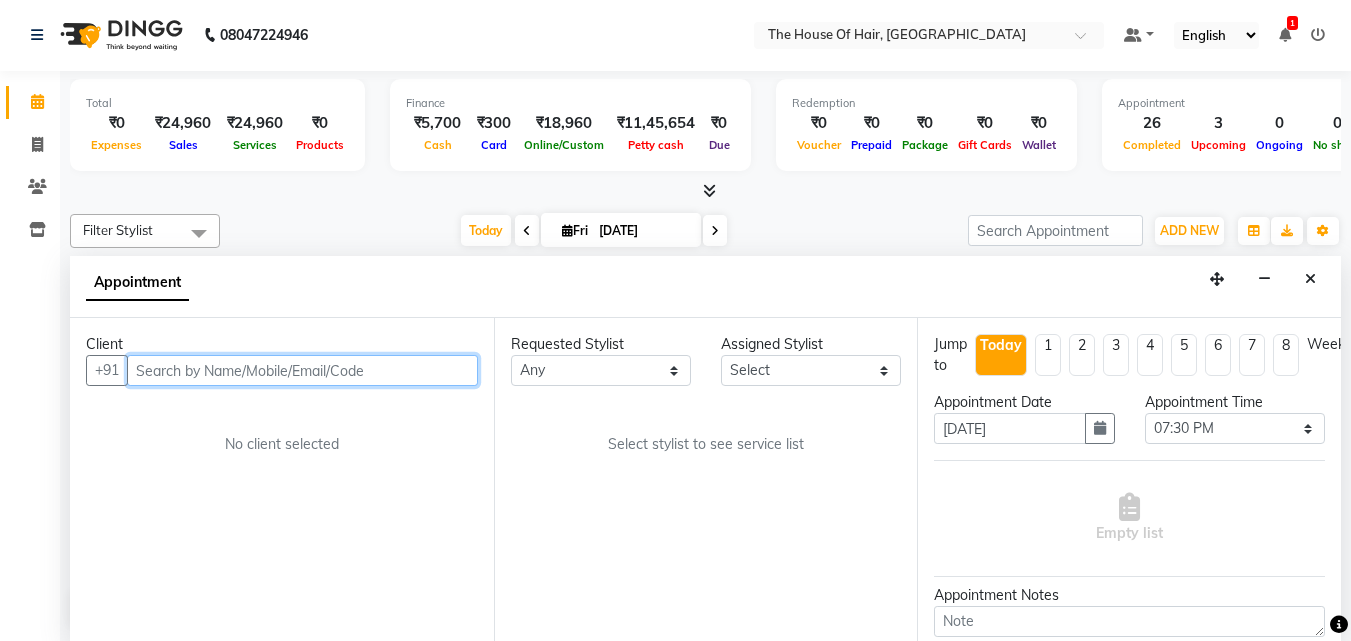 scroll, scrollTop: 1549, scrollLeft: 0, axis: vertical 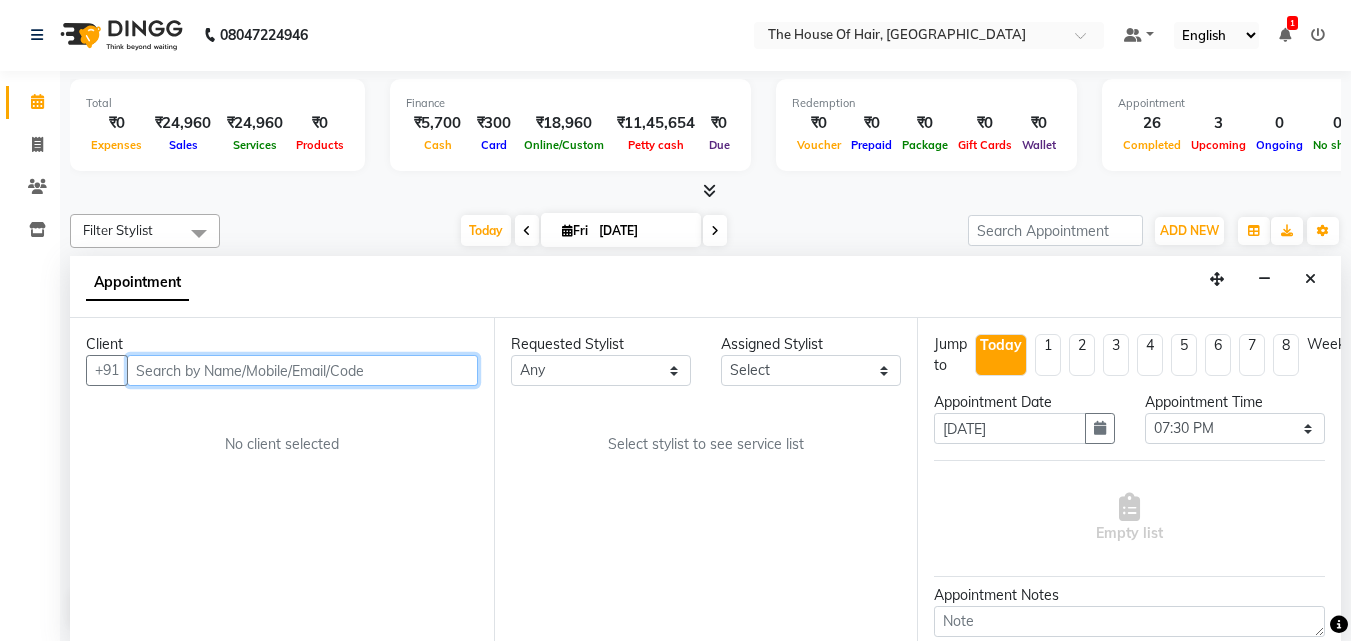 select on "42824" 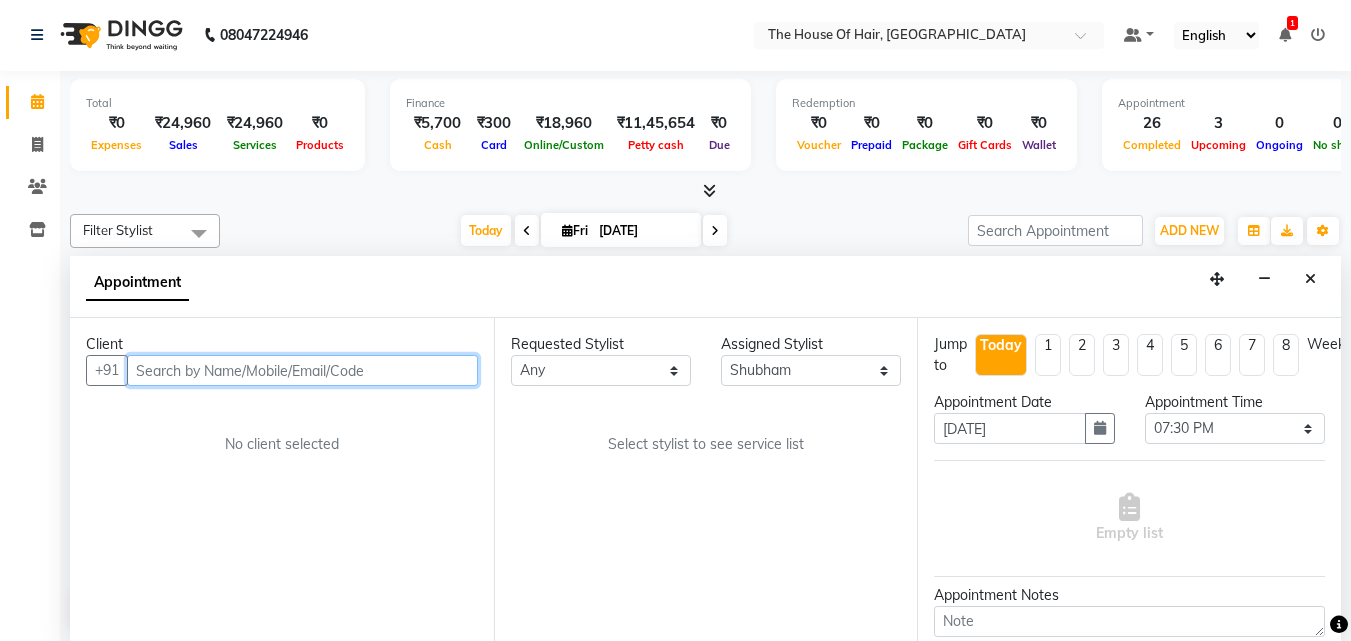 select on "2907" 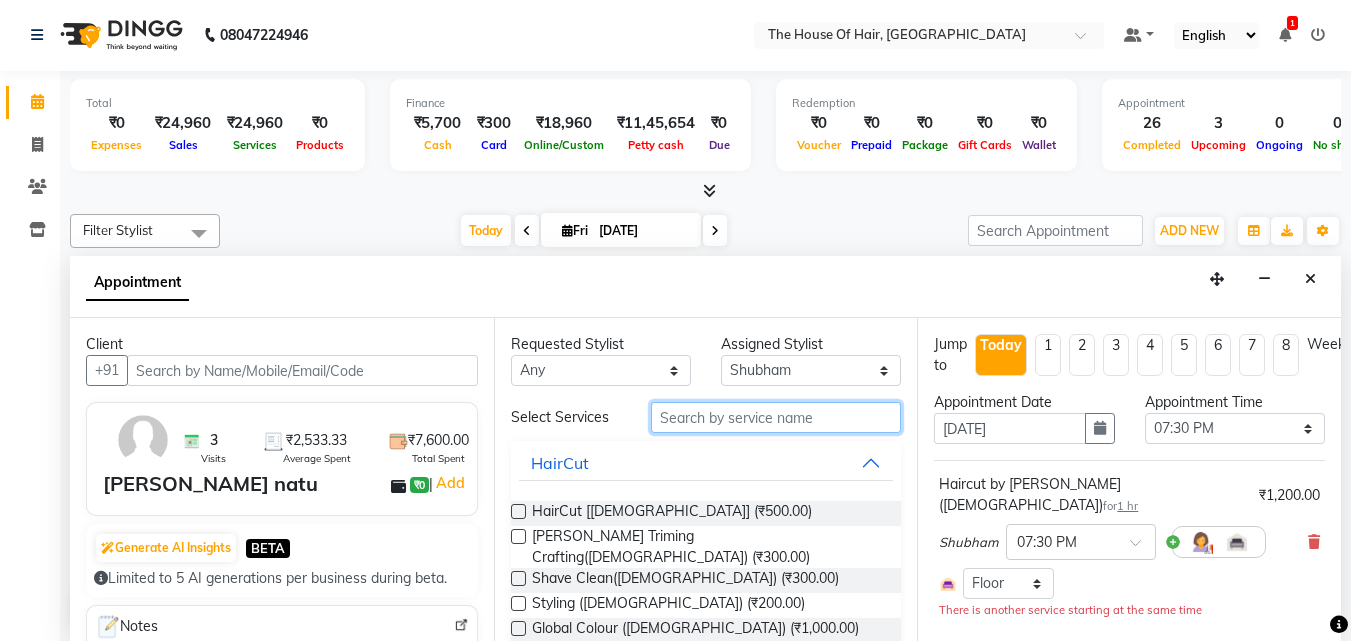 click at bounding box center (776, 417) 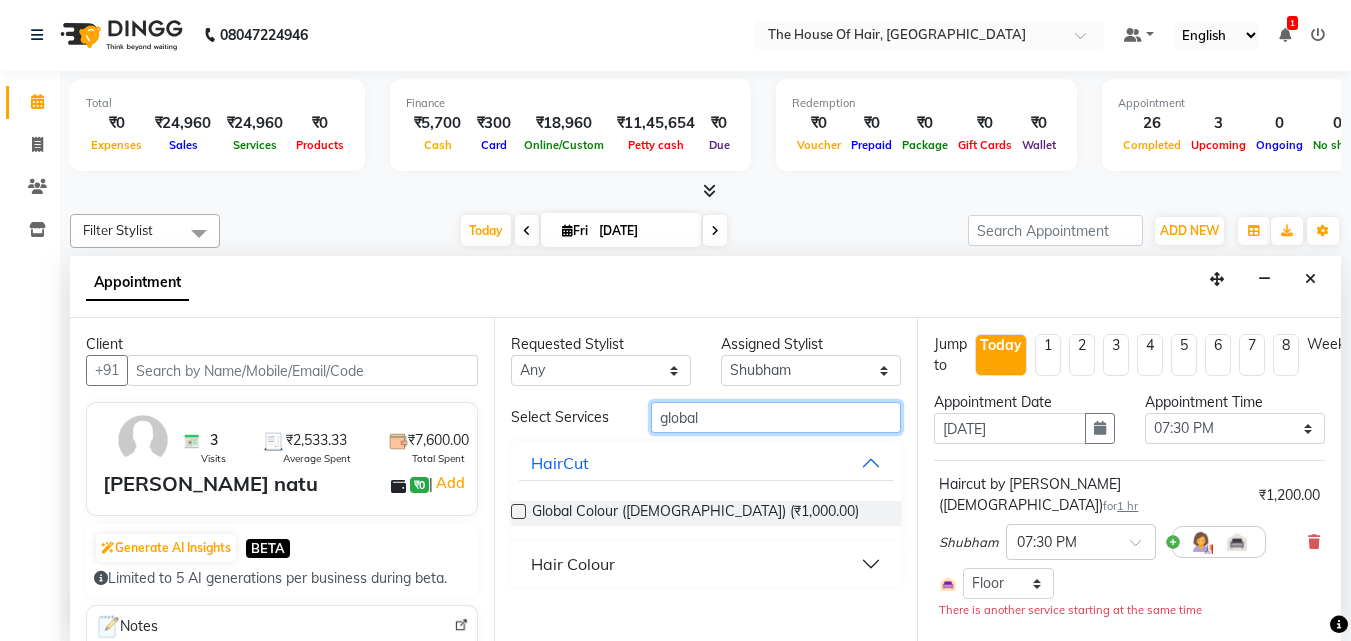 type on "global" 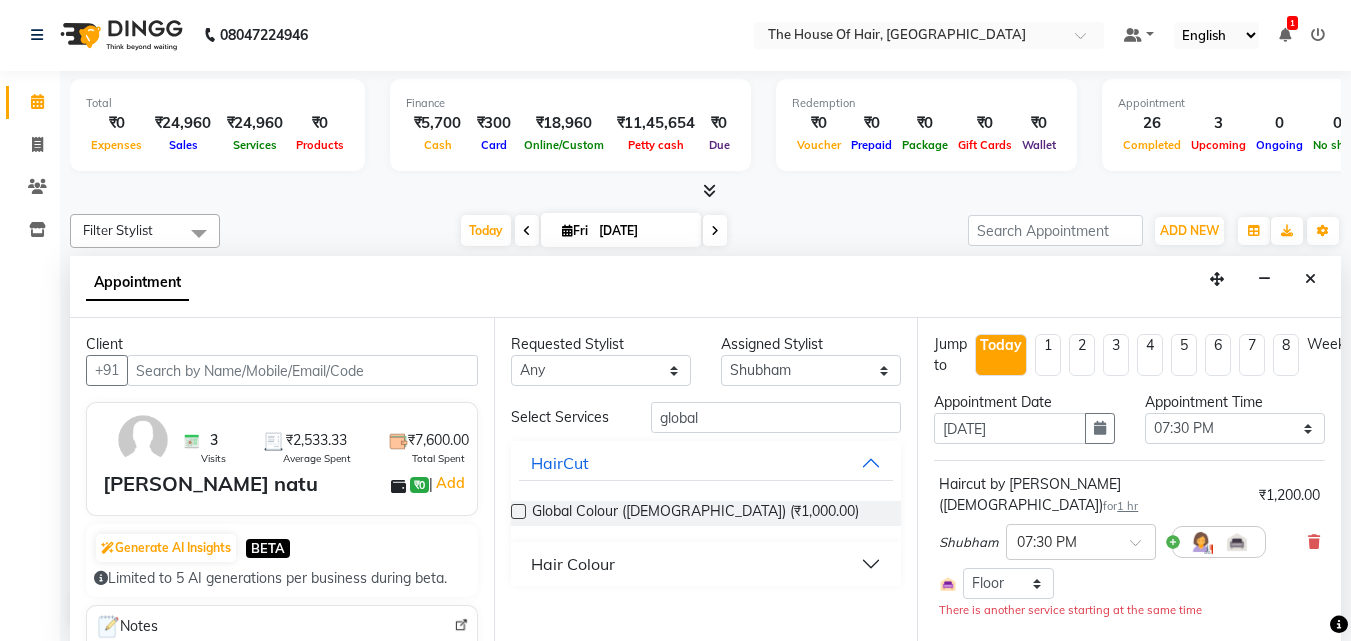 click on "Hair Colour" at bounding box center (706, 564) 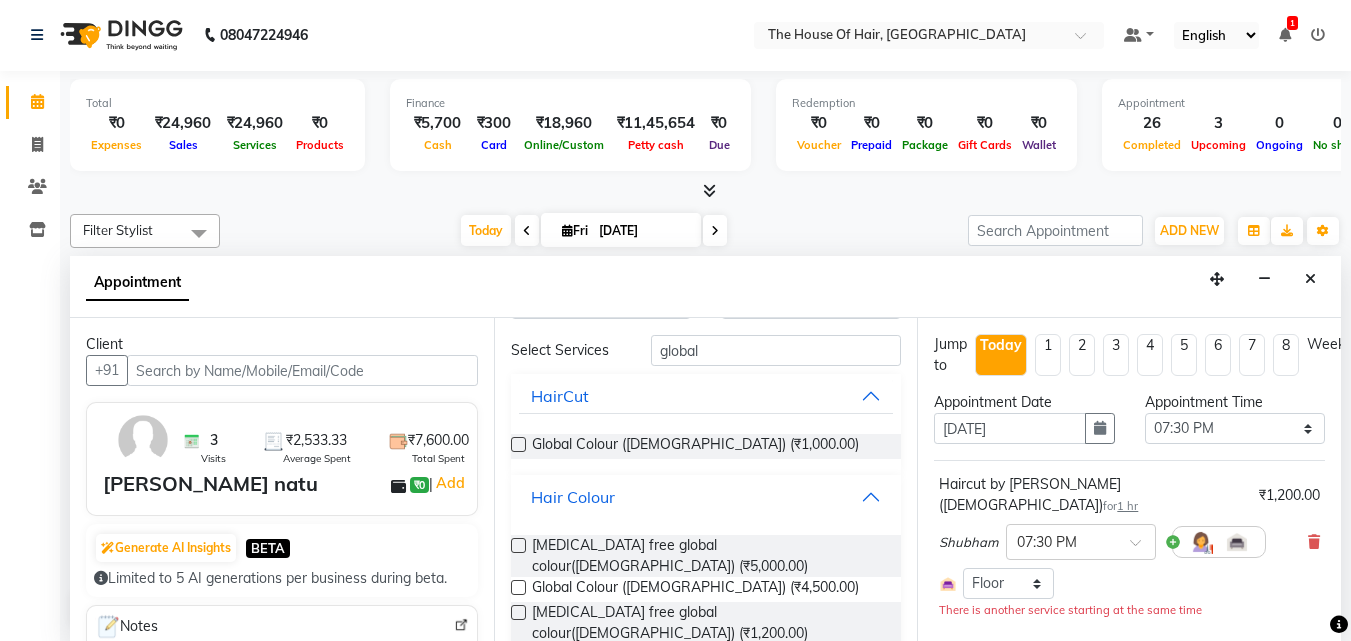 scroll, scrollTop: 68, scrollLeft: 0, axis: vertical 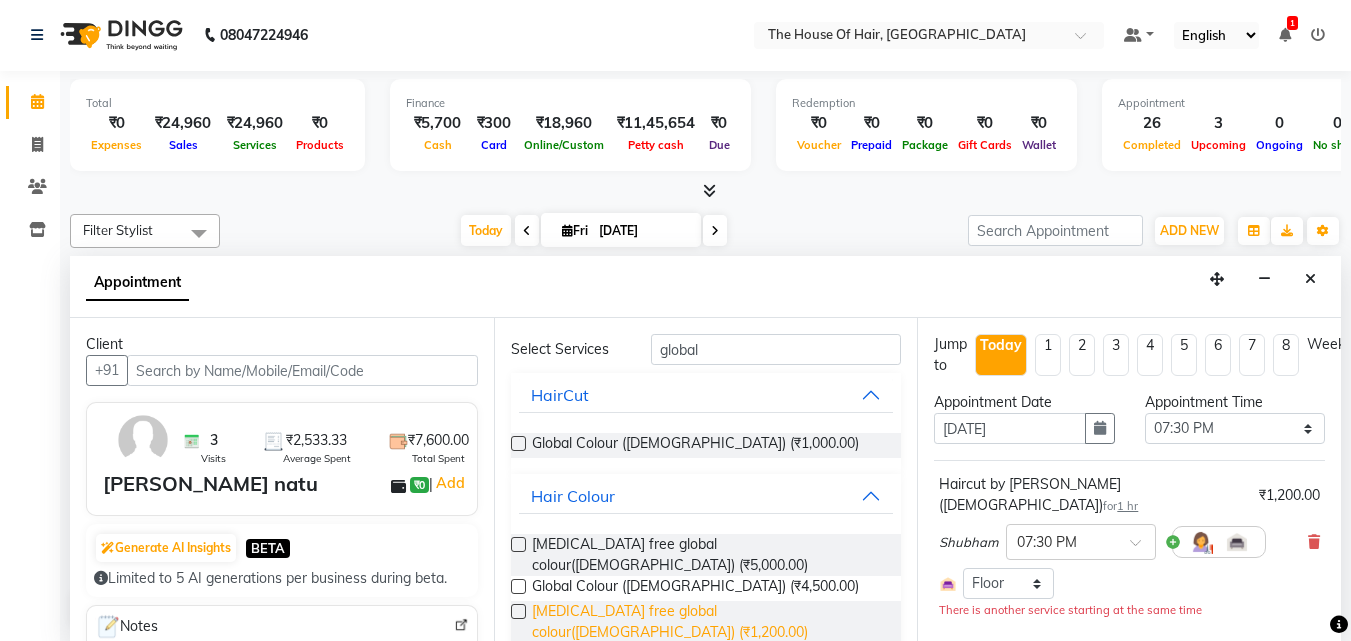 click on "[MEDICAL_DATA] free global colour([DEMOGRAPHIC_DATA]) (₹1,200.00)" at bounding box center [709, 622] 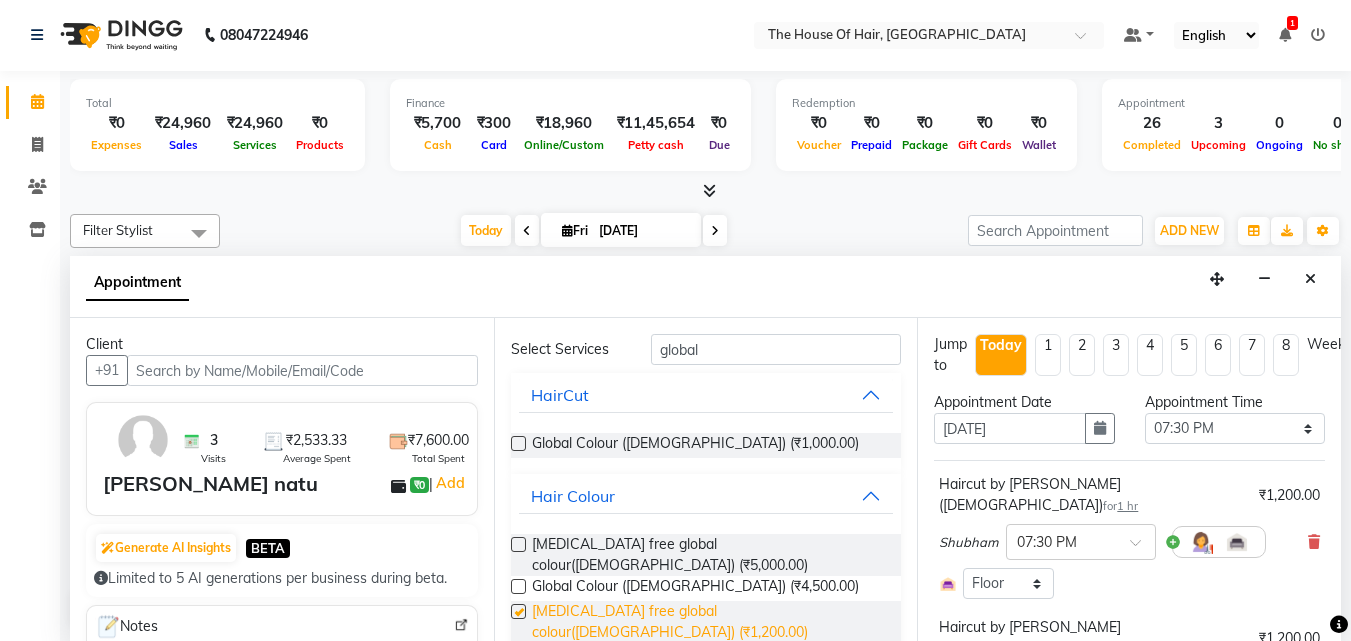 checkbox on "false" 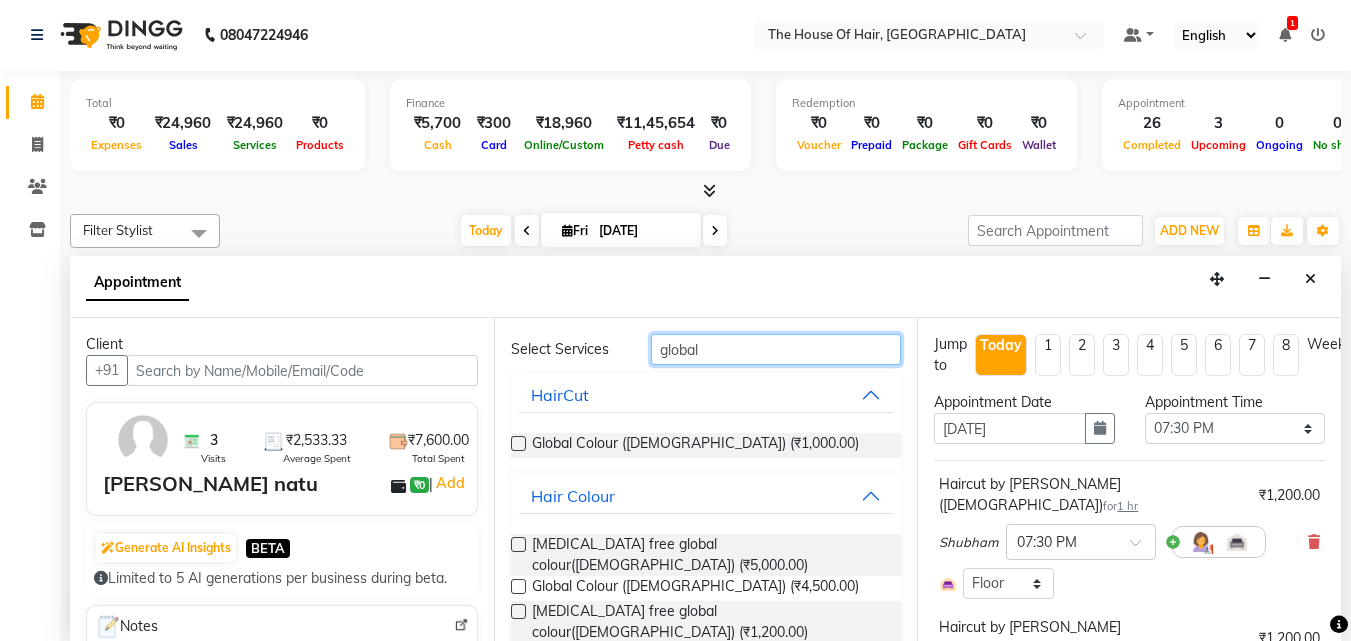 click on "global" at bounding box center [776, 349] 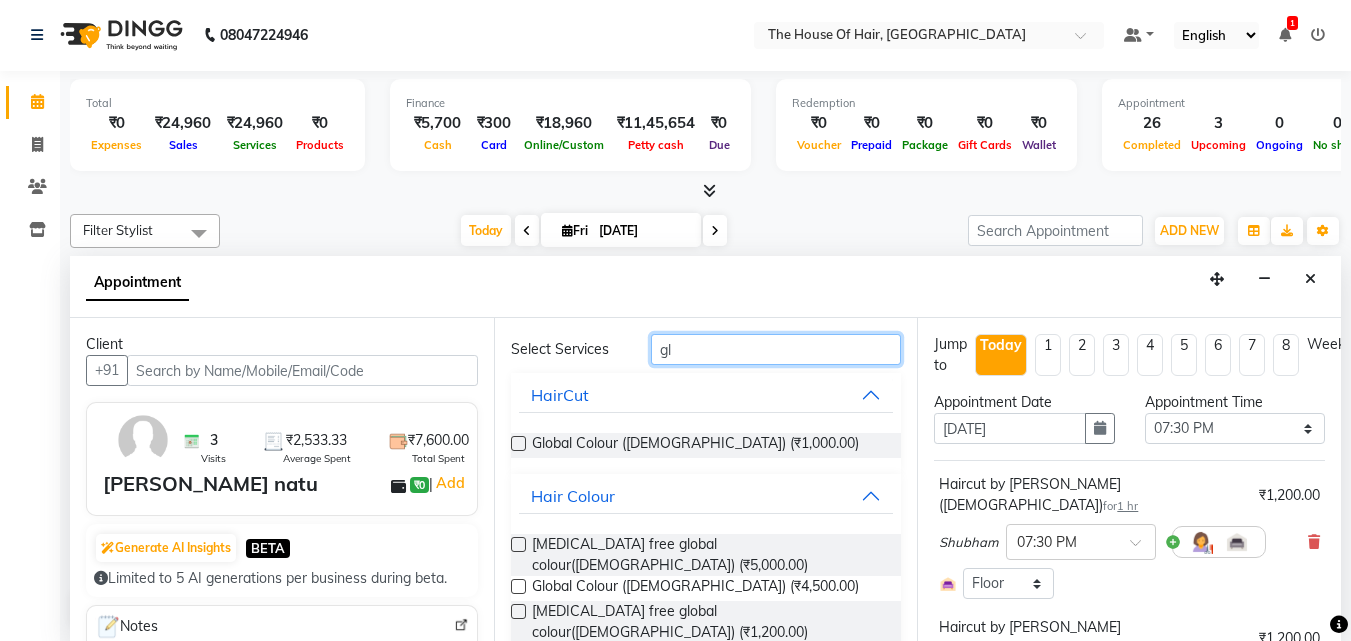 type on "g" 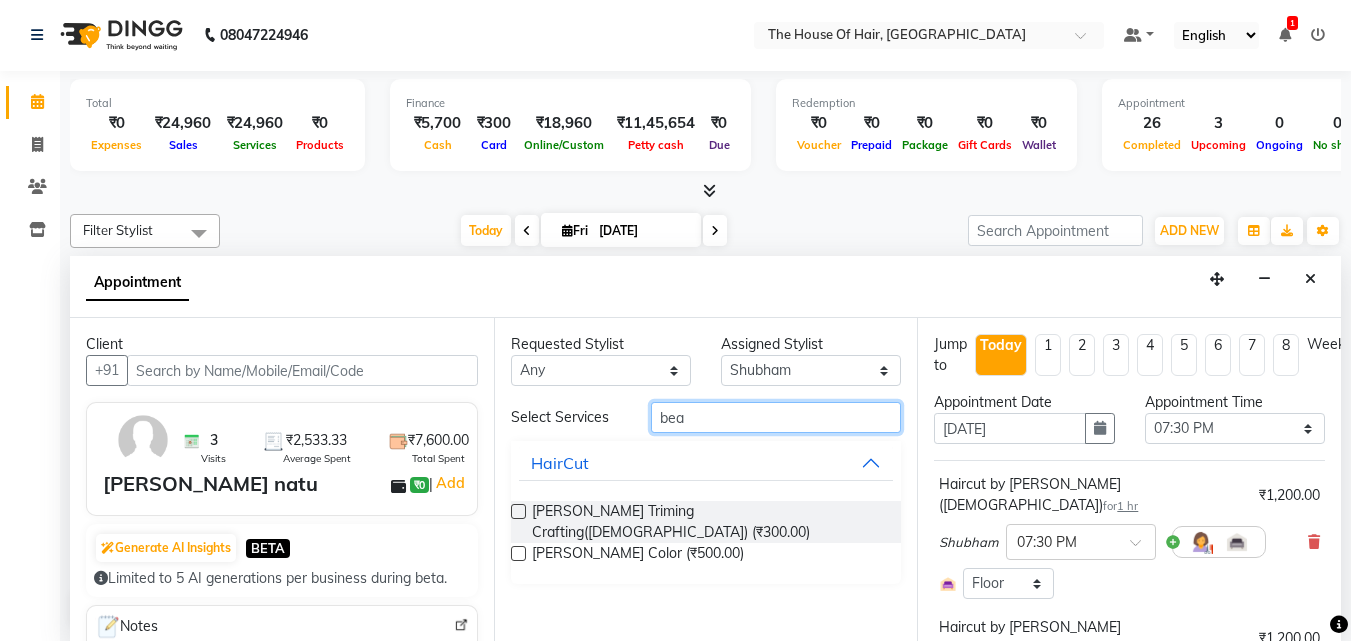 scroll, scrollTop: 0, scrollLeft: 0, axis: both 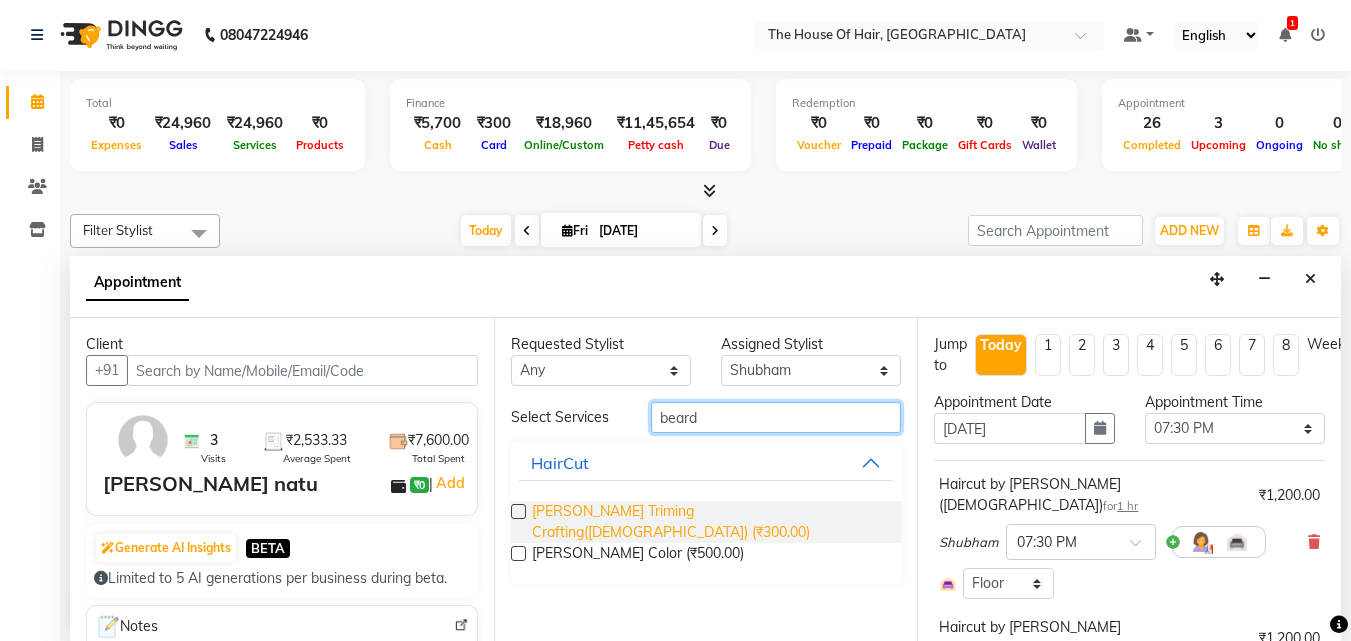 type on "beard" 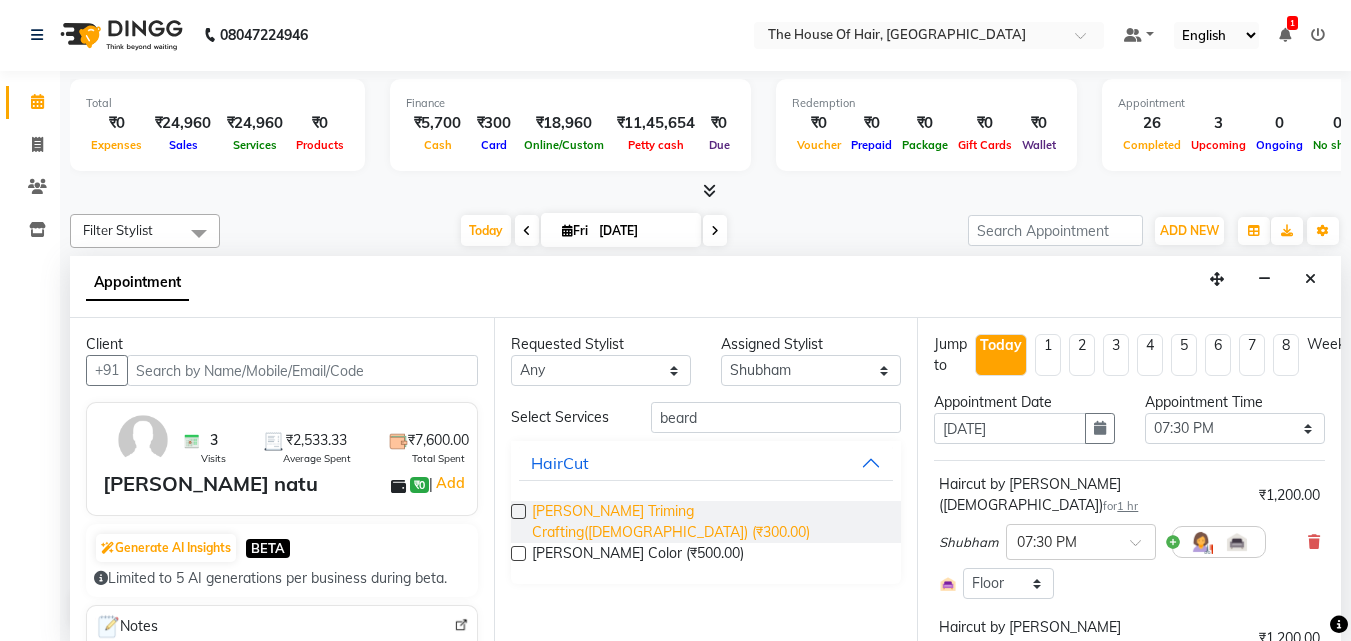 click on "[PERSON_NAME] Triming Crafting([DEMOGRAPHIC_DATA]) (₹300.00)" at bounding box center (709, 522) 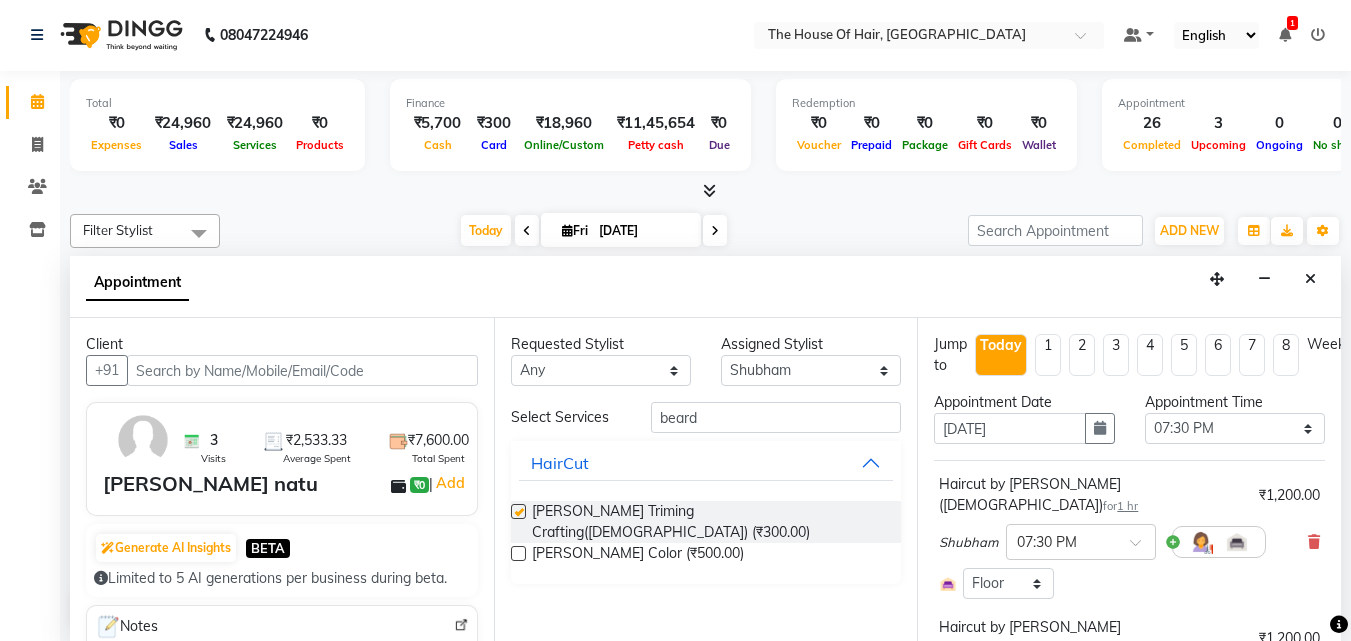 checkbox on "false" 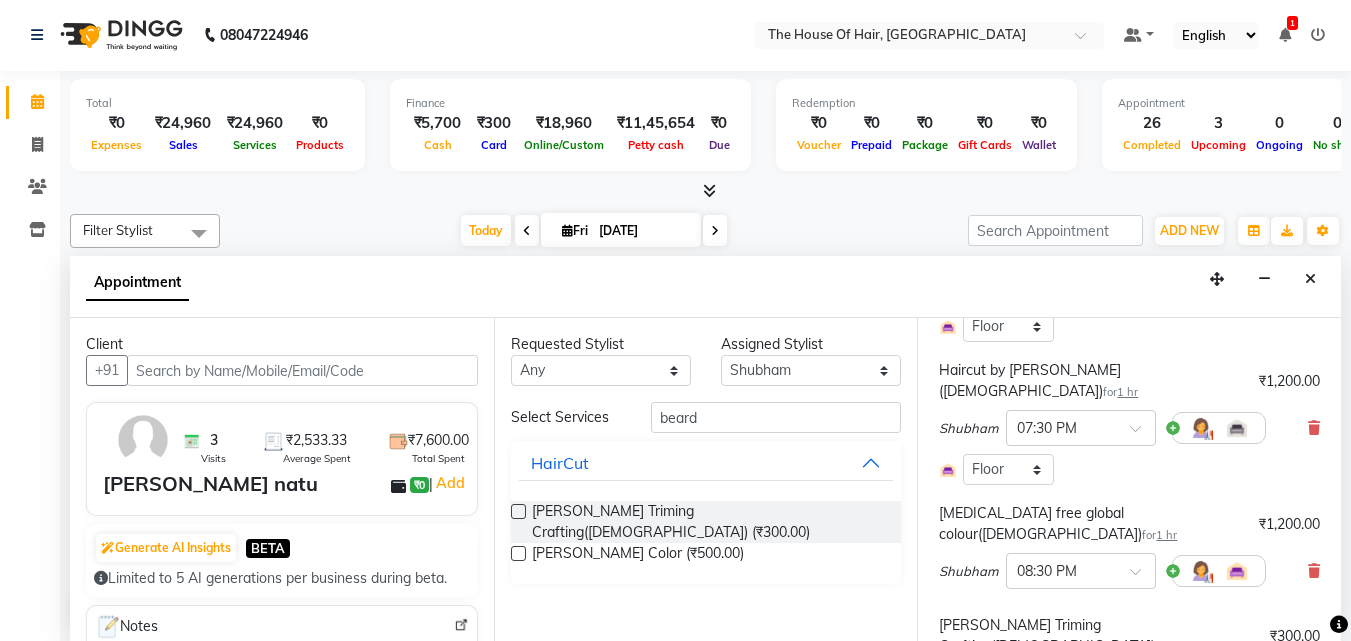scroll, scrollTop: 252, scrollLeft: 0, axis: vertical 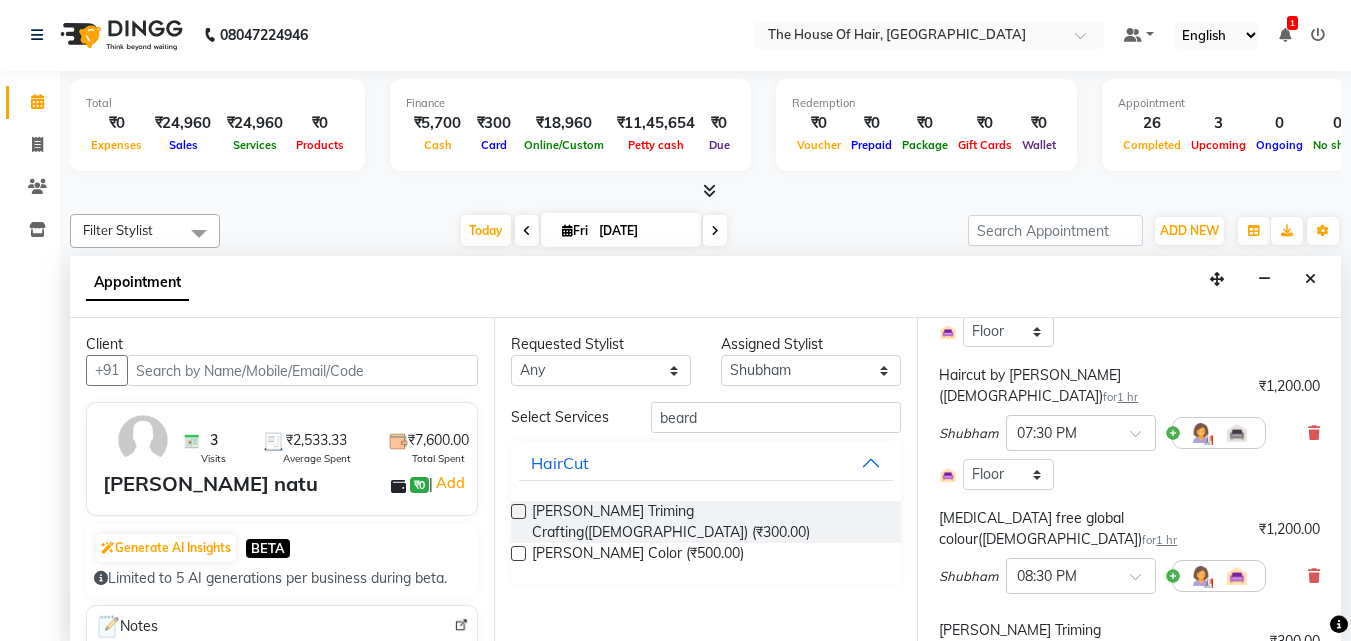click at bounding box center (1142, 582) 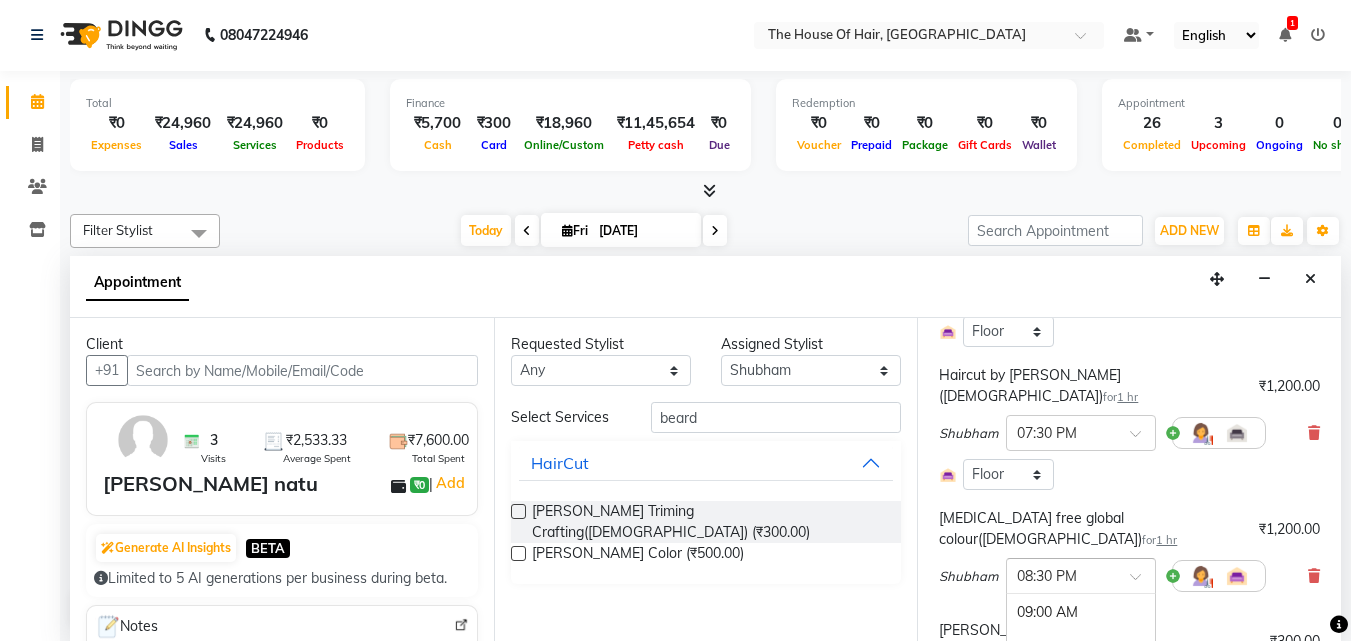 scroll, scrollTop: 1605, scrollLeft: 0, axis: vertical 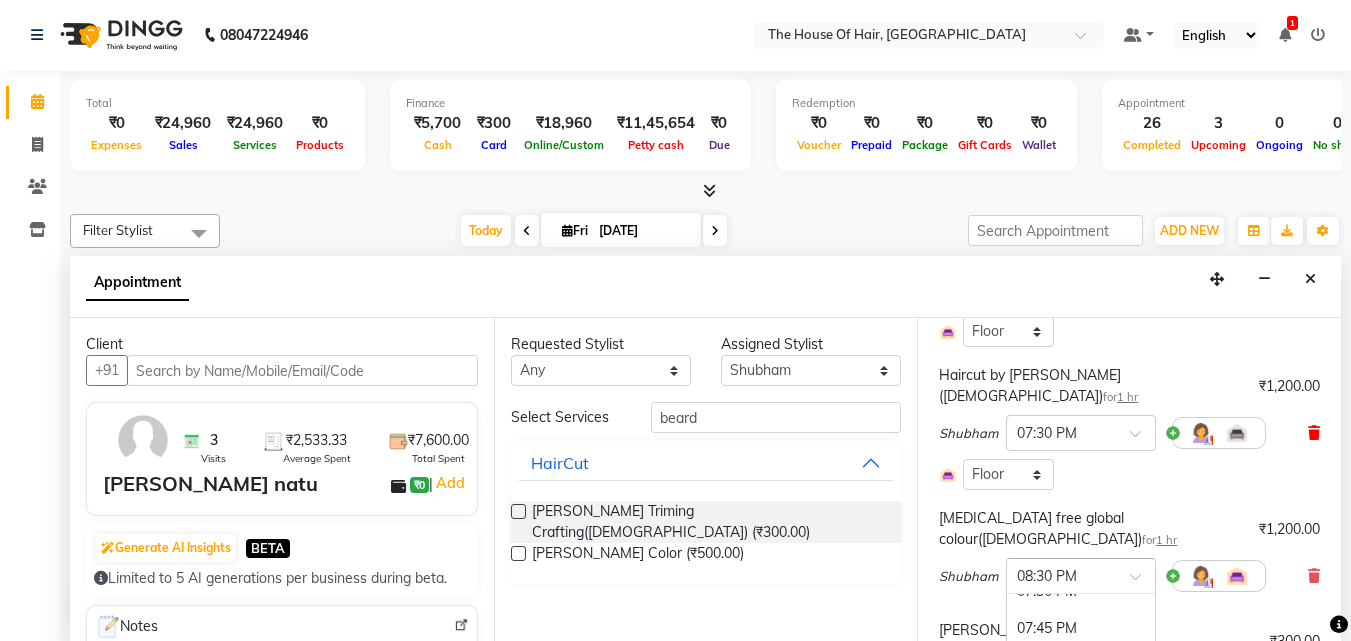 click at bounding box center (1314, 433) 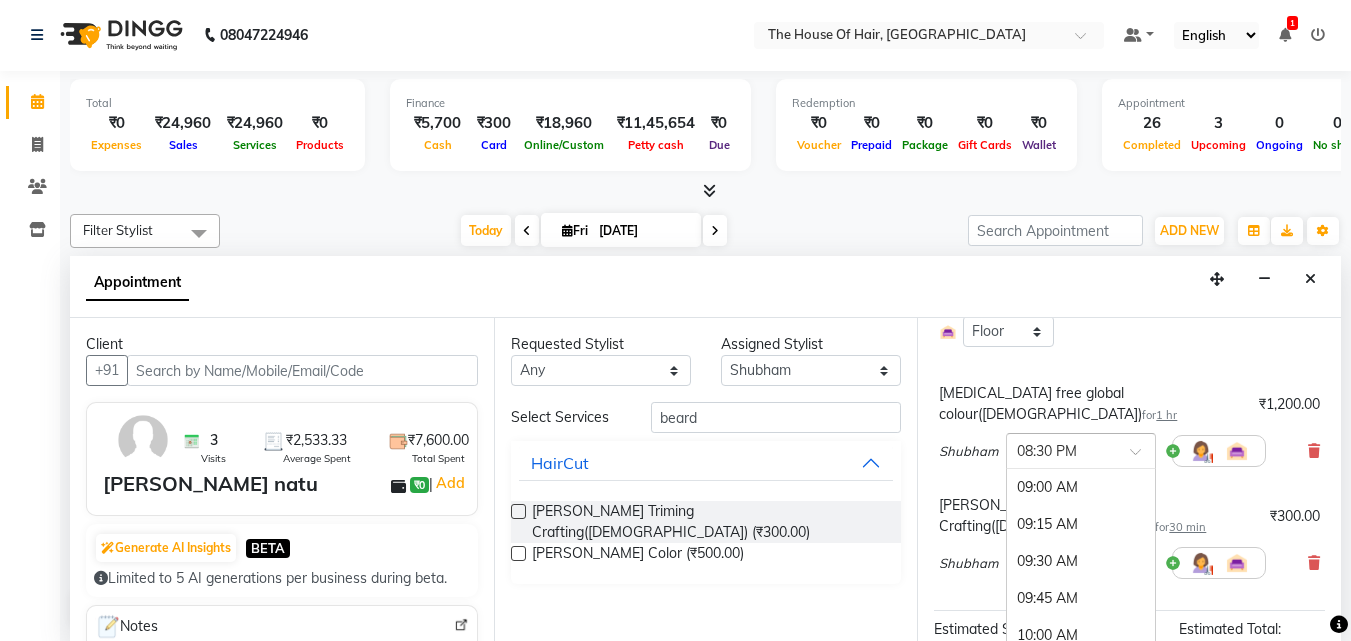click at bounding box center (1061, 449) 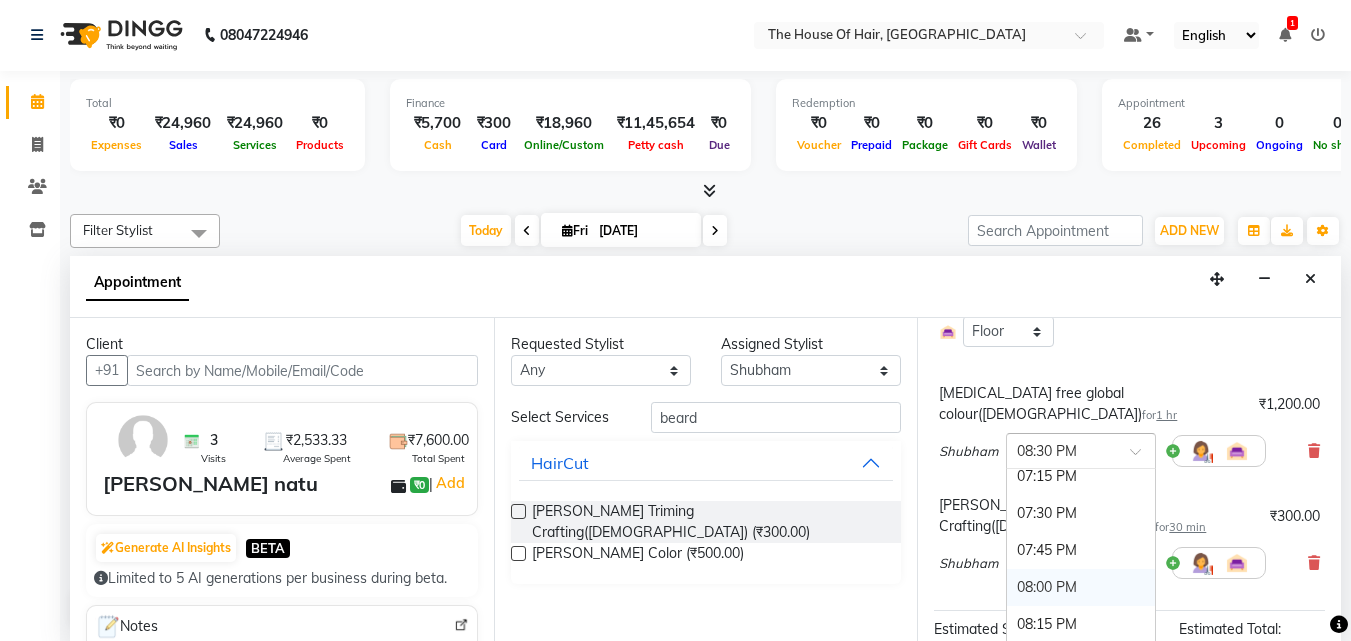 scroll, scrollTop: 1557, scrollLeft: 0, axis: vertical 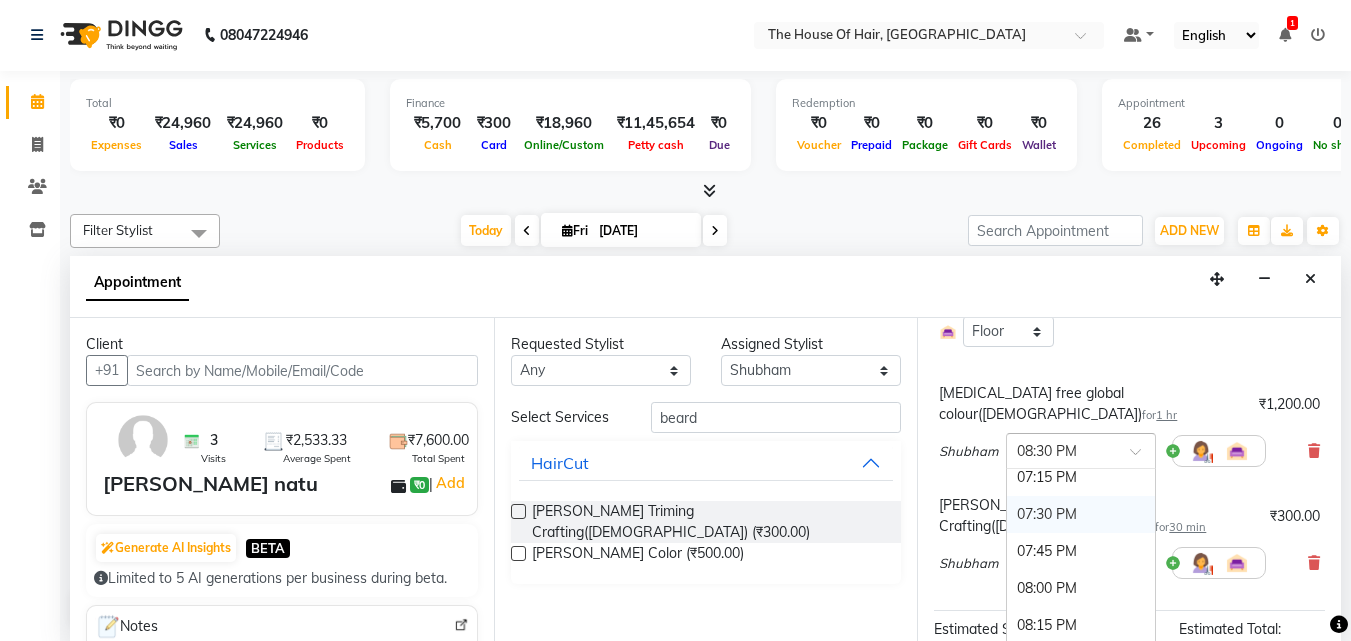 click on "07:30 PM" at bounding box center (1081, 514) 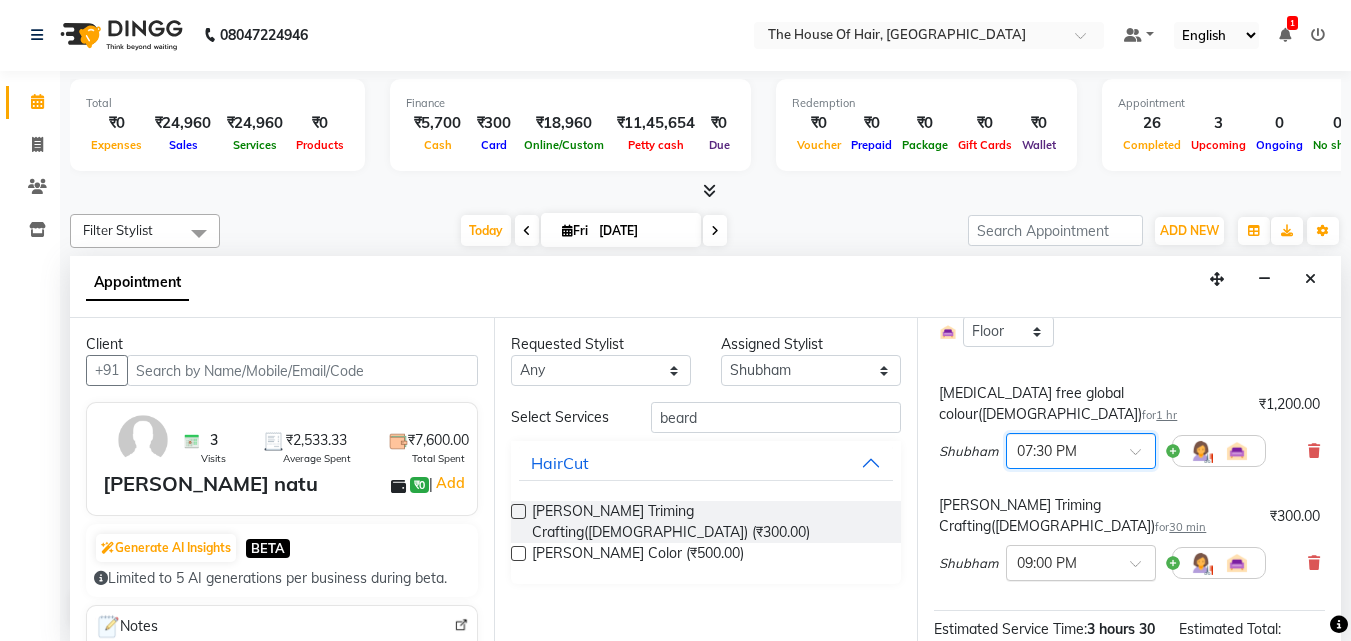 click at bounding box center (1061, 561) 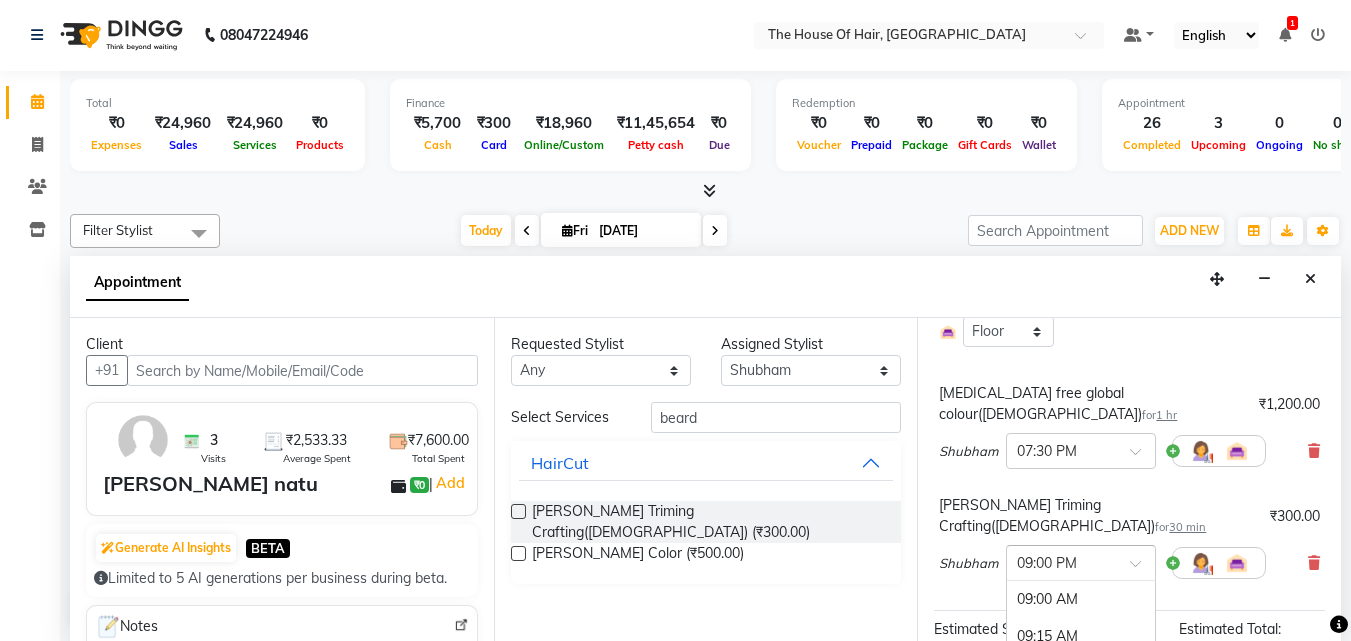scroll, scrollTop: 1605, scrollLeft: 0, axis: vertical 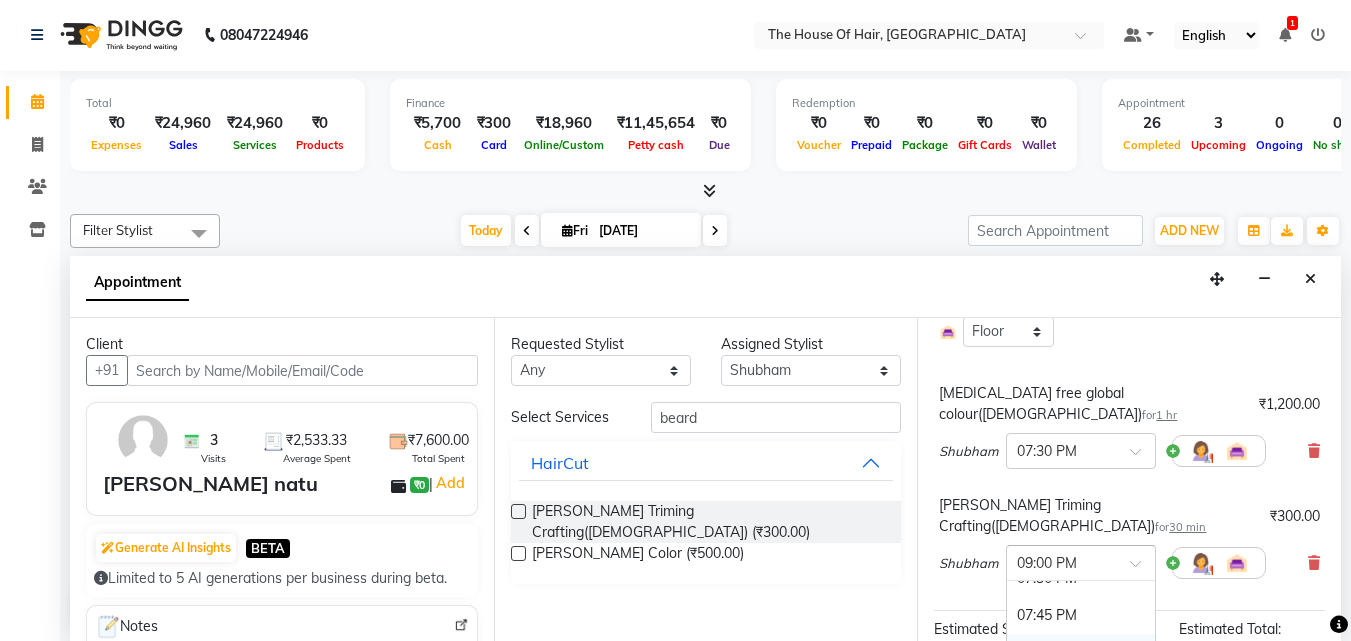 click on "08:00 PM" at bounding box center (1081, 652) 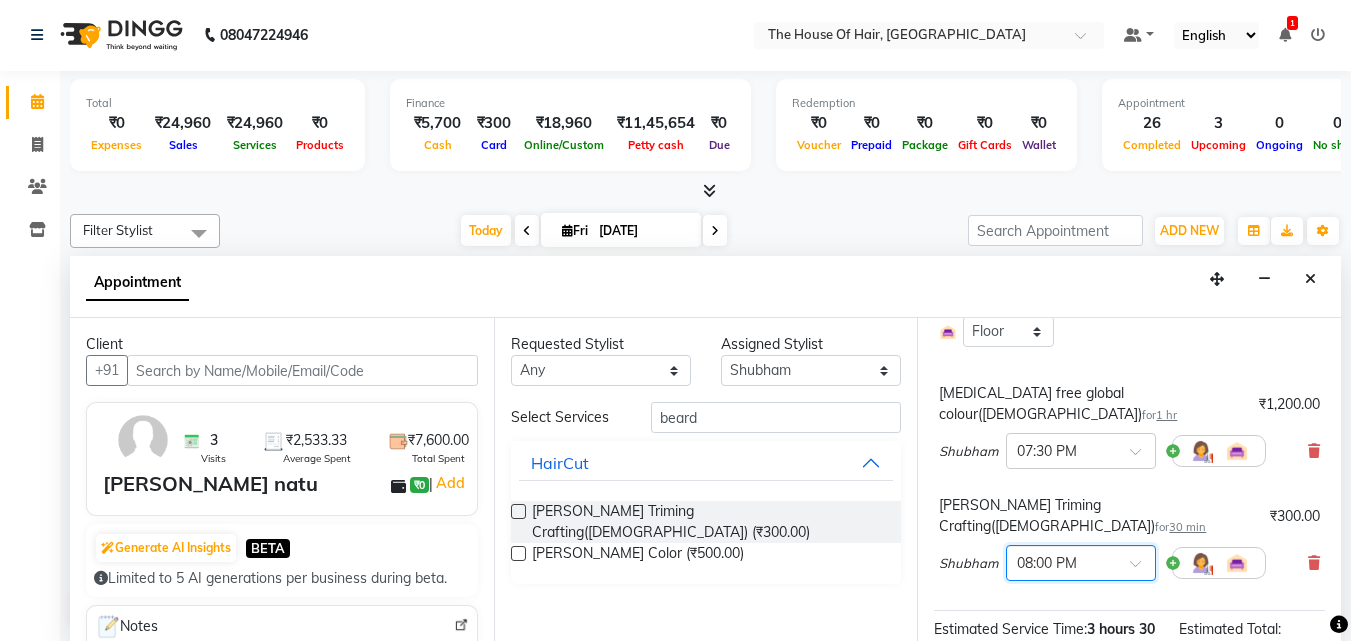 scroll, scrollTop: 412, scrollLeft: 0, axis: vertical 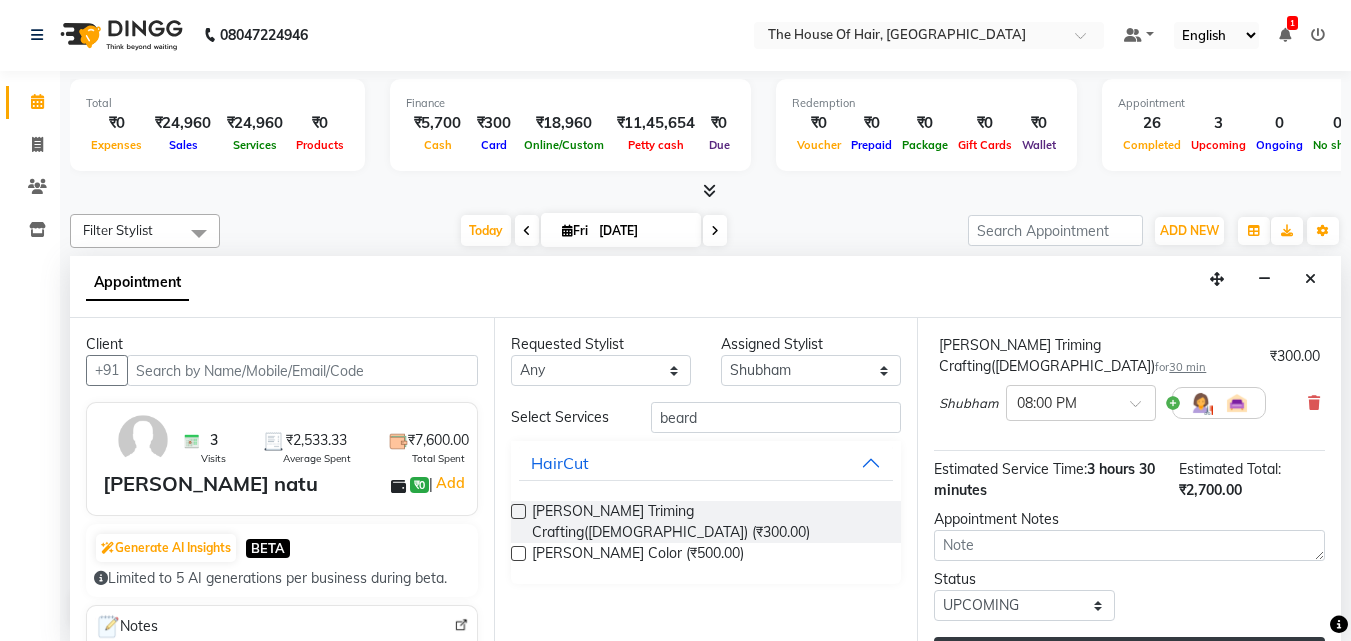 click on "Update" at bounding box center (1129, 655) 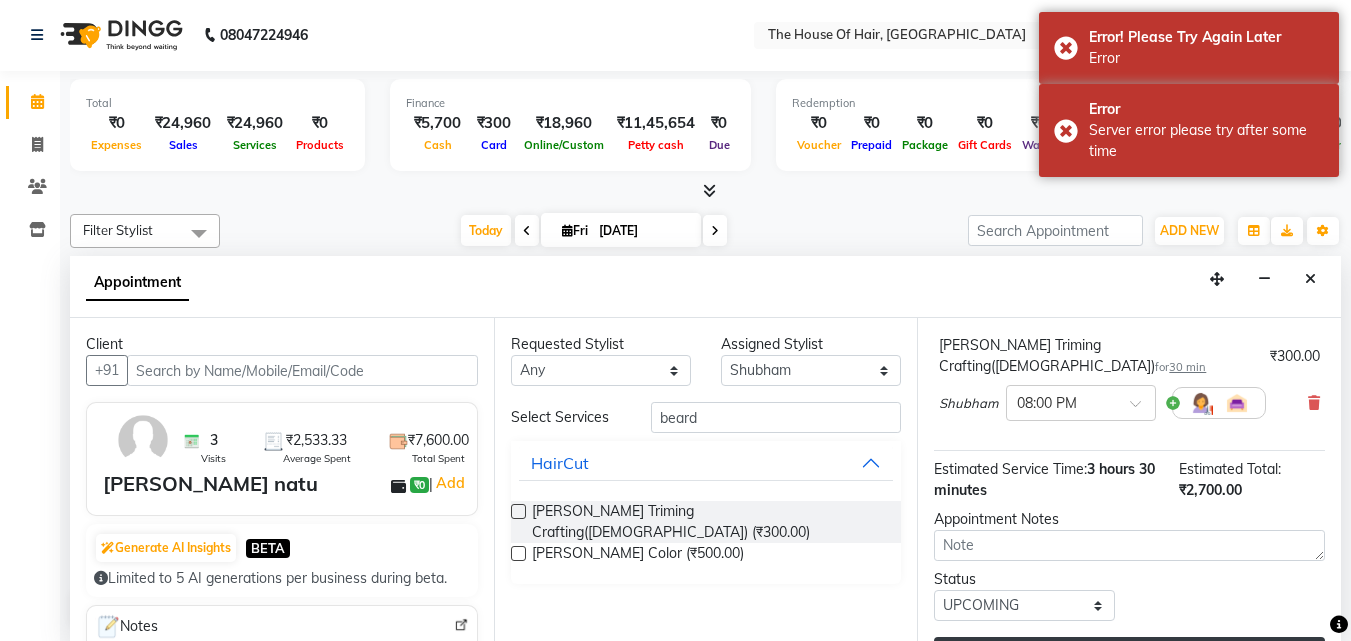 click on "Update" at bounding box center [1129, 655] 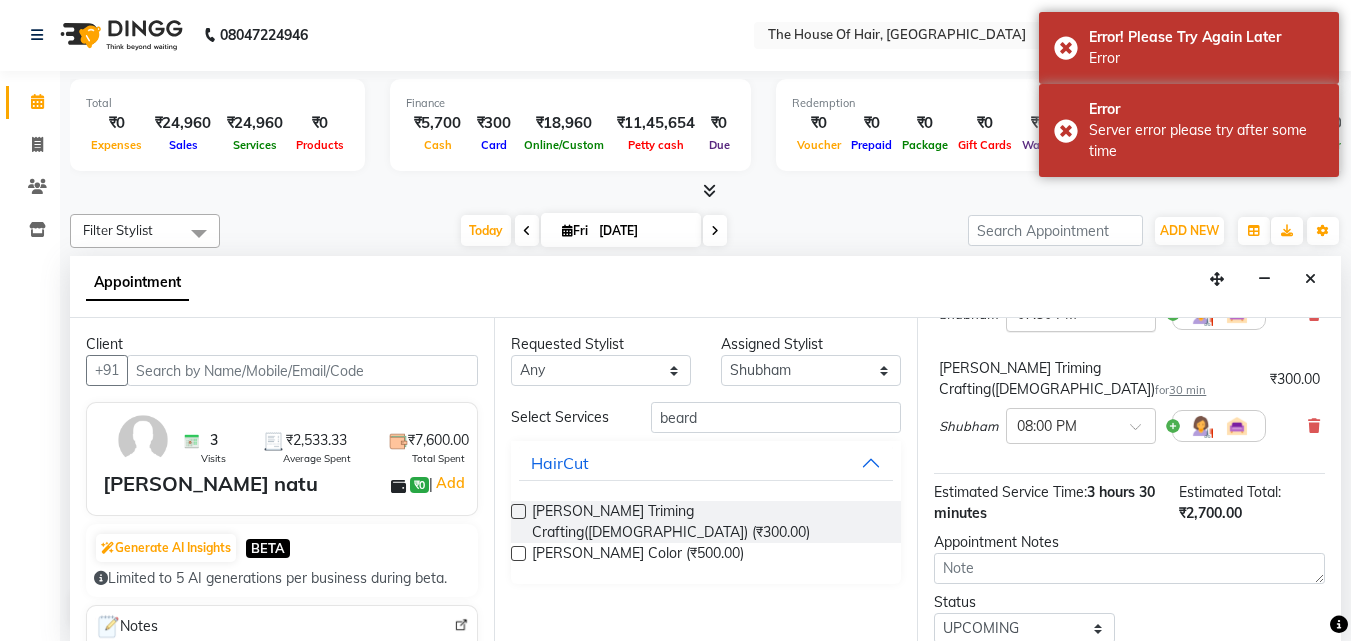 scroll, scrollTop: 392, scrollLeft: 0, axis: vertical 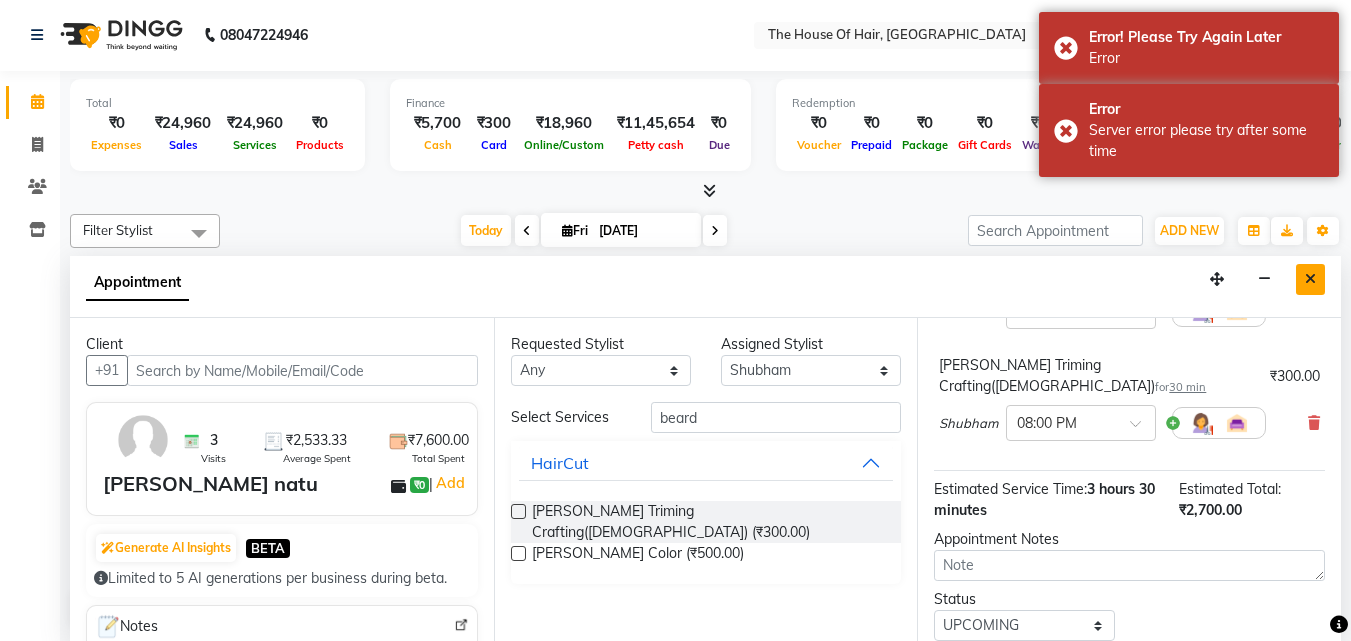 click at bounding box center [1310, 279] 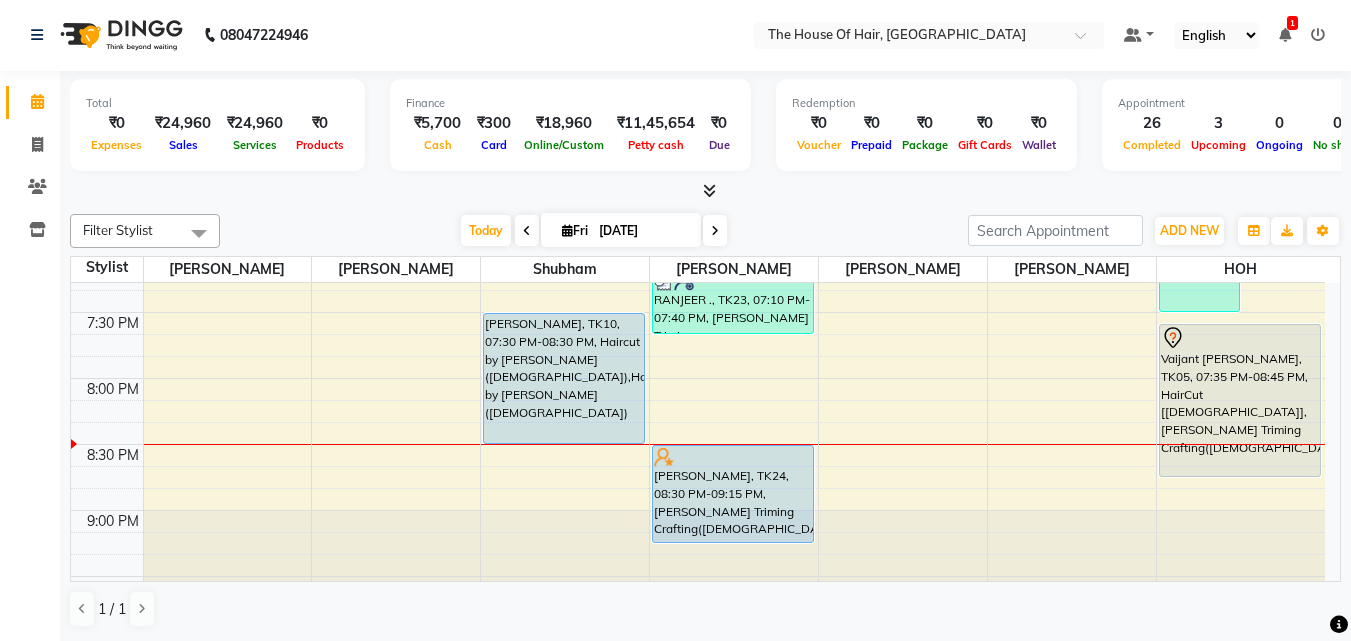 scroll, scrollTop: 1489, scrollLeft: 0, axis: vertical 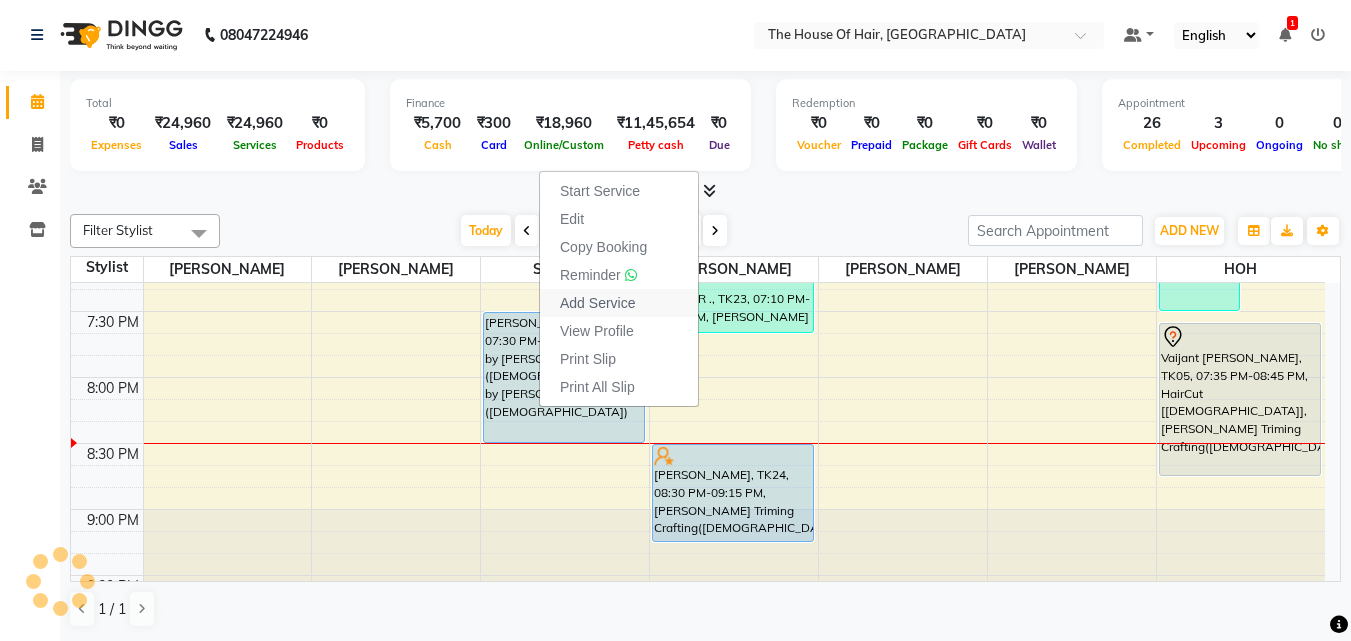 click on "Add Service" at bounding box center (597, 303) 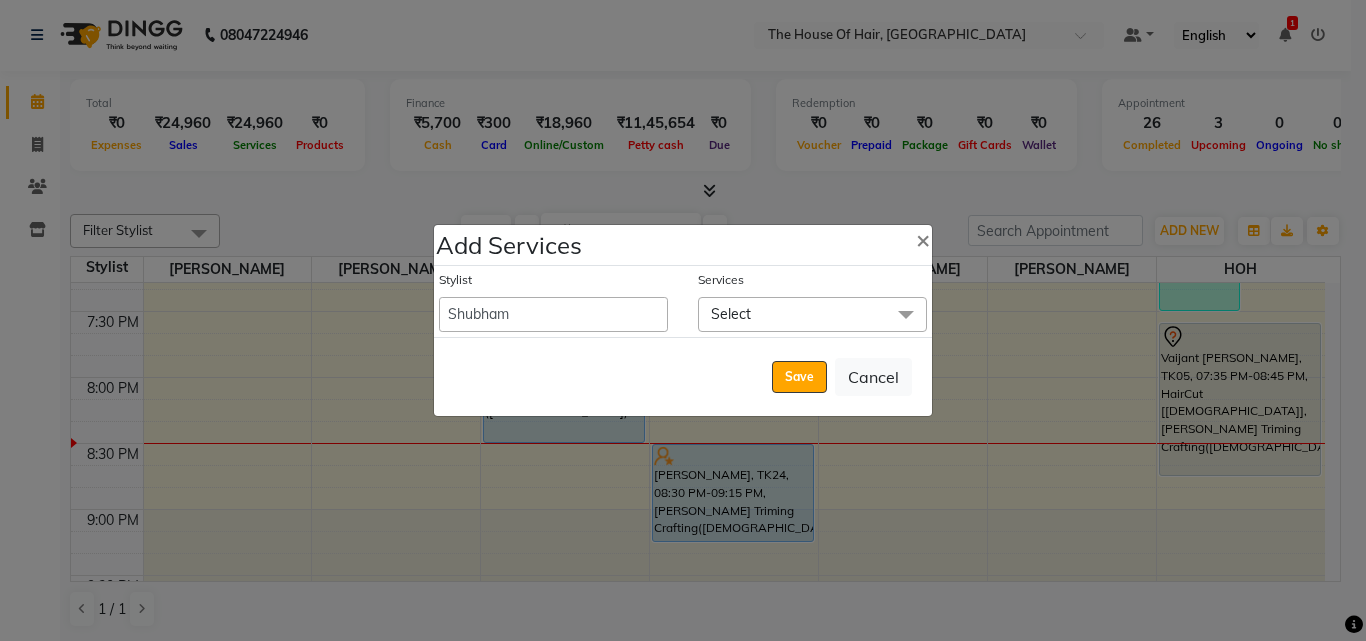 click on "Select" 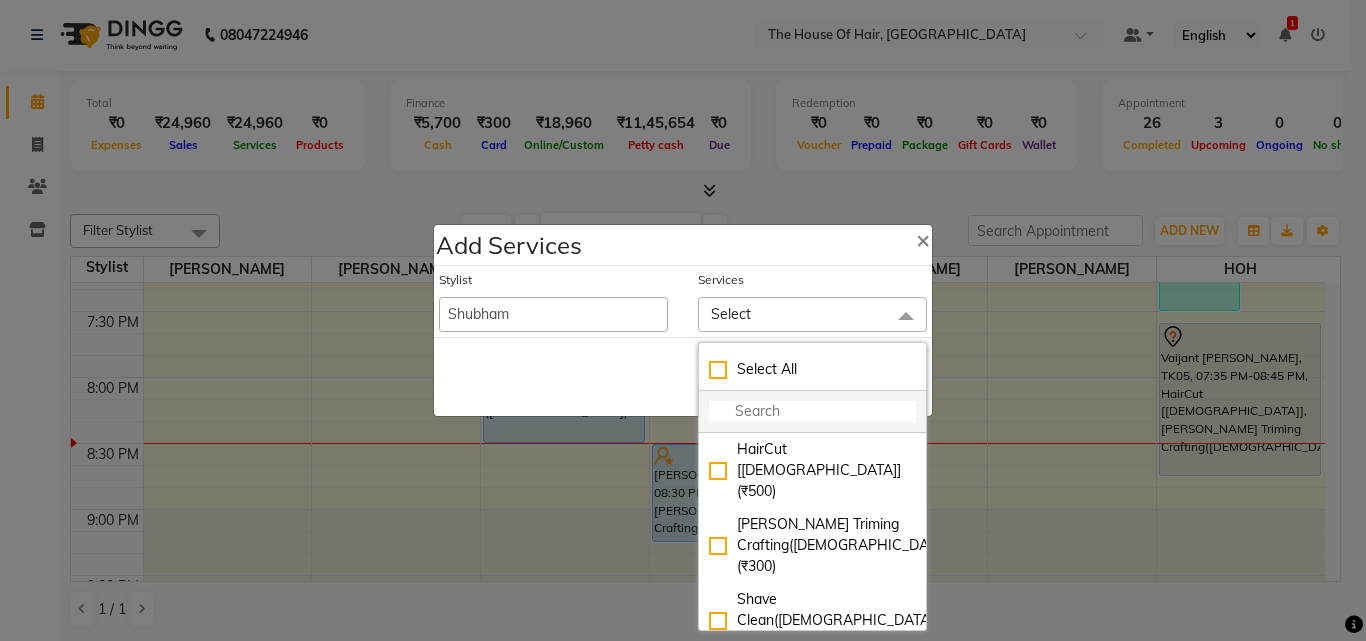 click 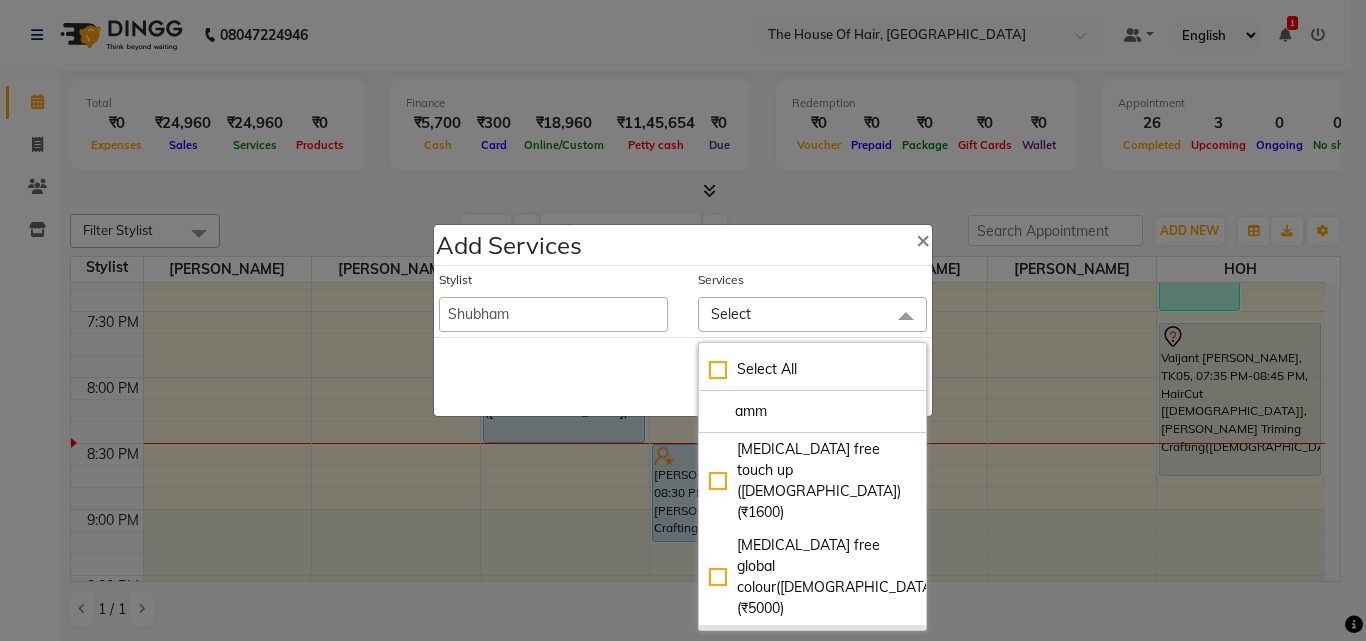 type on "amm" 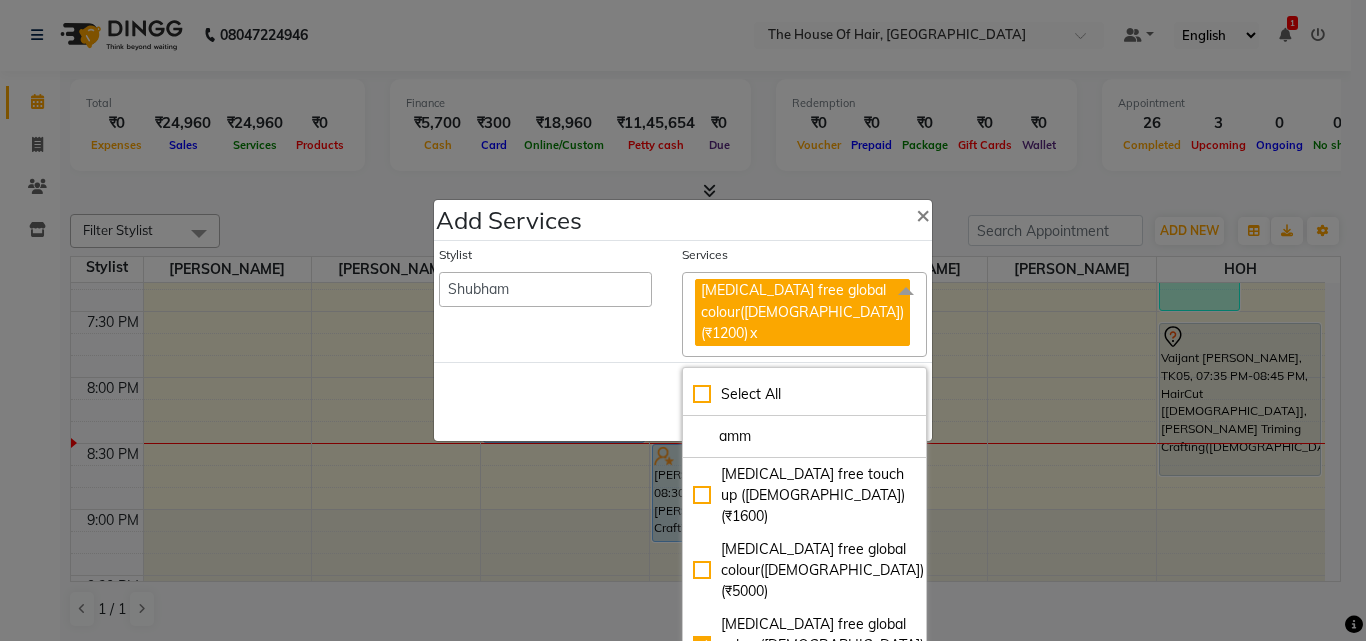 click on "Save   Cancel" 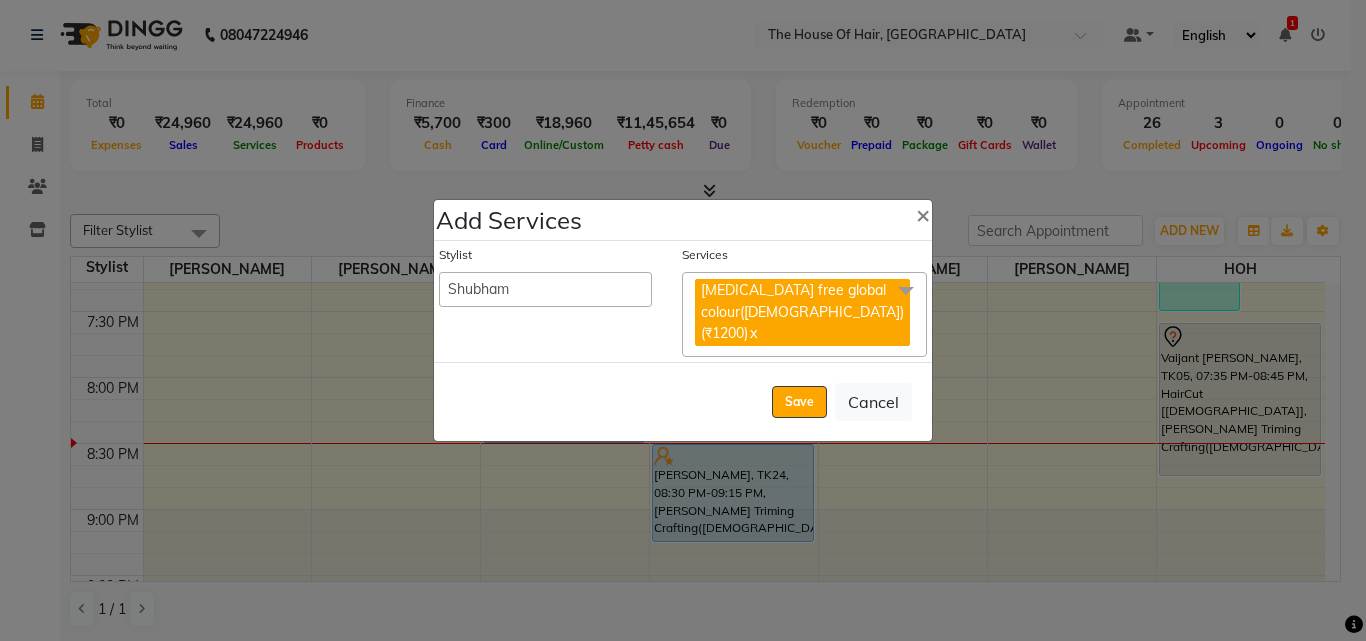 click 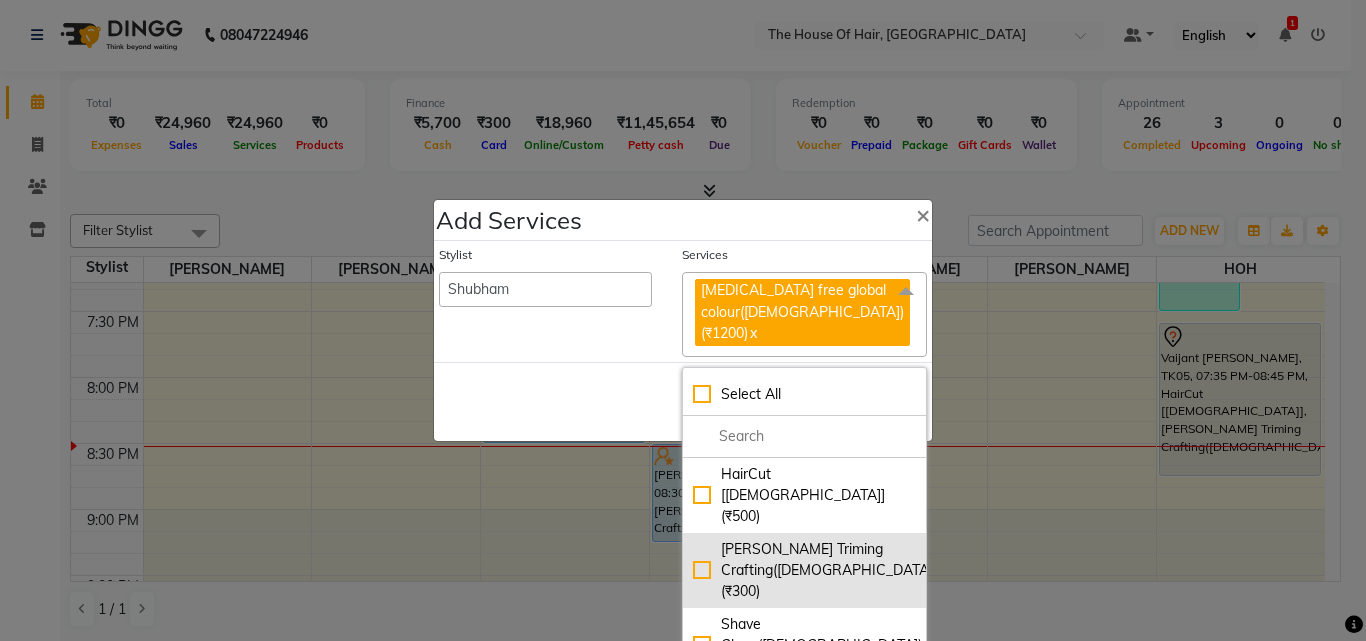 click on "[PERSON_NAME] Triming Crafting([DEMOGRAPHIC_DATA]) (₹300)" 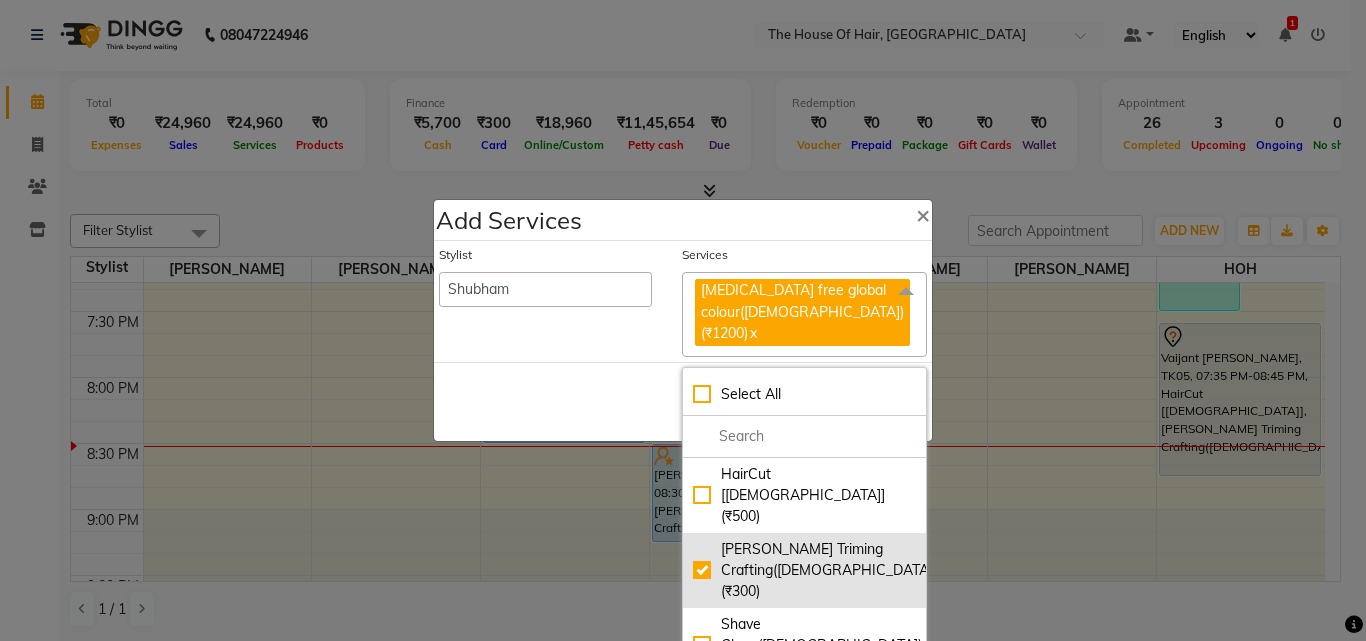 checkbox on "true" 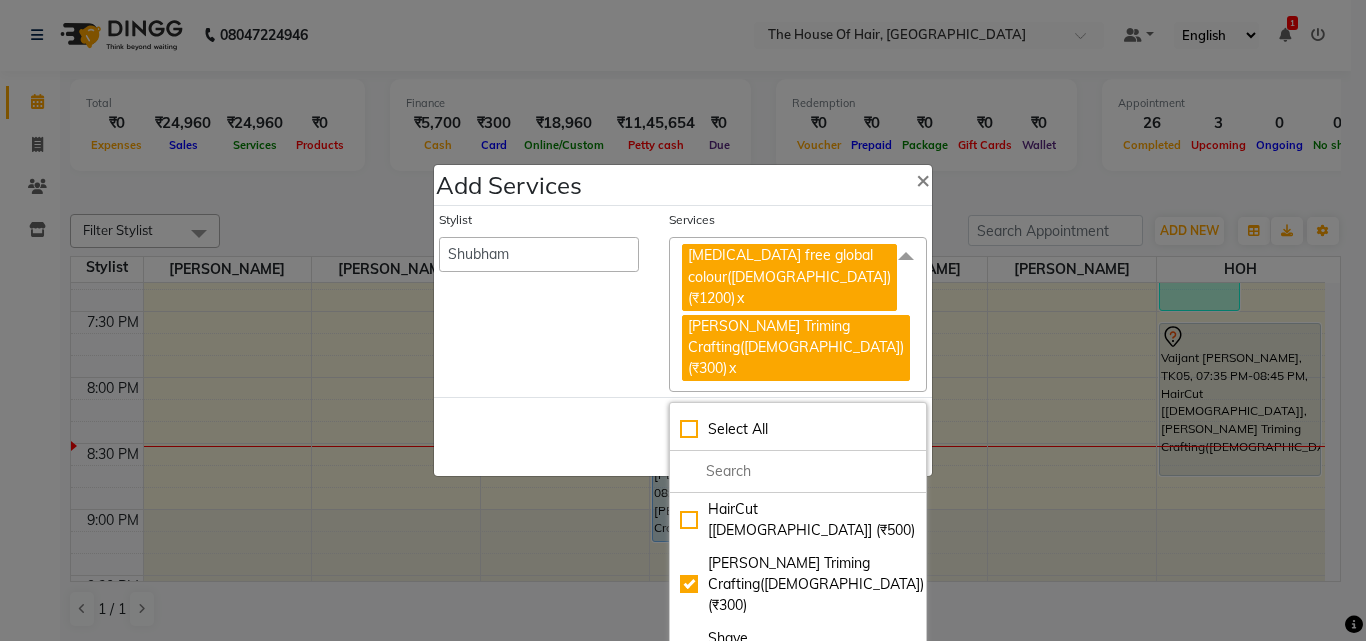 click on "Save   Cancel" 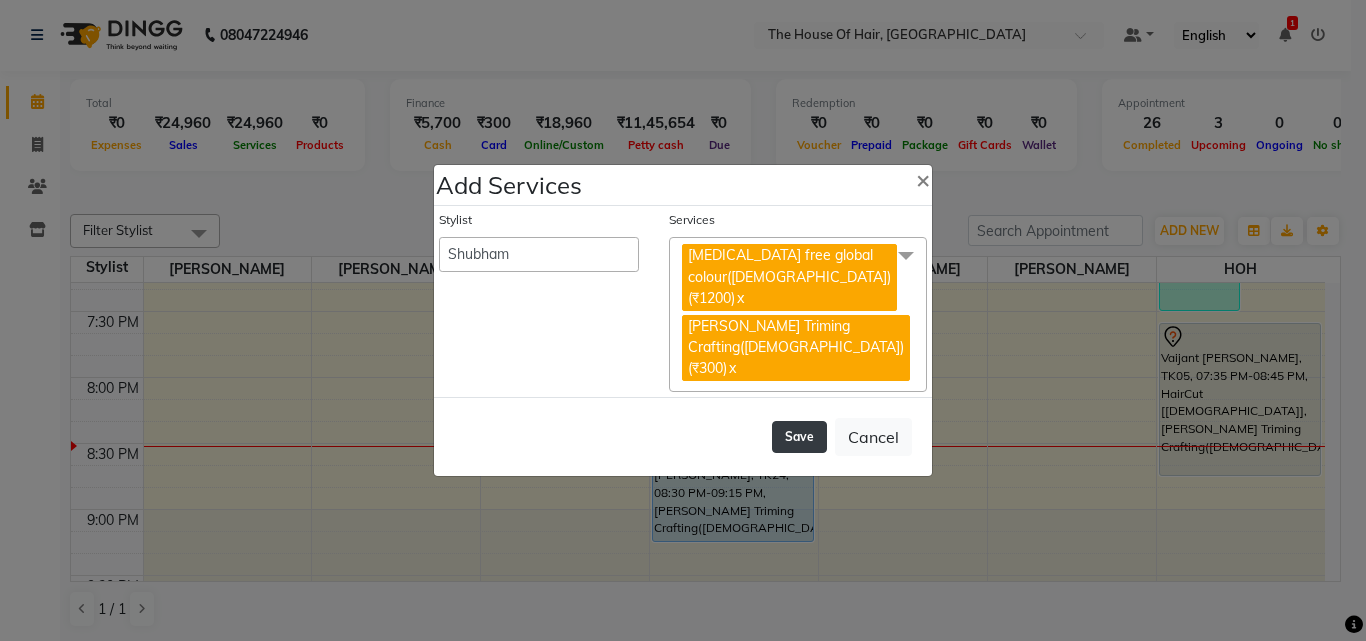 click on "Save" 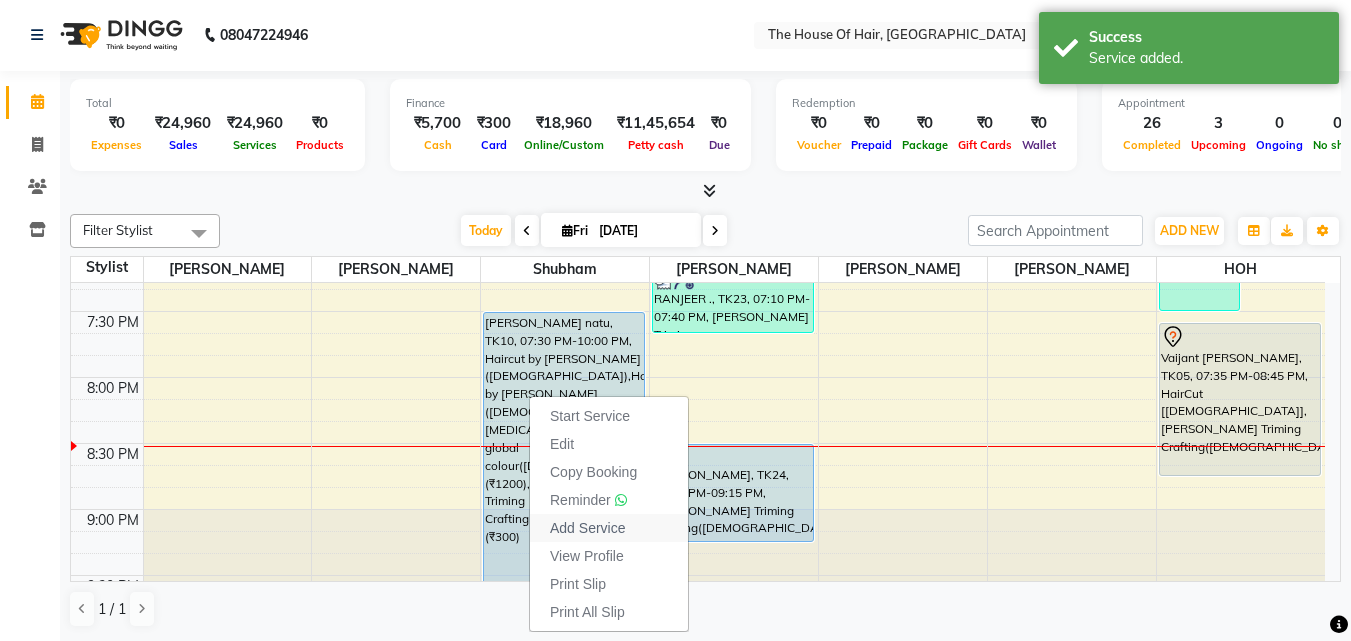 click on "Add Service" at bounding box center [587, 528] 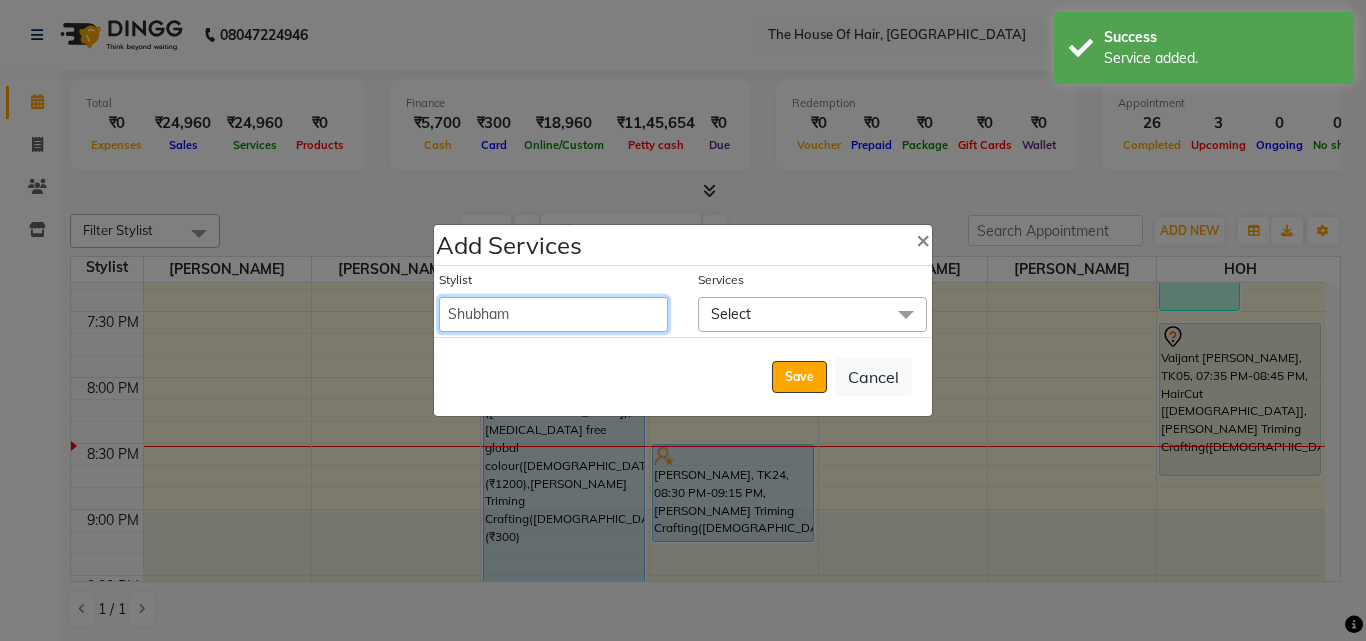 click on "[PERSON_NAME]   [PERSON_NAME]   HOH   [PERSON_NAME]   [PERSON_NAME] [PERSON_NAME]" at bounding box center (553, 314) 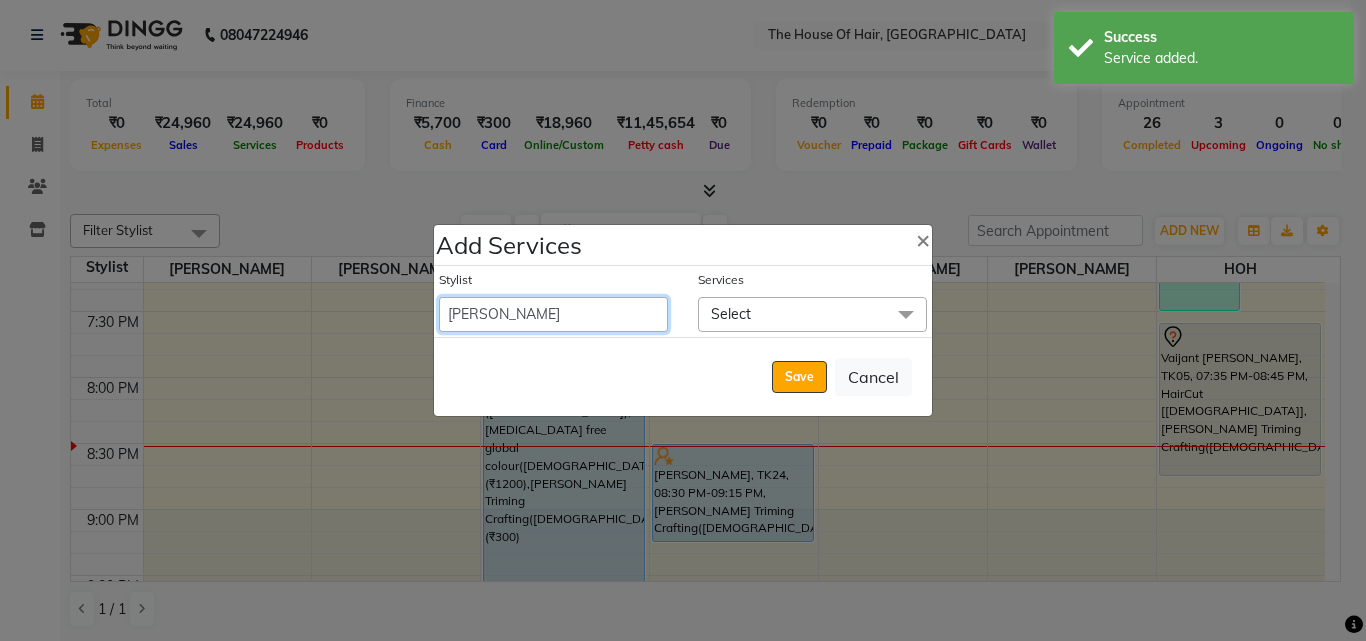 click on "[PERSON_NAME]   [PERSON_NAME]   HOH   [PERSON_NAME]   [PERSON_NAME] [PERSON_NAME]" at bounding box center (553, 314) 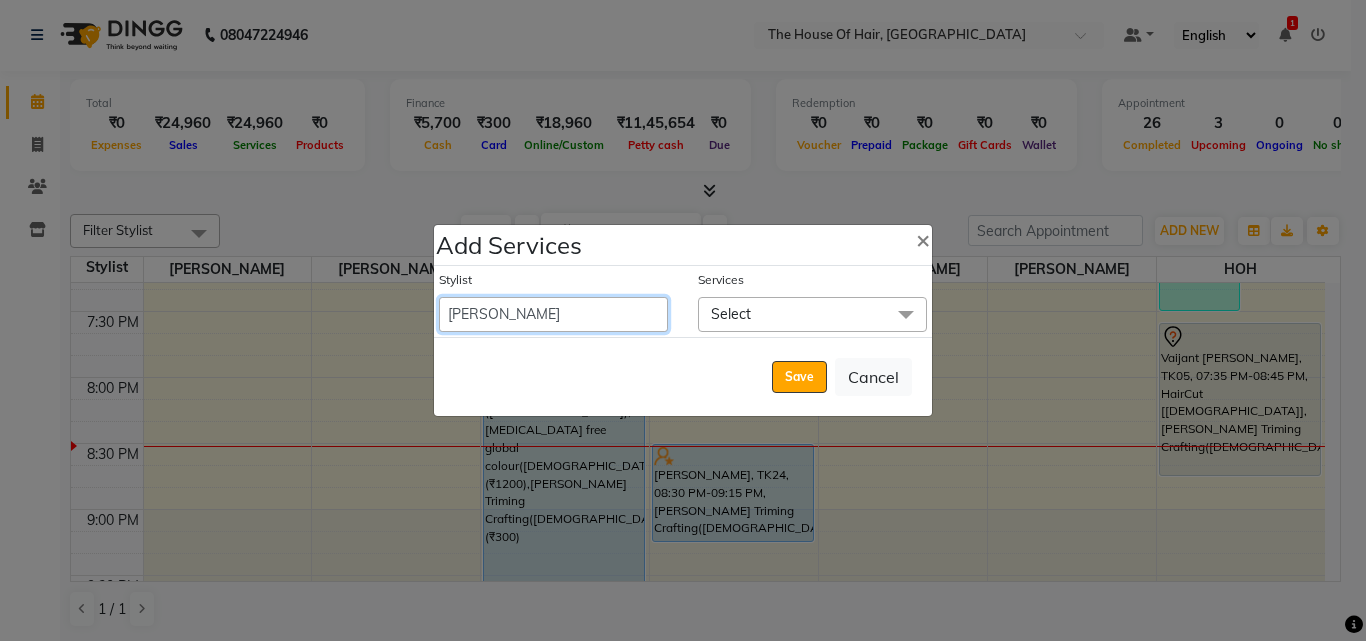 select on "1230" 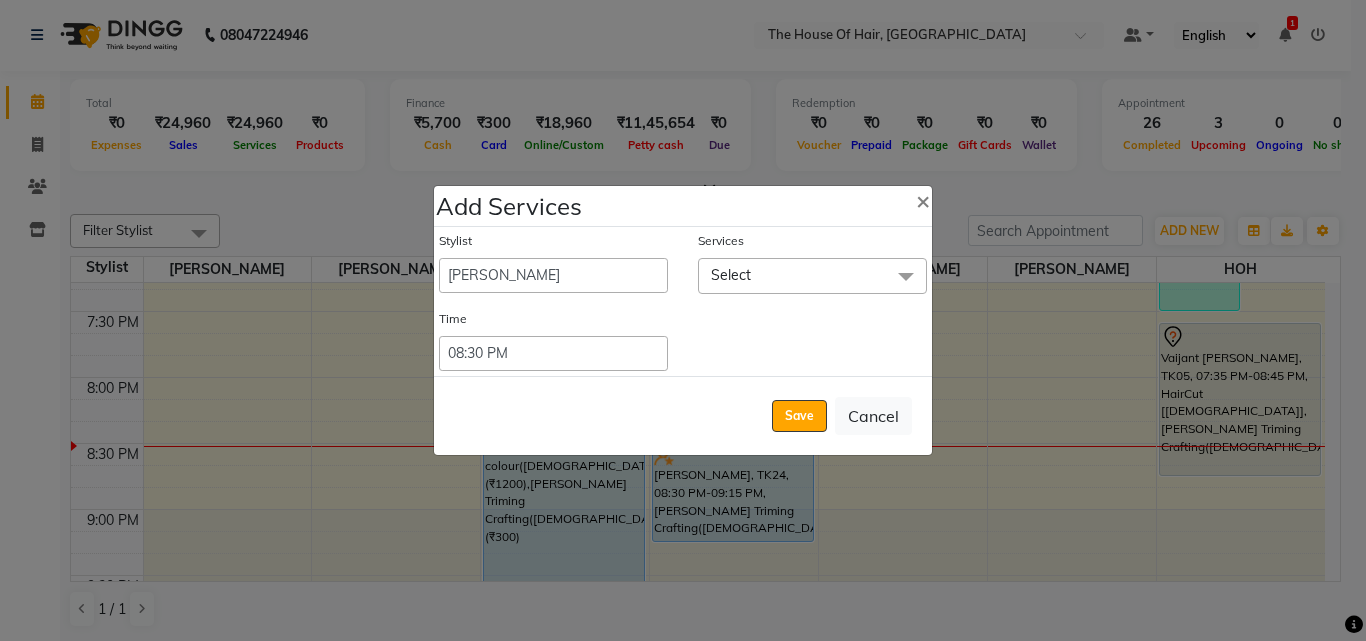 click on "Select" 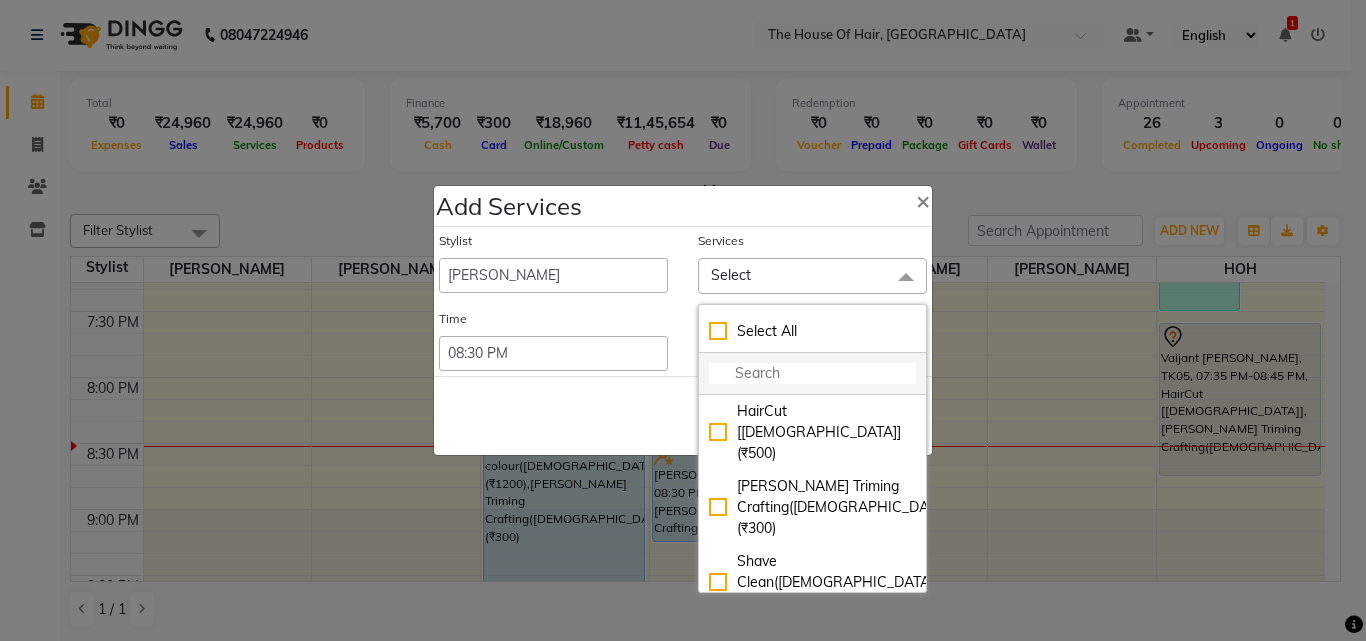 click 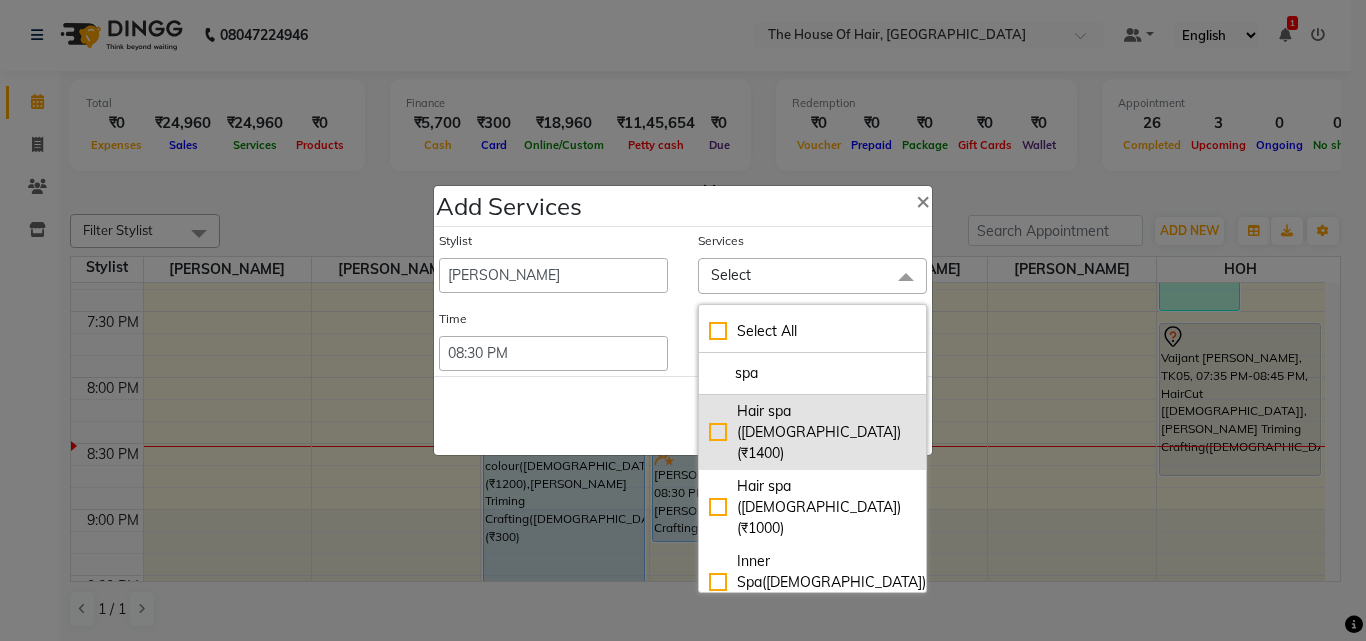 type on "spa" 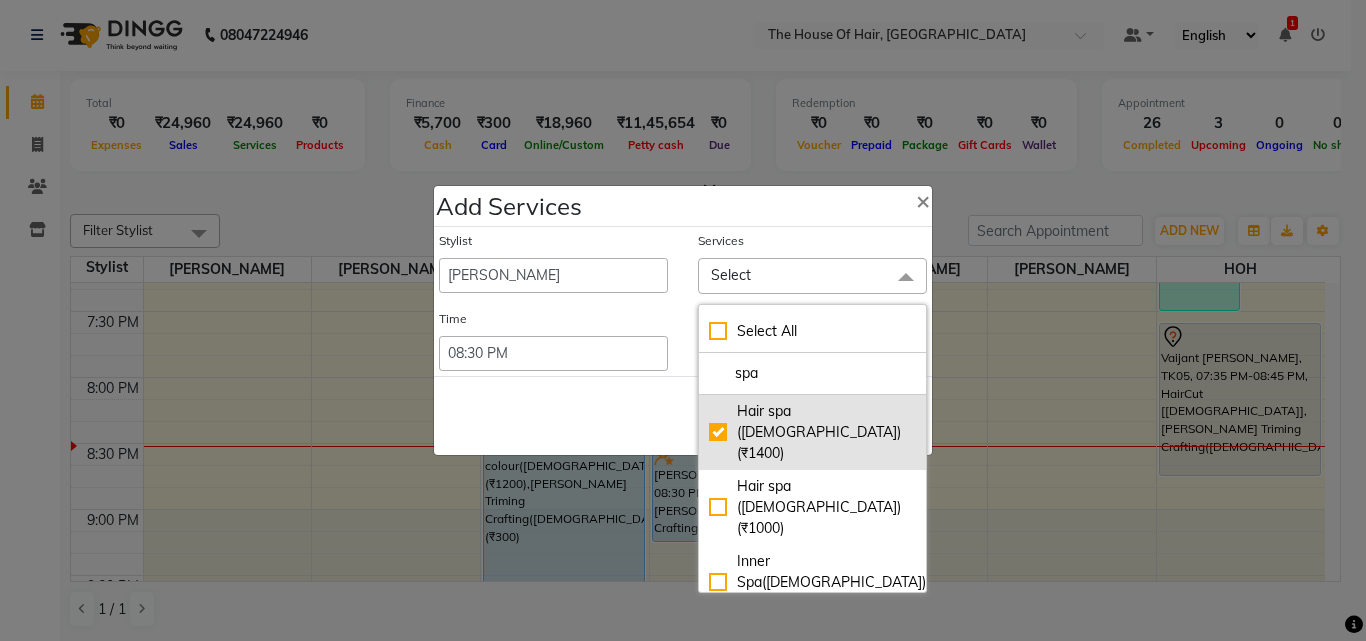 checkbox on "true" 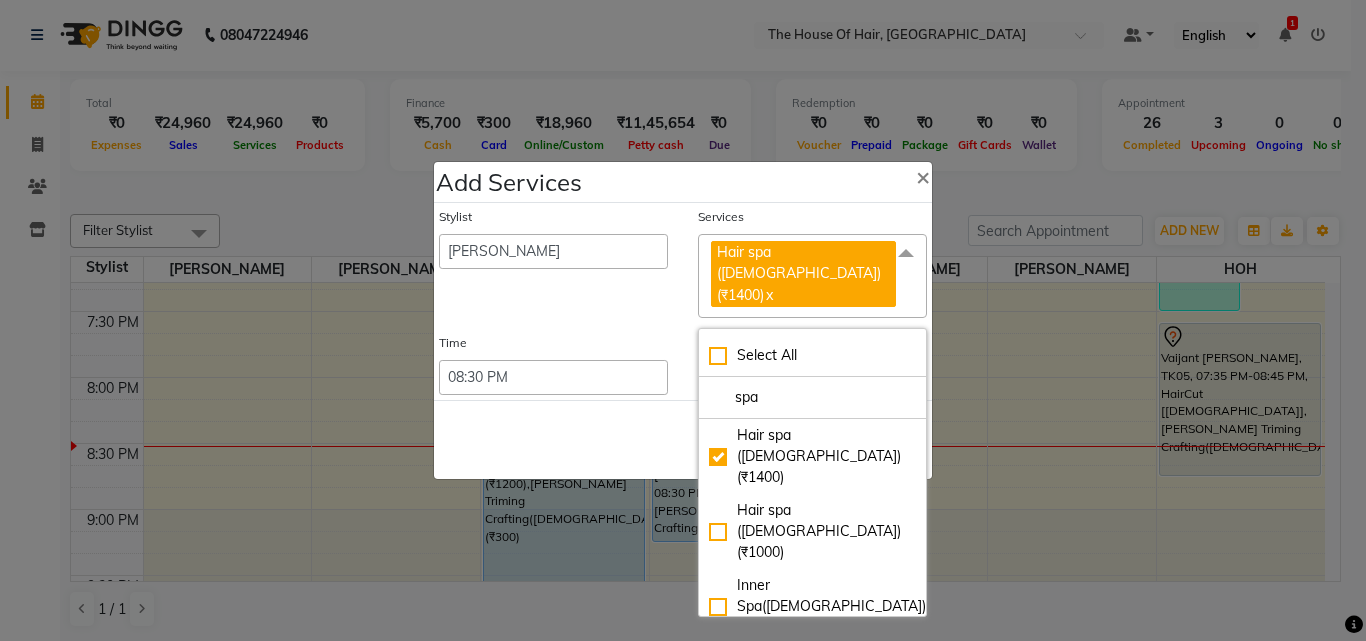 click on "Save   Cancel" 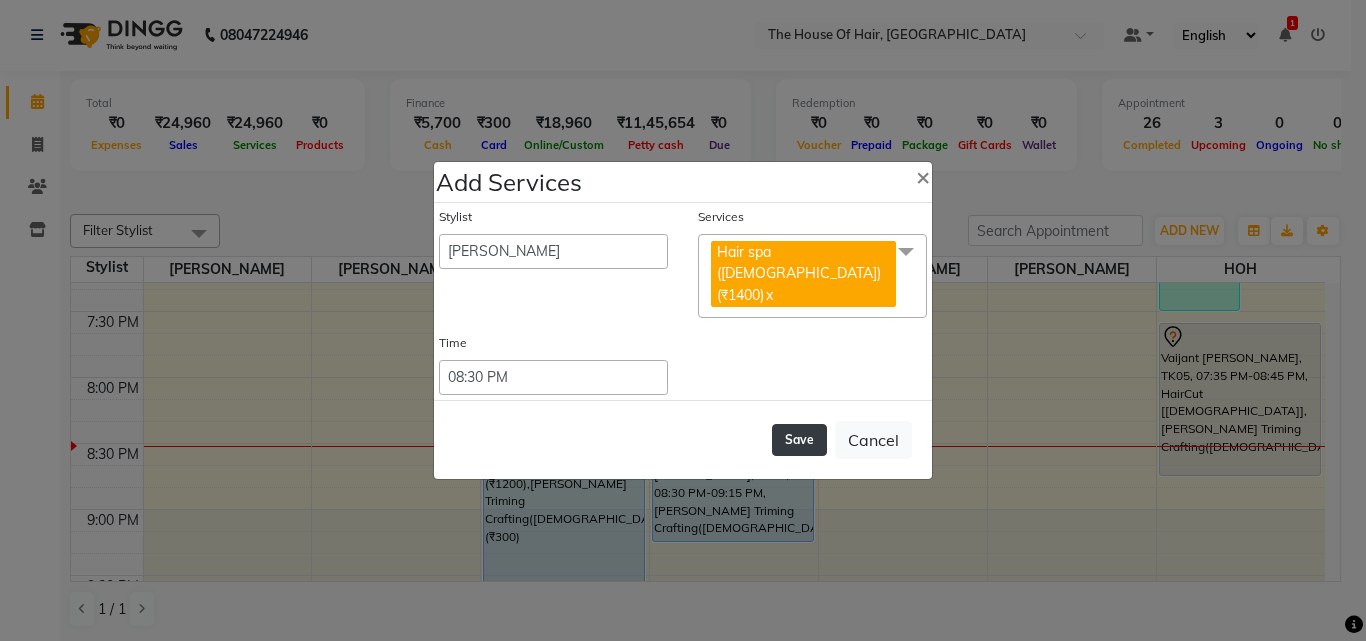 click on "Save" 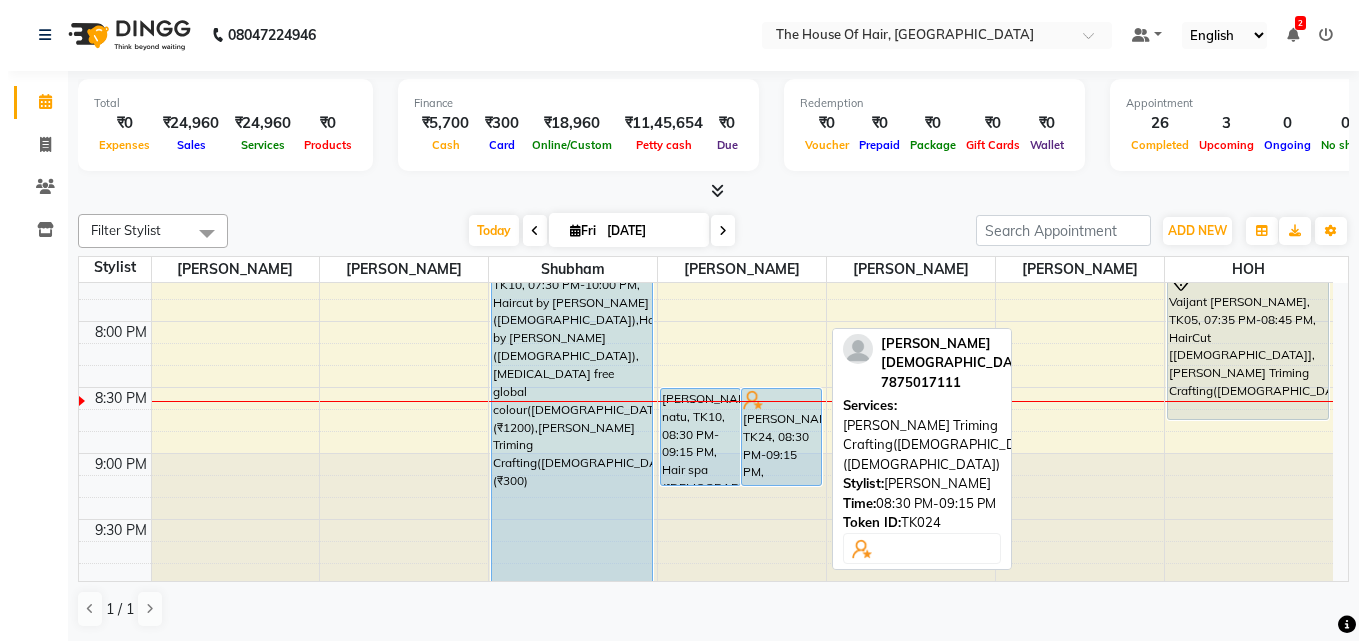 scroll, scrollTop: 1549, scrollLeft: 0, axis: vertical 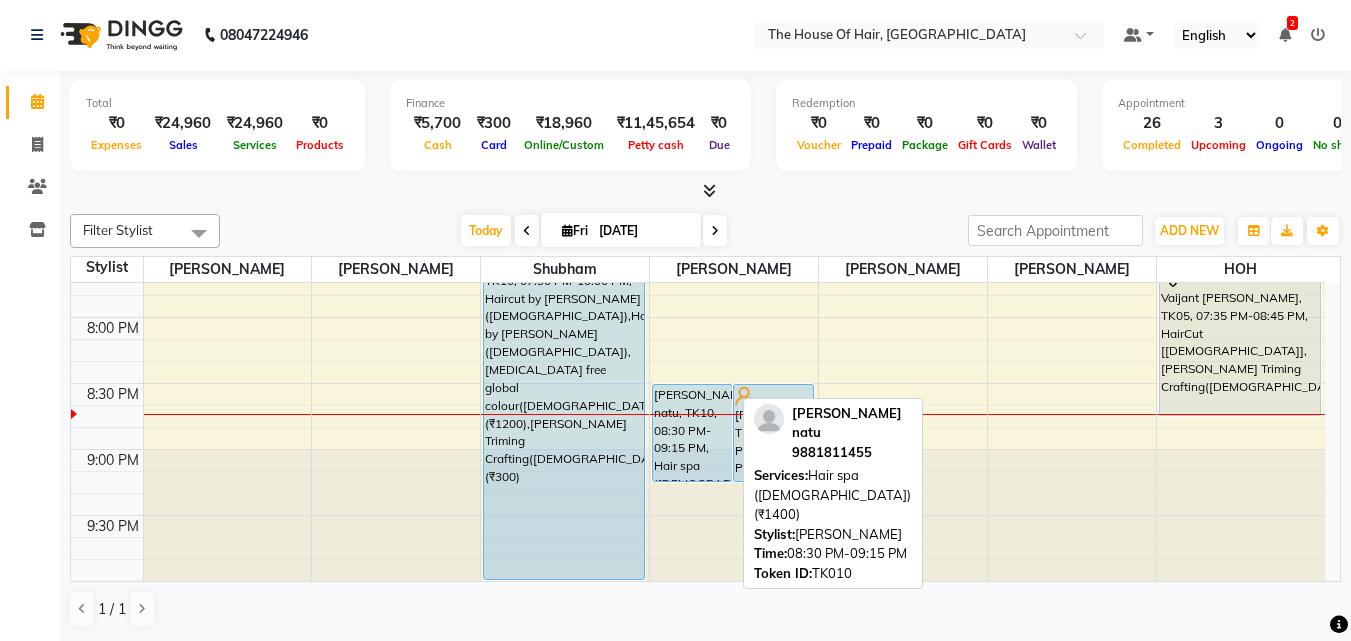 click on "[PERSON_NAME] natu, TK10, 08:30 PM-09:15 PM, Hair spa ([DEMOGRAPHIC_DATA]) (₹1400)" at bounding box center [692, 433] 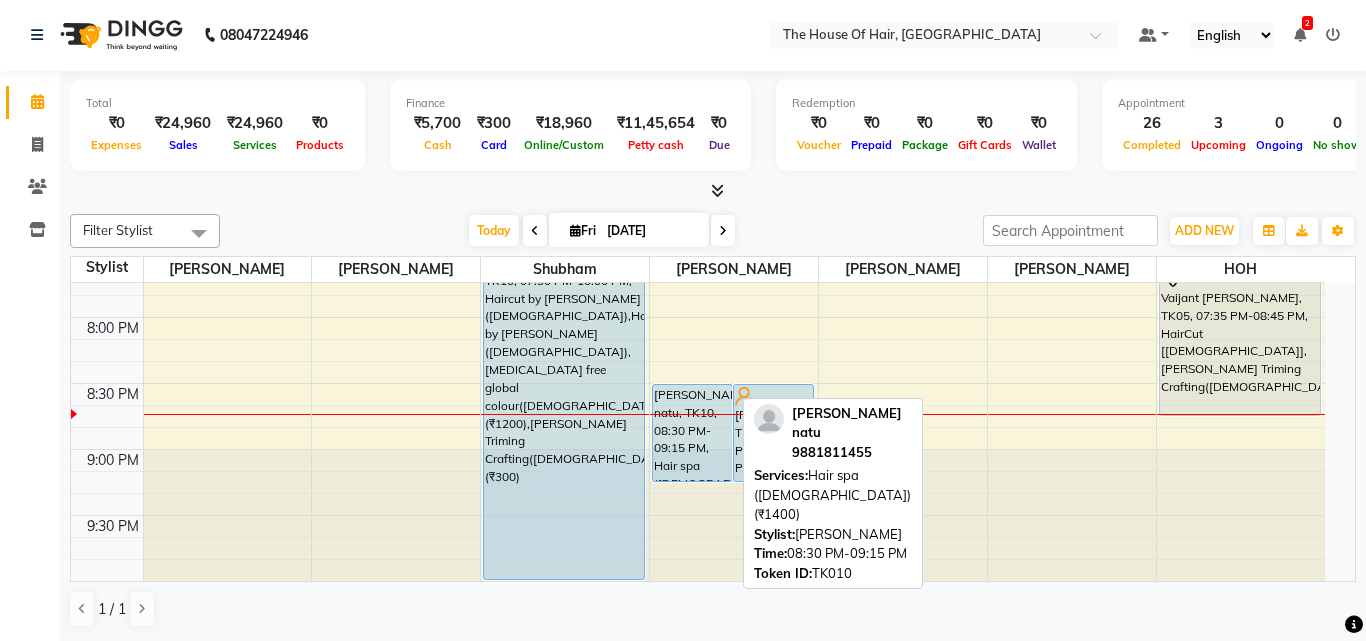select on "5" 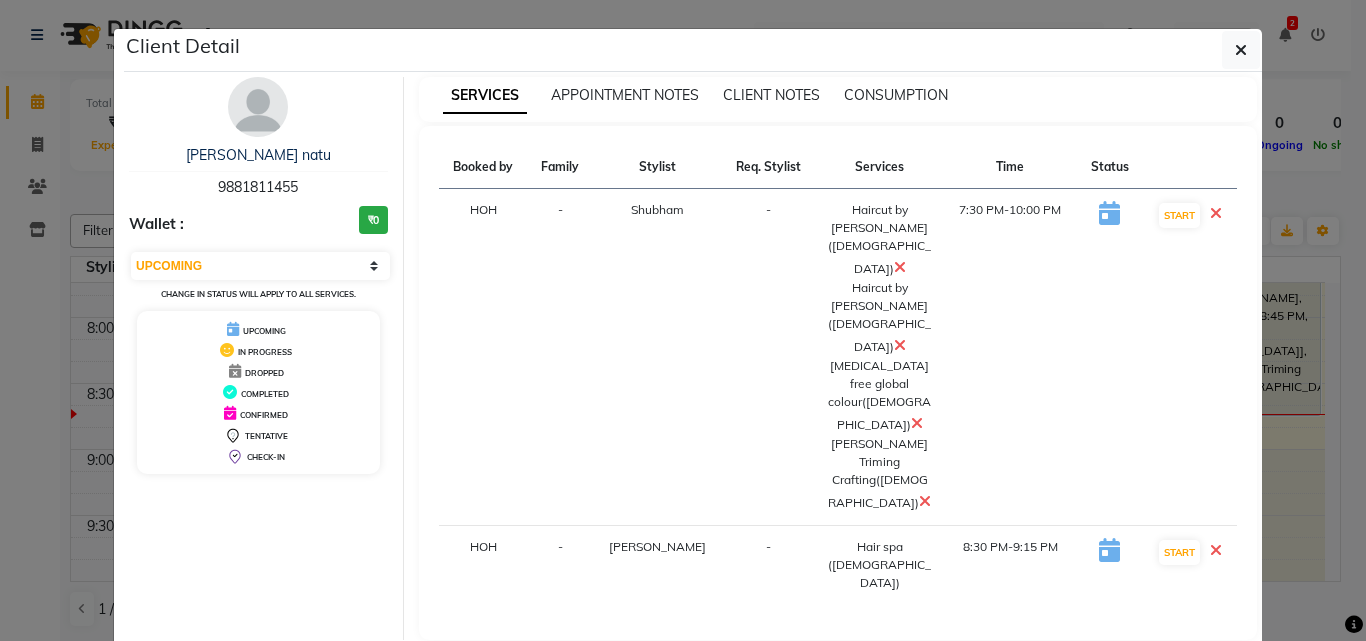 click on "Mark Done And Checkout" 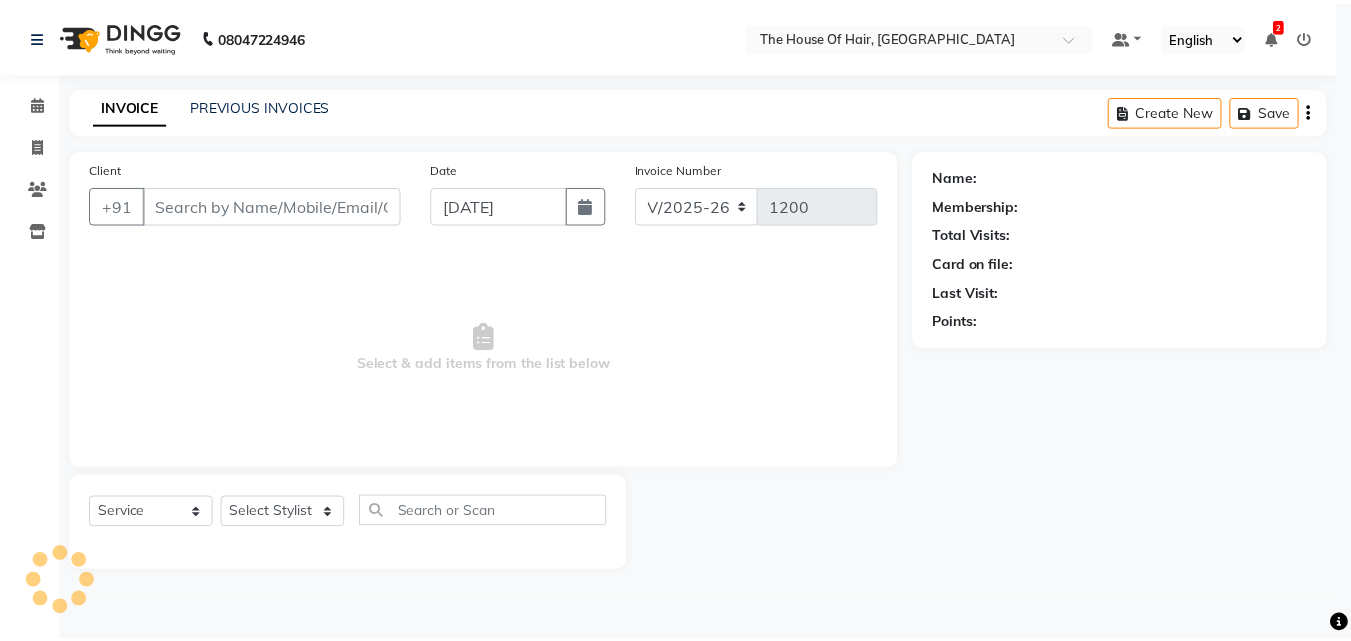 scroll, scrollTop: 0, scrollLeft: 0, axis: both 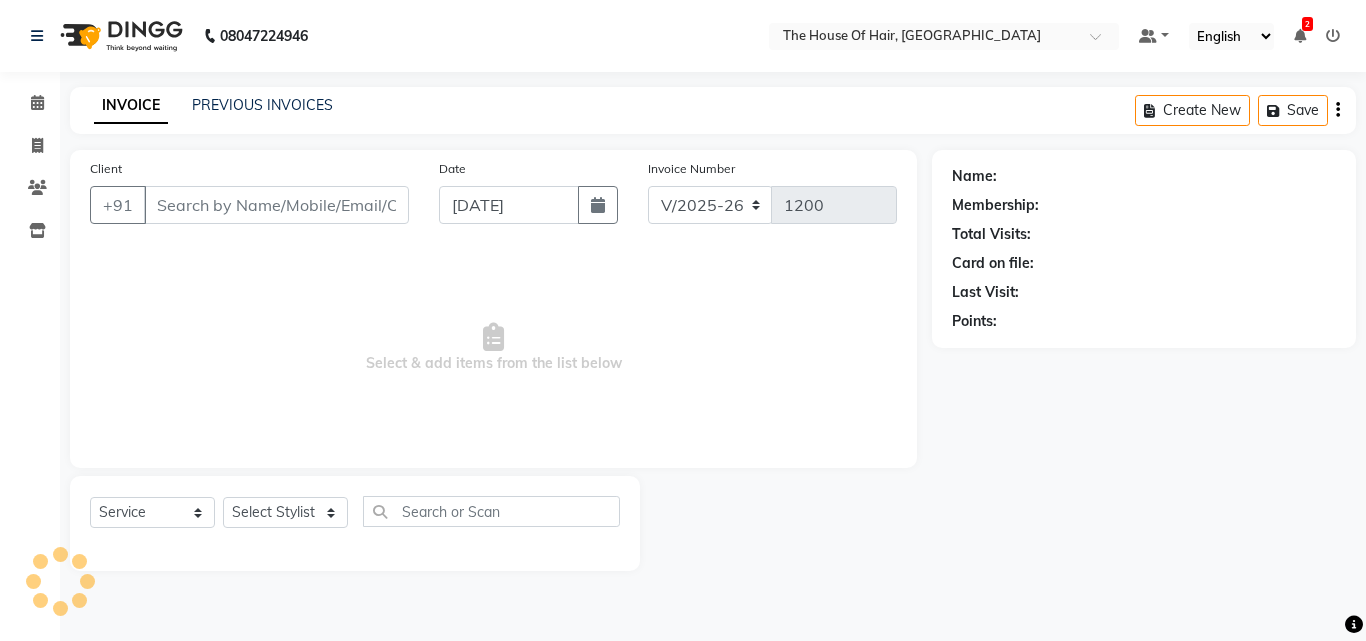 type on "9881811455" 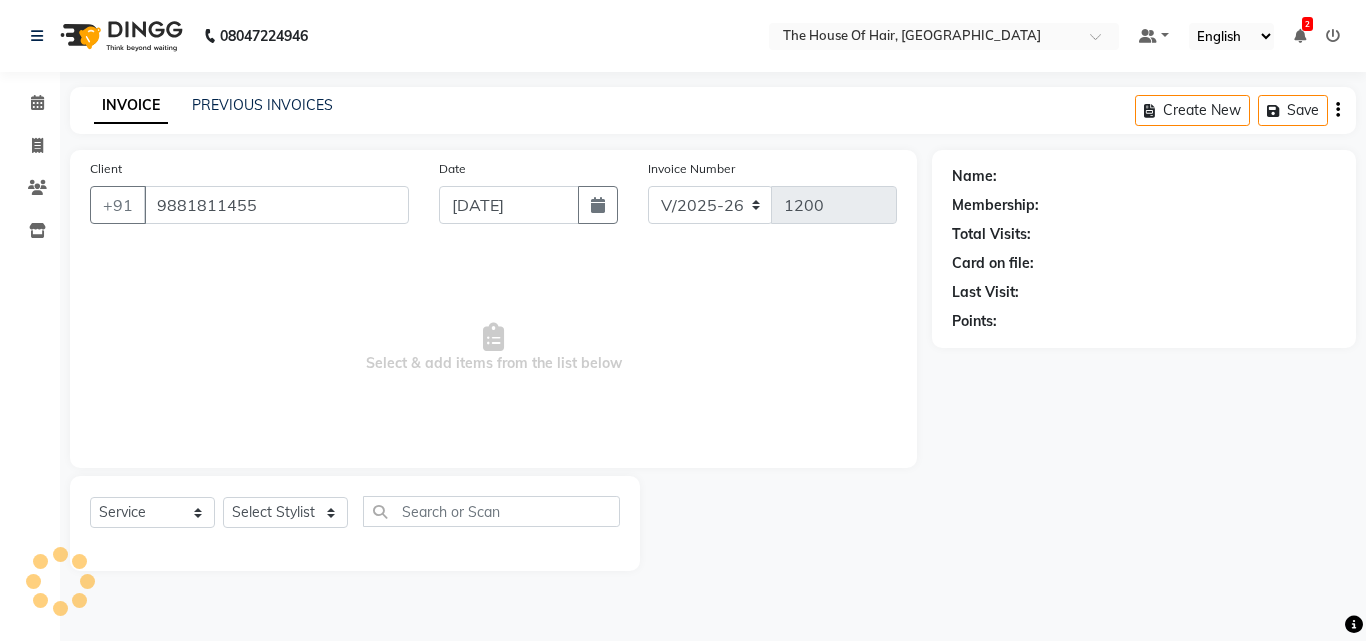select on "57808" 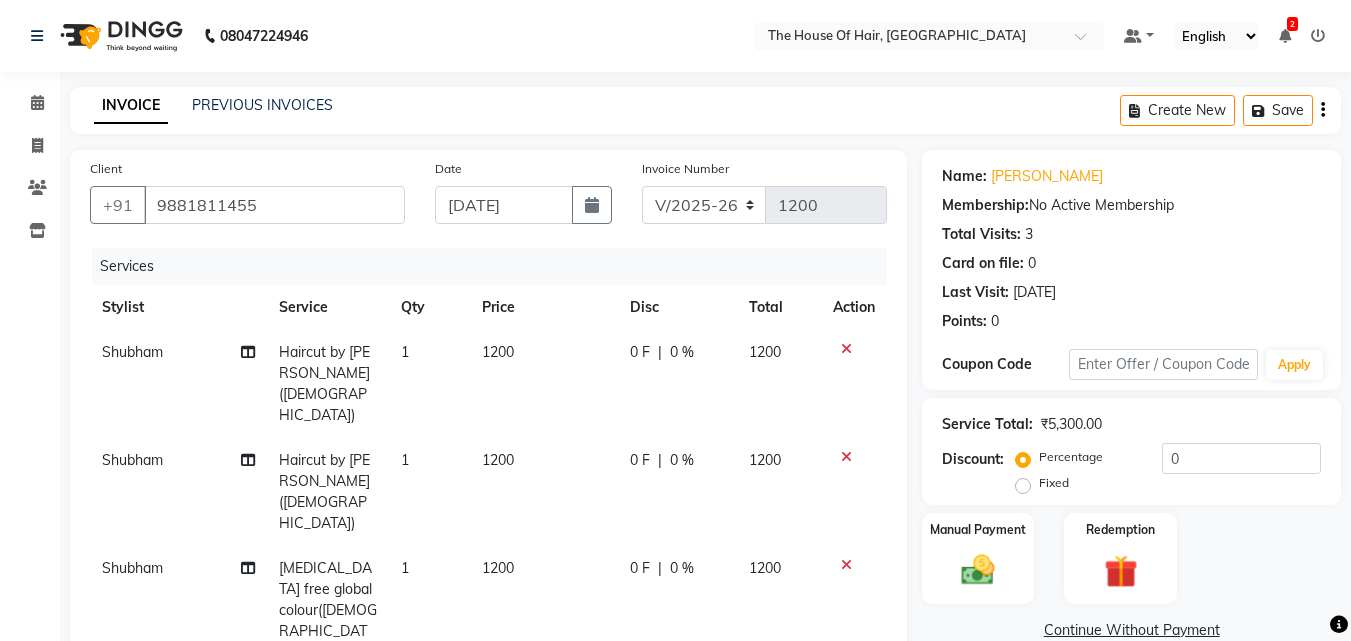 scroll, scrollTop: 3, scrollLeft: 0, axis: vertical 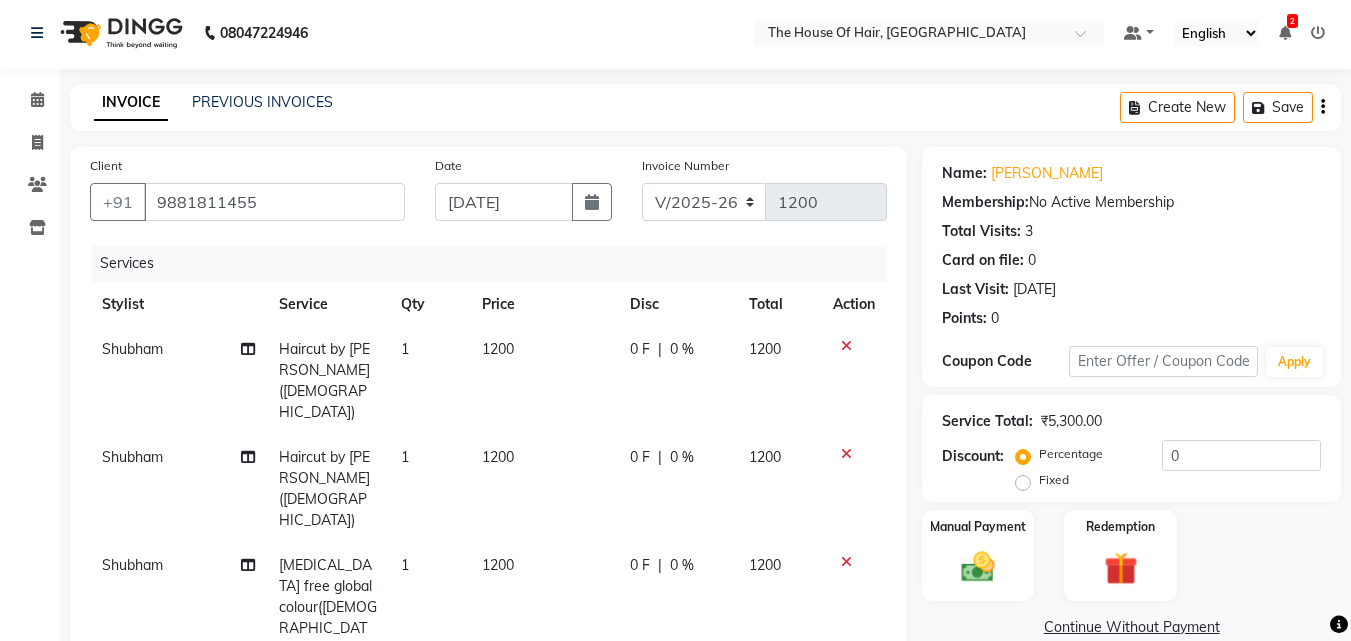 click 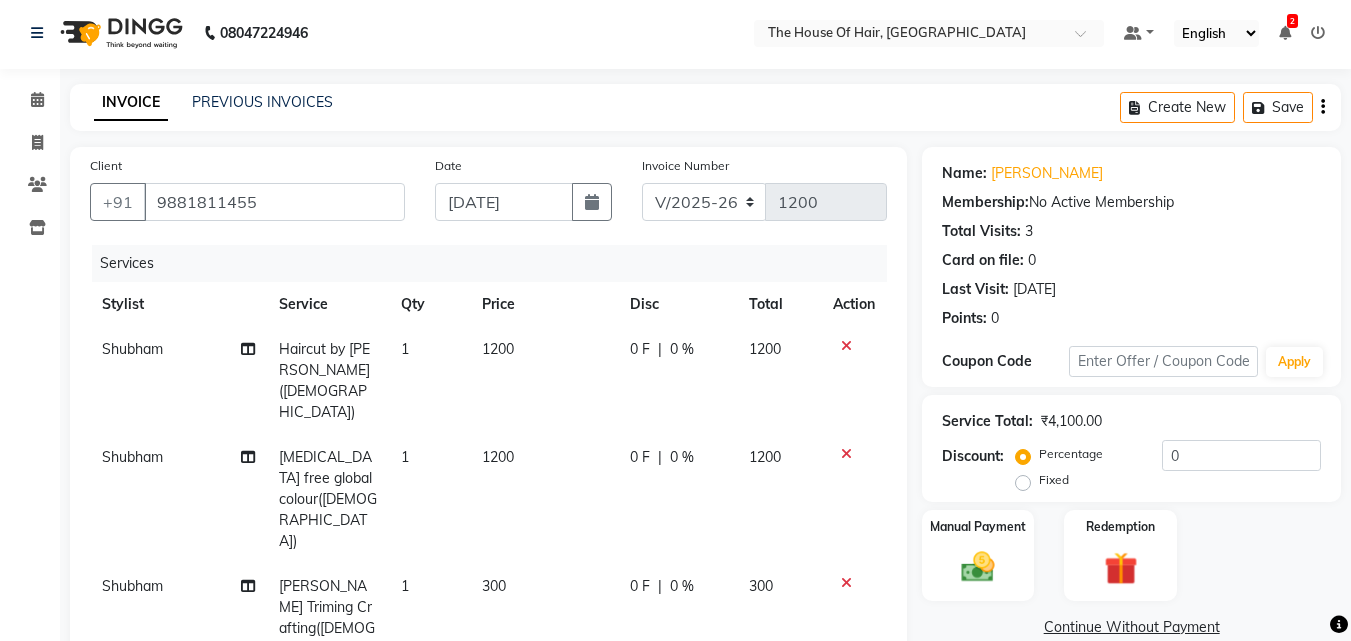 scroll, scrollTop: 154, scrollLeft: 0, axis: vertical 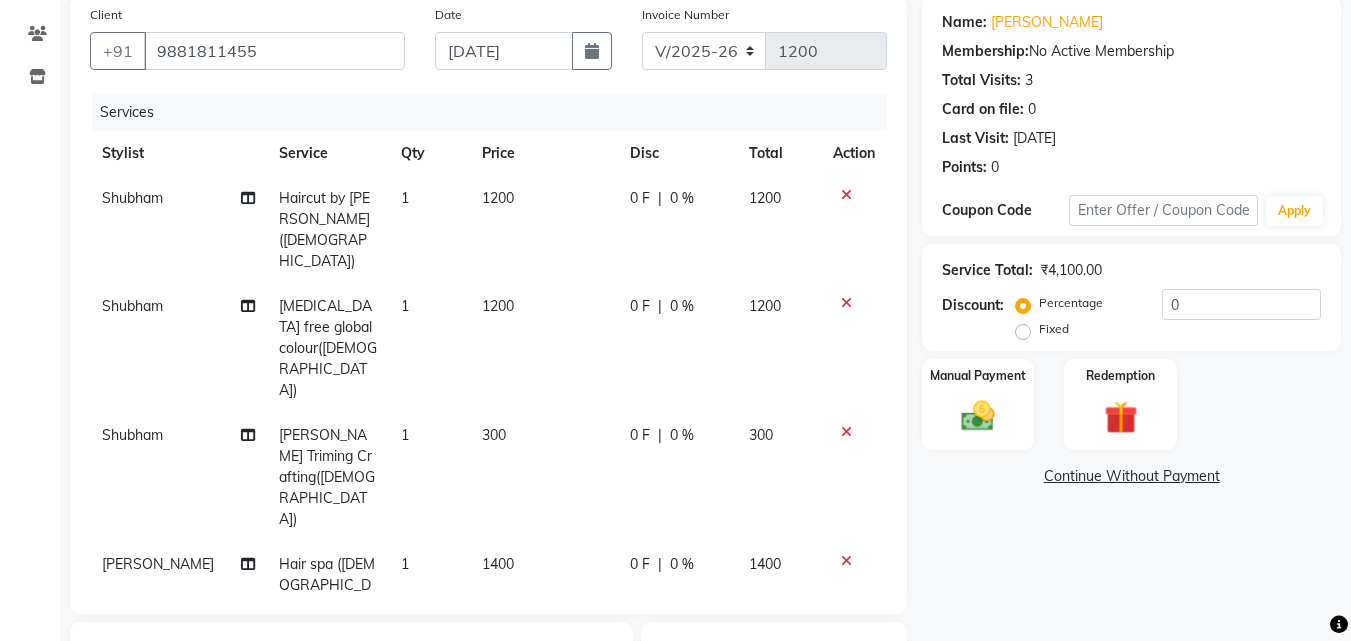 click on "1400" 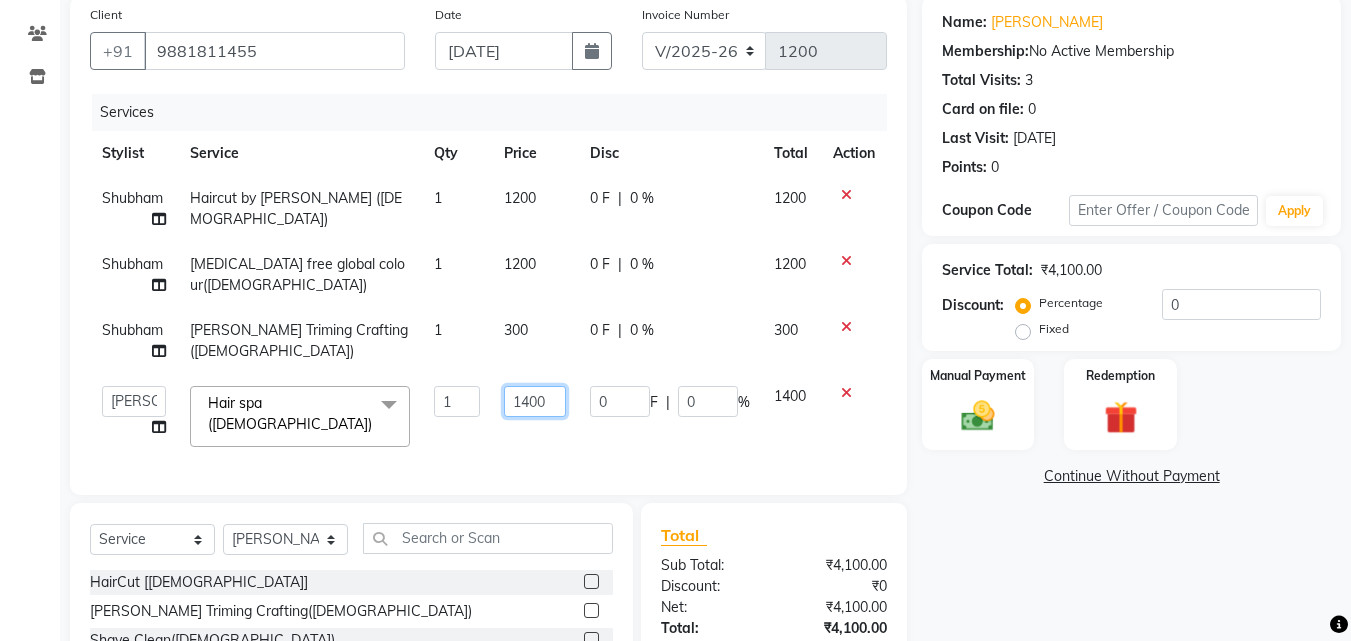 click on "1400" 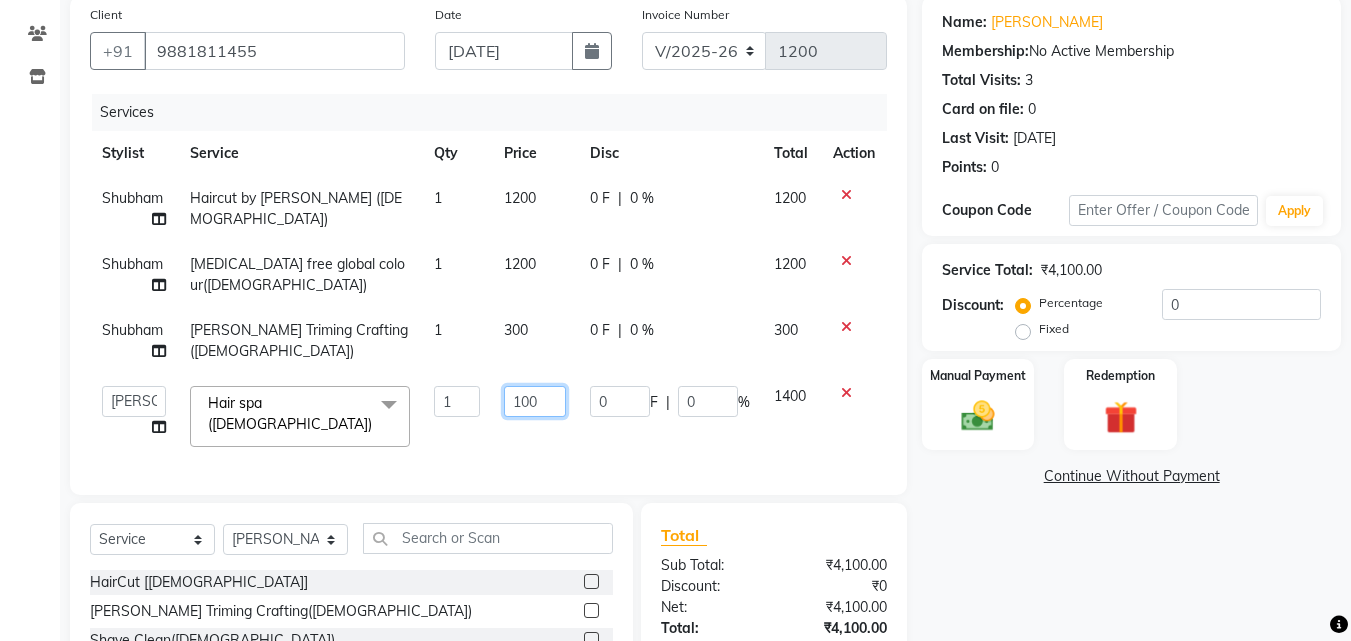 type on "1600" 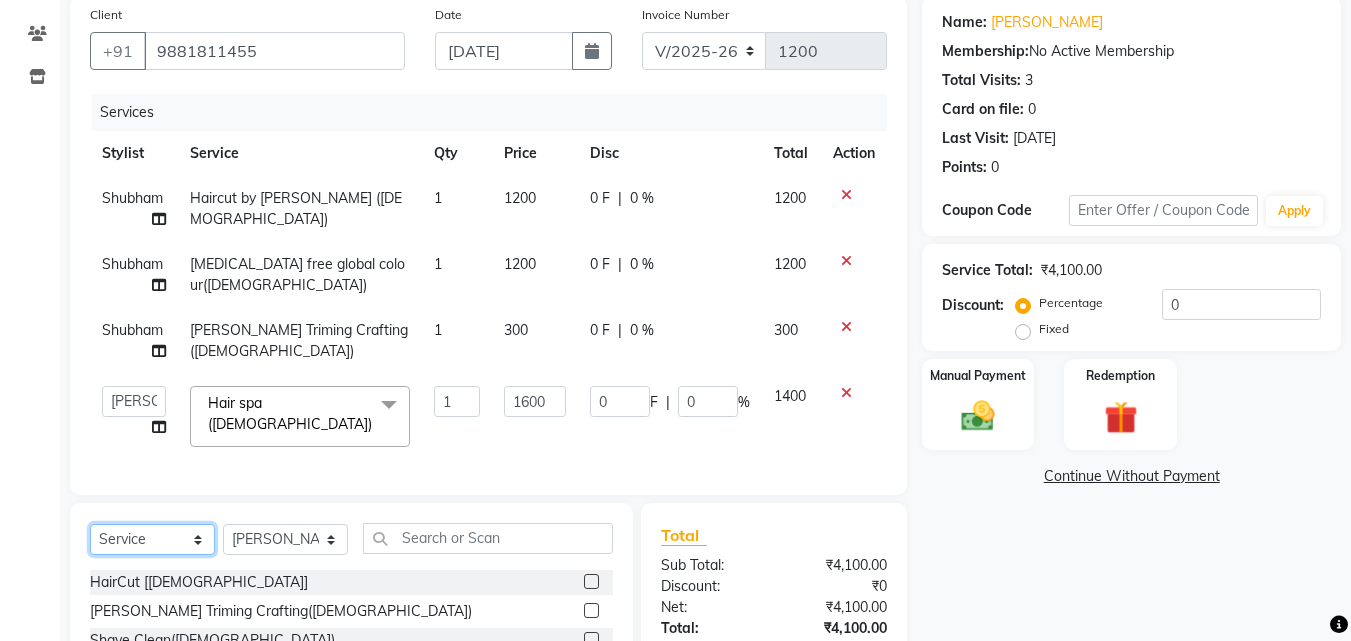 click on "Select  Service  Product  Membership  Package Voucher Prepaid Gift Card" 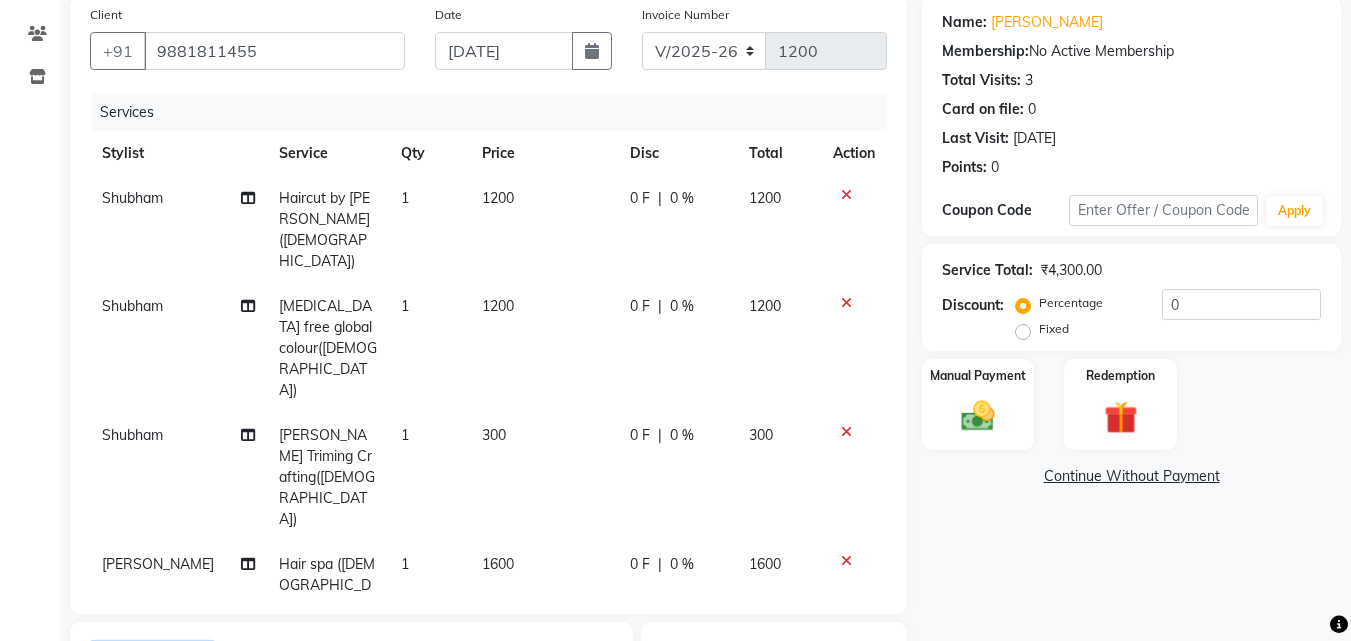 select on "product" 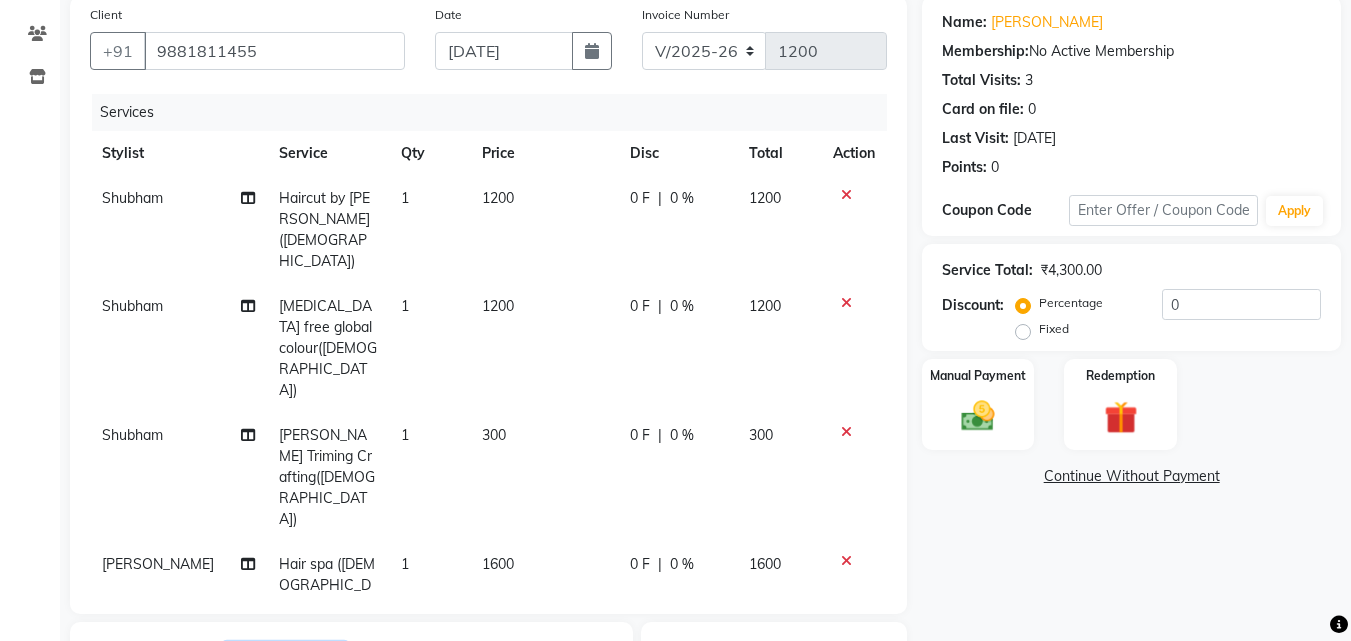 click on "Select Stylist [PERSON_NAME] [PERSON_NAME] HOH [PERSON_NAME] [PERSON_NAME] [PERSON_NAME]" 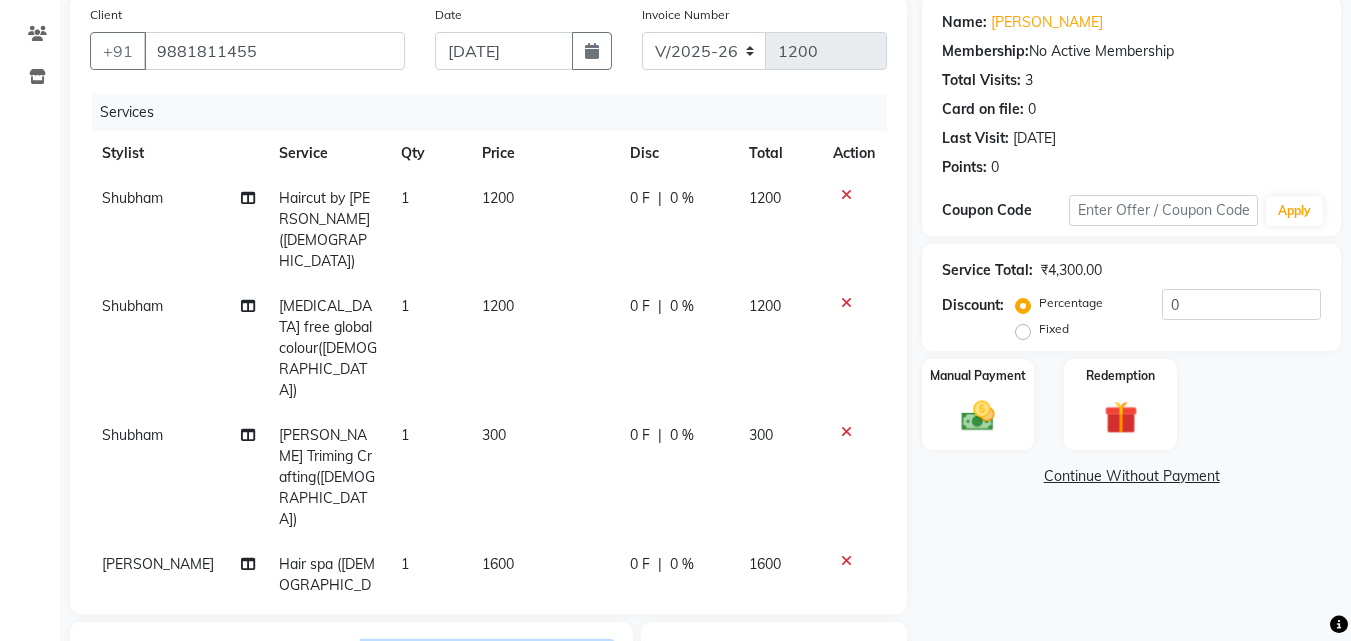 click 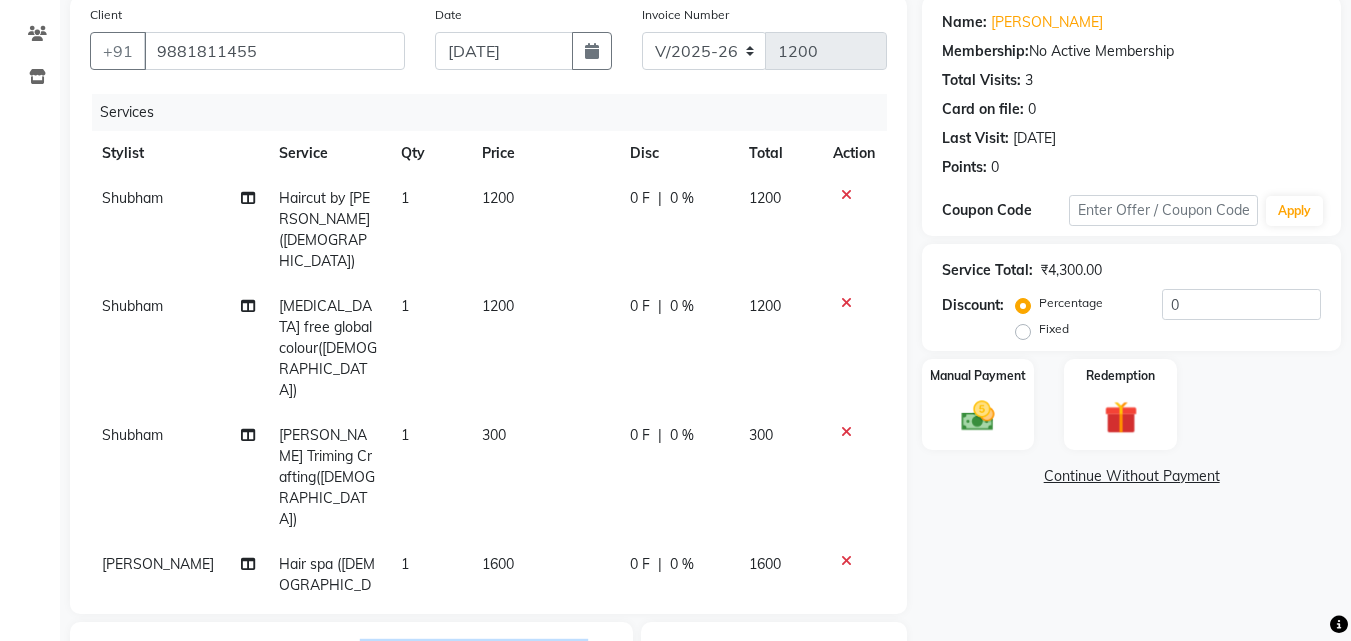 type on "dust" 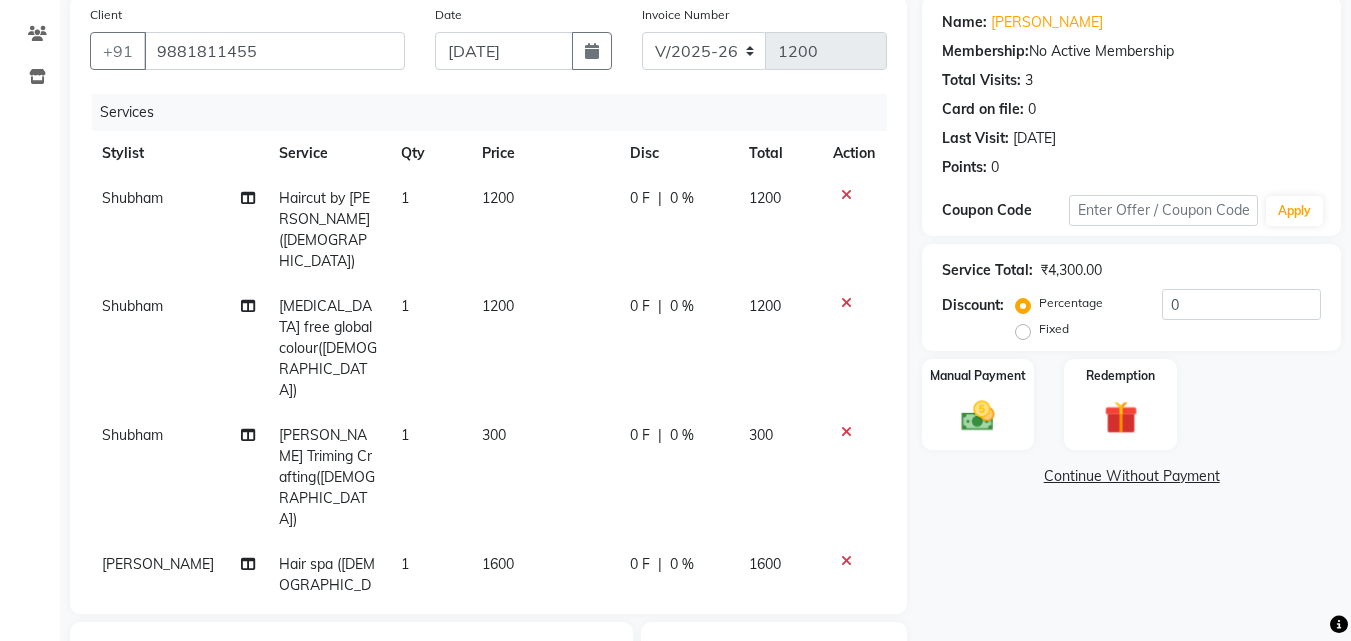 click 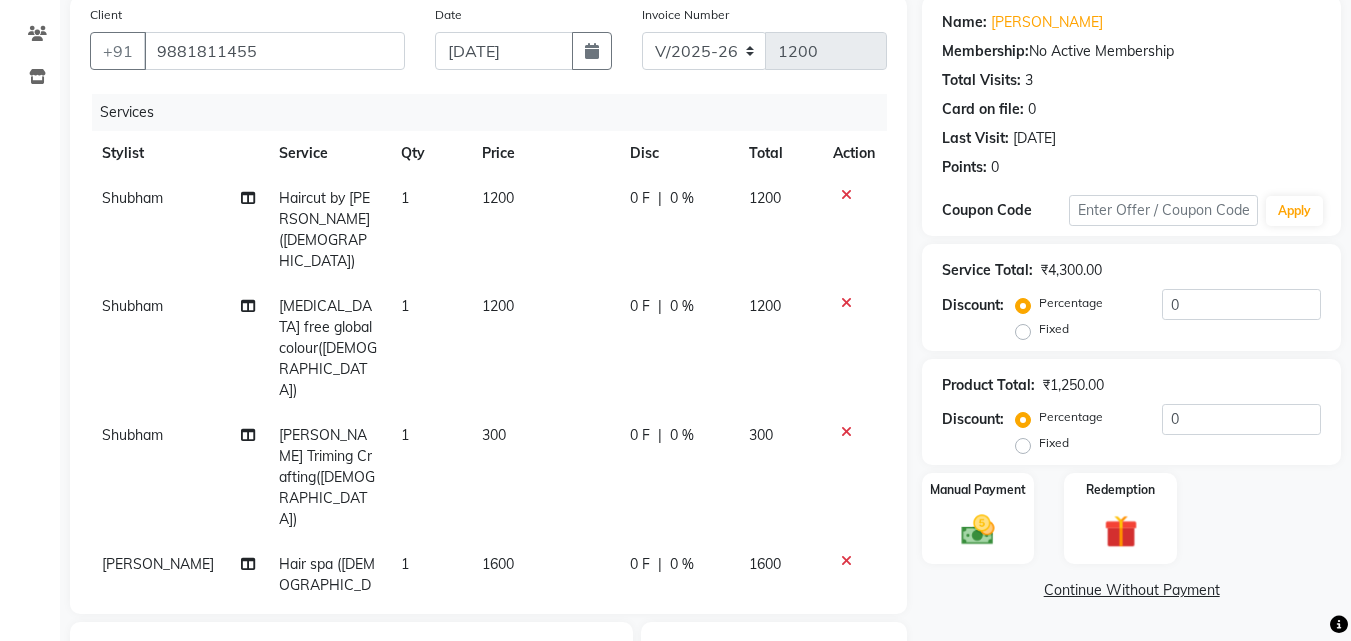 checkbox on "false" 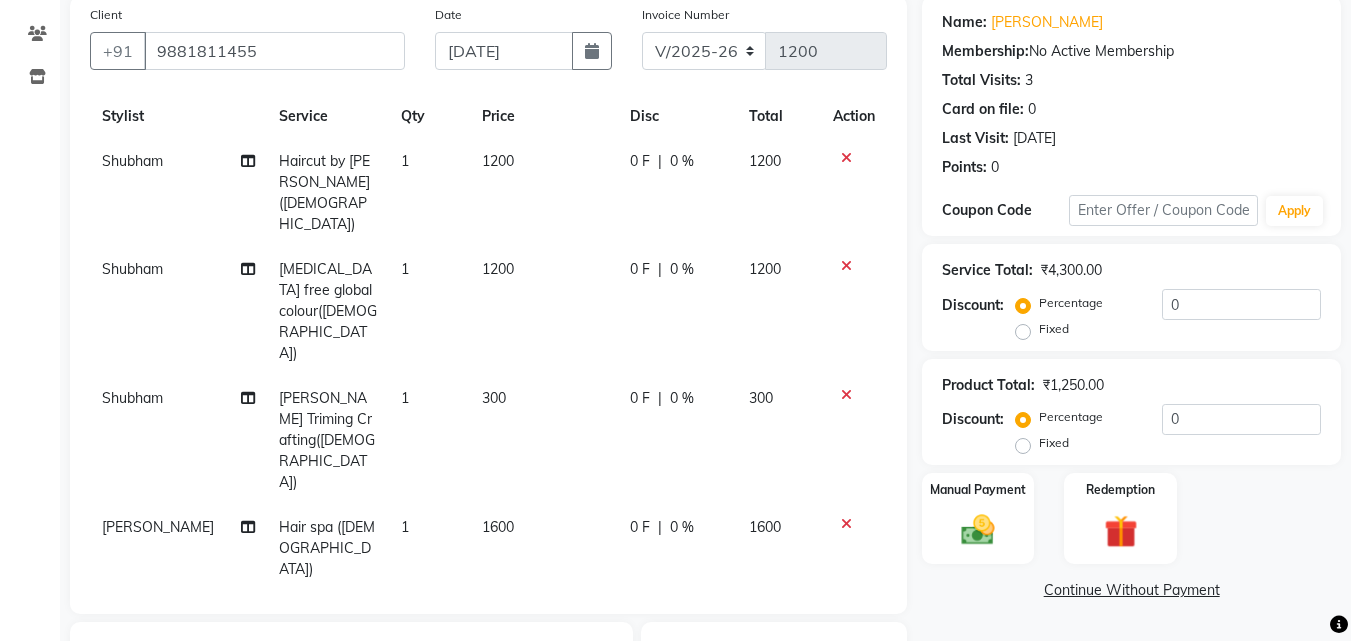 scroll, scrollTop: 41, scrollLeft: 0, axis: vertical 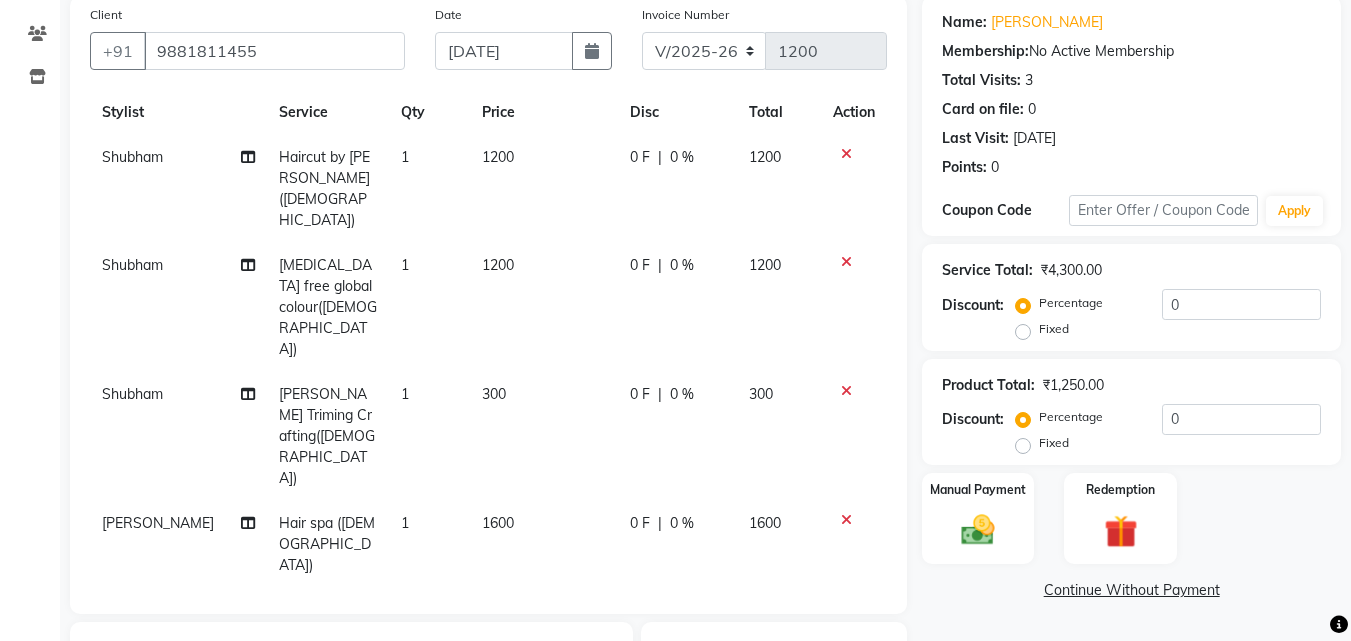 click on "1250" 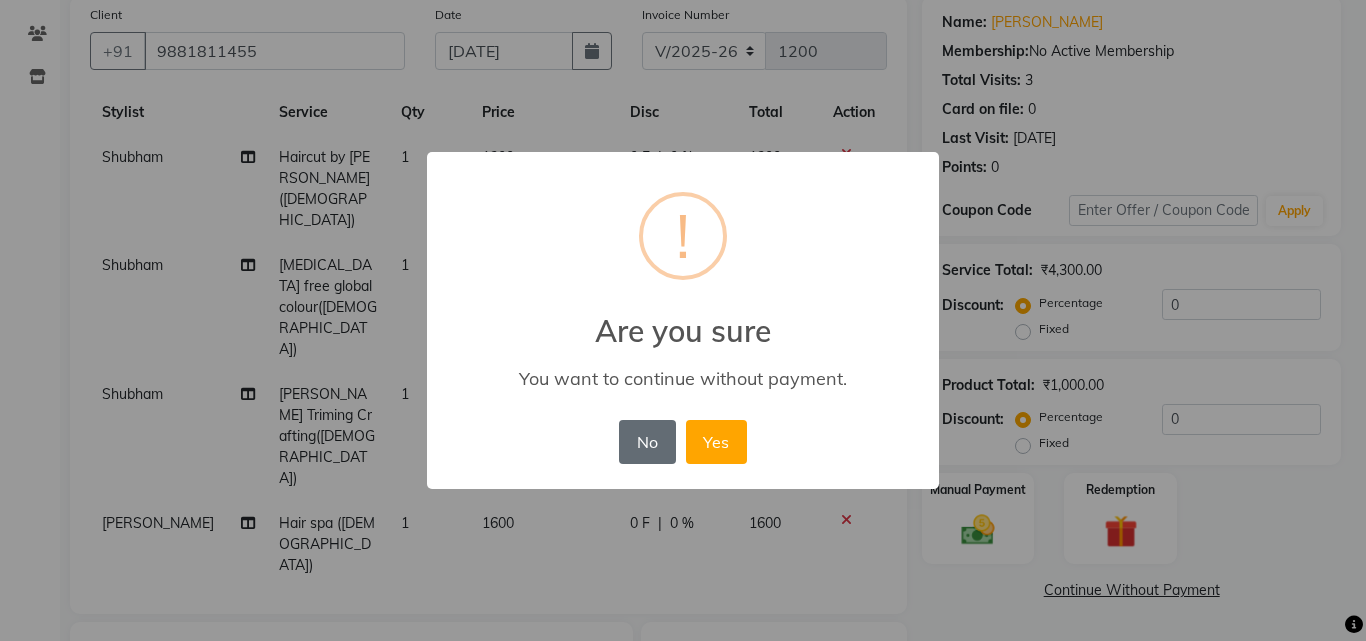click on "No" at bounding box center [647, 442] 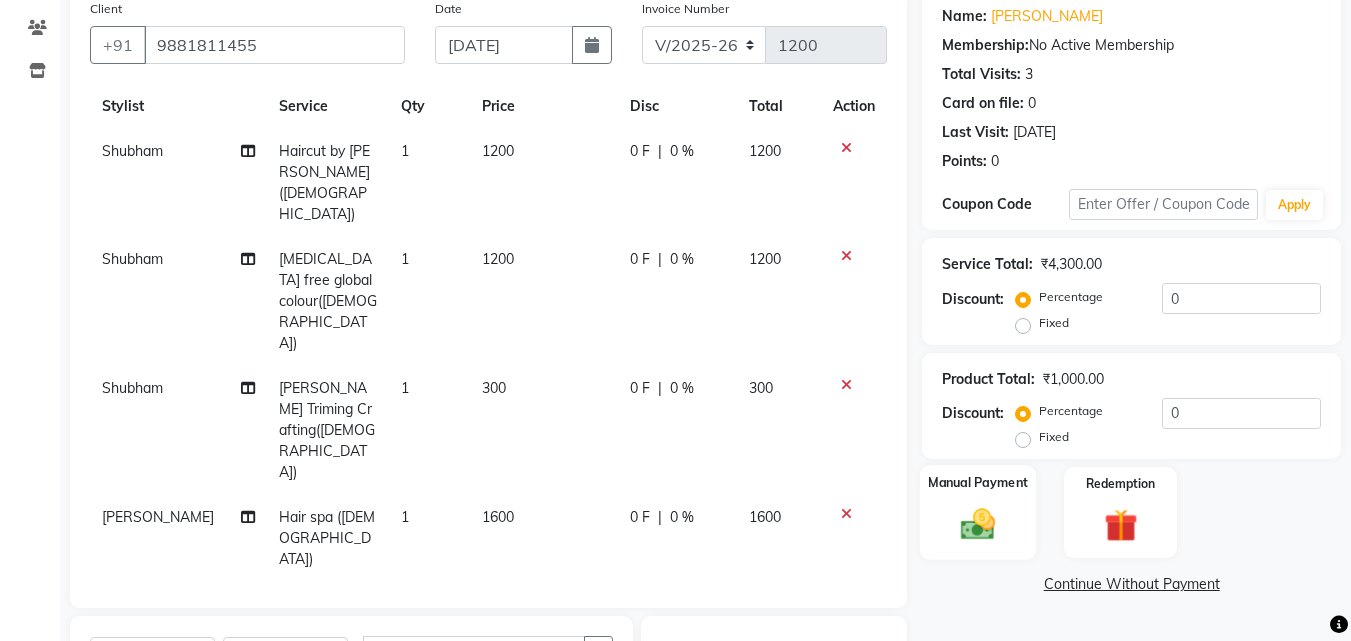 scroll, scrollTop: 155, scrollLeft: 0, axis: vertical 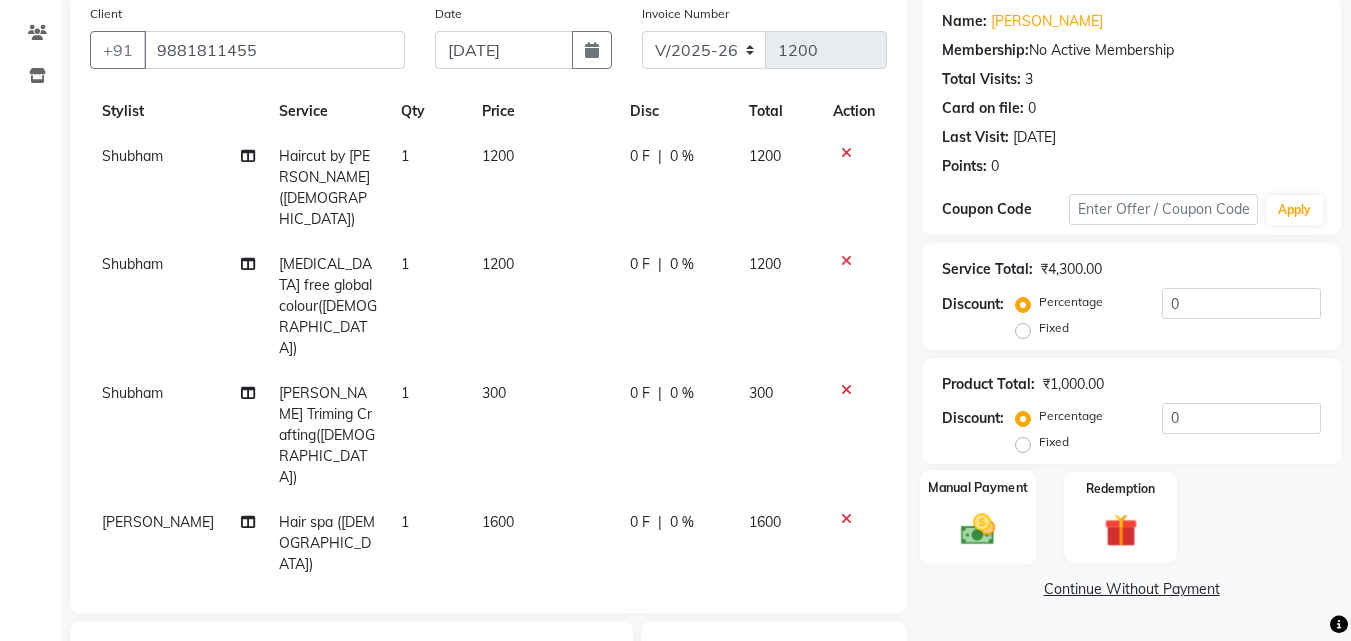 click 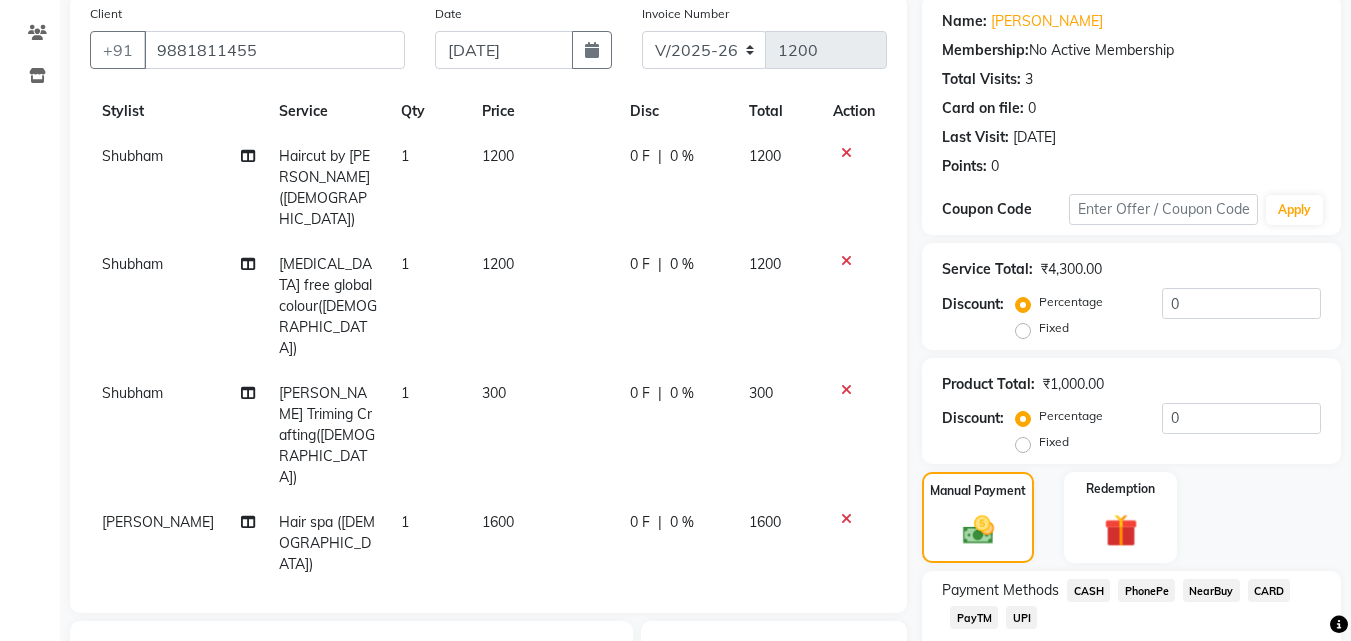 scroll, scrollTop: 417, scrollLeft: 0, axis: vertical 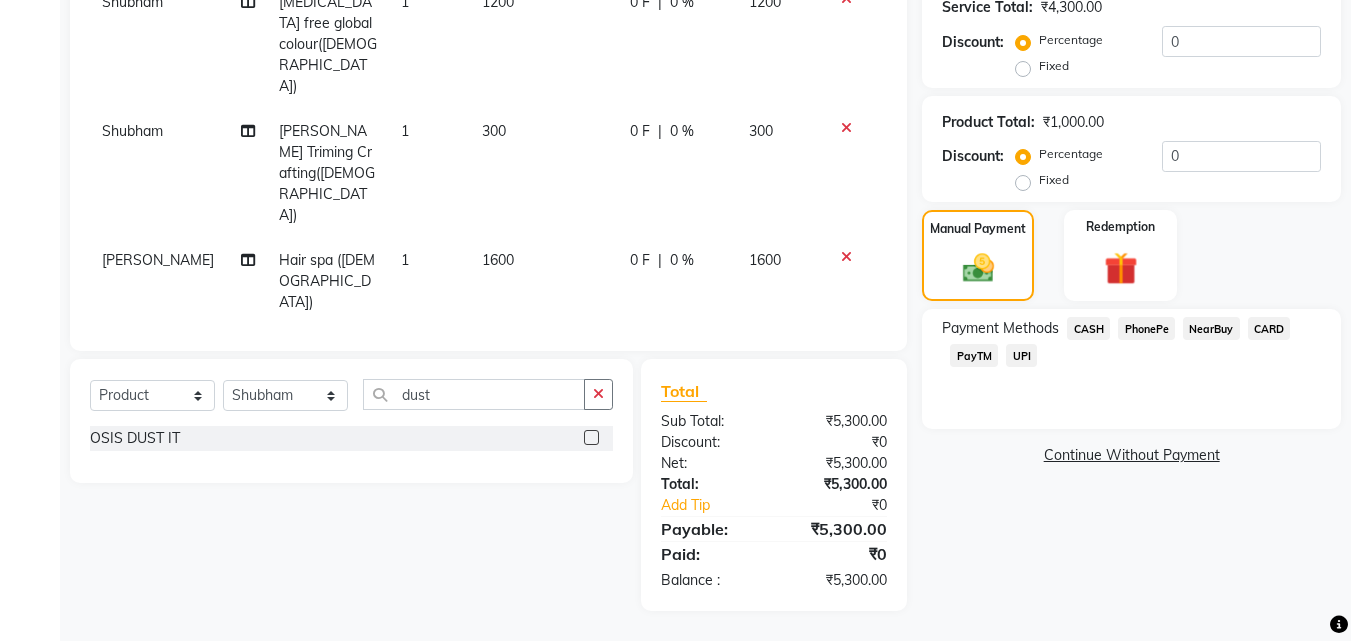 click on "CARD" 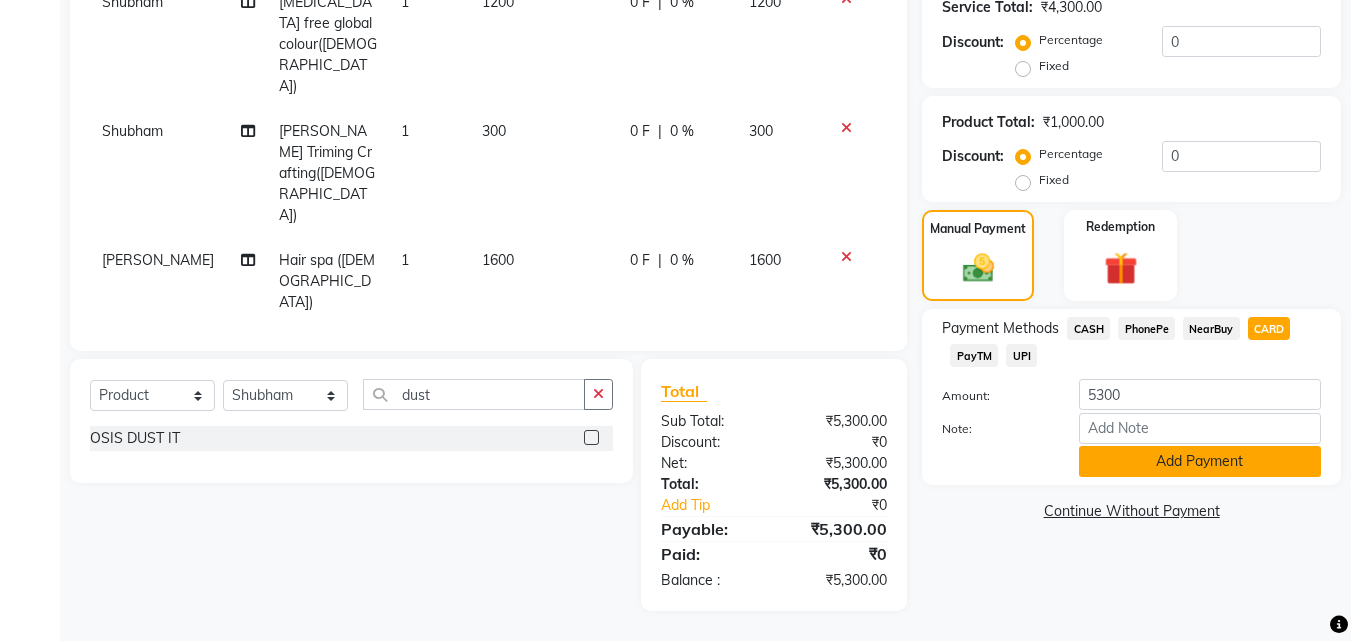 click on "Add Payment" 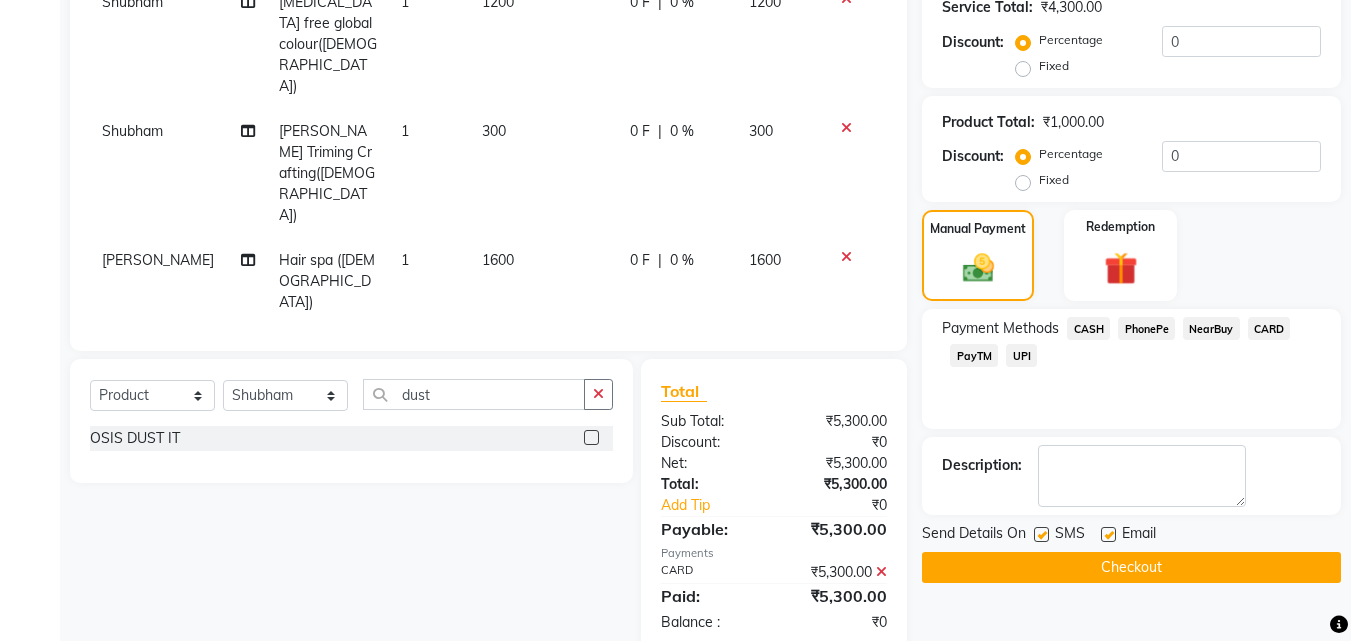 scroll, scrollTop: 459, scrollLeft: 0, axis: vertical 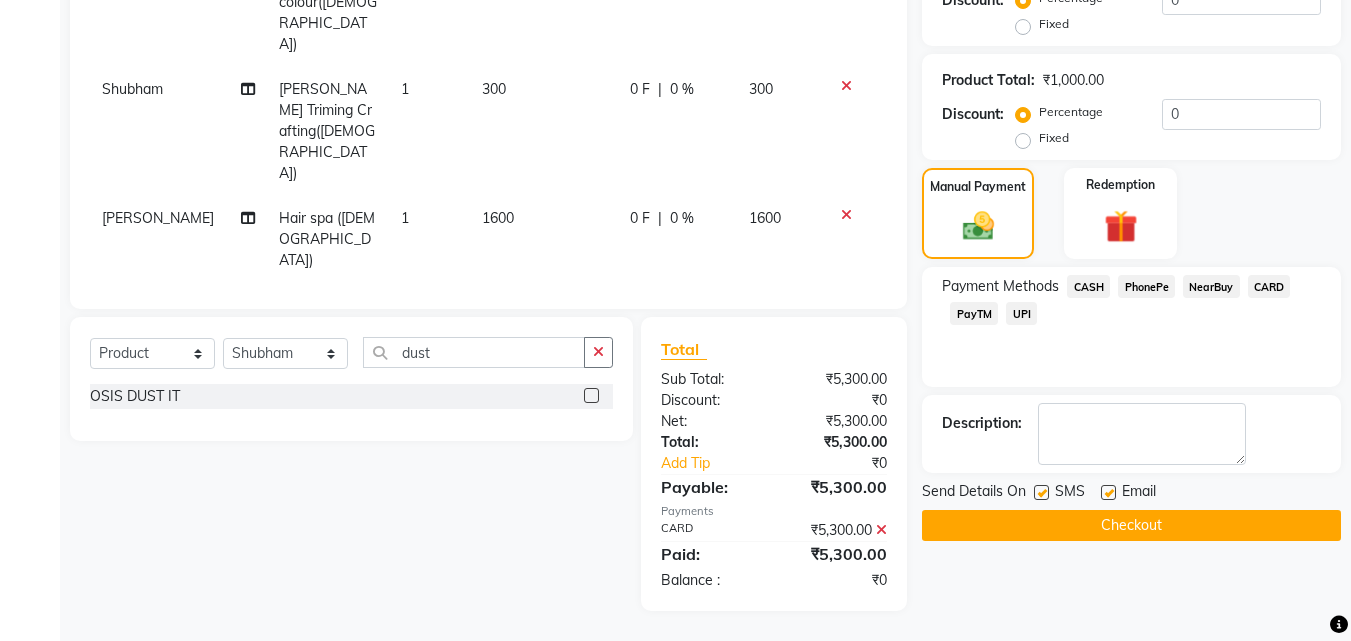 click on "Checkout" 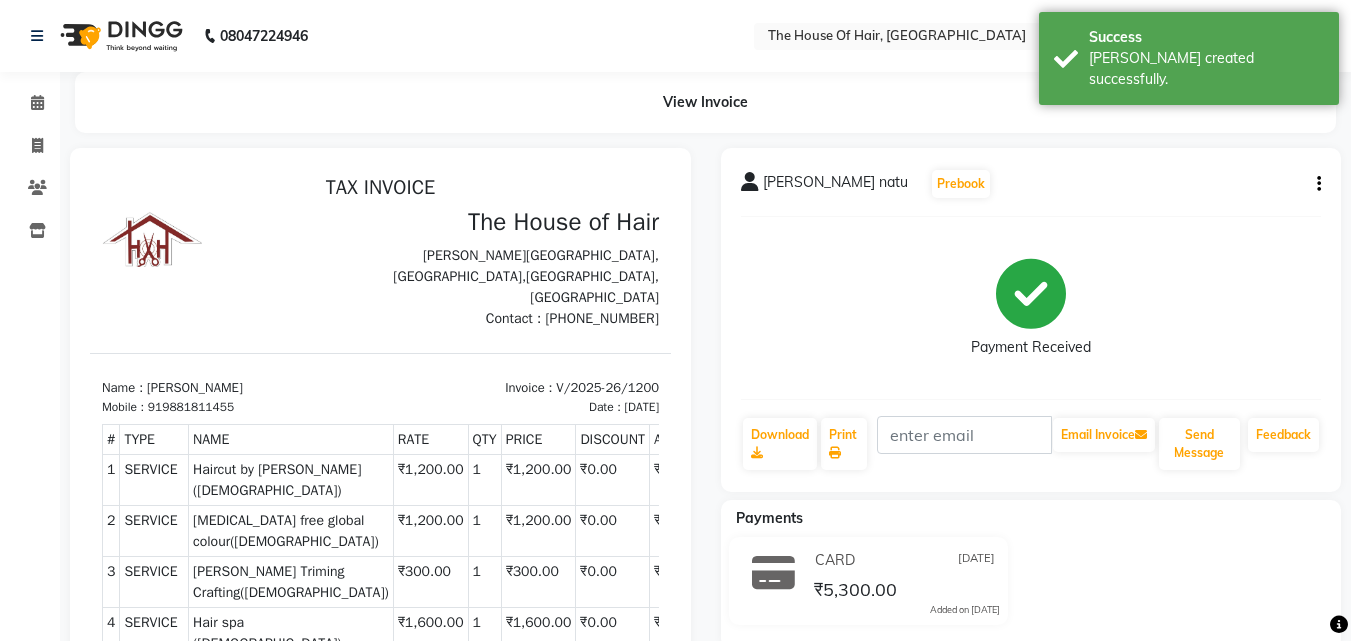 scroll, scrollTop: 0, scrollLeft: 0, axis: both 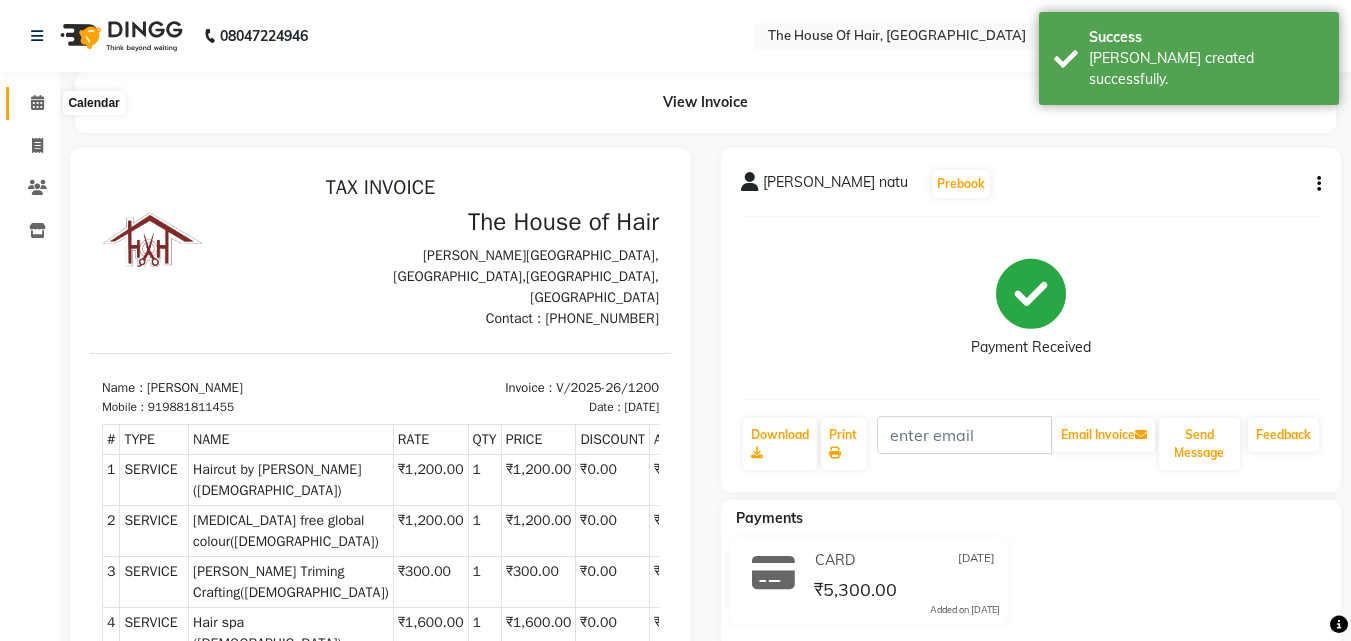 click 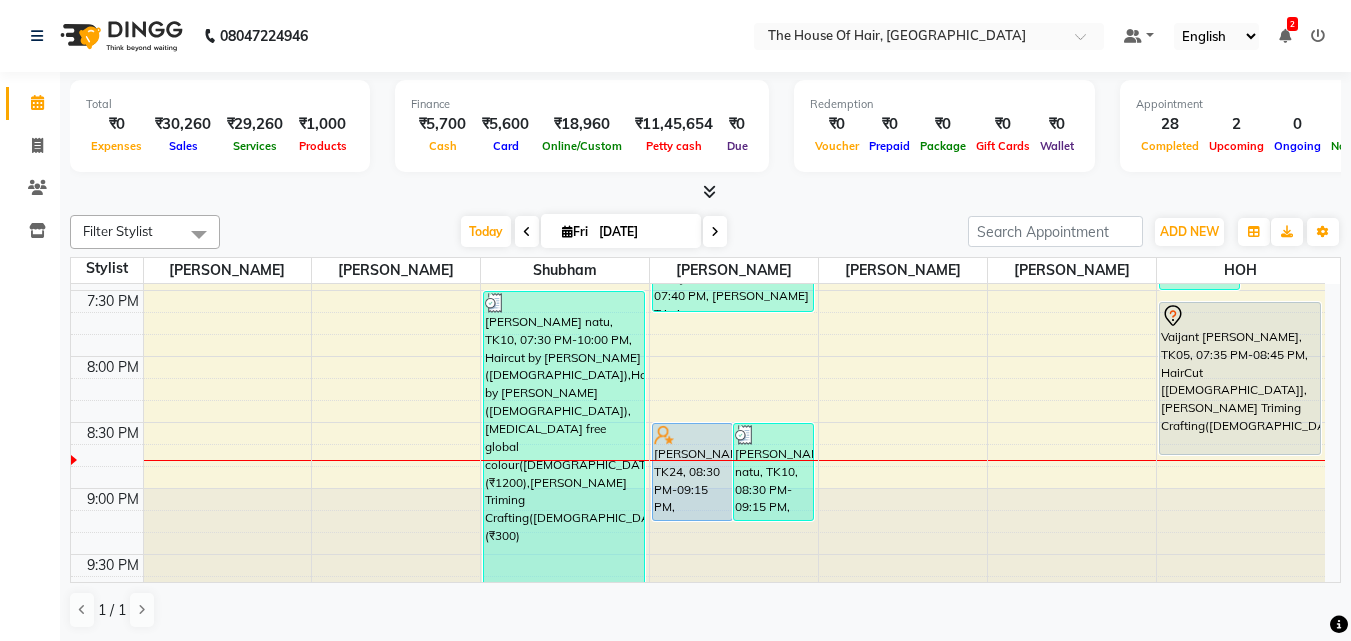 scroll, scrollTop: 1549, scrollLeft: 0, axis: vertical 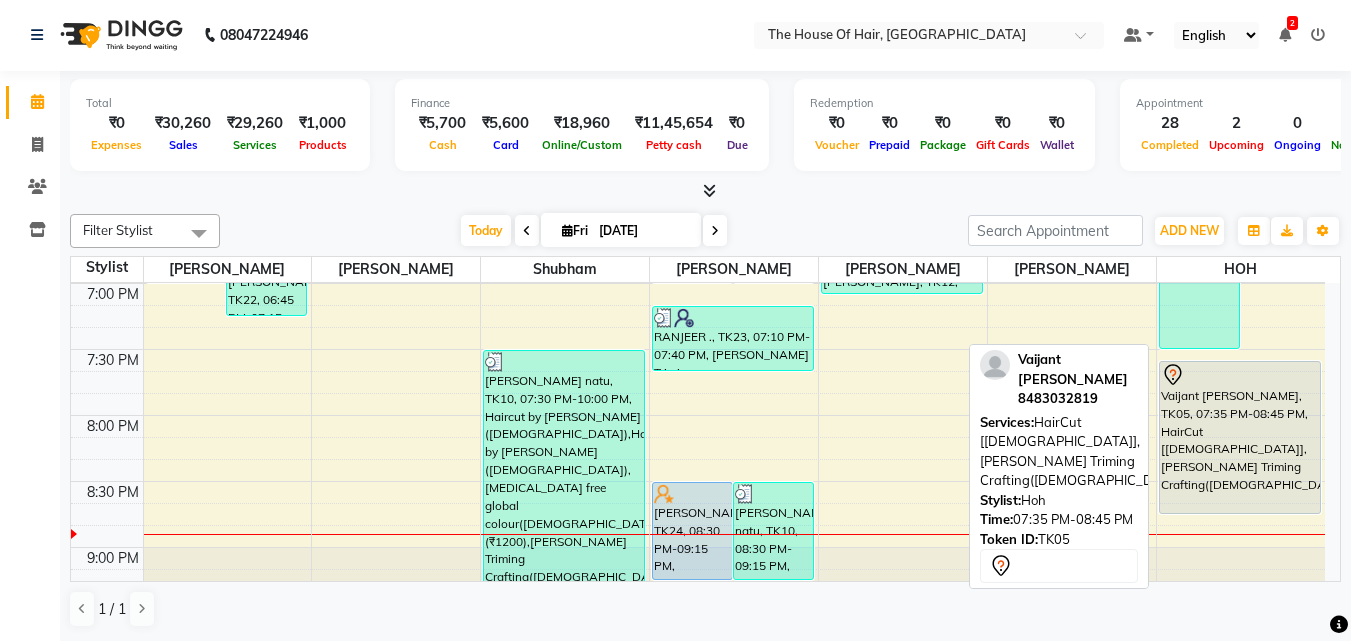click on "Vaijant [PERSON_NAME], TK05, 07:35 PM-08:45 PM, HairCut  [[DEMOGRAPHIC_DATA]],[PERSON_NAME] Triming Crafting([DEMOGRAPHIC_DATA])" at bounding box center (1240, 437) 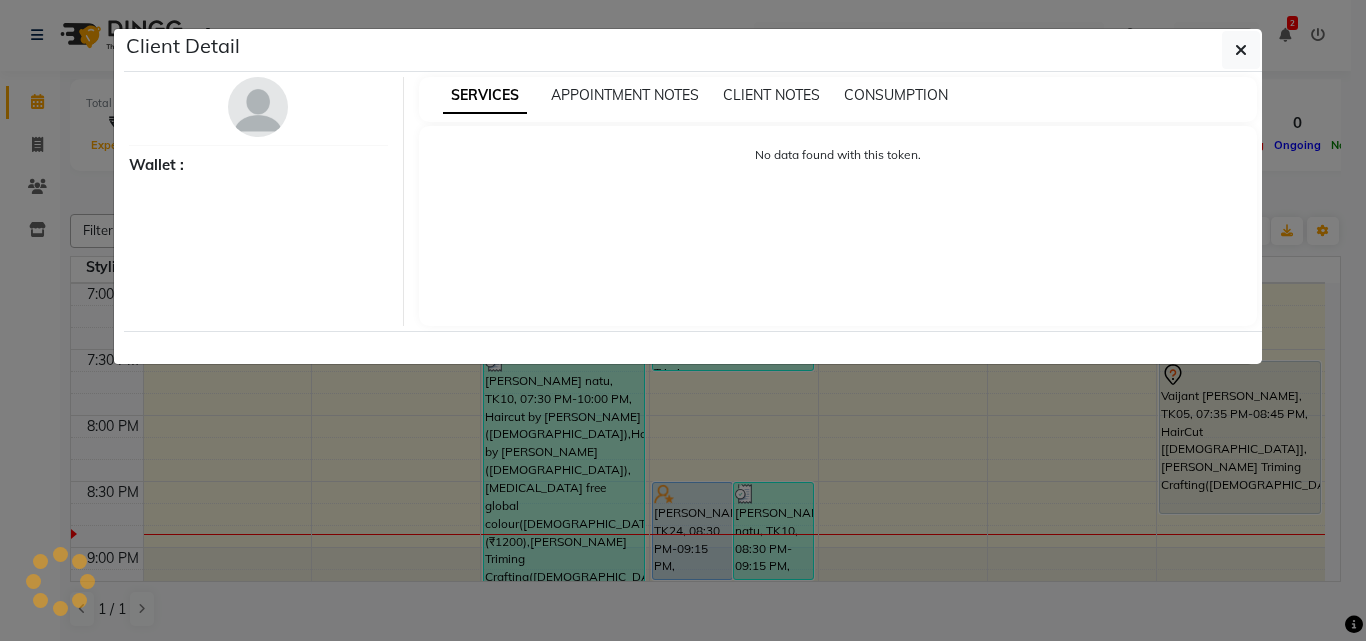 select on "7" 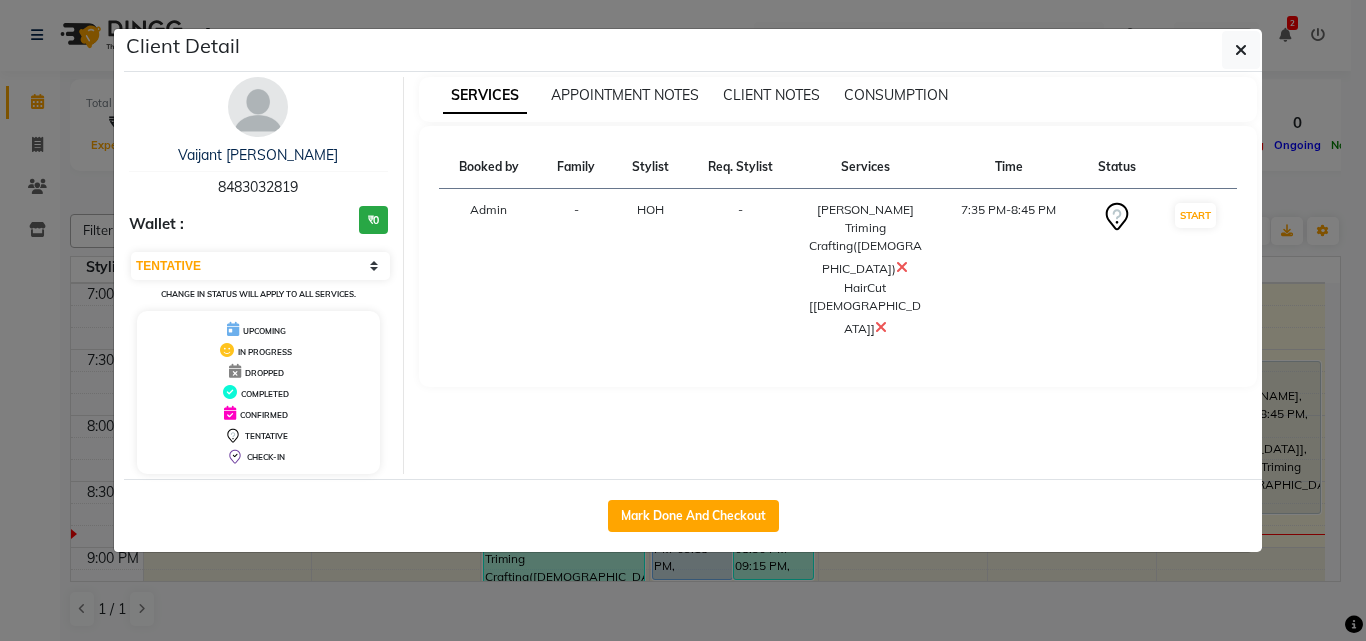 click on "Mark Done And Checkout" 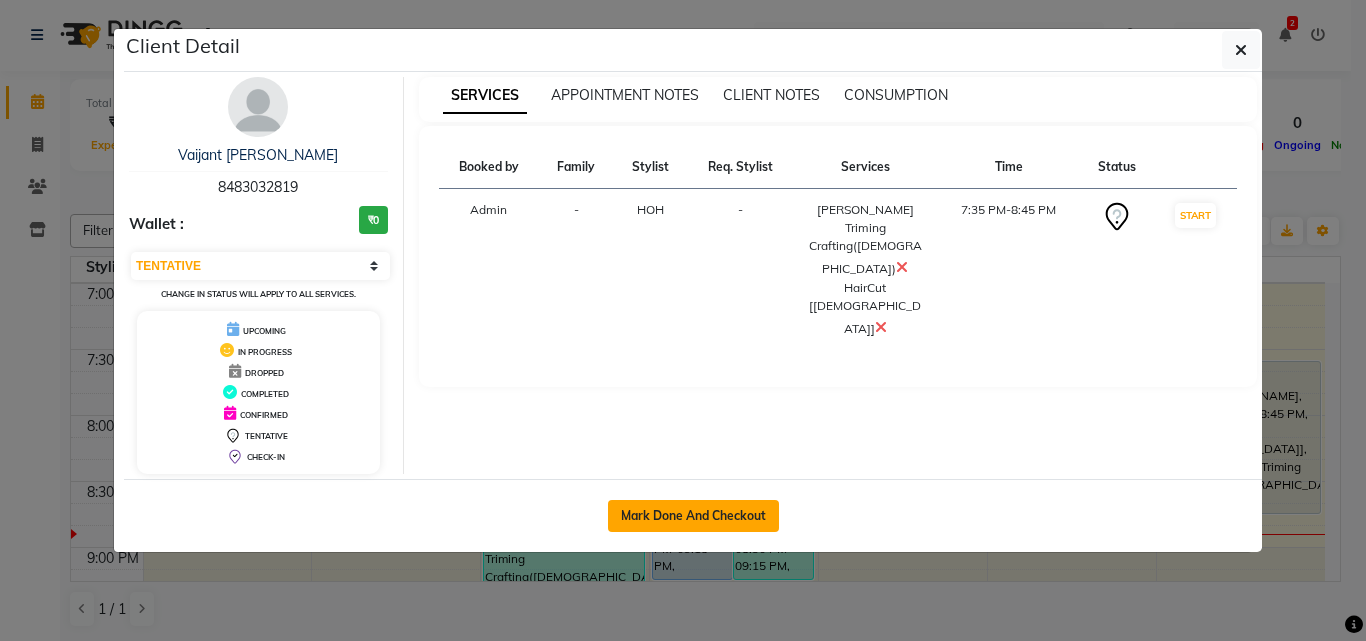 click on "Mark Done And Checkout" 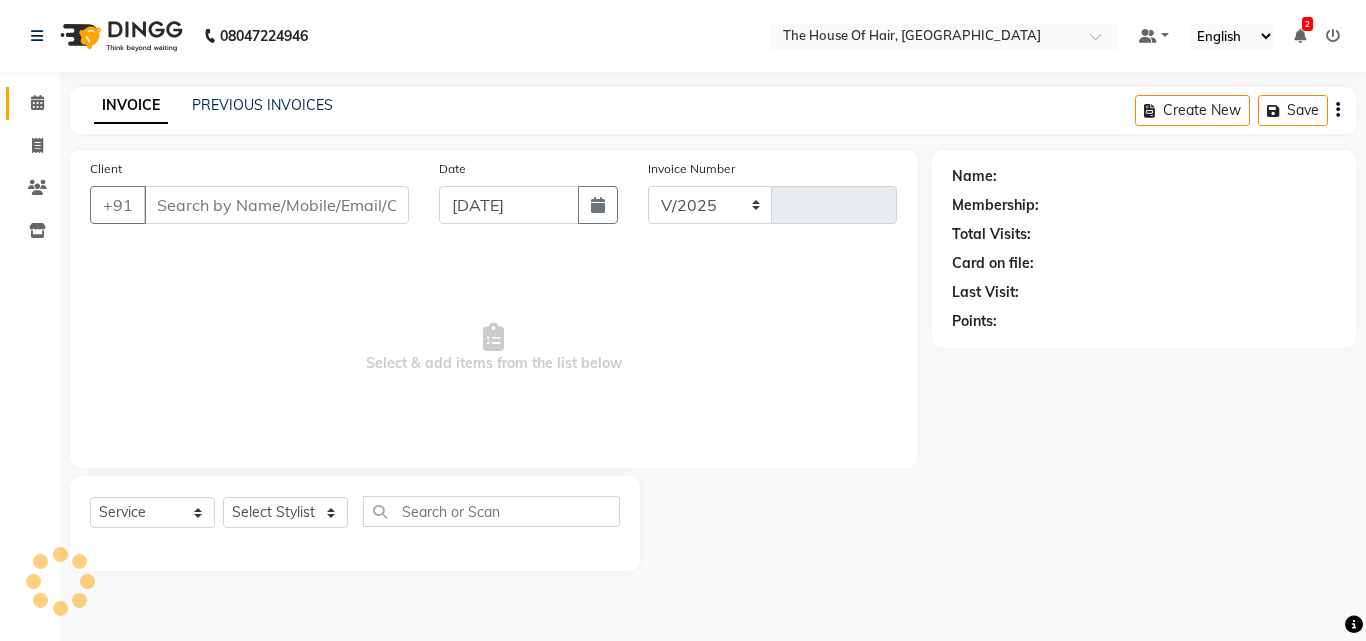 select on "5992" 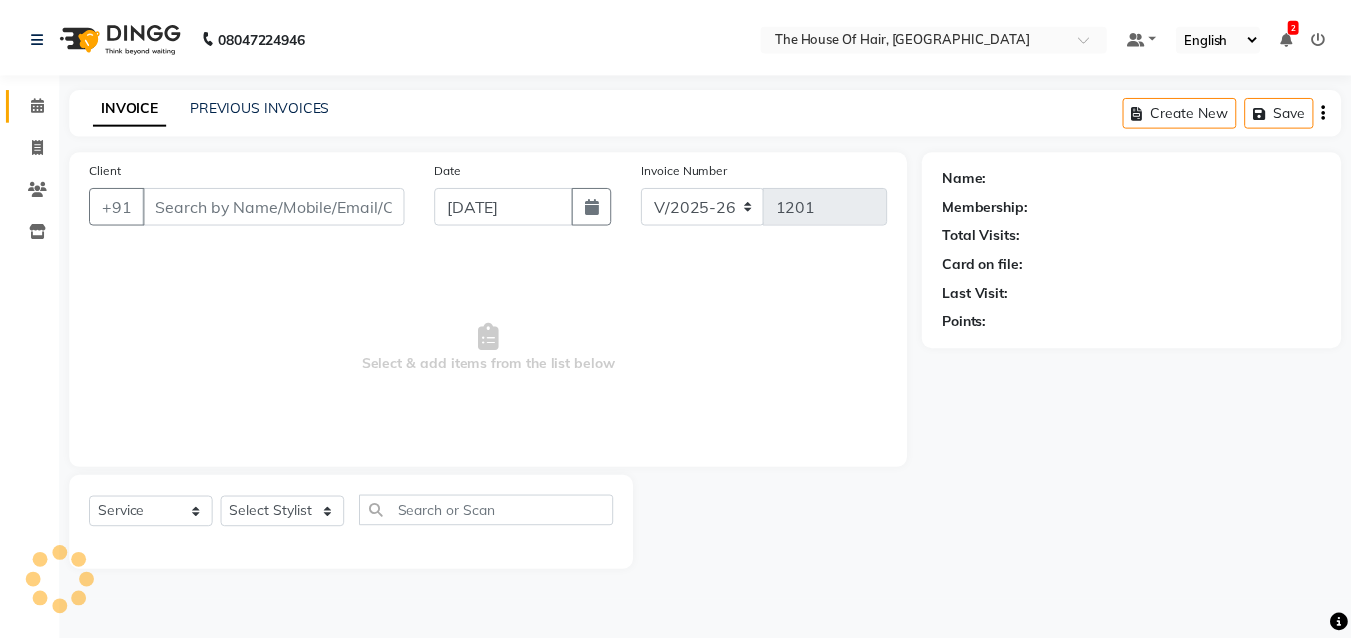 scroll, scrollTop: 0, scrollLeft: 0, axis: both 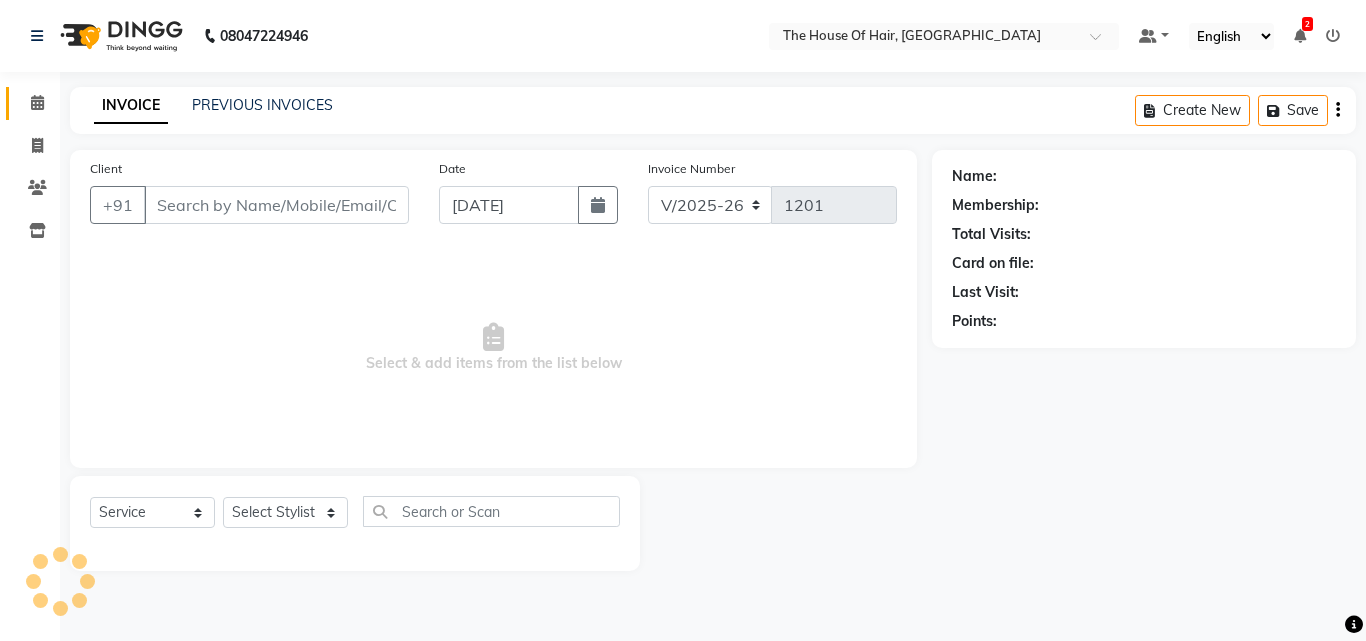 type on "8483032819" 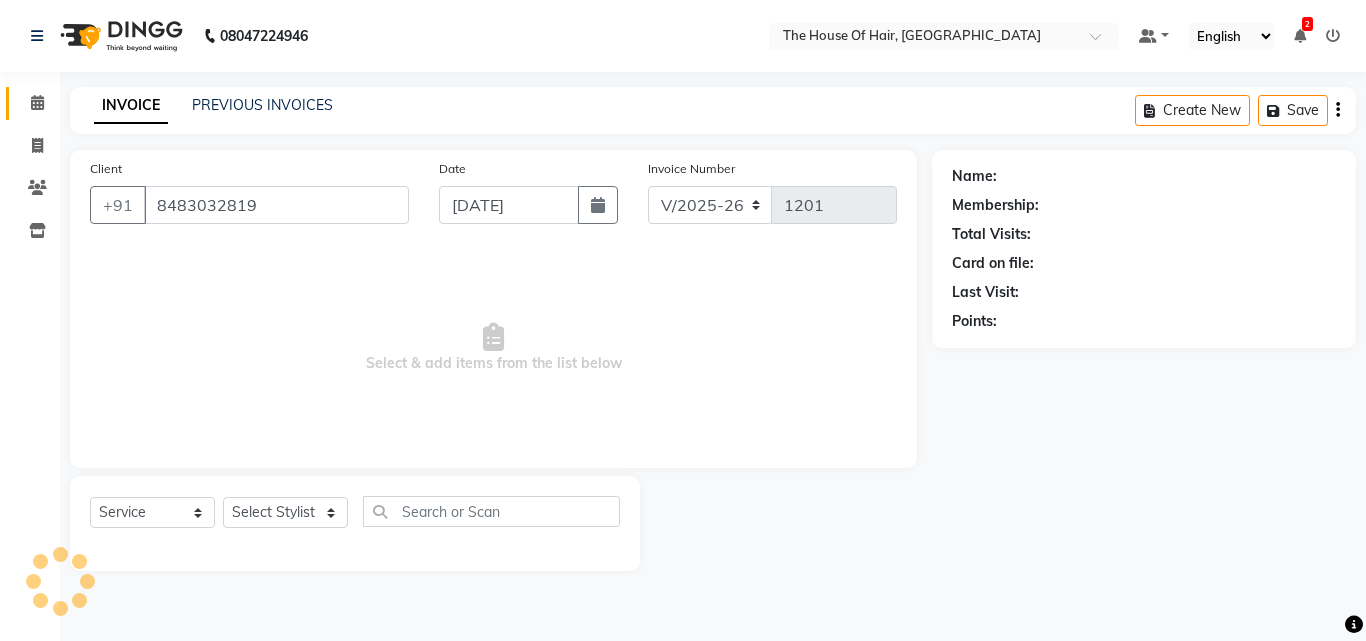 select on "80392" 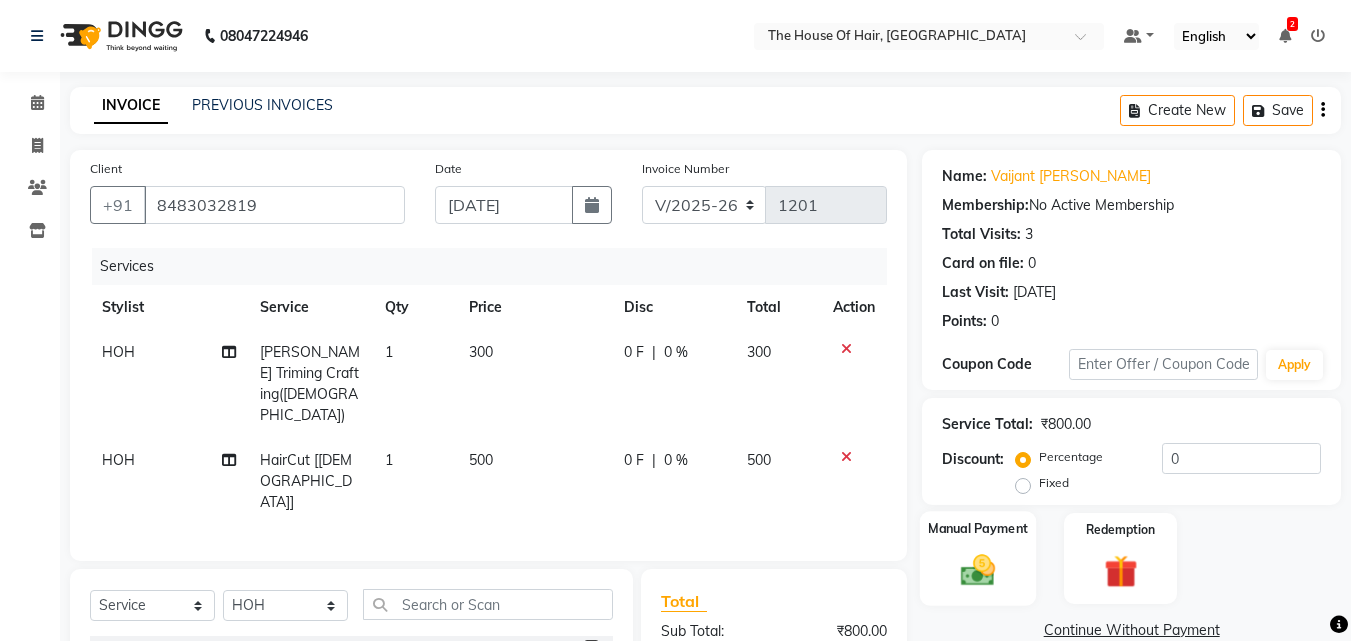 click 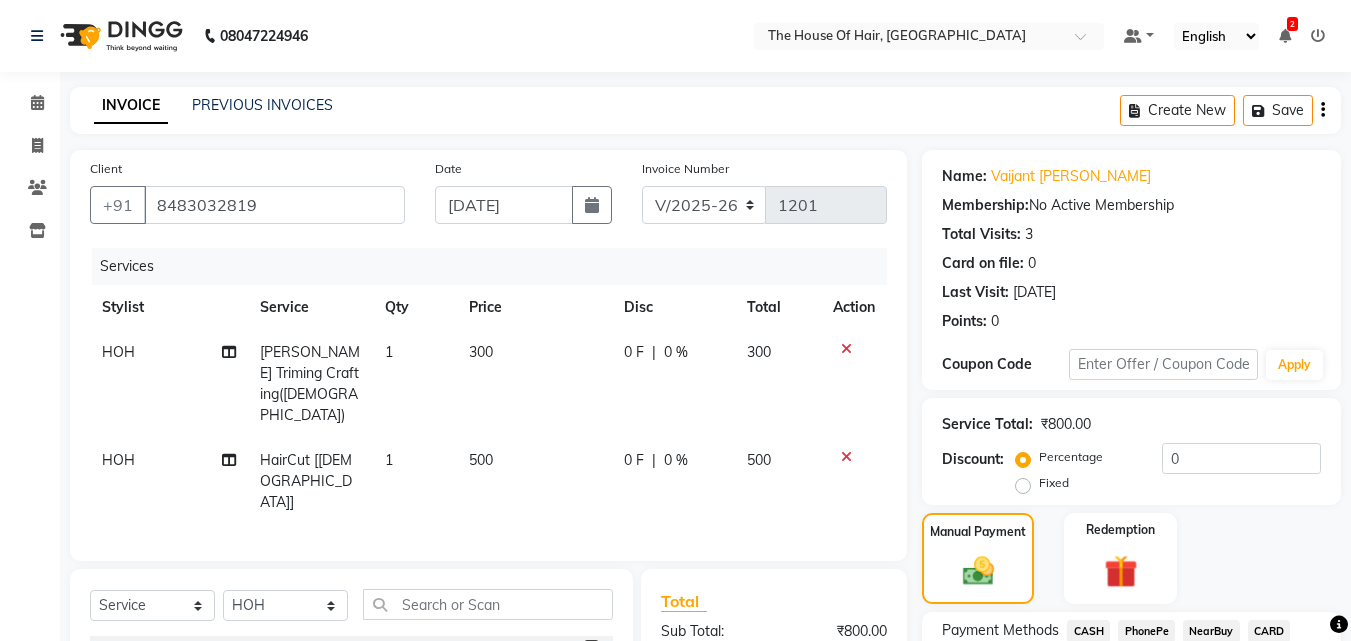 scroll, scrollTop: 184, scrollLeft: 0, axis: vertical 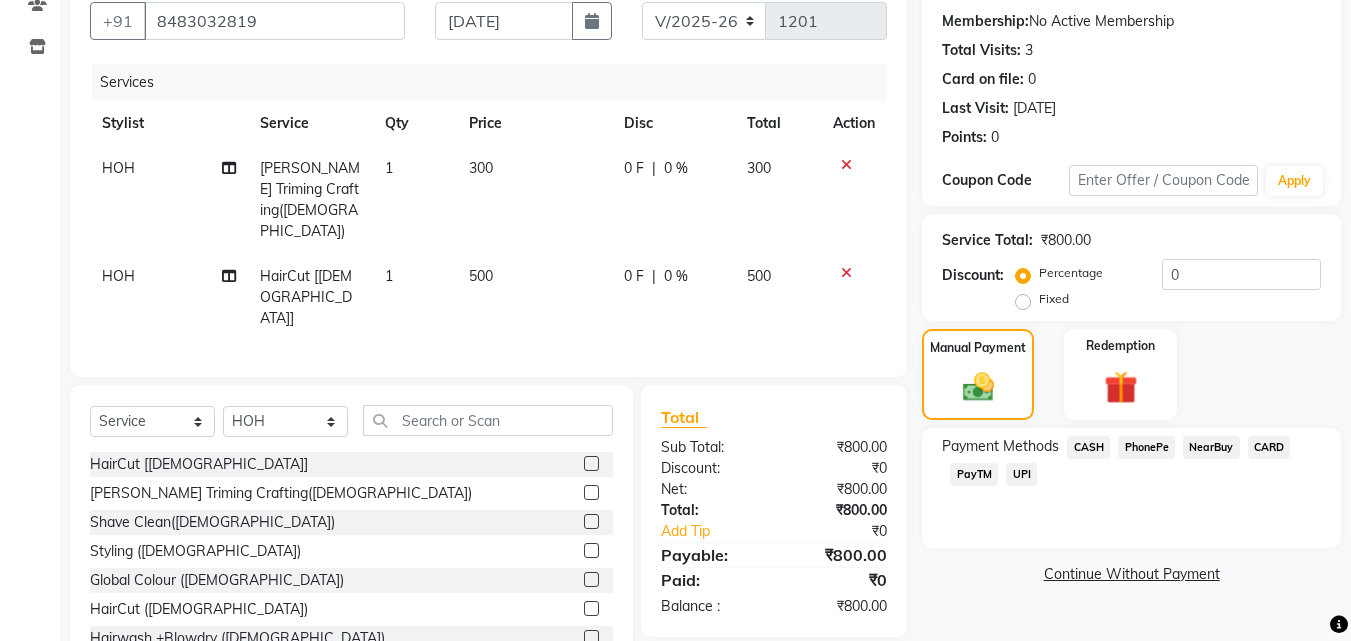 click on "UPI" 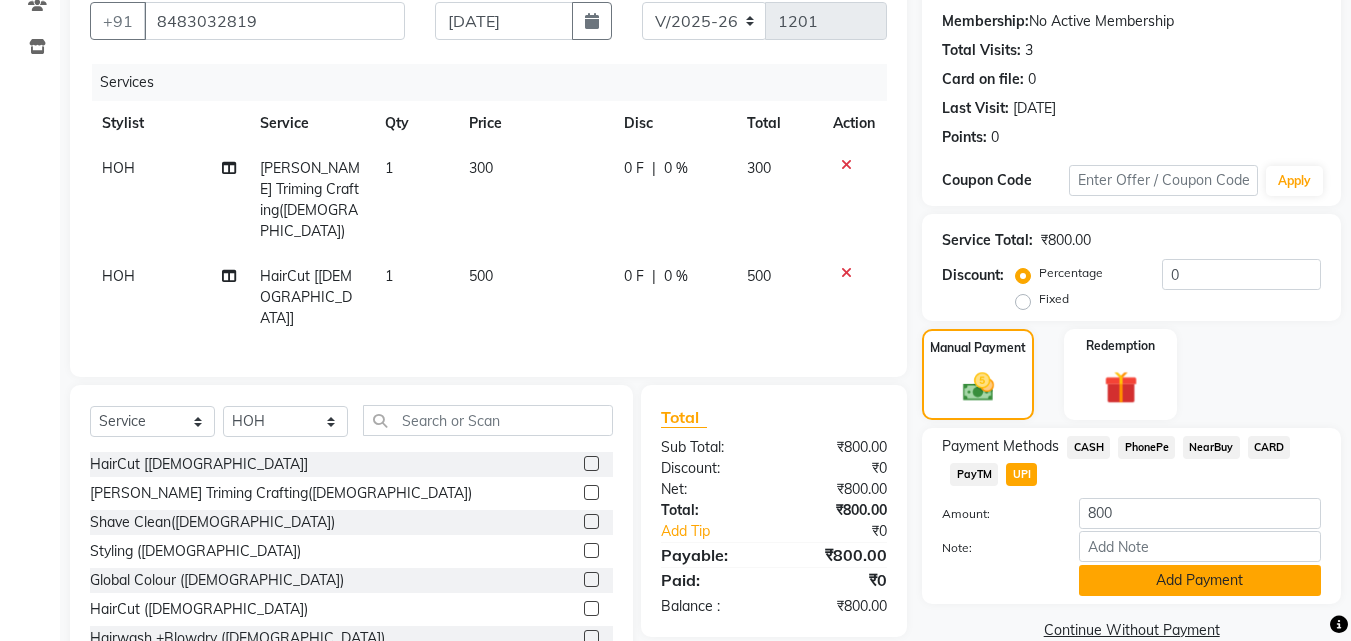 click on "Add Payment" 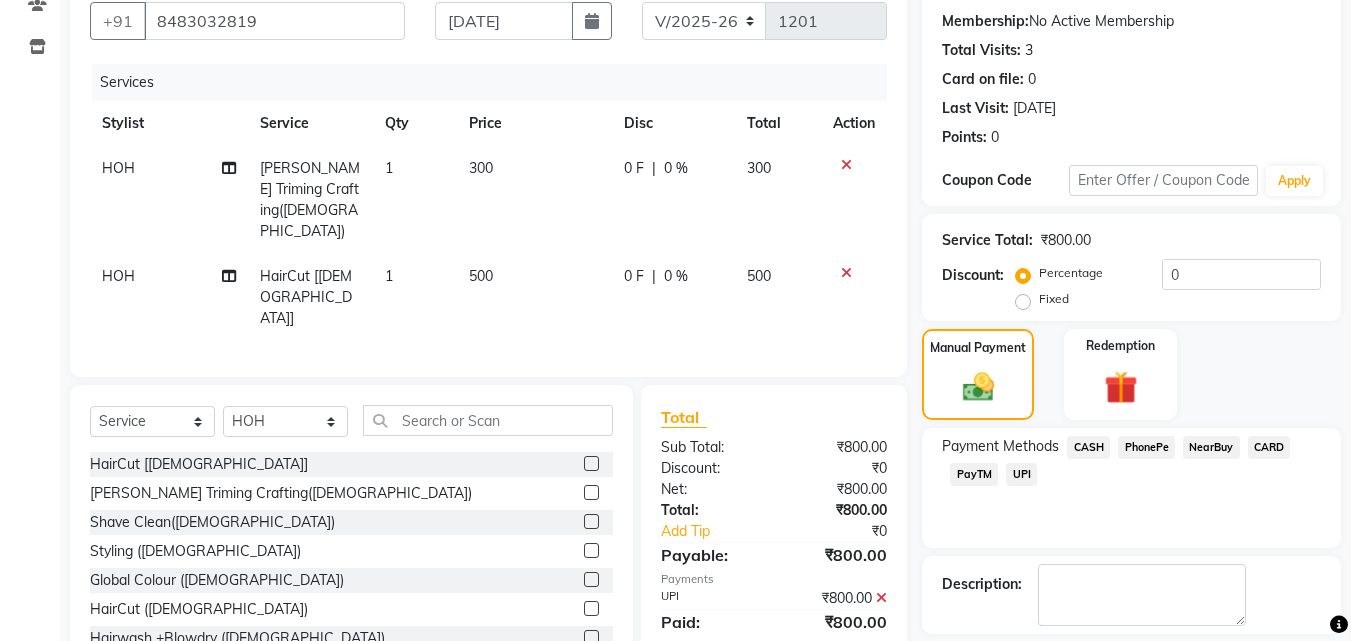 click on "UPI" 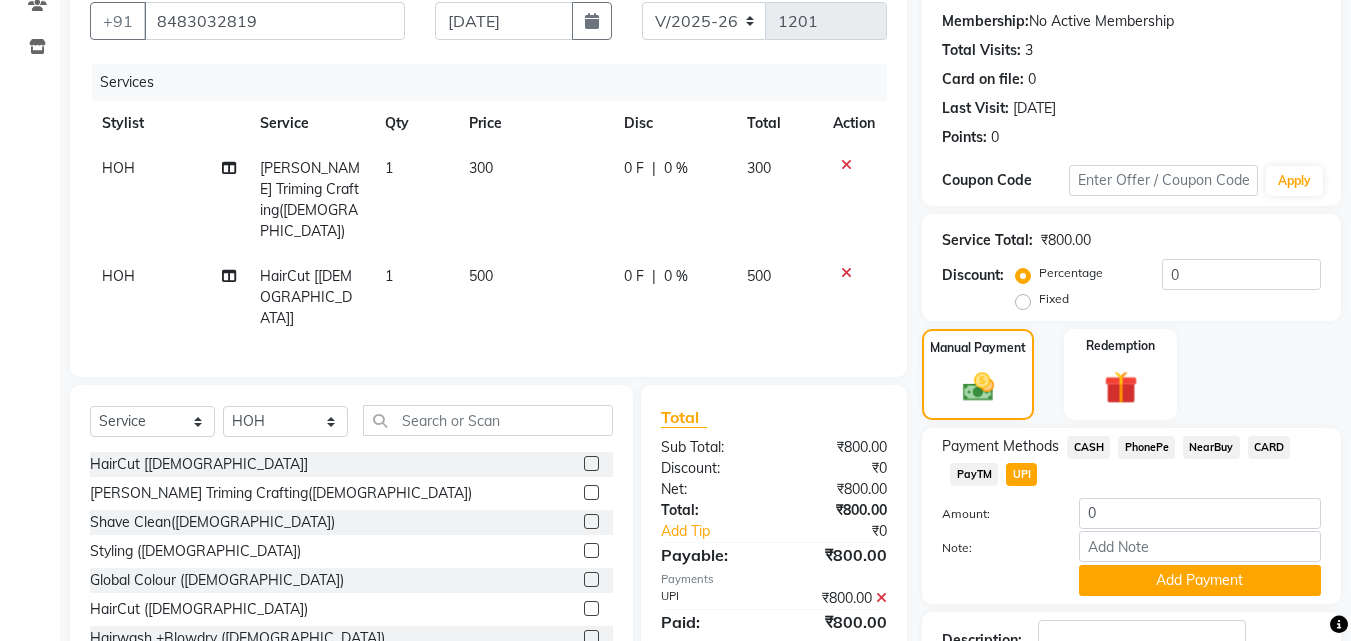 scroll, scrollTop: 331, scrollLeft: 0, axis: vertical 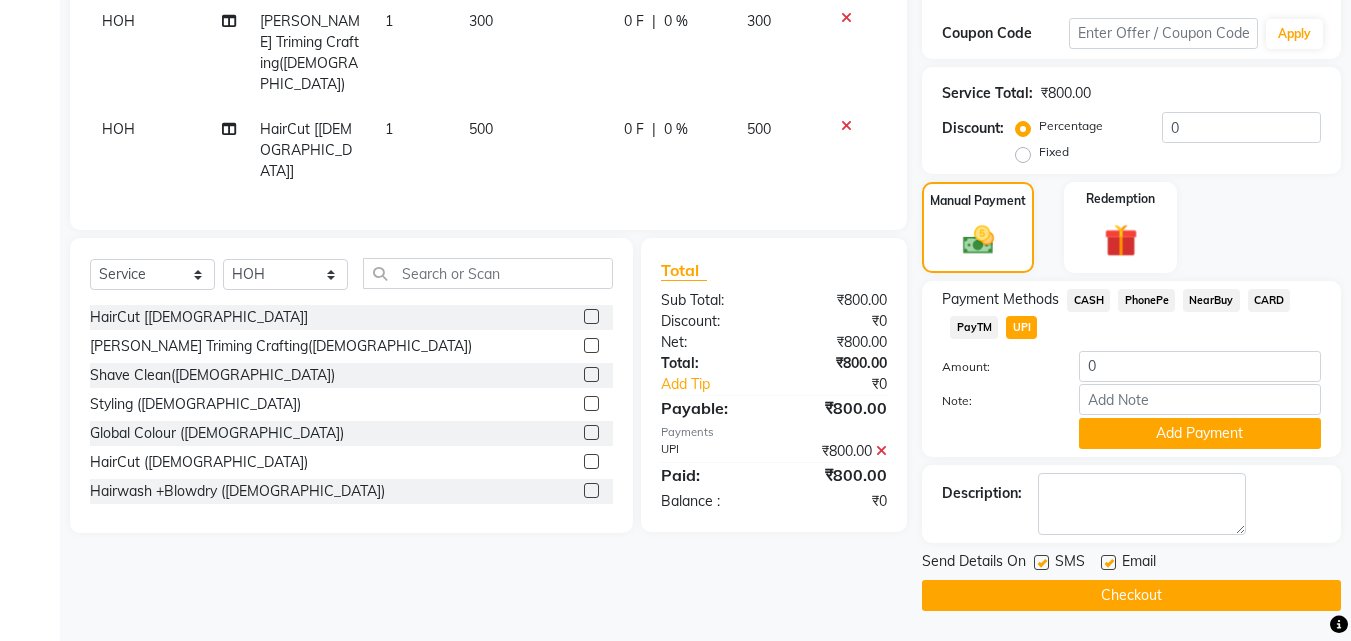 click on "Checkout" 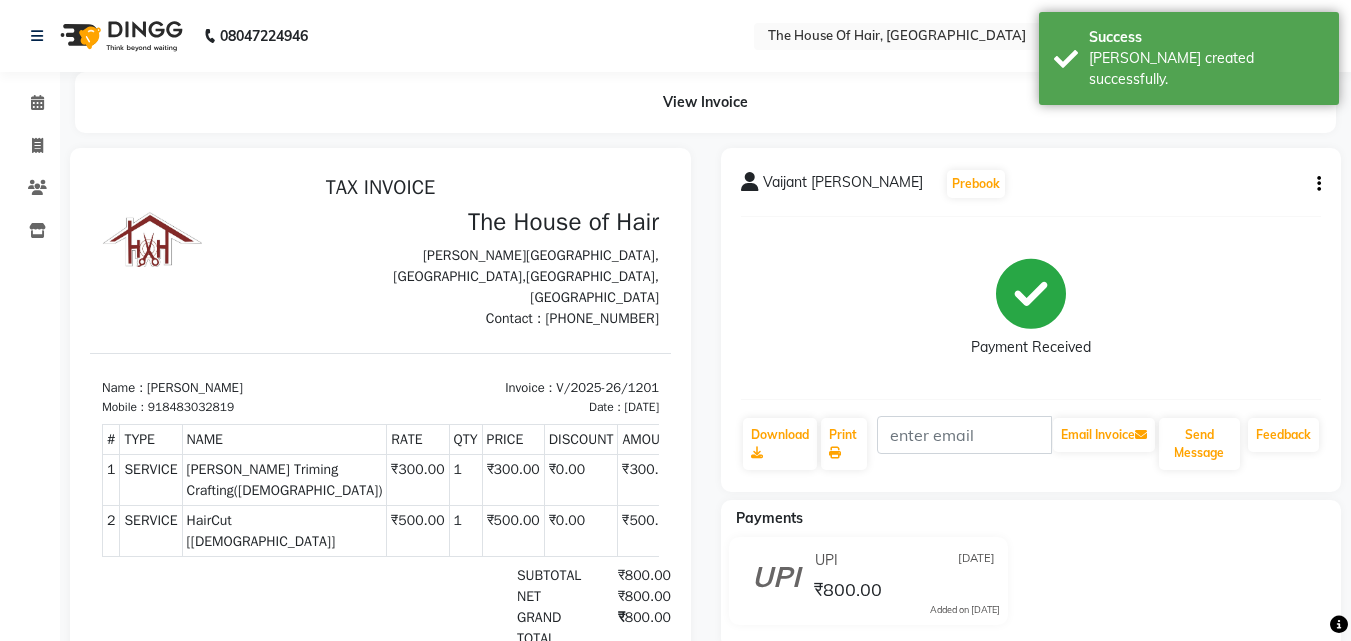scroll, scrollTop: 0, scrollLeft: 0, axis: both 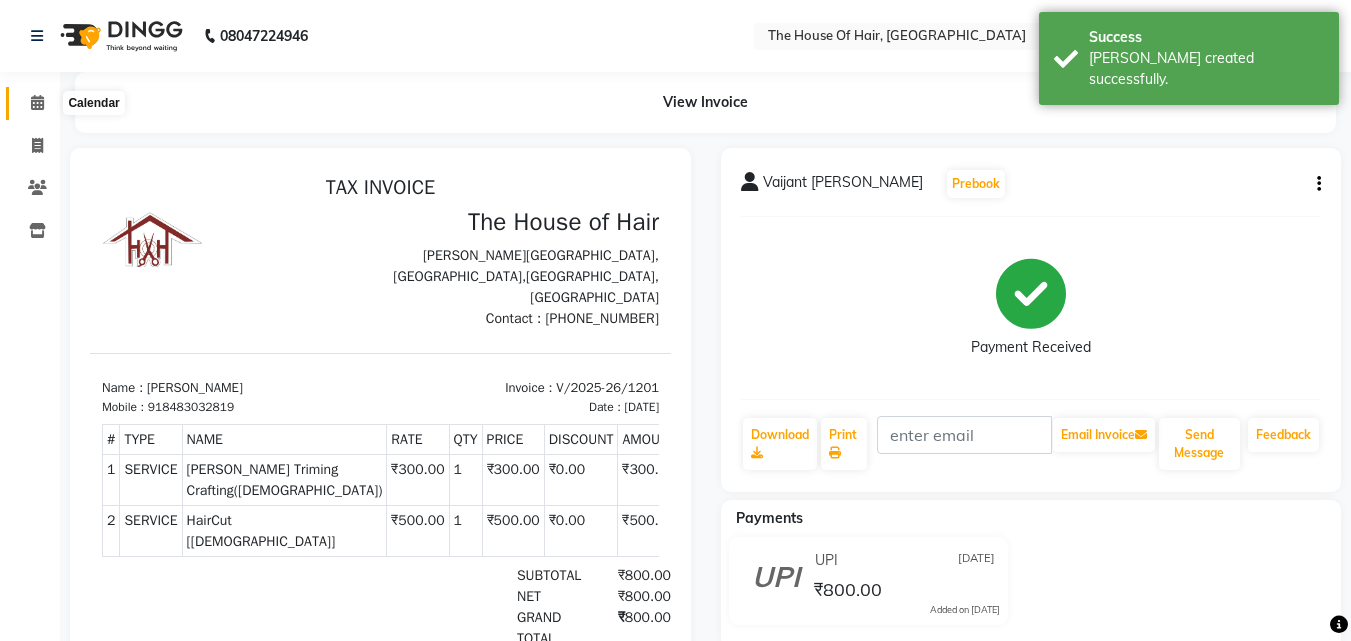 click 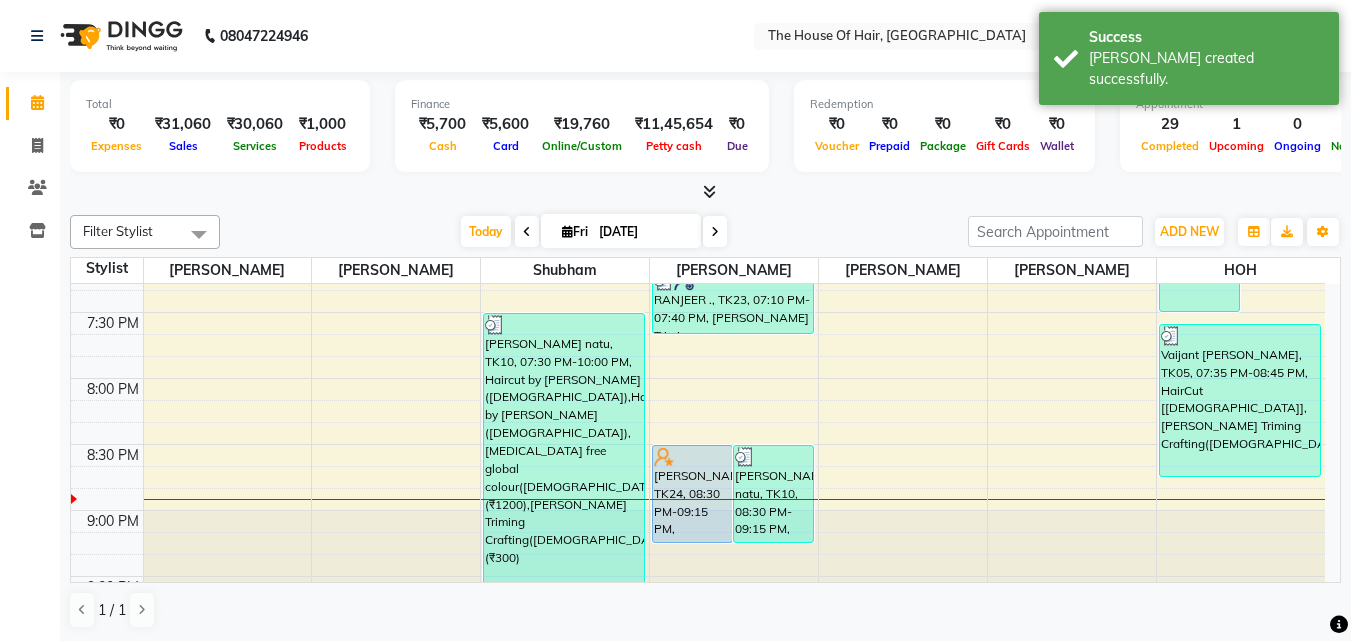 scroll, scrollTop: 1549, scrollLeft: 0, axis: vertical 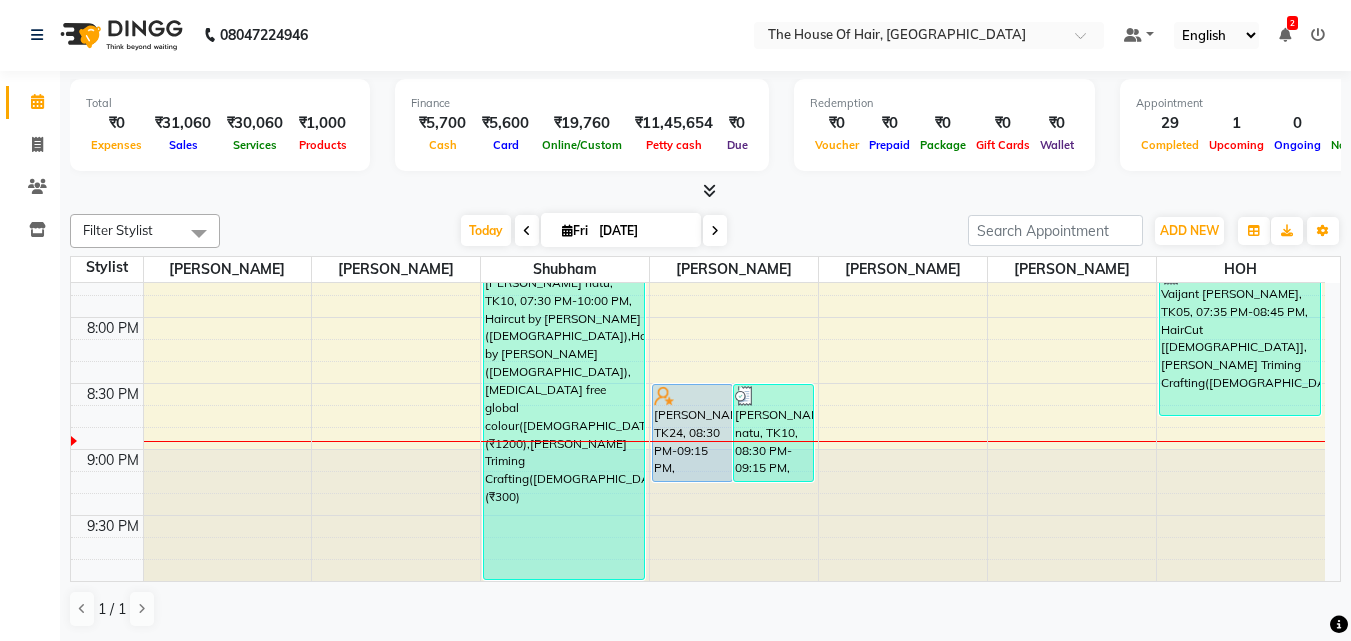 click at bounding box center (715, 231) 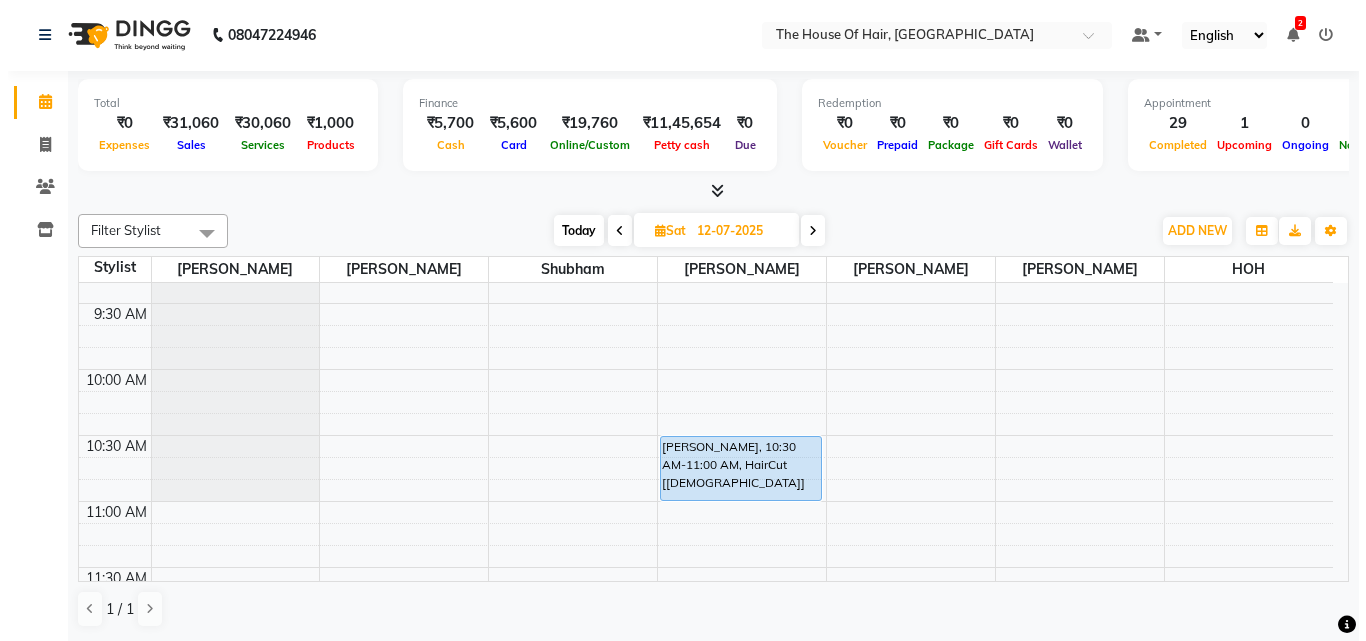 scroll, scrollTop: 173, scrollLeft: 0, axis: vertical 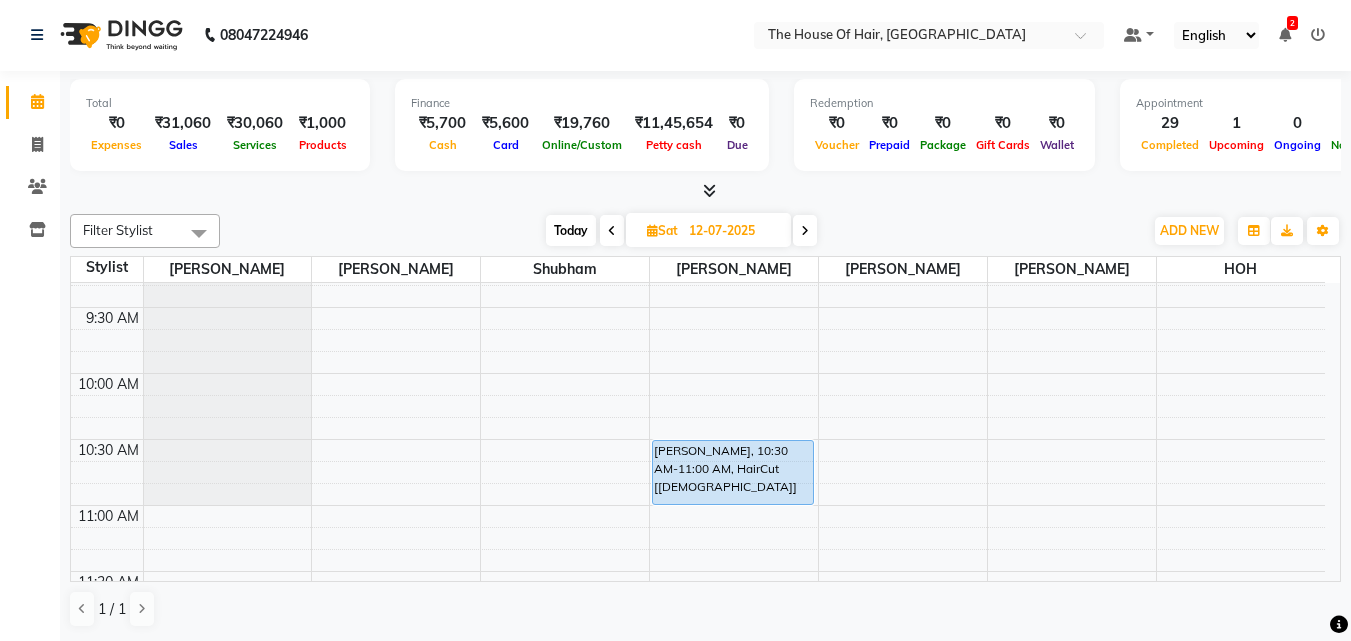 click on "8:00 AM 8:30 AM 9:00 AM 9:30 AM 10:00 AM 10:30 AM 11:00 AM 11:30 AM 12:00 PM 12:30 PM 1:00 PM 1:30 PM 2:00 PM 2:30 PM 3:00 PM 3:30 PM 4:00 PM 4:30 PM 5:00 PM 5:30 PM 6:00 PM 6:30 PM 7:00 PM 7:30 PM 8:00 PM 8:30 PM 9:00 PM 9:30 PM     [PERSON_NAME], 01:00 PM-01:45 PM, HairCut ([DEMOGRAPHIC_DATA])    [PERSON_NAME], 10:30 AM-11:00 AM, HairCut  [[DEMOGRAPHIC_DATA]]             amrita, 04:30 PM-05:00 PM, Iron Tong ([DEMOGRAPHIC_DATA])     Mrs [PERSON_NAME], 12:00 PM-03:00 PM, Protein Treatment - Cystine ([DEMOGRAPHIC_DATA])" at bounding box center (698, 1033) 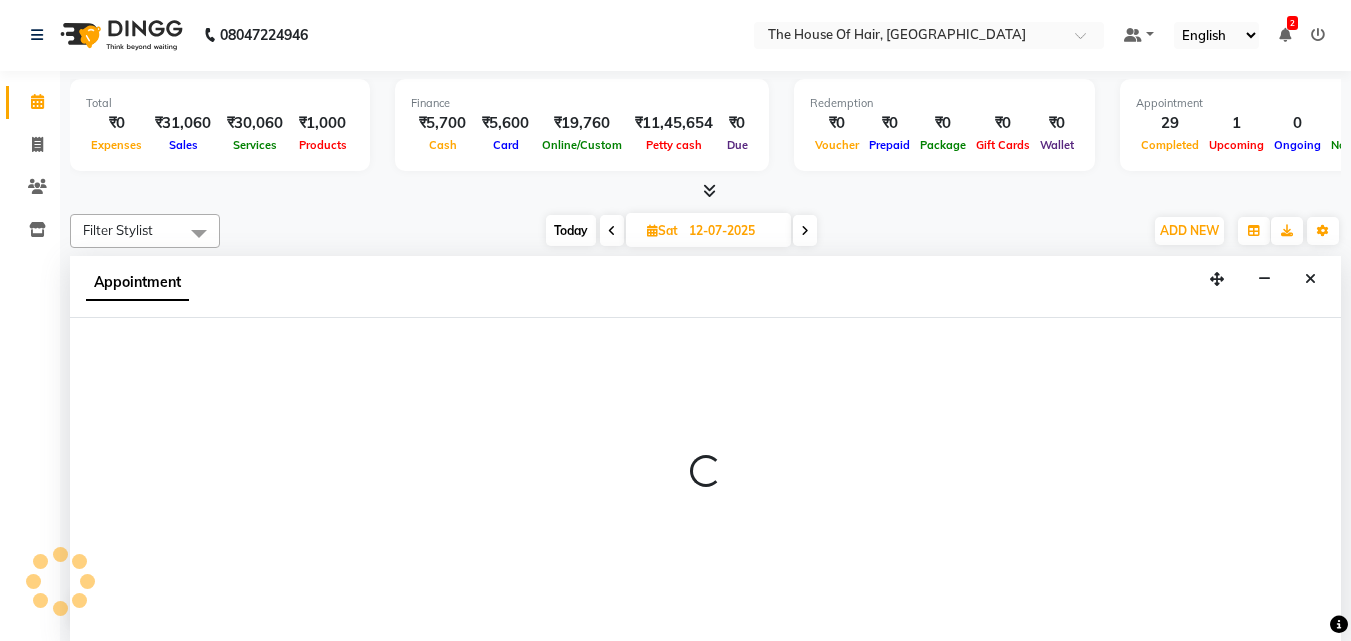 type 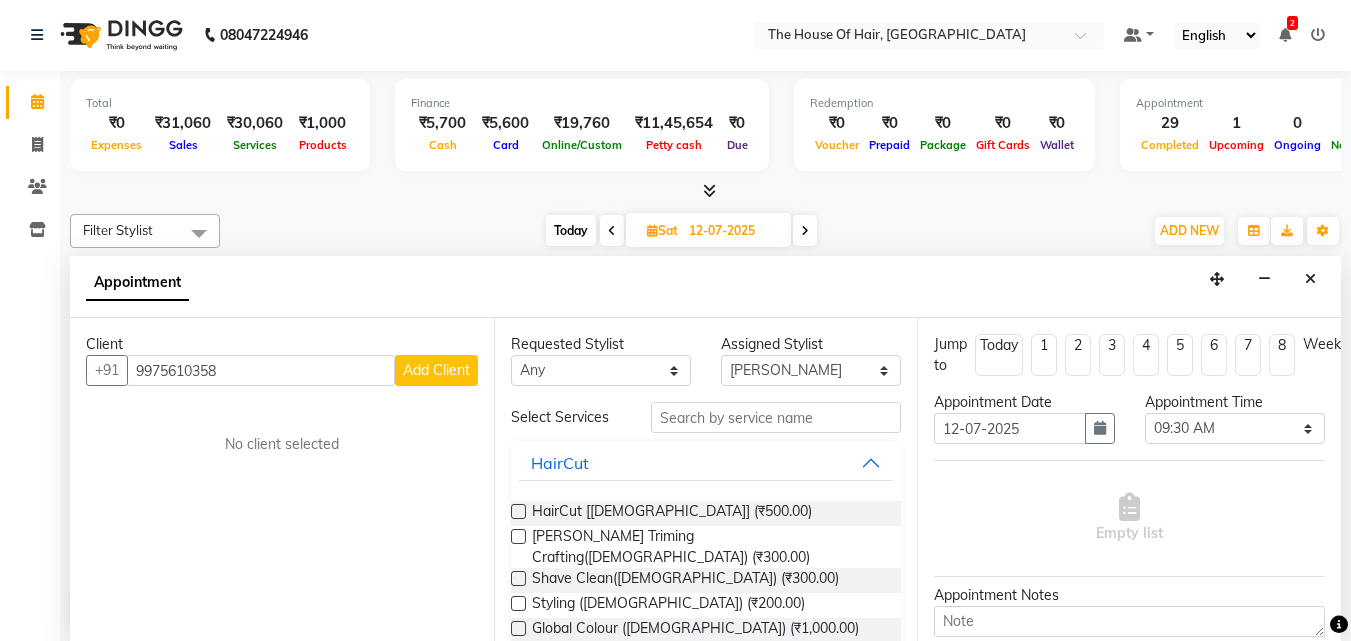 click on "Add Client" at bounding box center [436, 370] 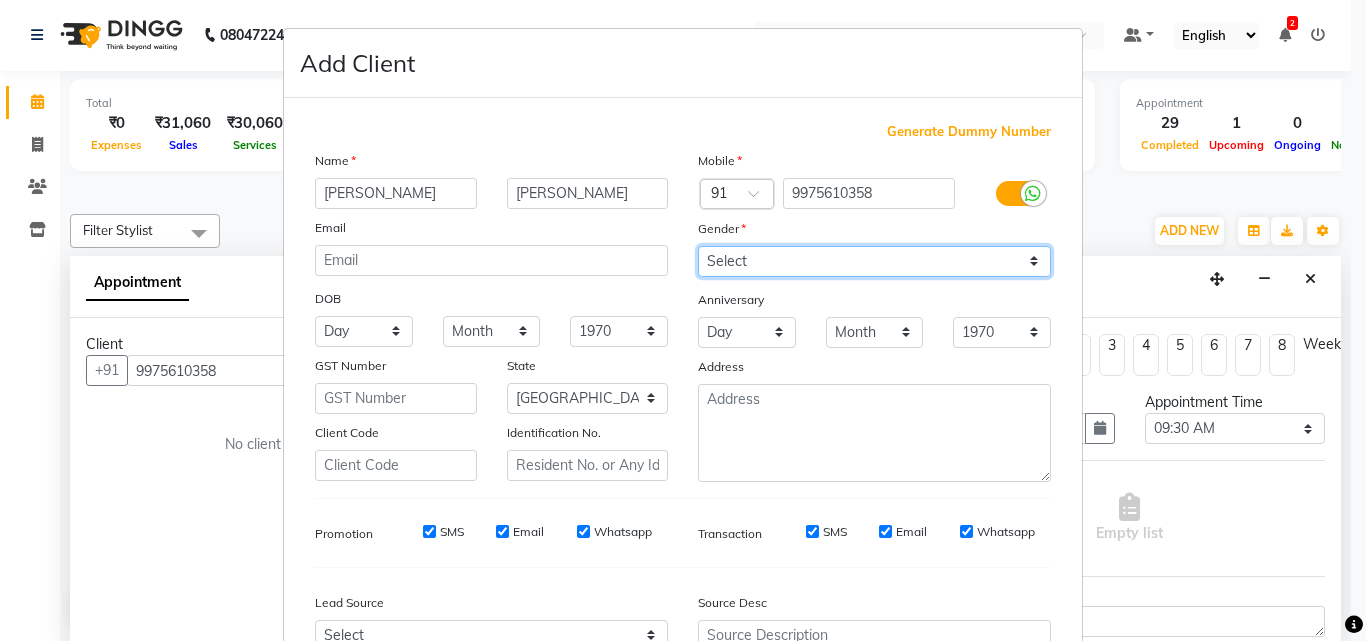 click on "Select [DEMOGRAPHIC_DATA] [DEMOGRAPHIC_DATA] Other Prefer Not To Say" at bounding box center (874, 261) 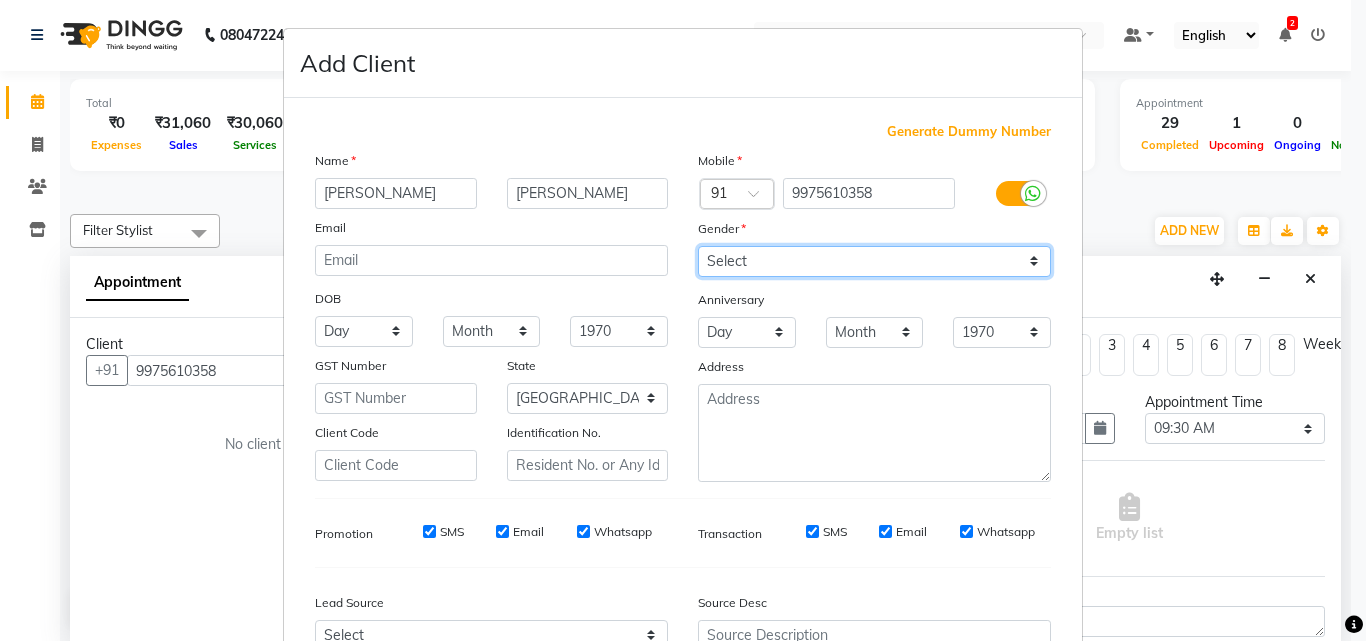click on "Select [DEMOGRAPHIC_DATA] [DEMOGRAPHIC_DATA] Other Prefer Not To Say" at bounding box center (874, 261) 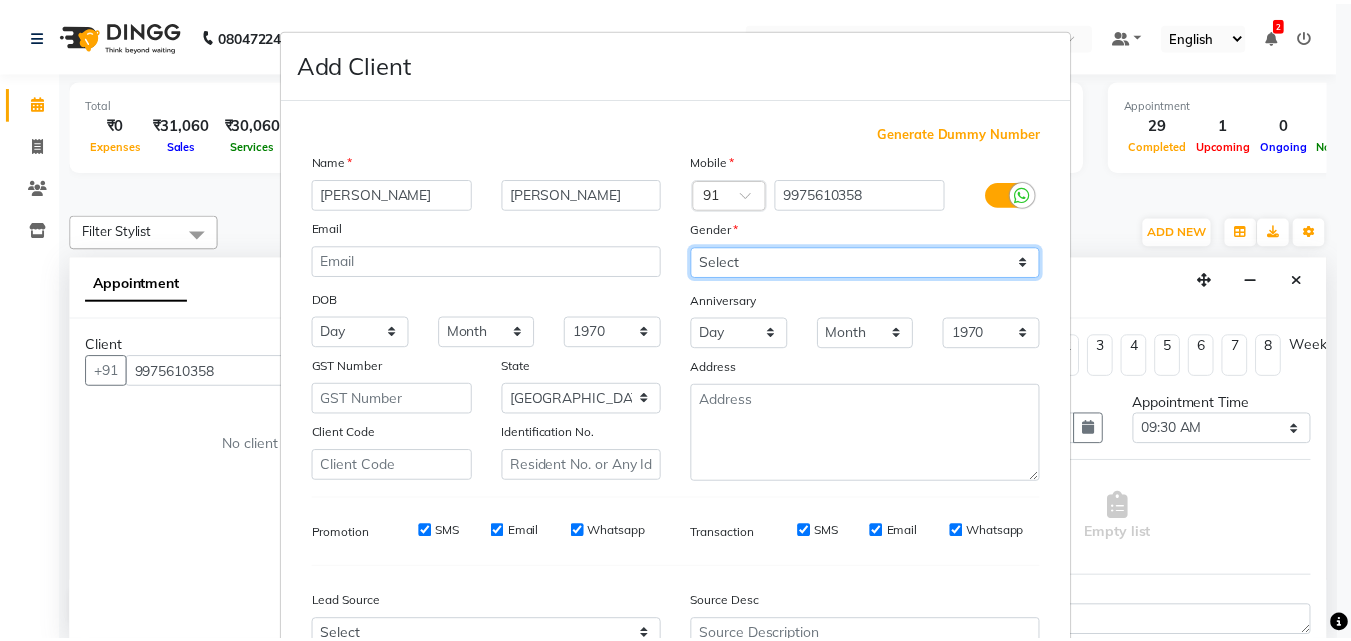 scroll, scrollTop: 208, scrollLeft: 0, axis: vertical 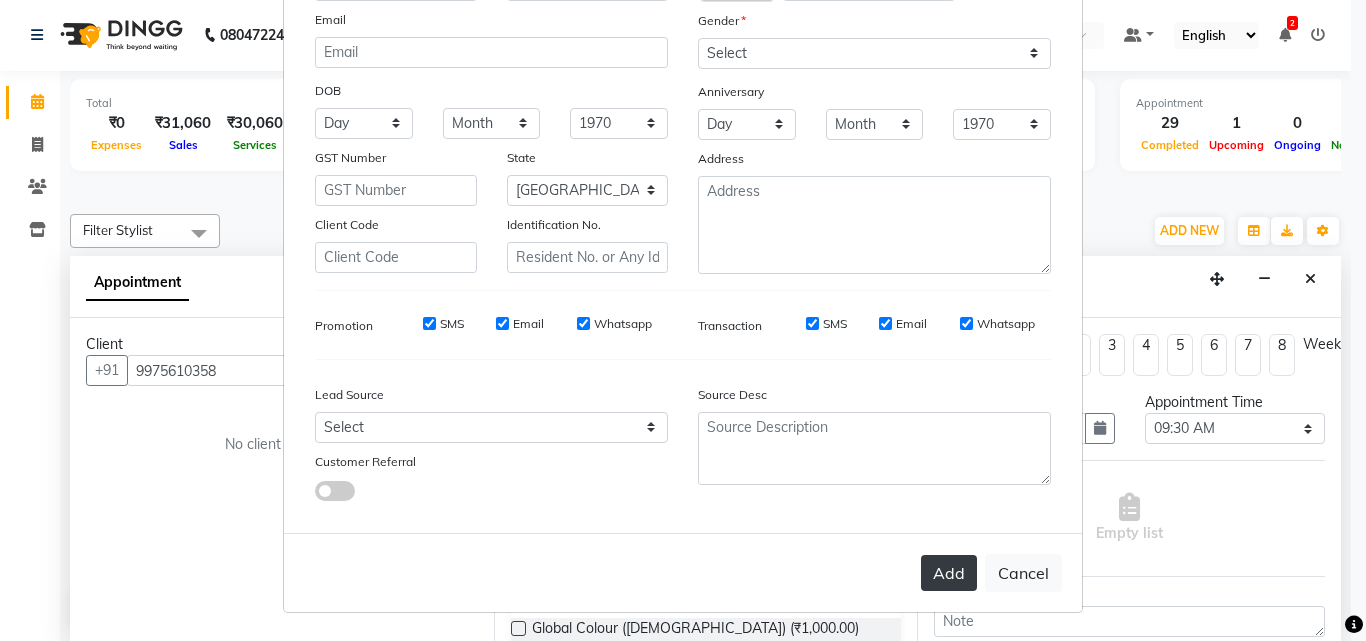 click on "Add" at bounding box center (949, 573) 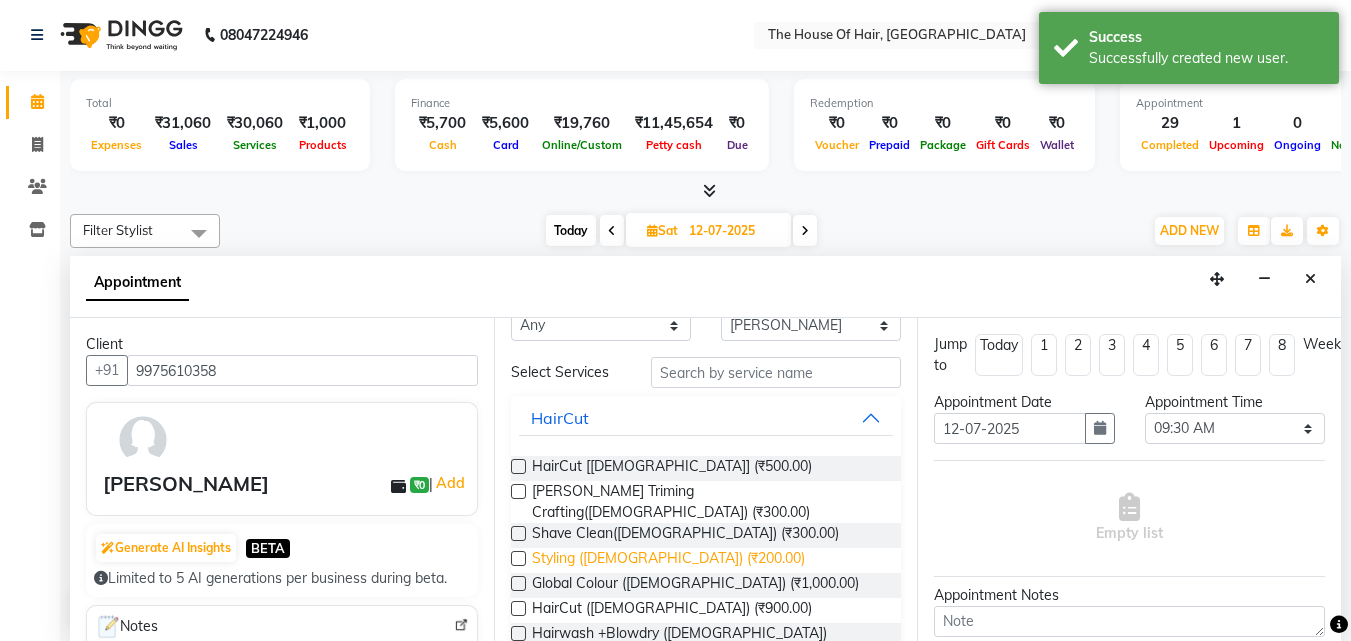 scroll, scrollTop: 52, scrollLeft: 0, axis: vertical 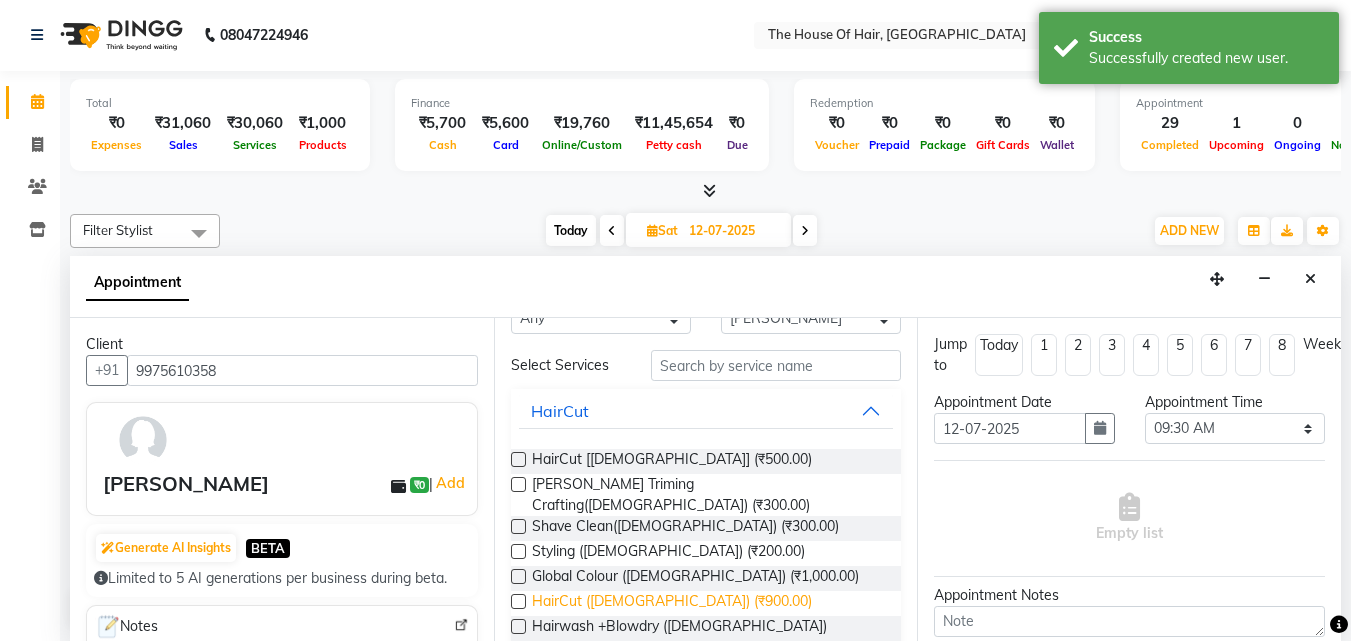 click on "HairCut ([DEMOGRAPHIC_DATA]) (₹900.00)" at bounding box center [672, 603] 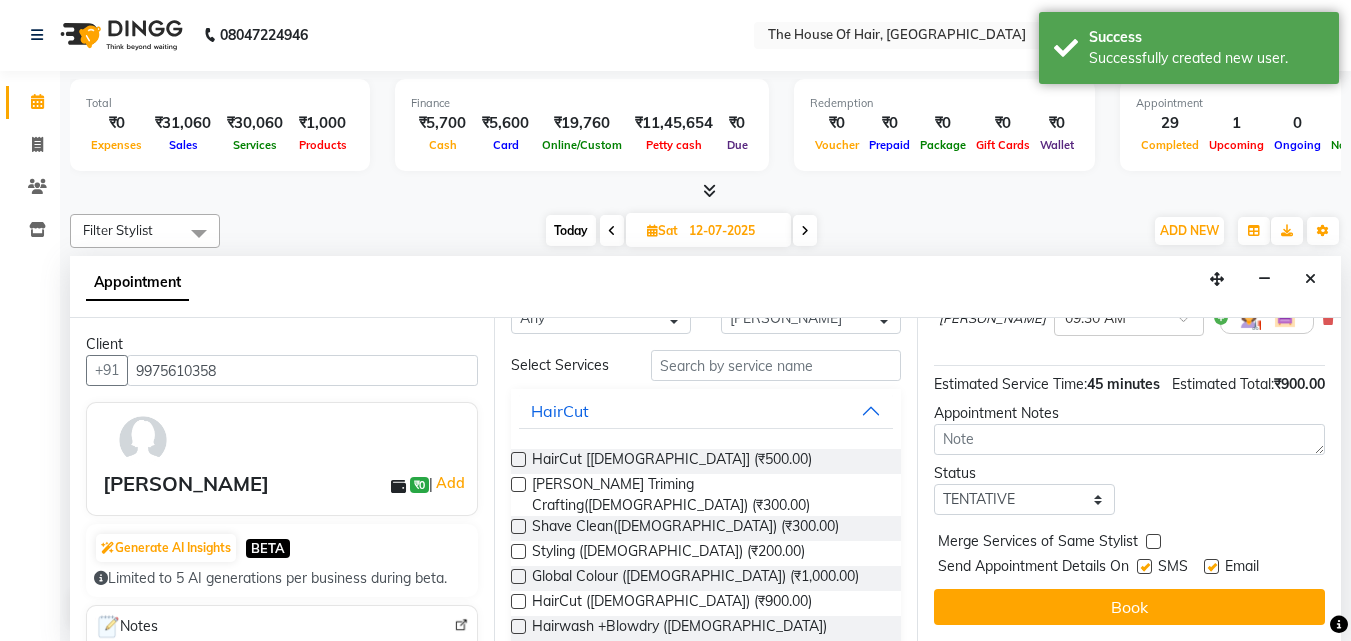 scroll, scrollTop: 239, scrollLeft: 0, axis: vertical 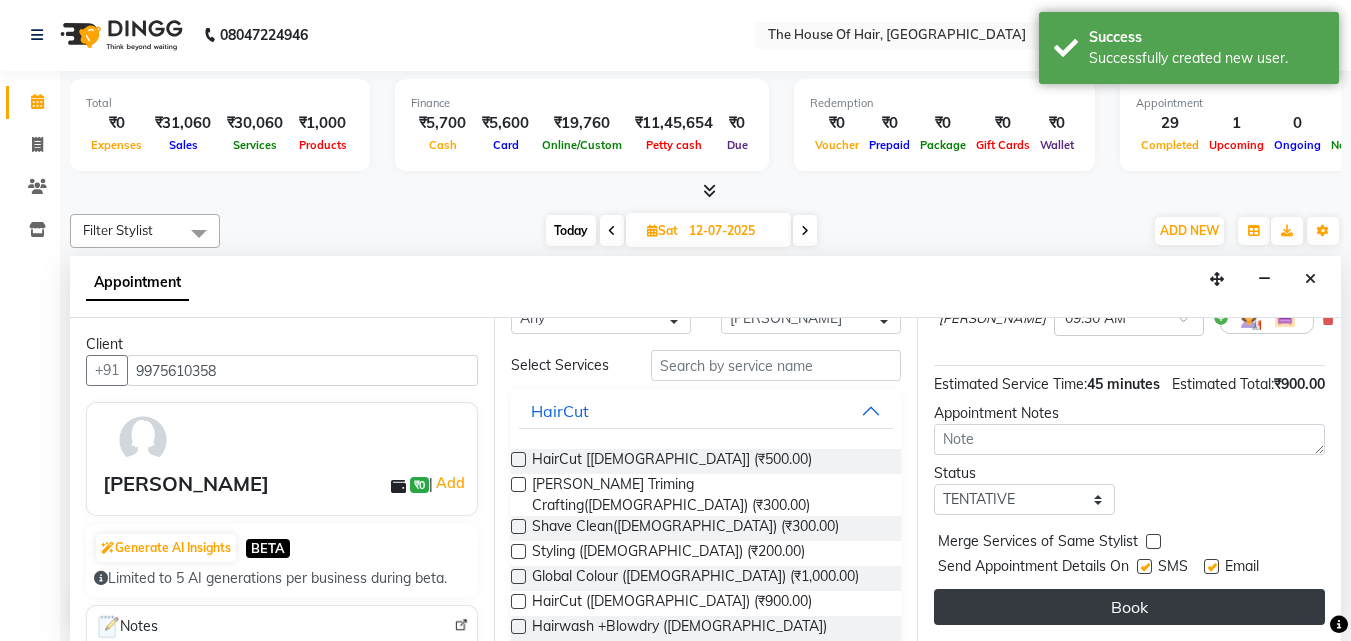click on "Book" at bounding box center (1129, 607) 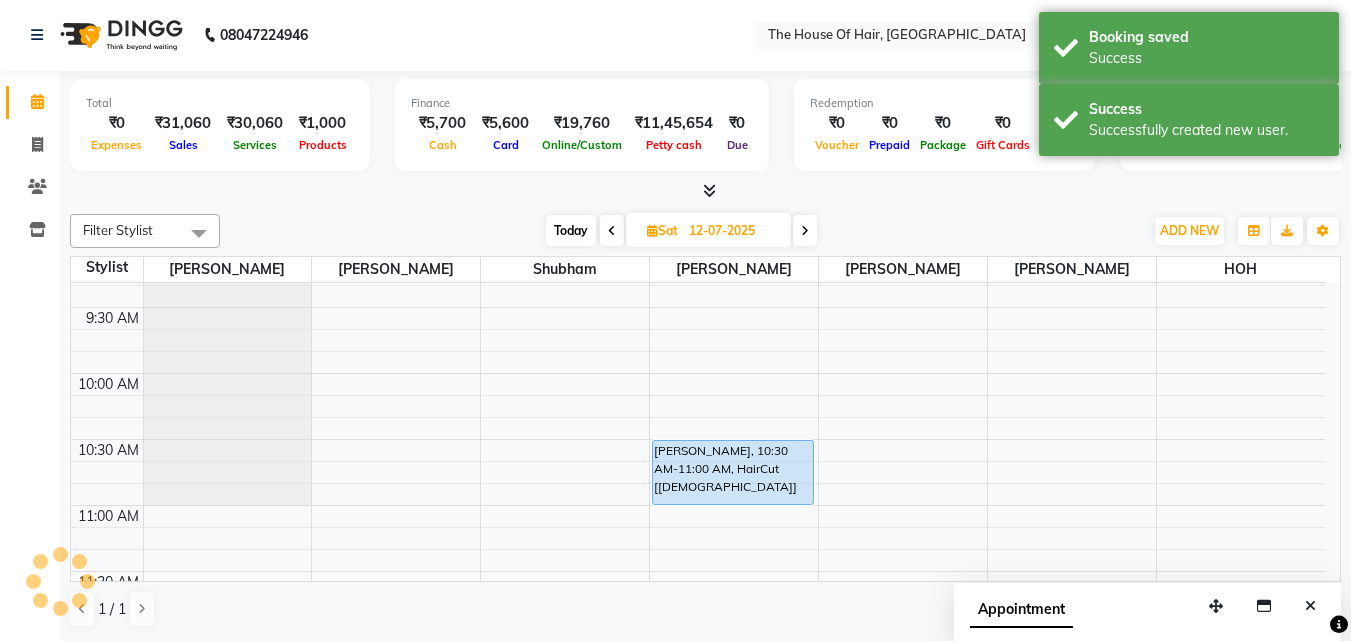 scroll, scrollTop: 0, scrollLeft: 0, axis: both 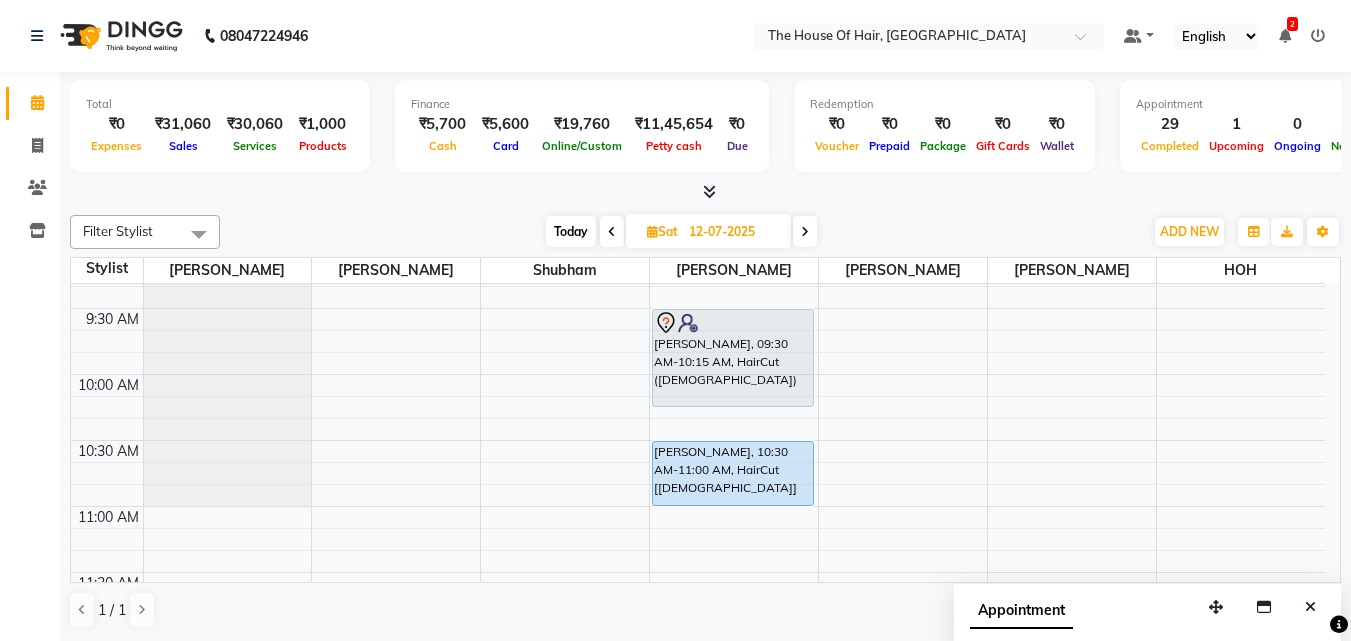 click on "Today" at bounding box center (571, 231) 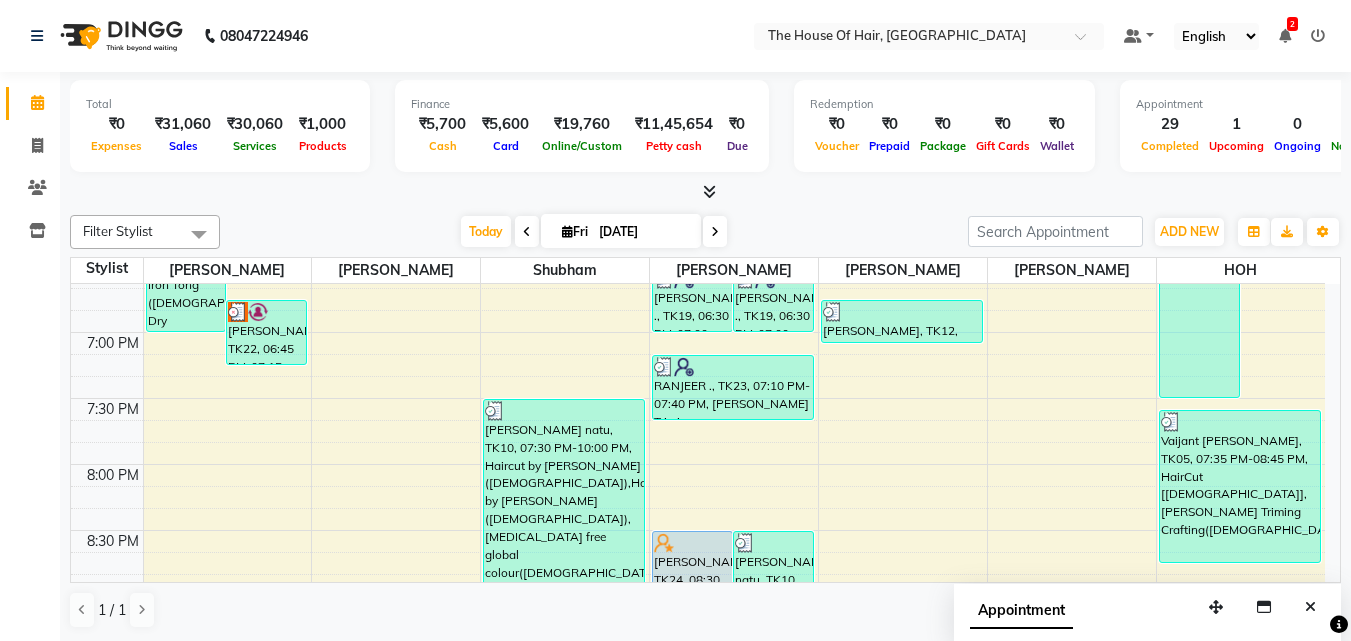 scroll, scrollTop: 1393, scrollLeft: 0, axis: vertical 